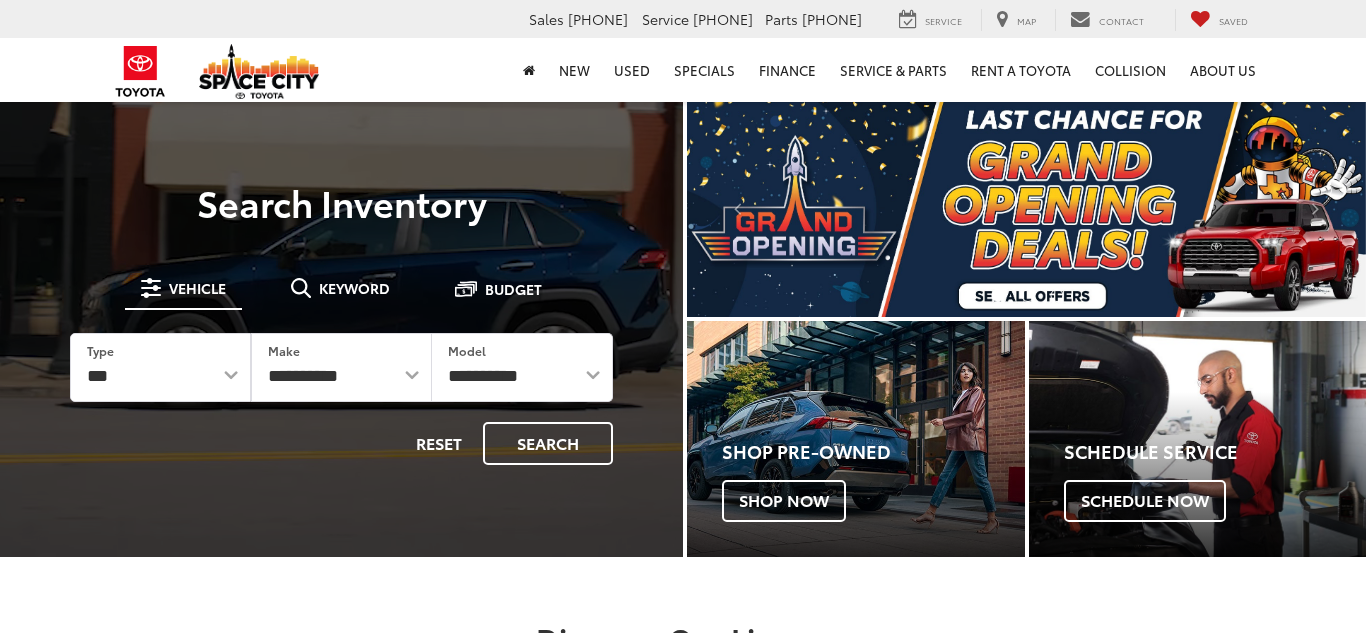 scroll, scrollTop: 0, scrollLeft: 0, axis: both 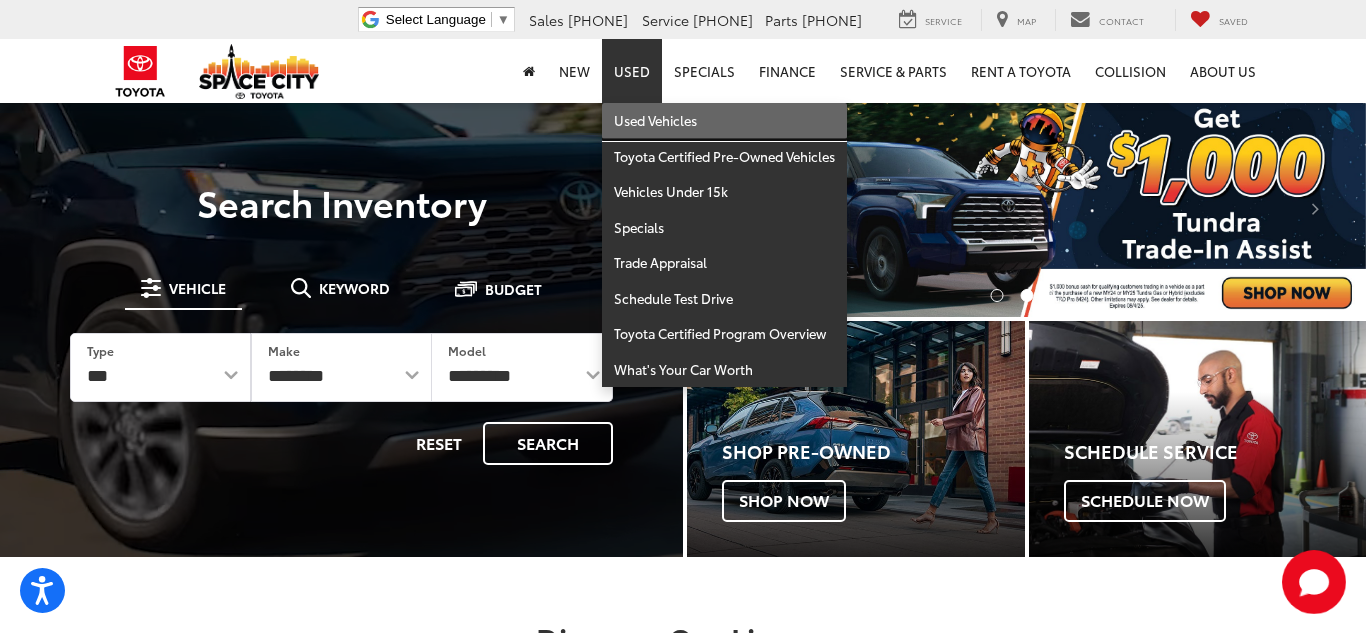 click on "Used Vehicles" at bounding box center (724, 121) 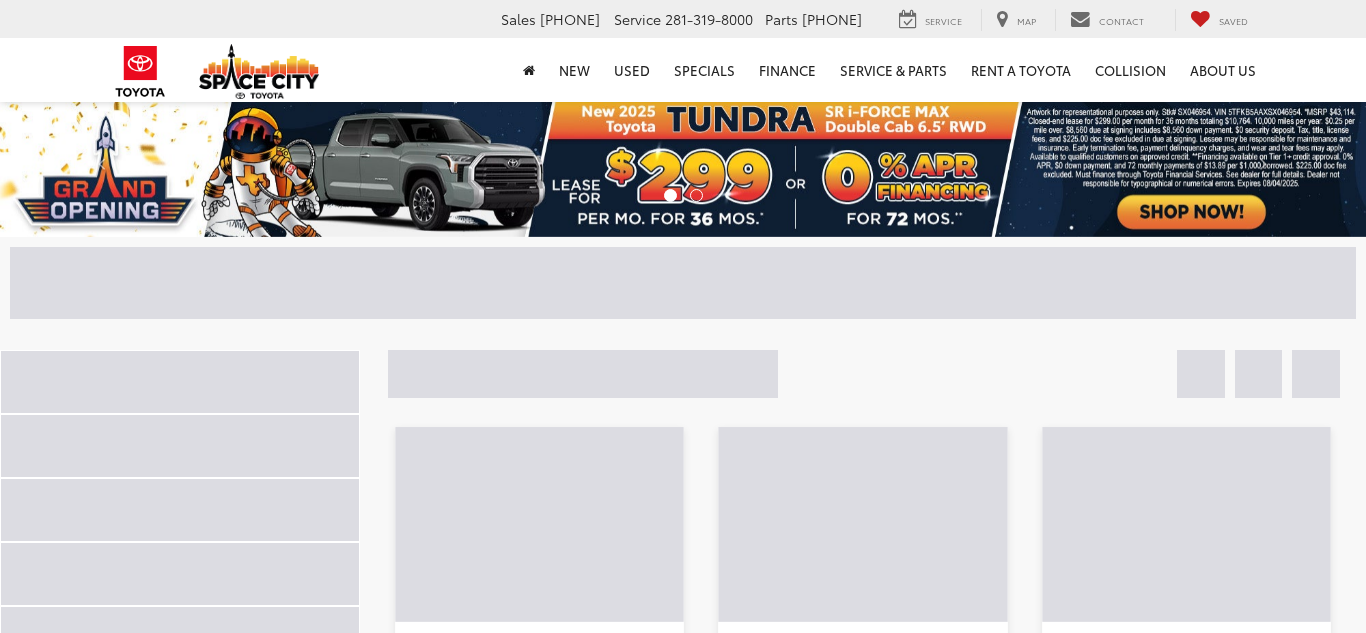 scroll, scrollTop: 0, scrollLeft: 0, axis: both 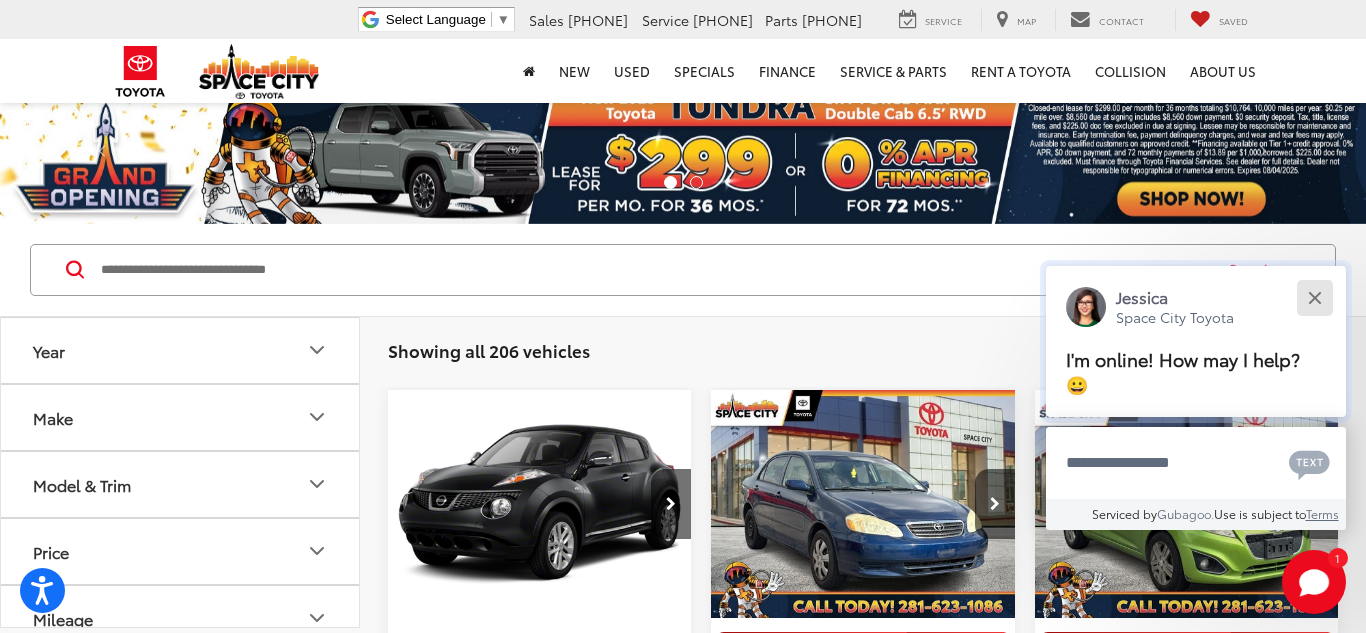 click at bounding box center [1314, 297] 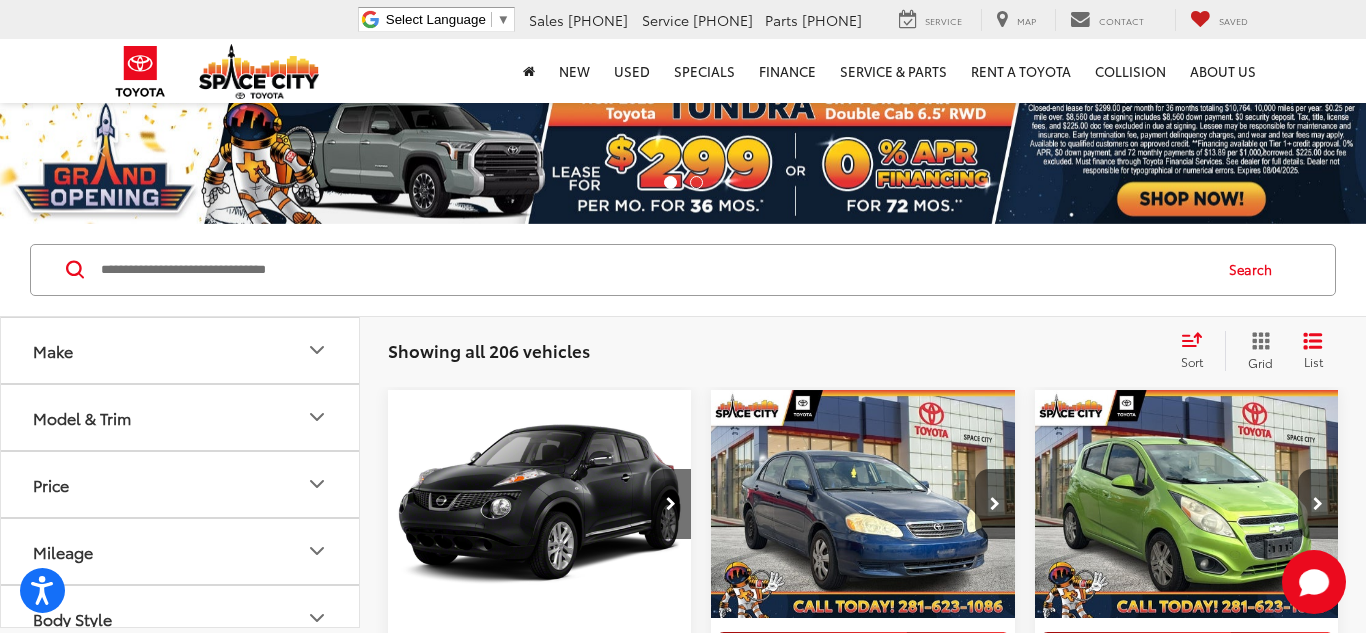 scroll, scrollTop: 0, scrollLeft: 0, axis: both 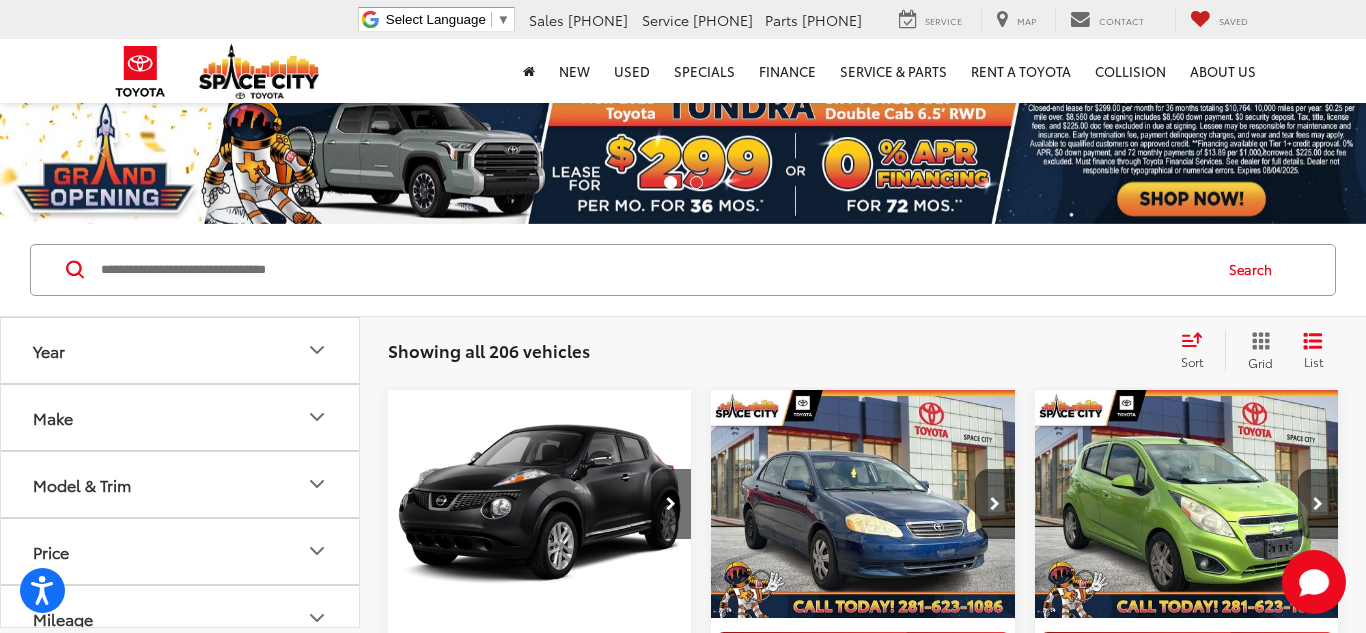click 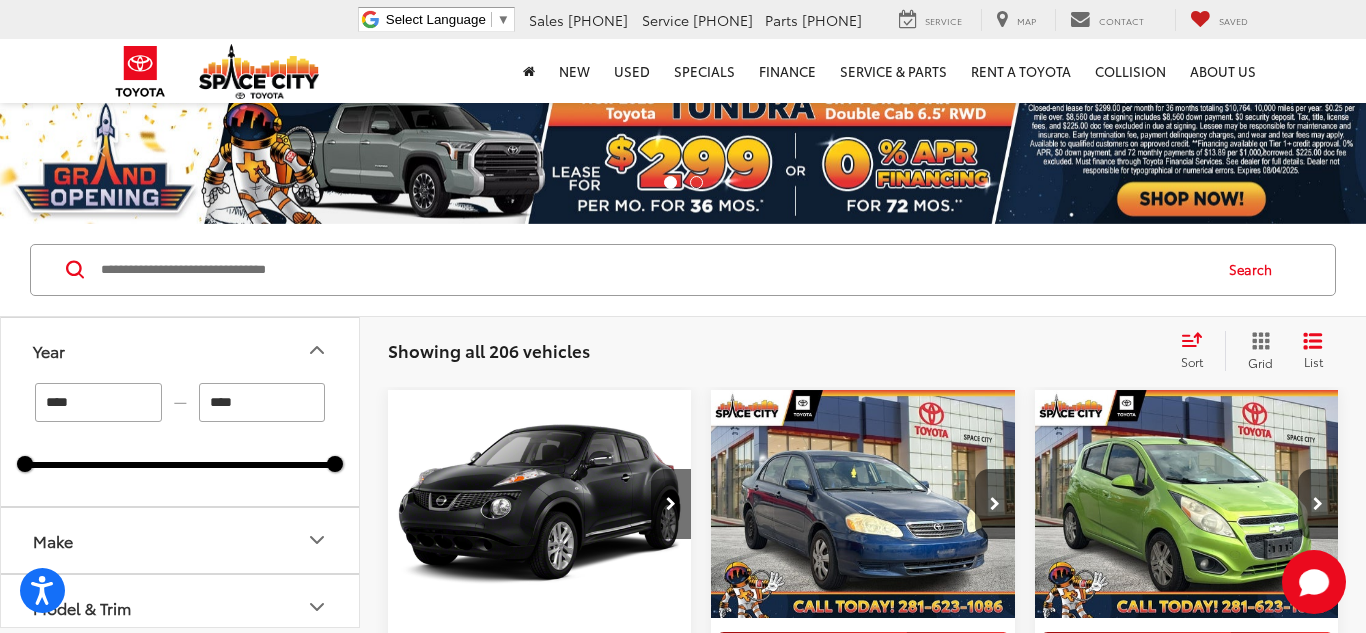 click on "****" at bounding box center [98, 402] 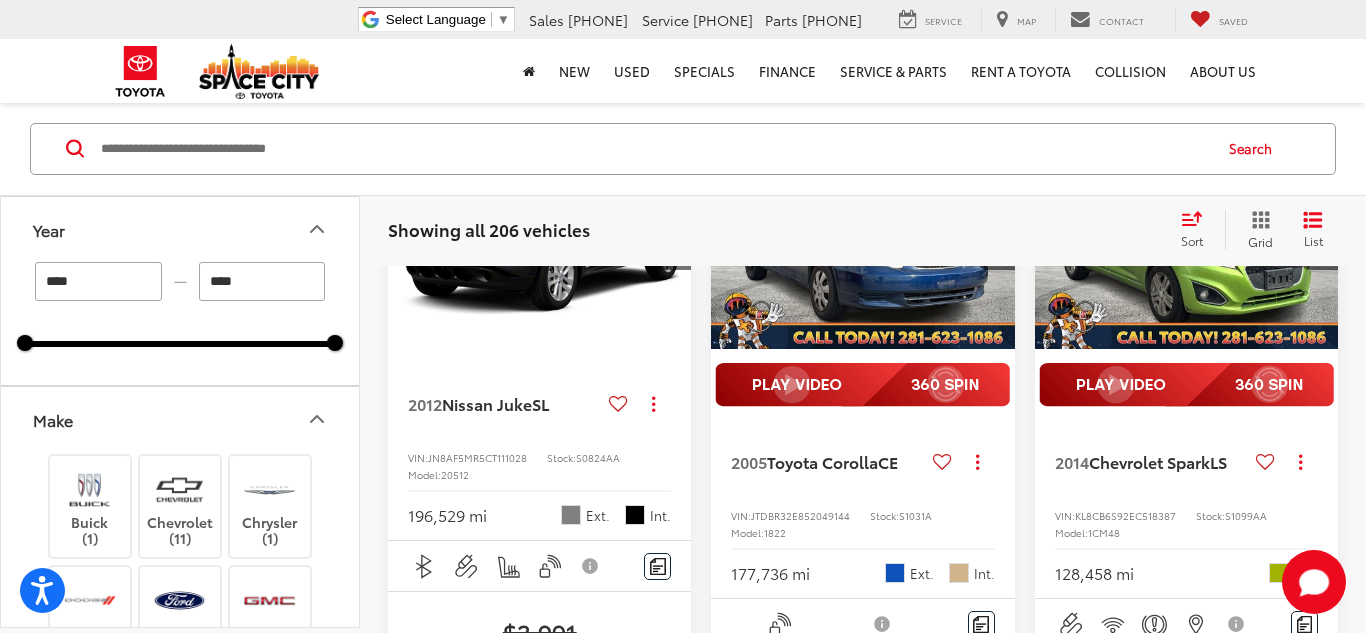 scroll, scrollTop: 281, scrollLeft: 0, axis: vertical 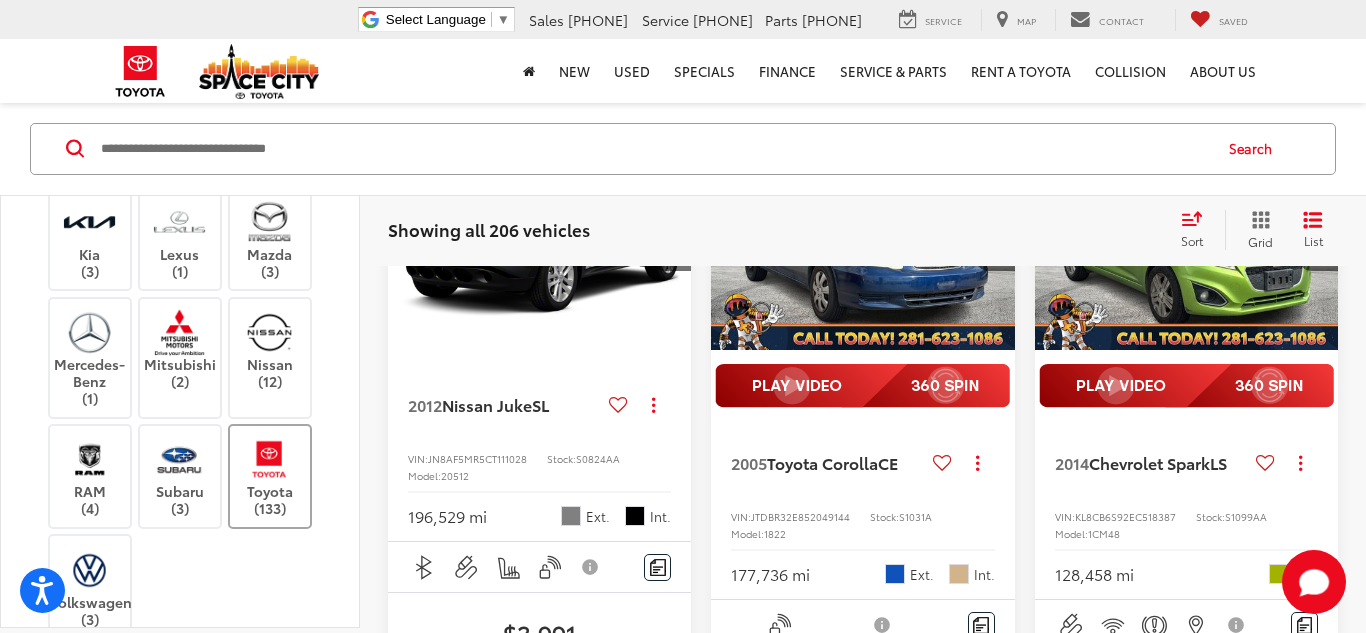click at bounding box center (269, 459) 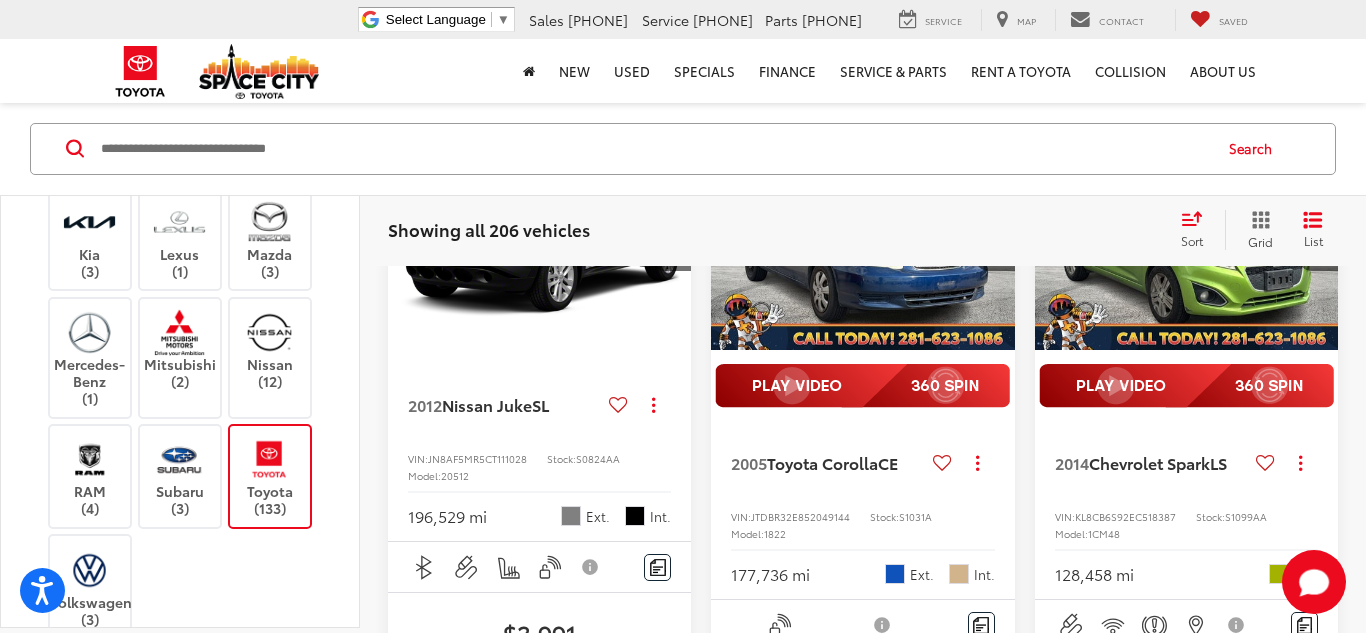 scroll, scrollTop: 134, scrollLeft: 0, axis: vertical 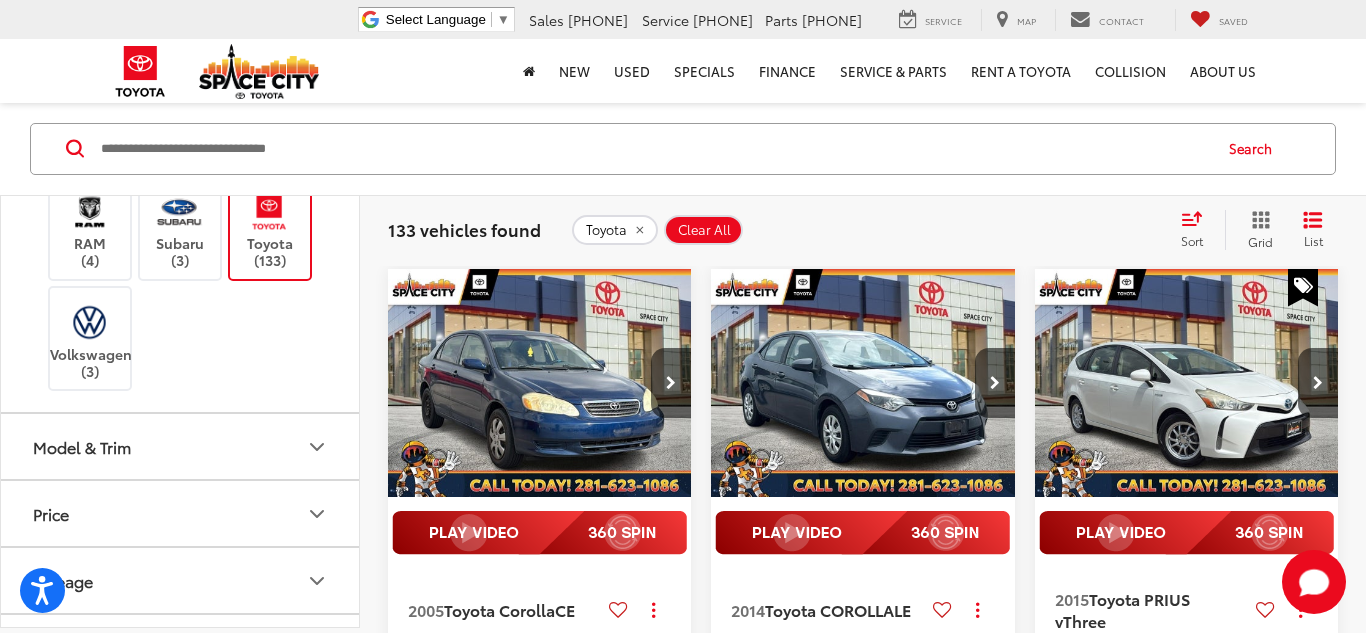 click 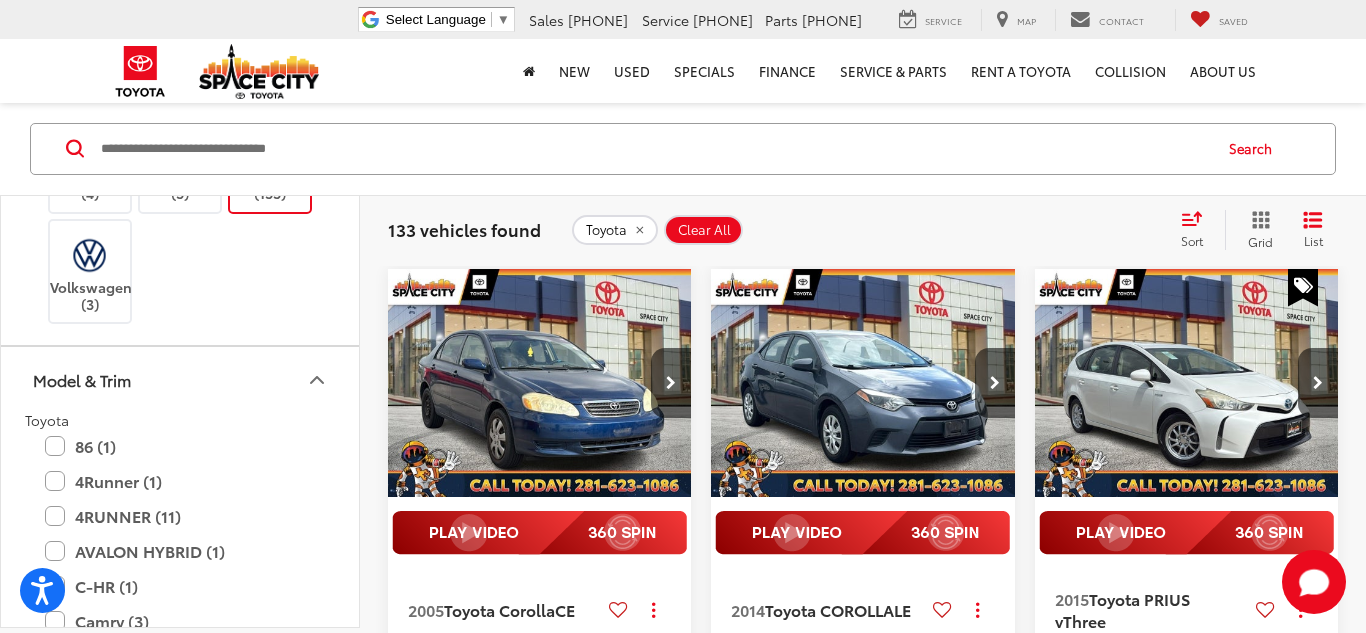 scroll, scrollTop: 949, scrollLeft: 0, axis: vertical 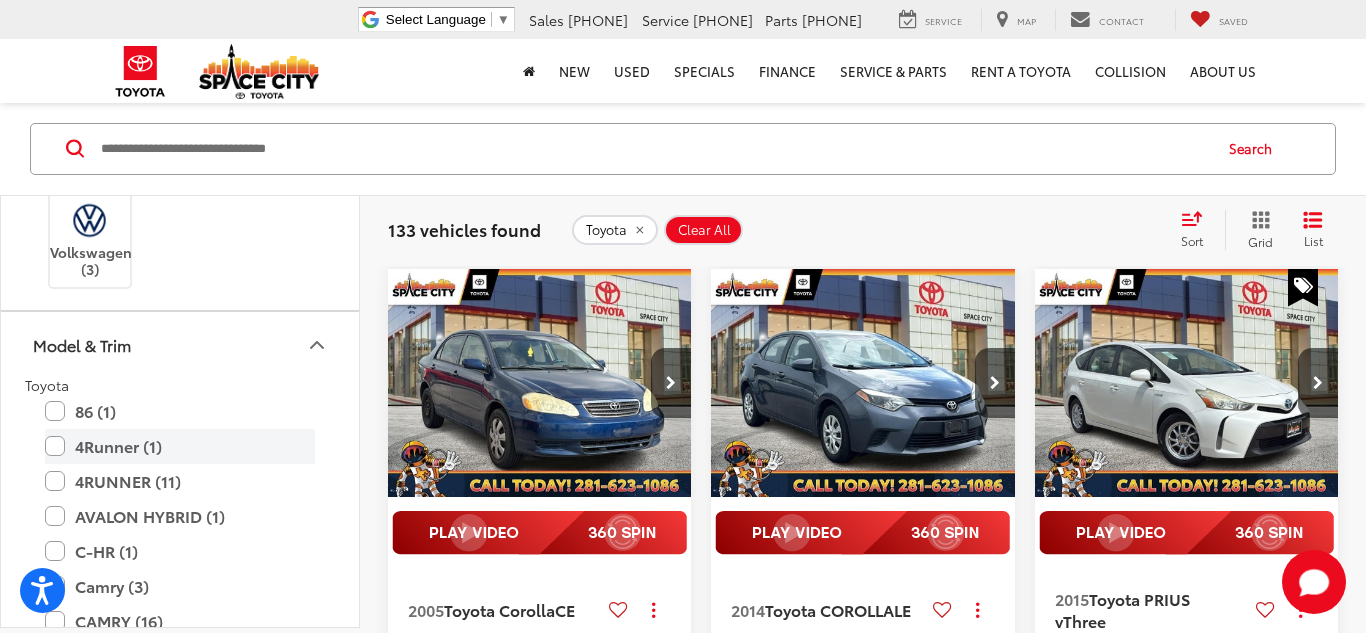 click on "4Runner (1)" at bounding box center (180, 446) 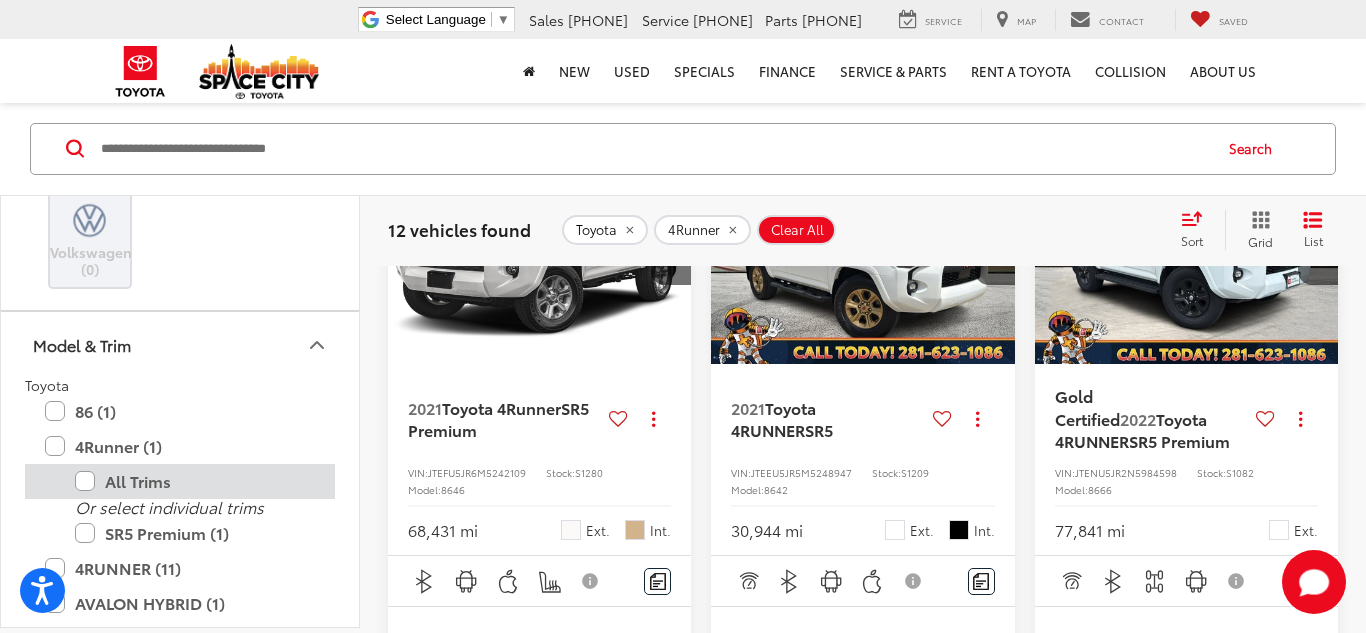 scroll, scrollTop: 264, scrollLeft: 0, axis: vertical 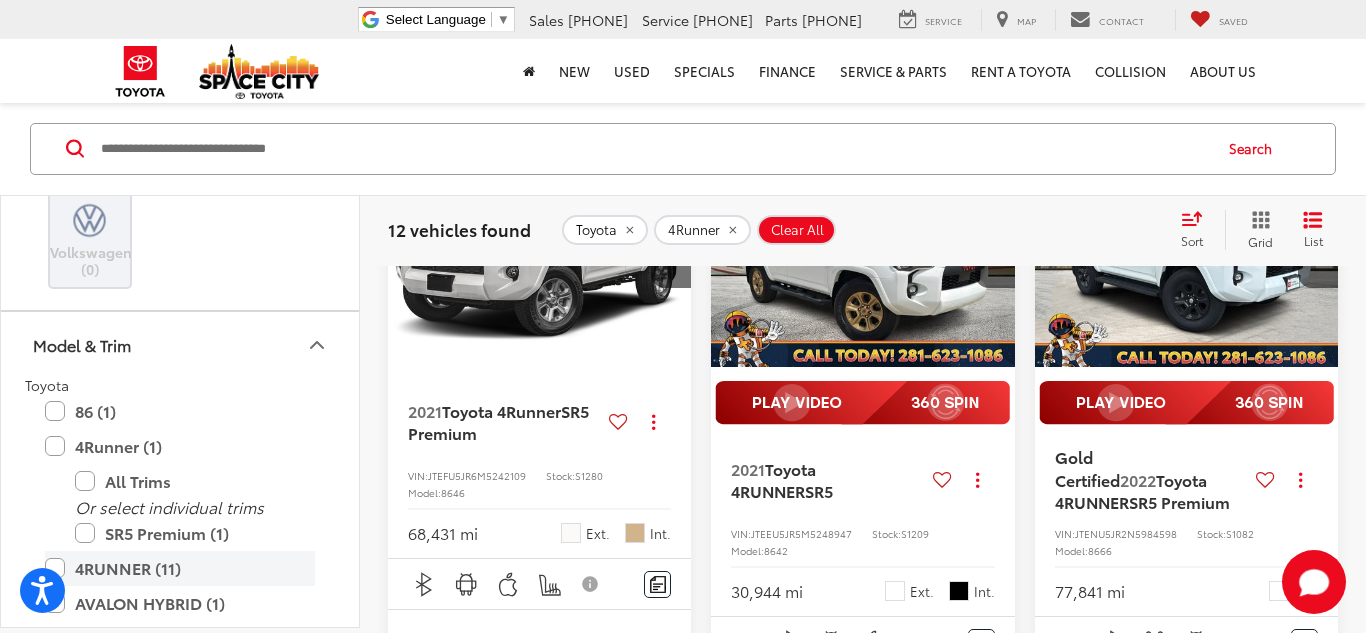 click on "4RUNNER (11)" at bounding box center (180, 568) 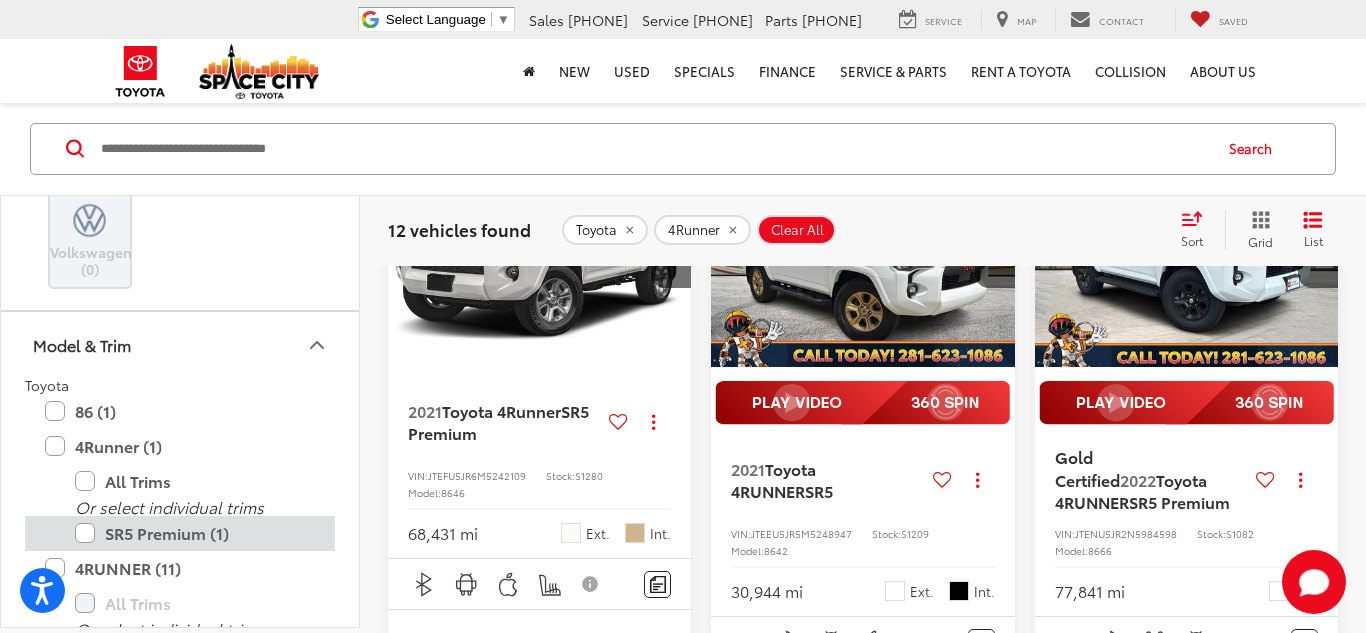 scroll, scrollTop: 134, scrollLeft: 0, axis: vertical 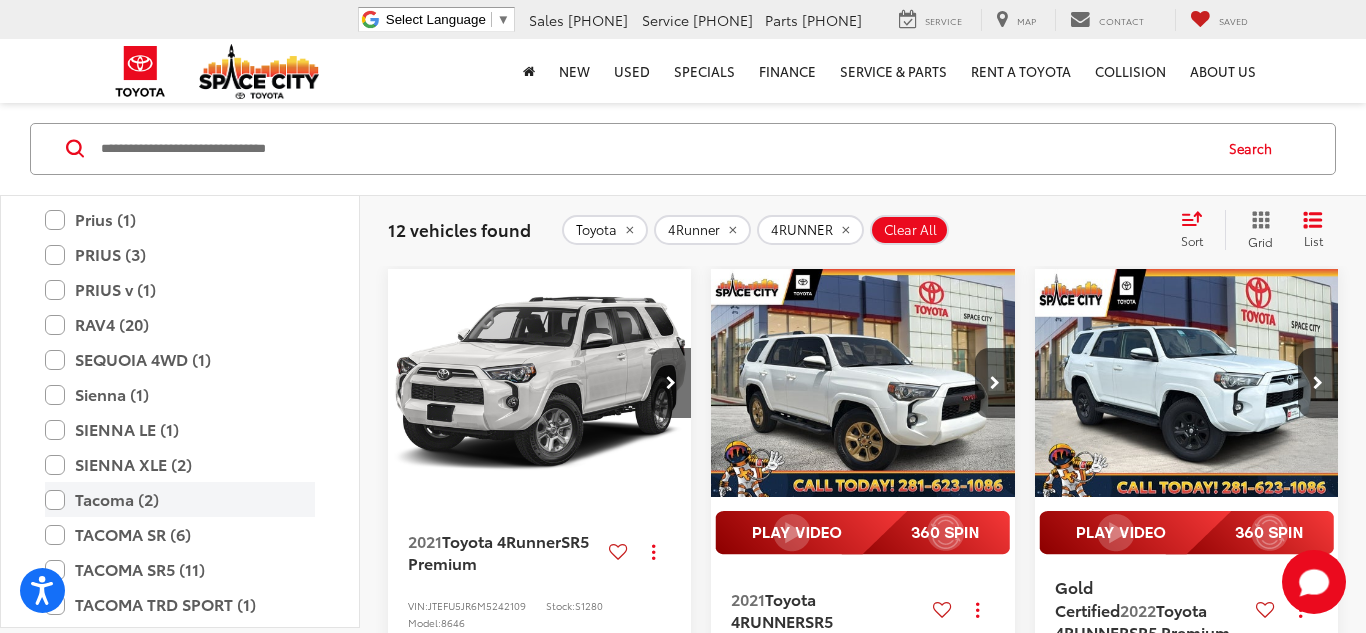 click on "Tacoma (2)" at bounding box center (180, 500) 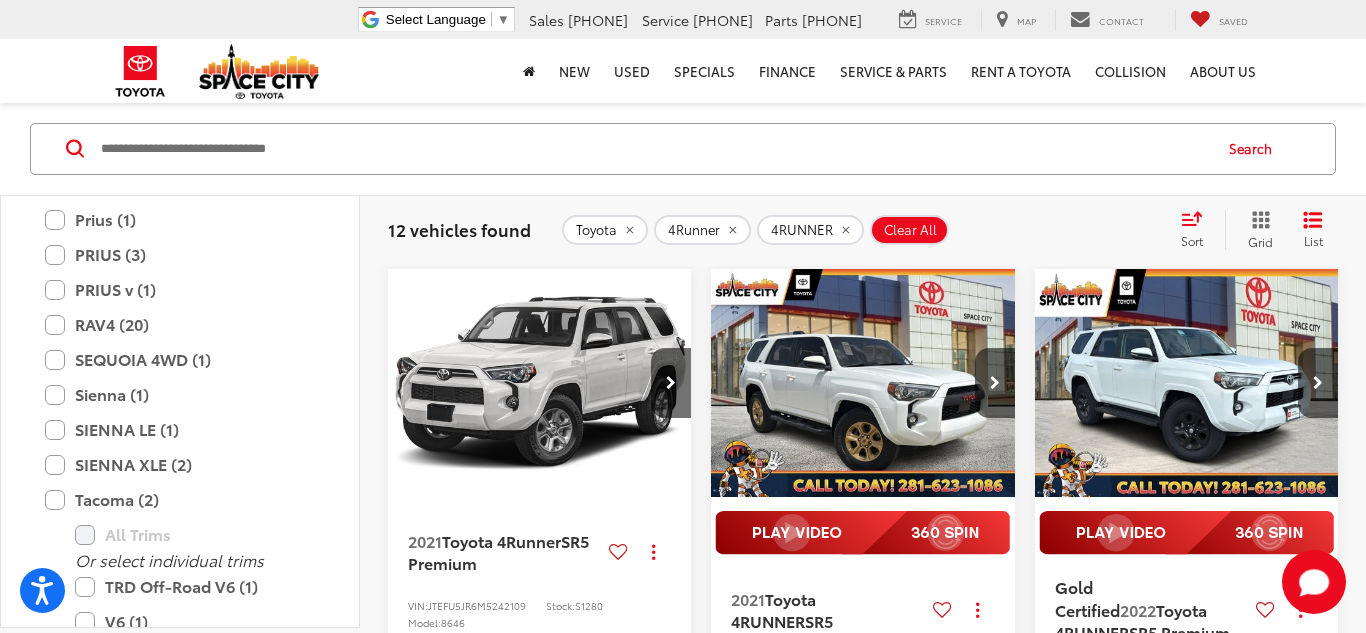 type on "****" 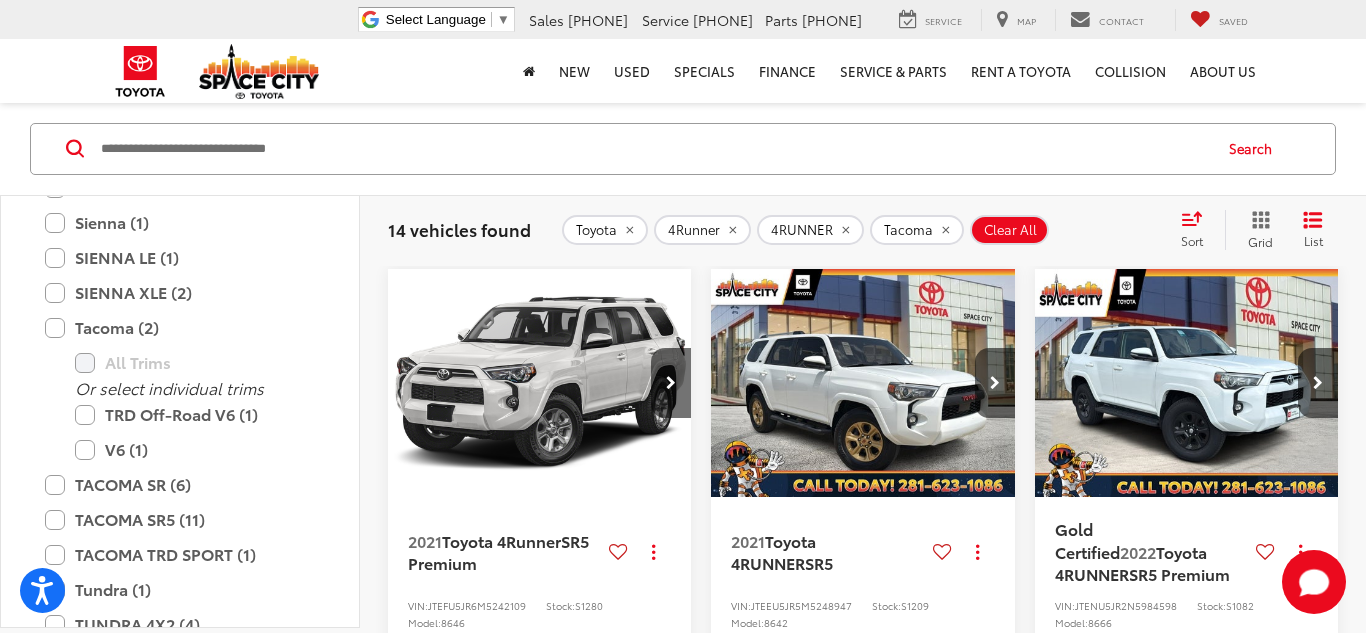 scroll, scrollTop: 2089, scrollLeft: 0, axis: vertical 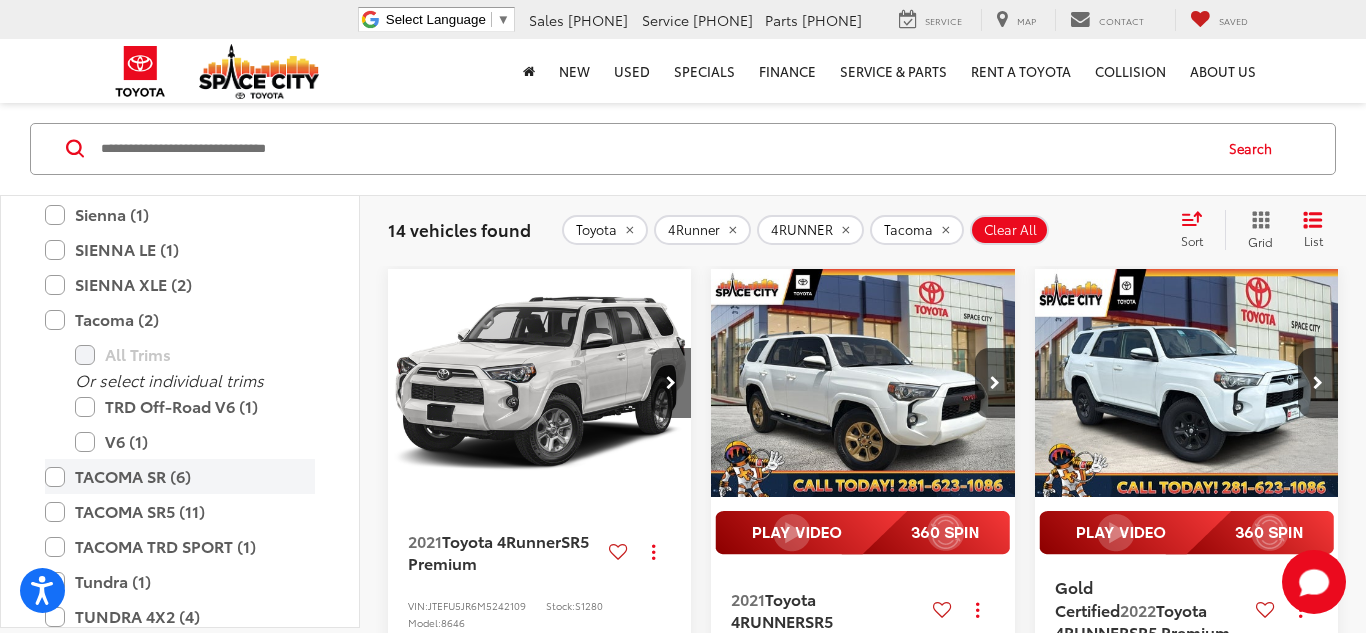click on "TACOMA SR (6)" at bounding box center (180, 477) 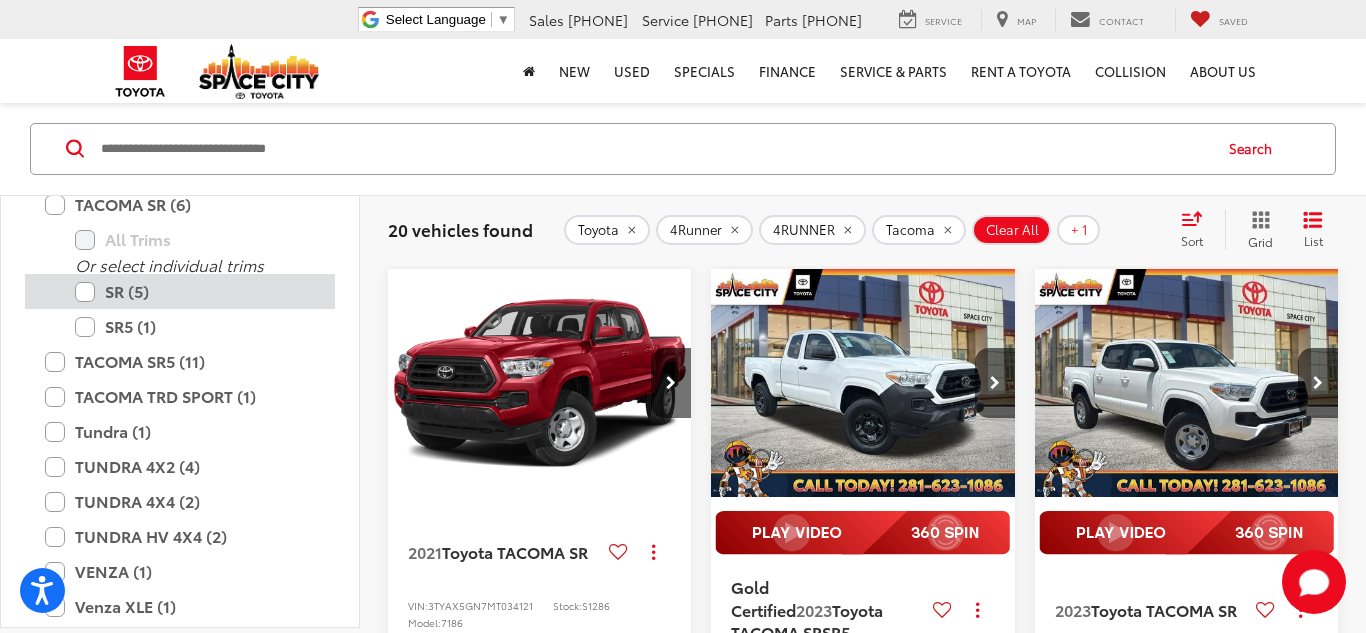 scroll, scrollTop: 2360, scrollLeft: 0, axis: vertical 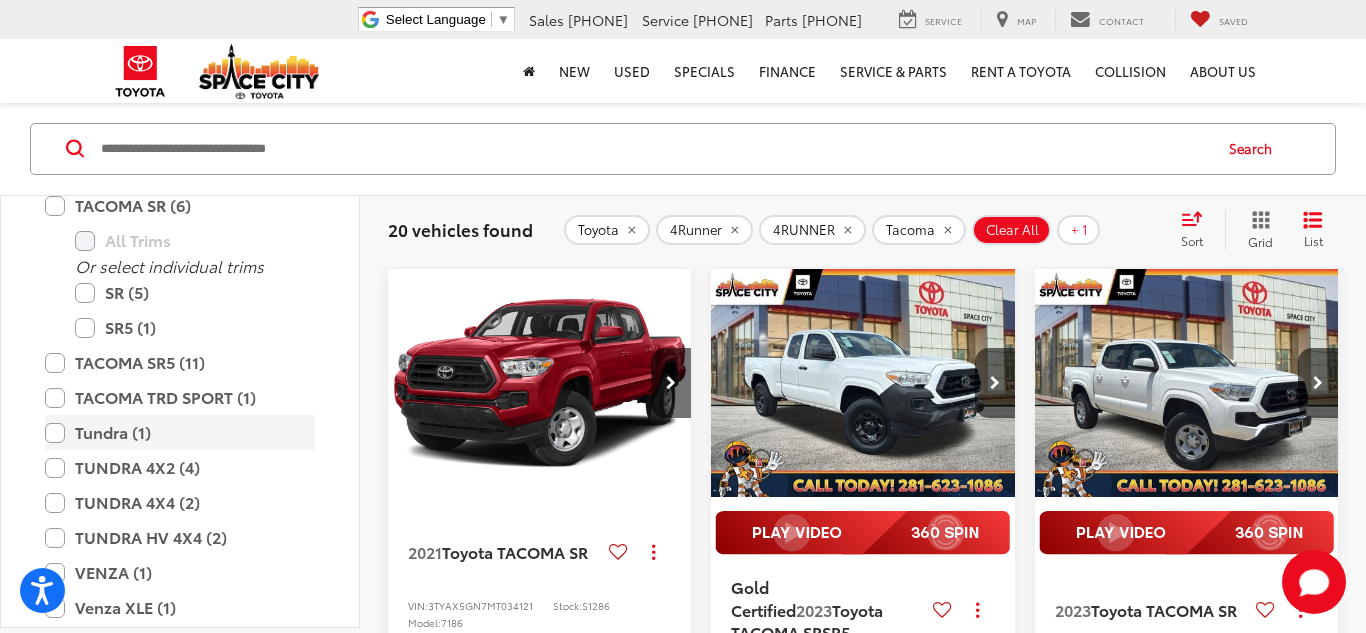click on "Tundra (1)" at bounding box center (180, 432) 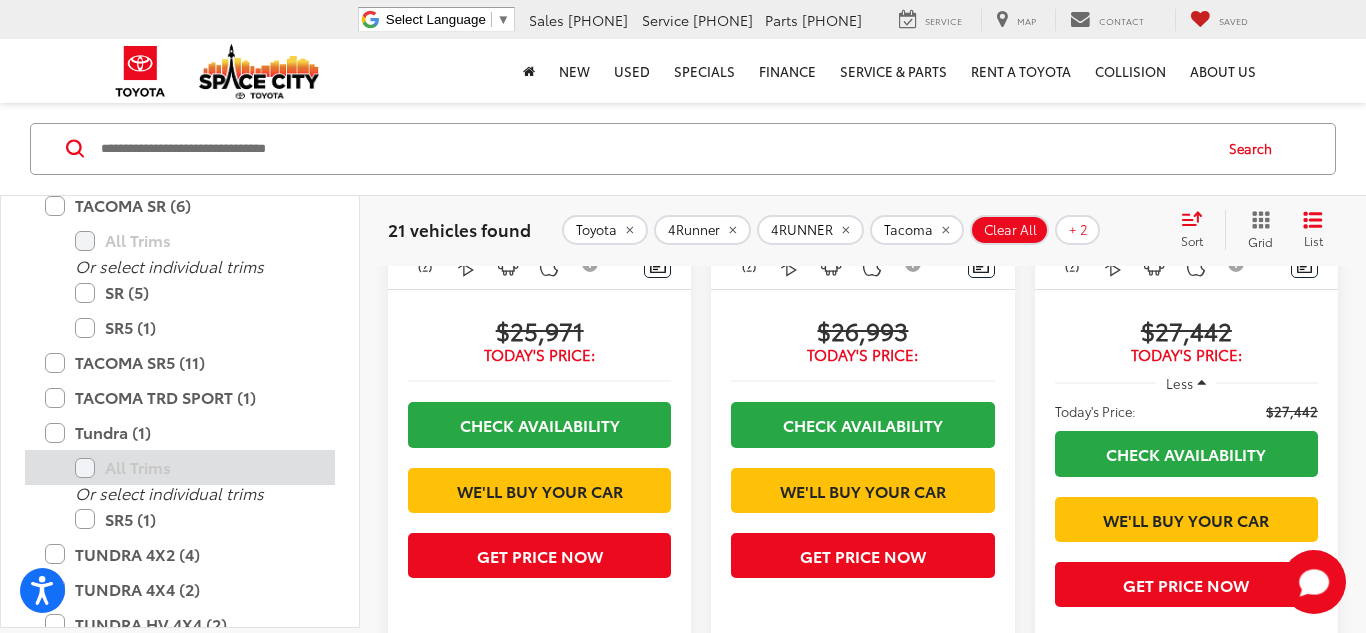 scroll, scrollTop: 589, scrollLeft: 0, axis: vertical 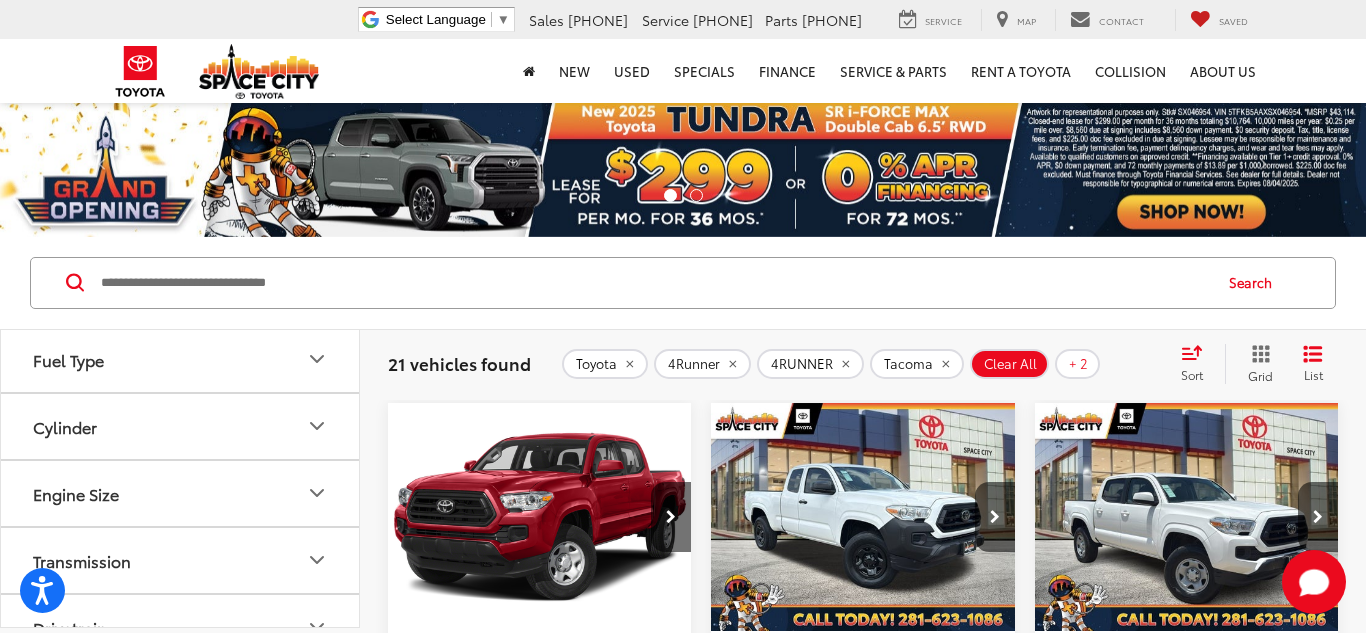 click 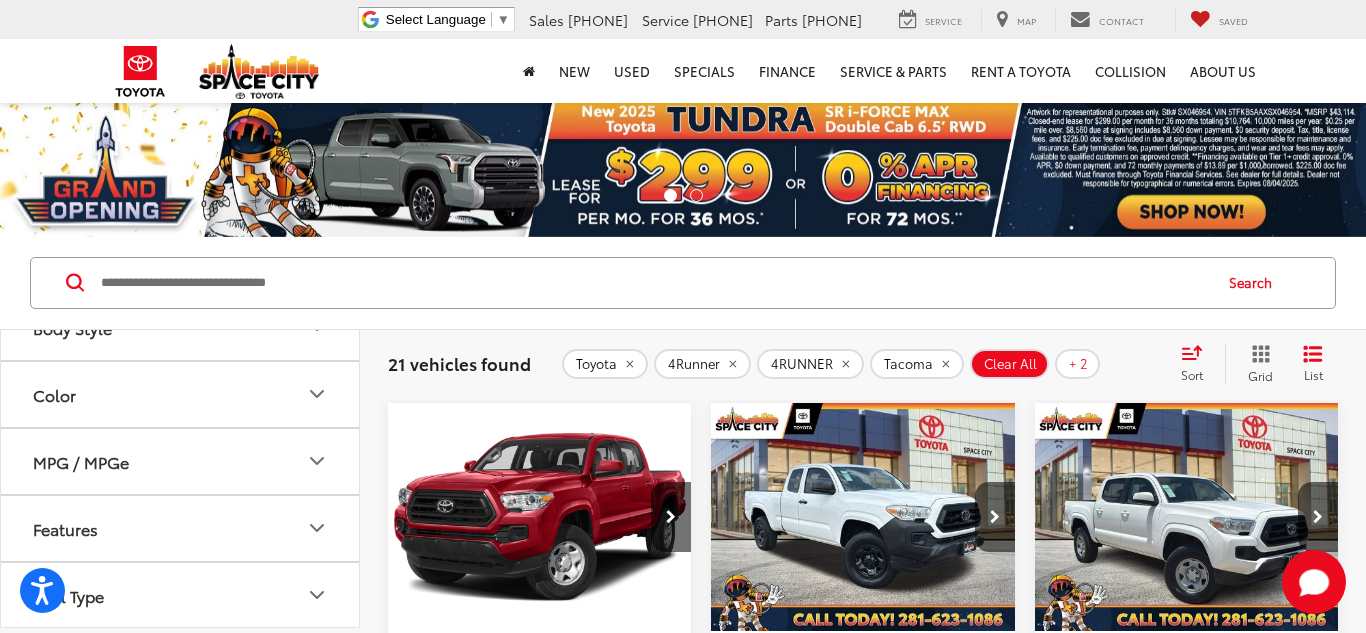scroll, scrollTop: 3099, scrollLeft: 0, axis: vertical 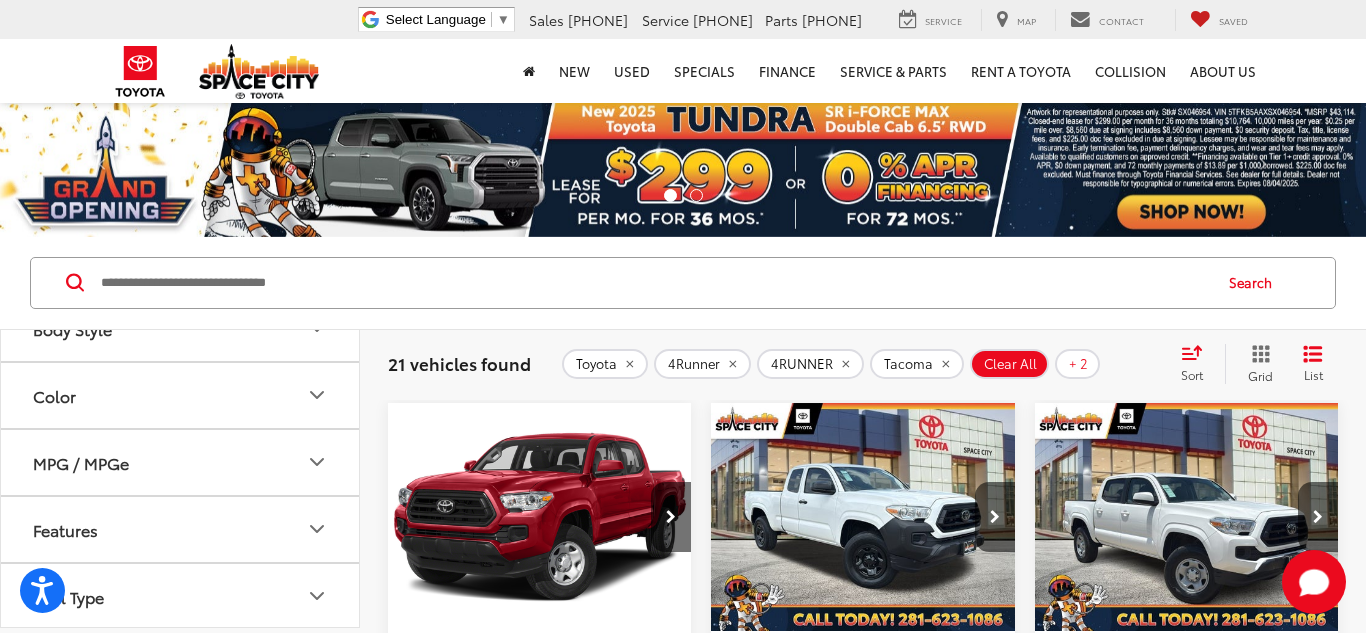 click on "2021  Toyota TACOMA SR
Copy Link Share Print View Details VIN:  3TYAX5GN7MT034121 Stock:  S1286 Model:  7186 77,579 mi Ext. Features Adaptive Cruise Control Bluetooth® Android Auto Apple CarPlay Aux Input Keyless Entry Disclaimer More Details Comments Dealer Comments Space City Toyota is your premier Houston area Toyota dealer. Family-owned and operated, we proudly offer our customers award-winning customer service, sales, and maintenance. From the moment you first reach out to us, you'll see that we’re committed to providing you with an unmatched experience that will last long after the sale. We’ll be by your side every step of the way. From matching you with your dream ride to servicing it for years to come, you’ll see that the Space City way is the right way to do business. Whether you're looking to finance, lease, or maintain a new or pre-owned vehicle, Space City Toyota is the place to go! More...
$25,971" at bounding box center (863, 1563) 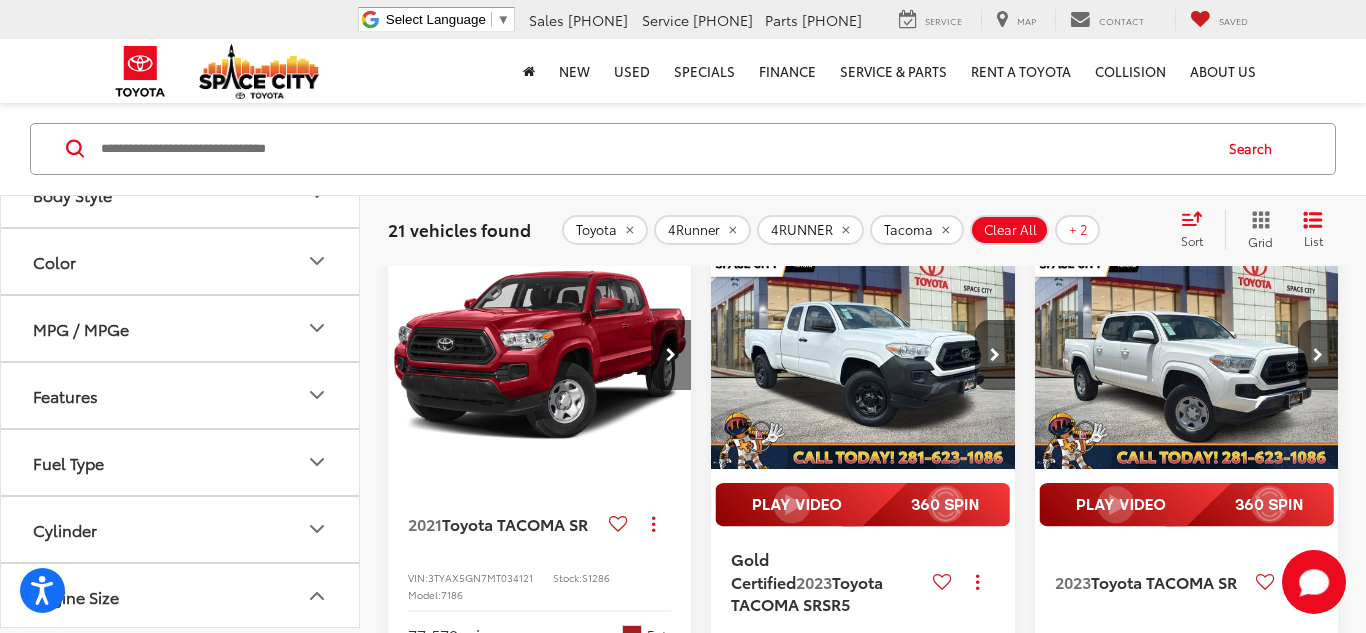 scroll, scrollTop: 164, scrollLeft: 0, axis: vertical 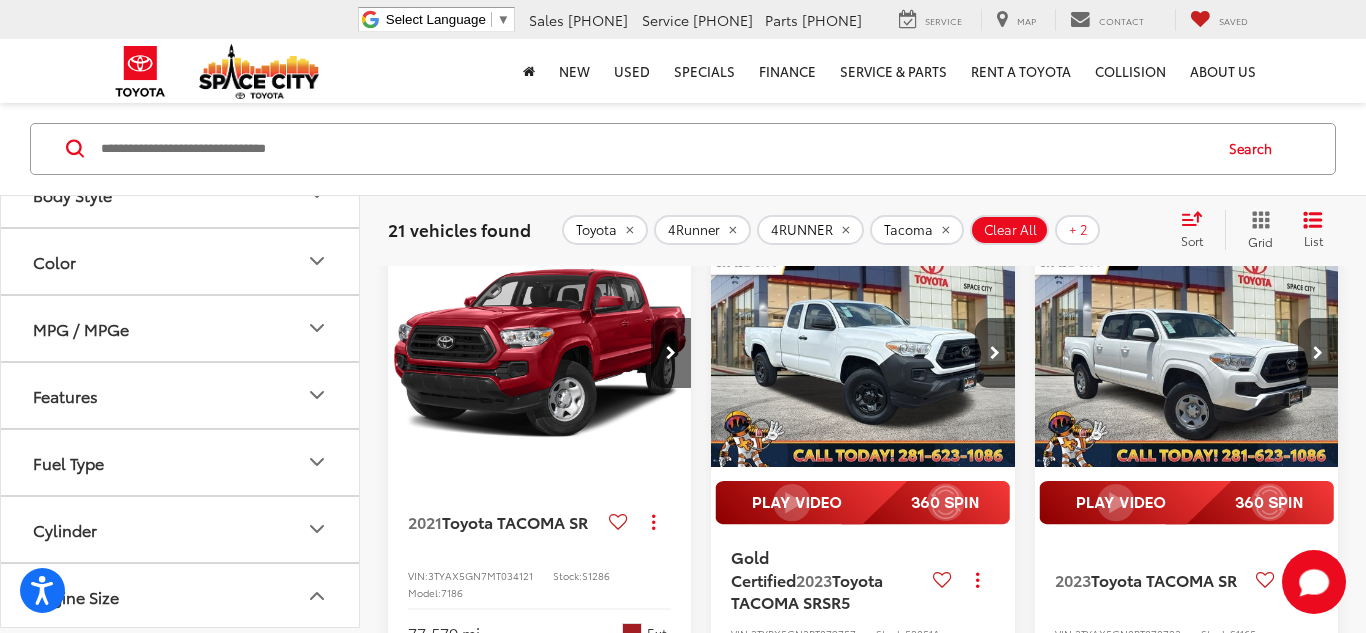 click at bounding box center [540, 354] 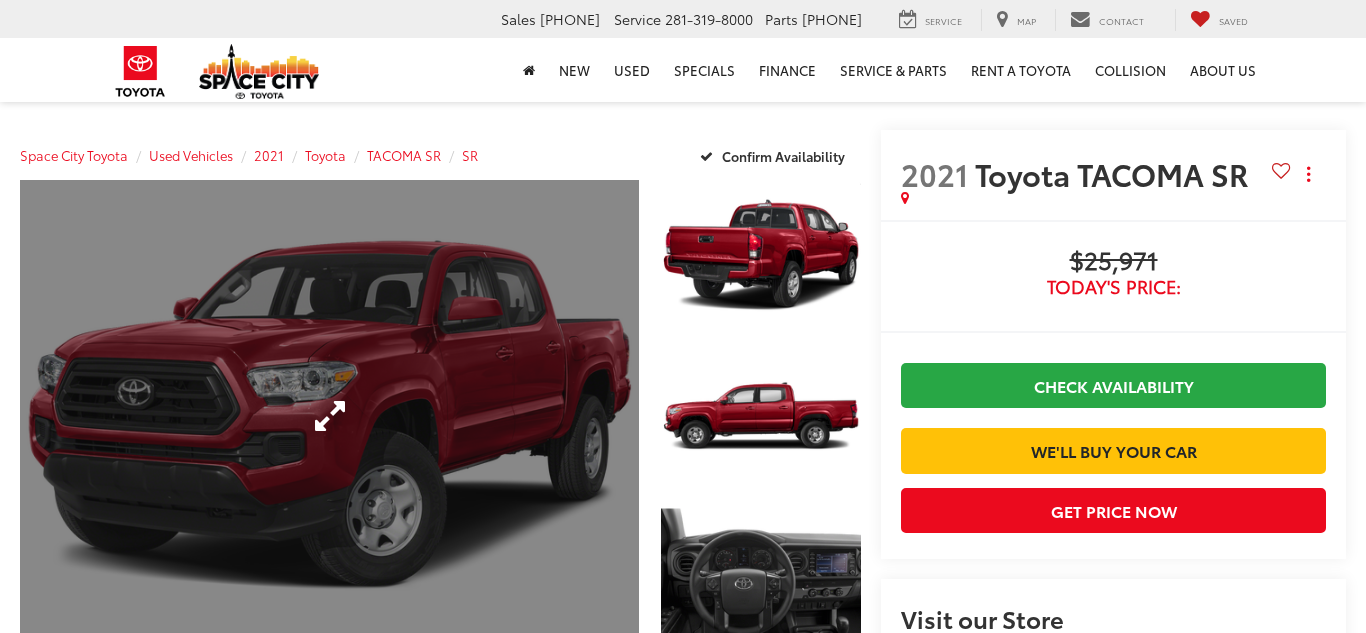 scroll, scrollTop: 0, scrollLeft: 0, axis: both 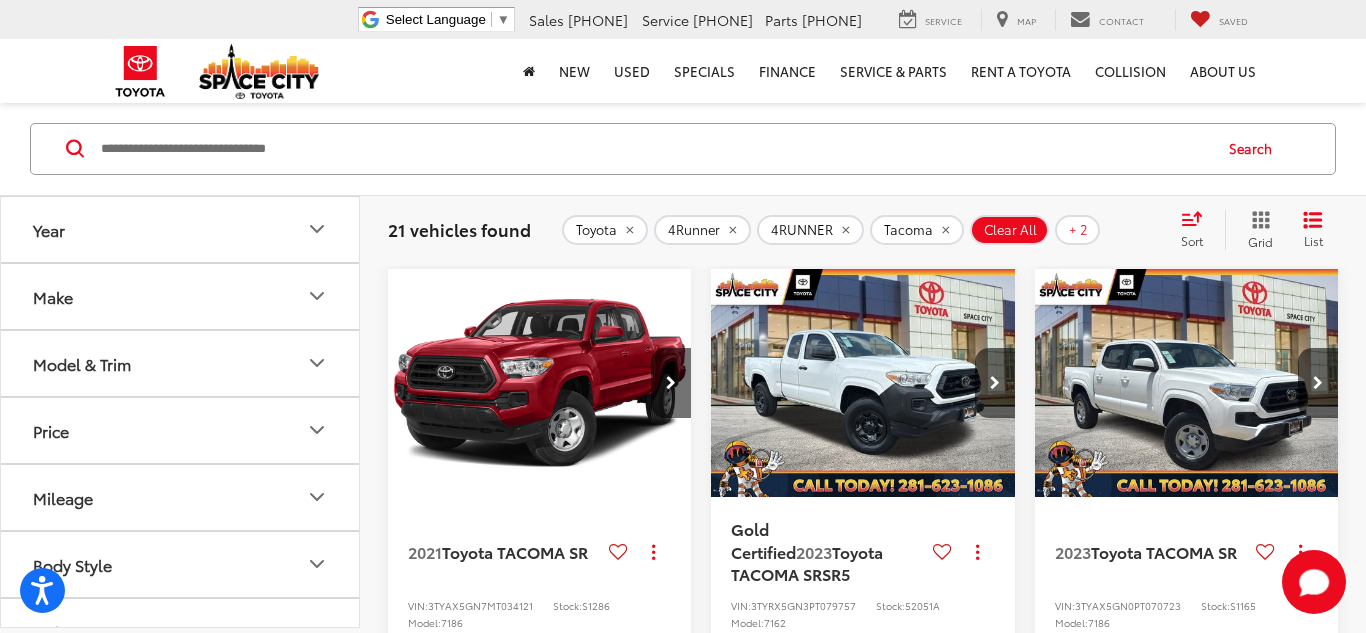 click at bounding box center [863, 384] 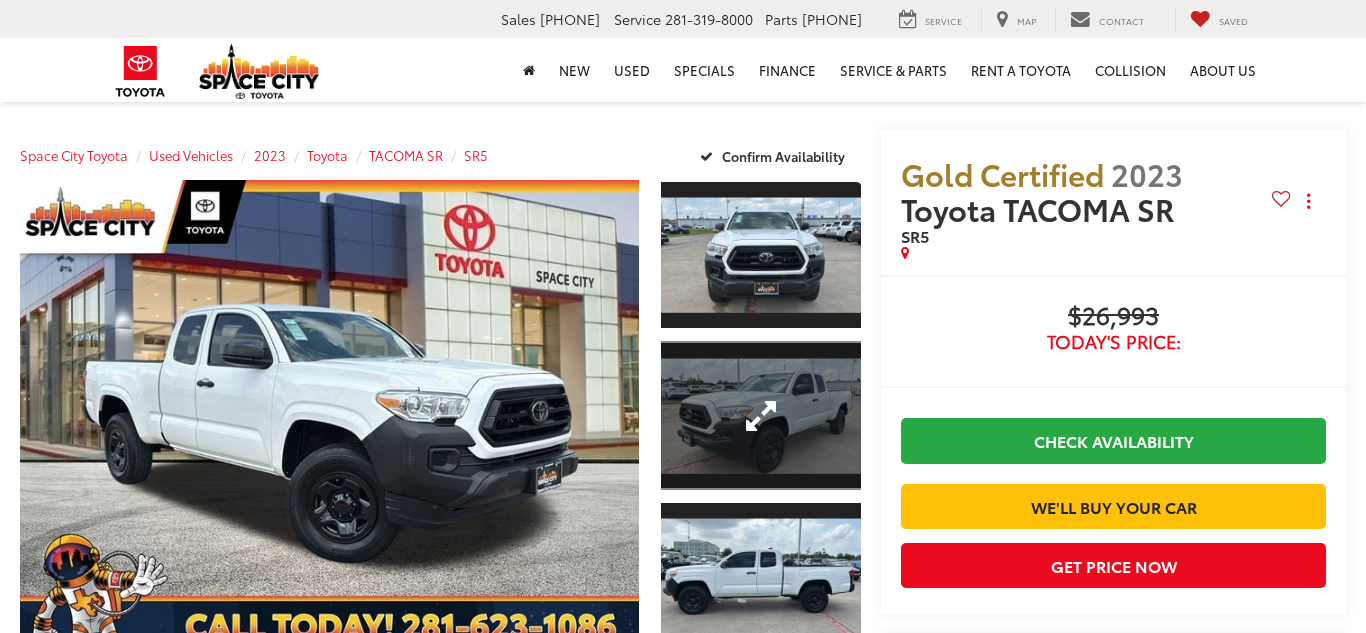 scroll, scrollTop: 0, scrollLeft: 0, axis: both 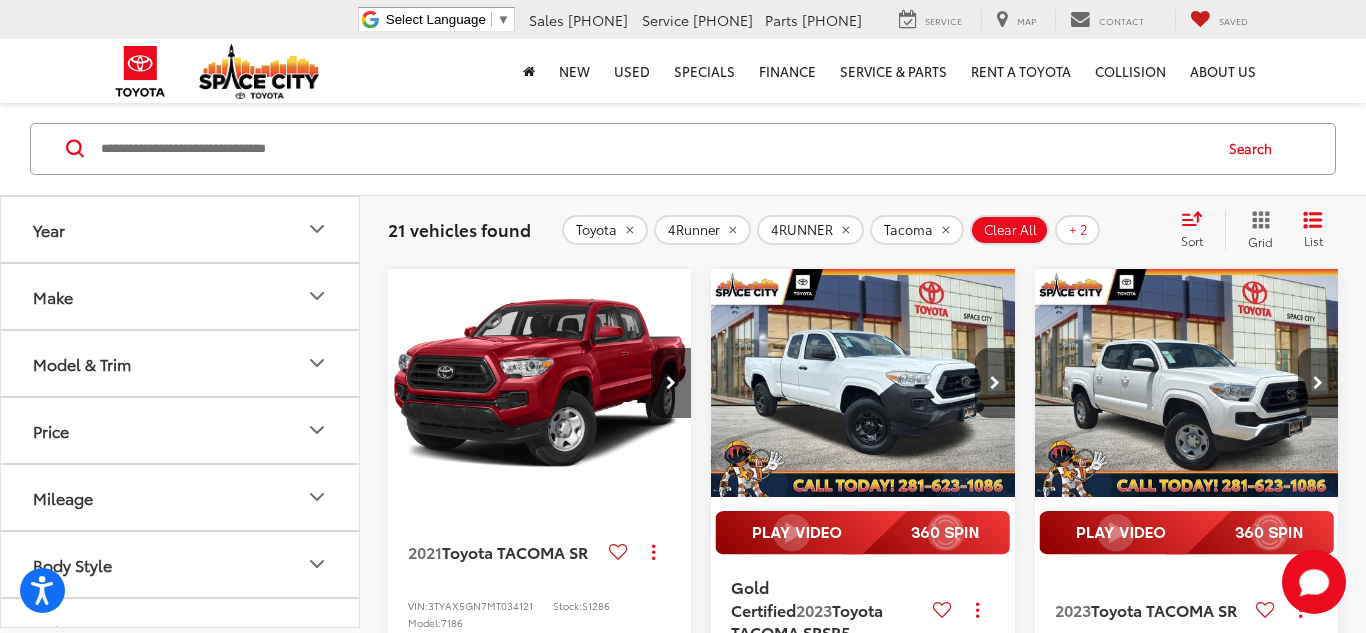 click at bounding box center [1187, 384] 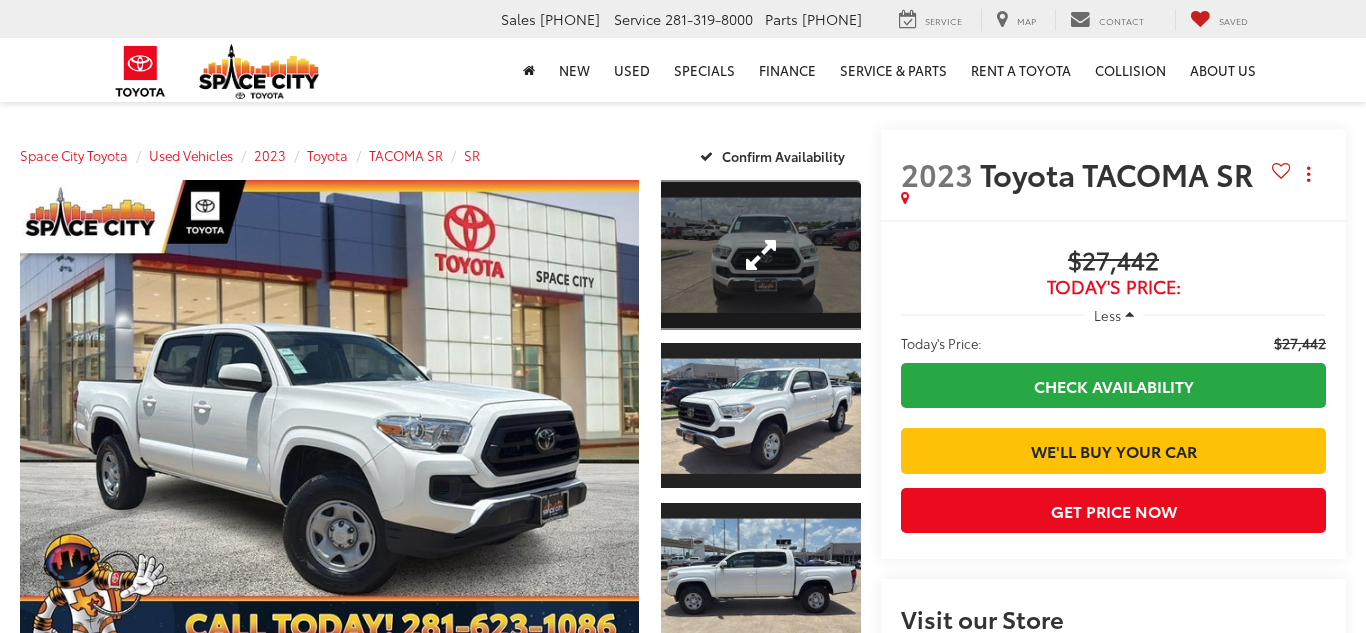 scroll, scrollTop: 0, scrollLeft: 0, axis: both 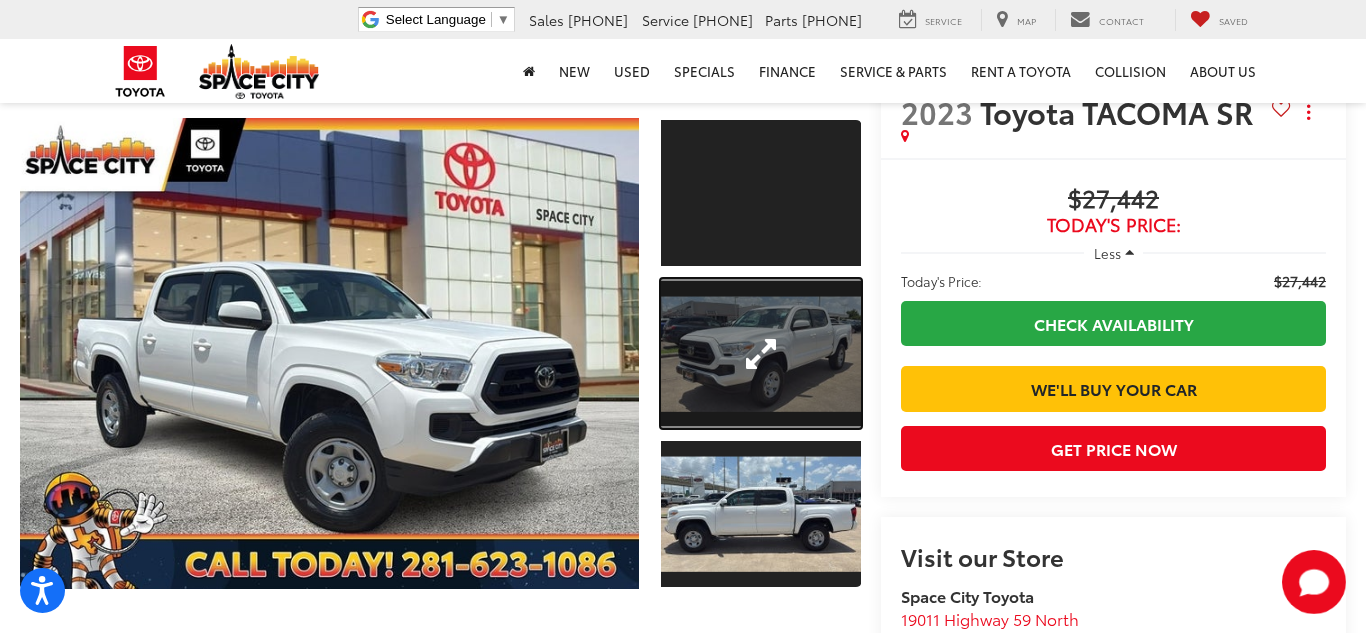 click at bounding box center (761, 354) 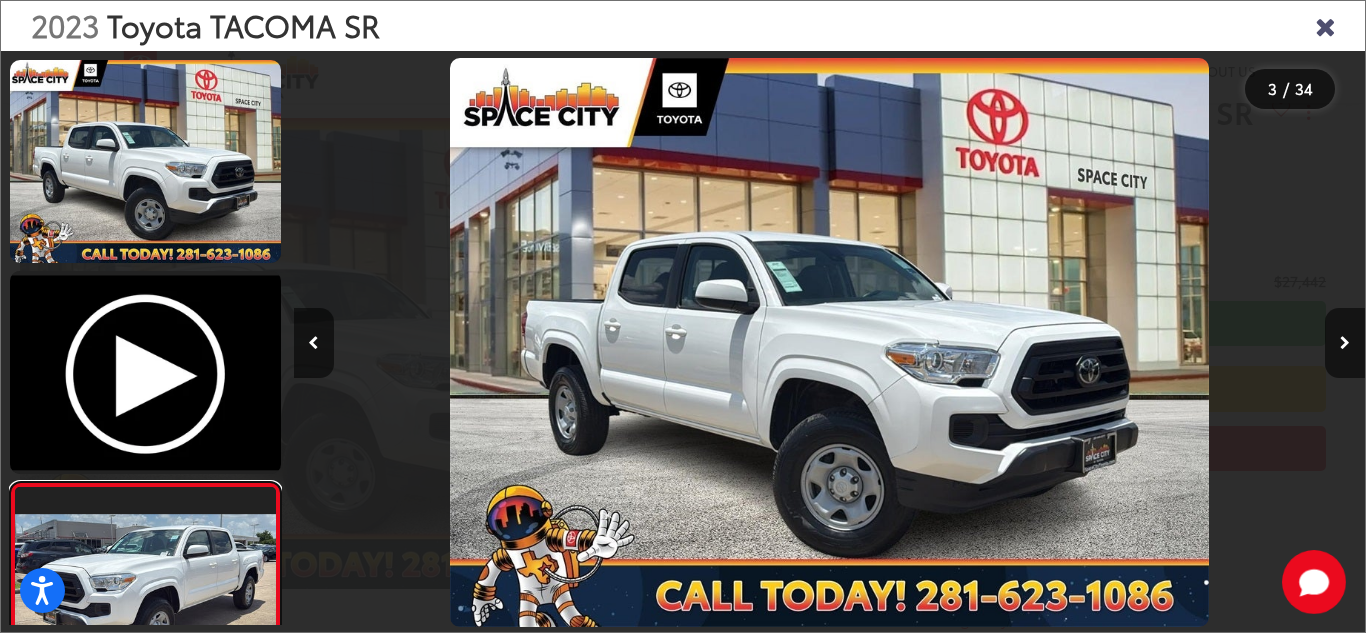 scroll, scrollTop: 291, scrollLeft: 0, axis: vertical 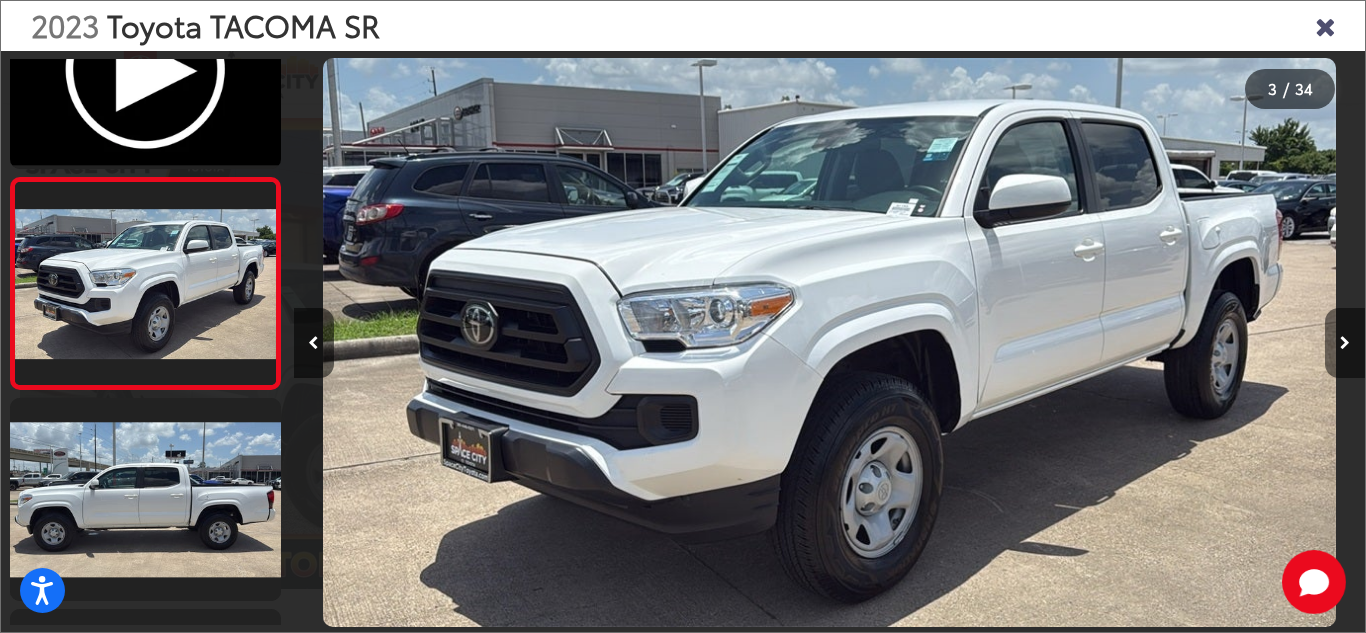 click at bounding box center (1345, 343) 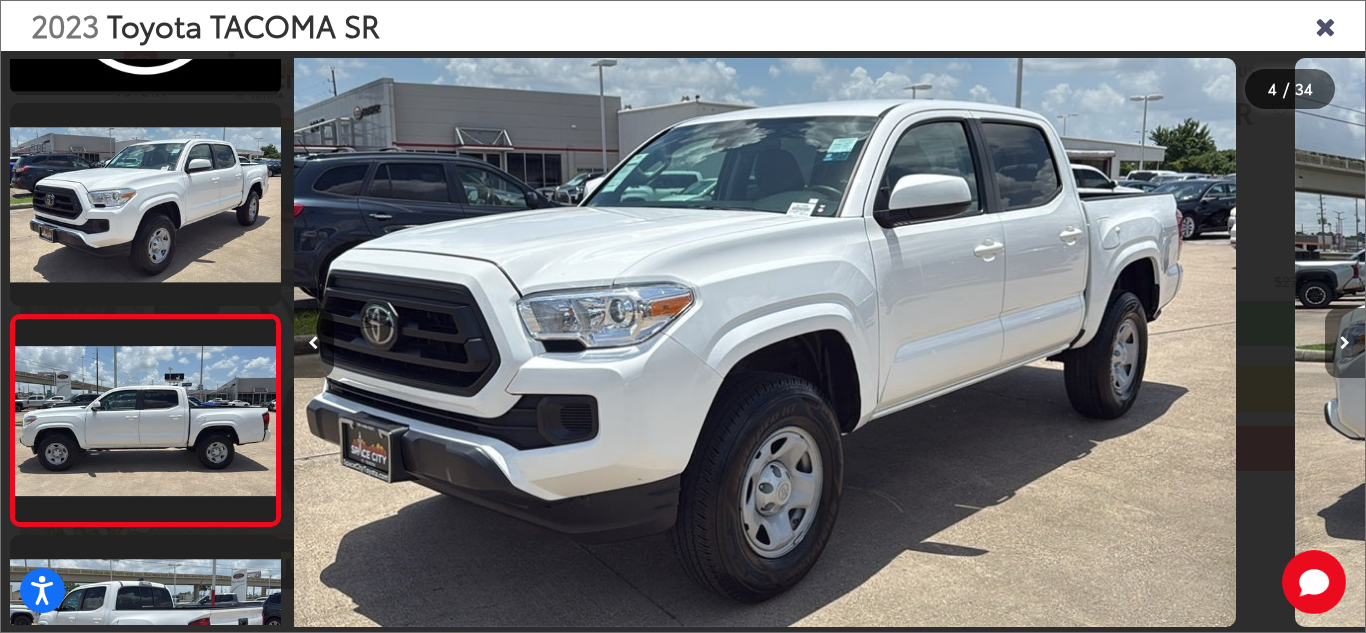scroll, scrollTop: 511, scrollLeft: 0, axis: vertical 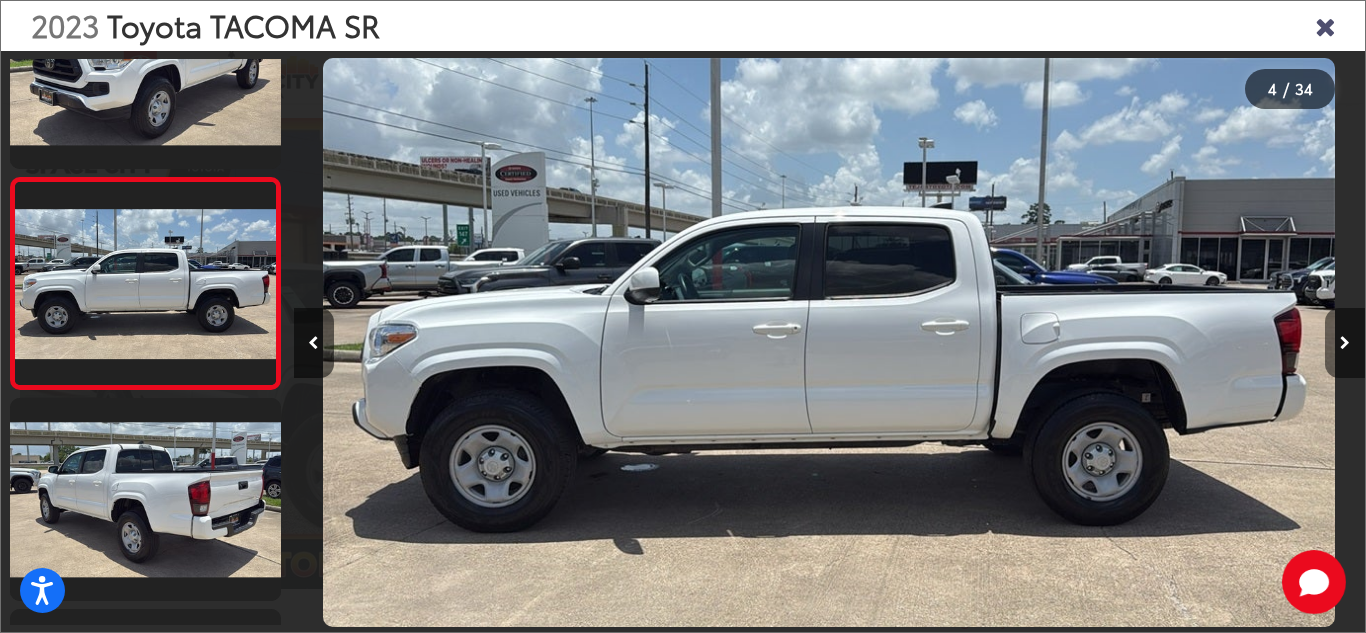 click at bounding box center [1345, 343] 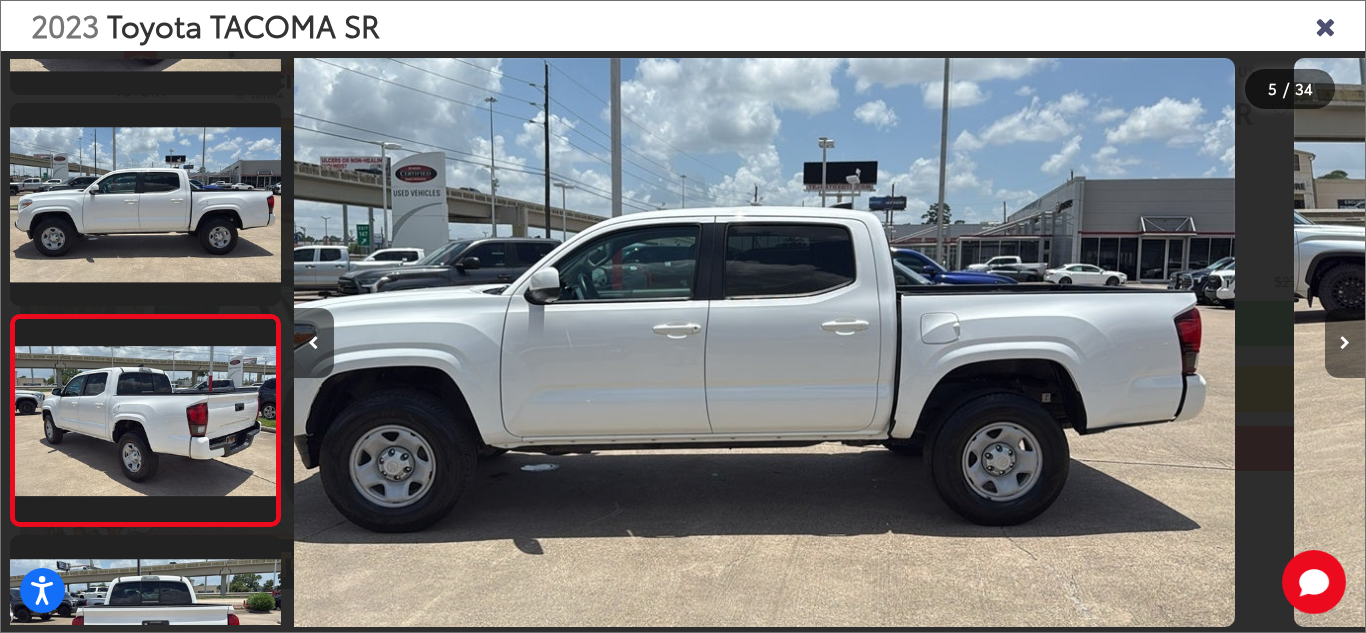 scroll, scrollTop: 722, scrollLeft: 0, axis: vertical 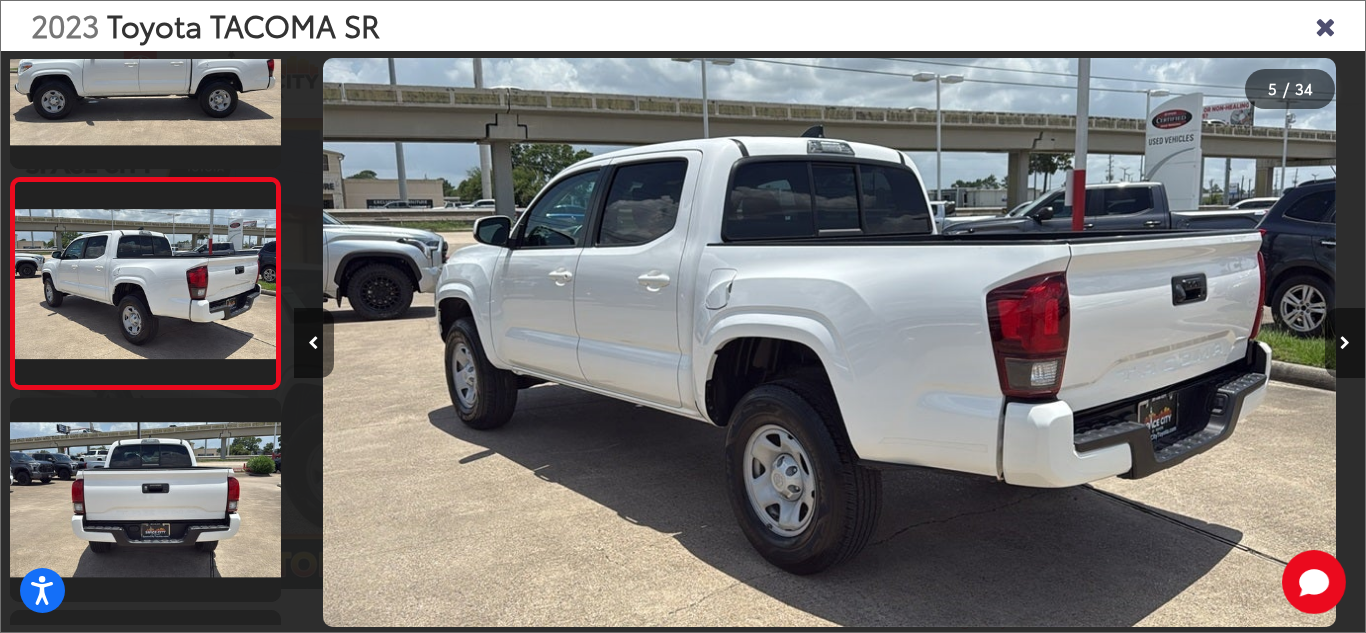 click at bounding box center (1345, 343) 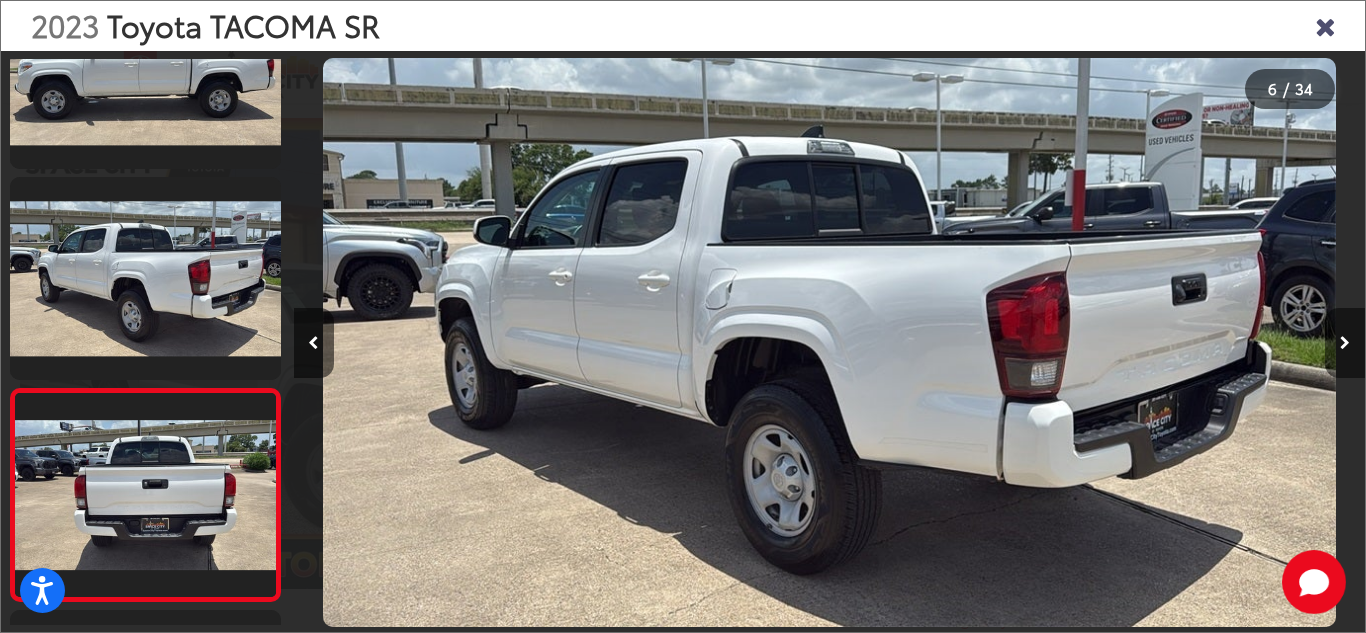 scroll, scrollTop: 0, scrollLeft: 4689, axis: horizontal 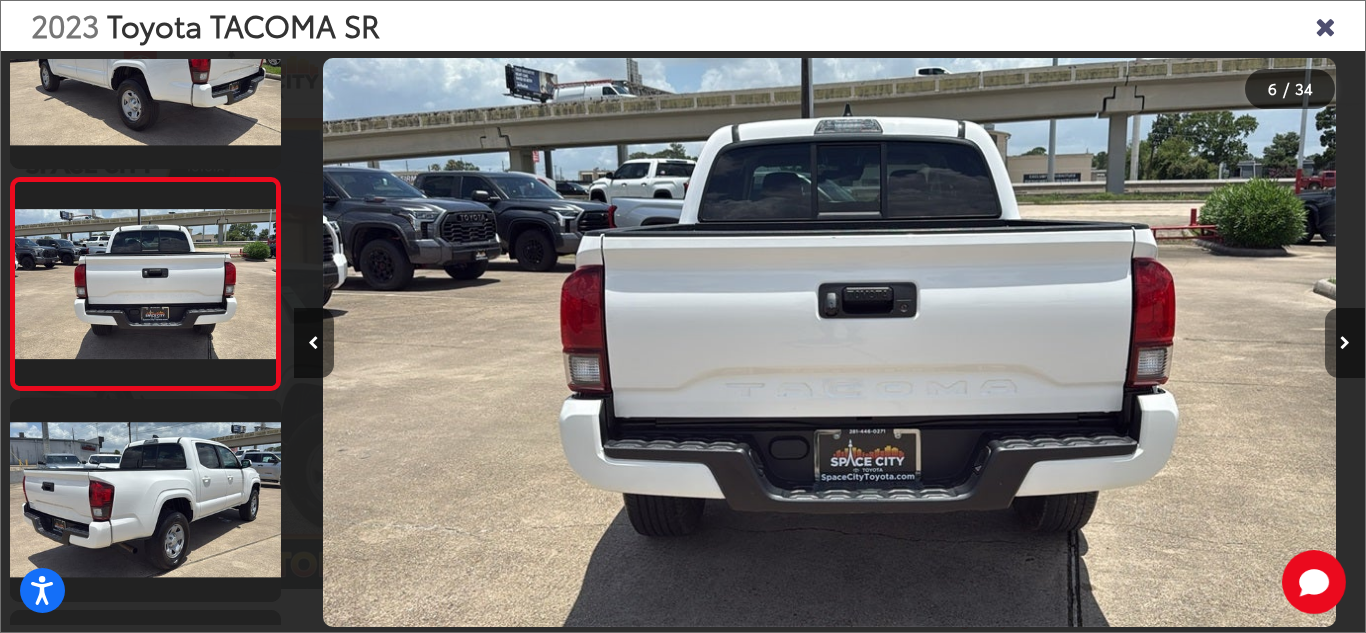 click at bounding box center (1345, 343) 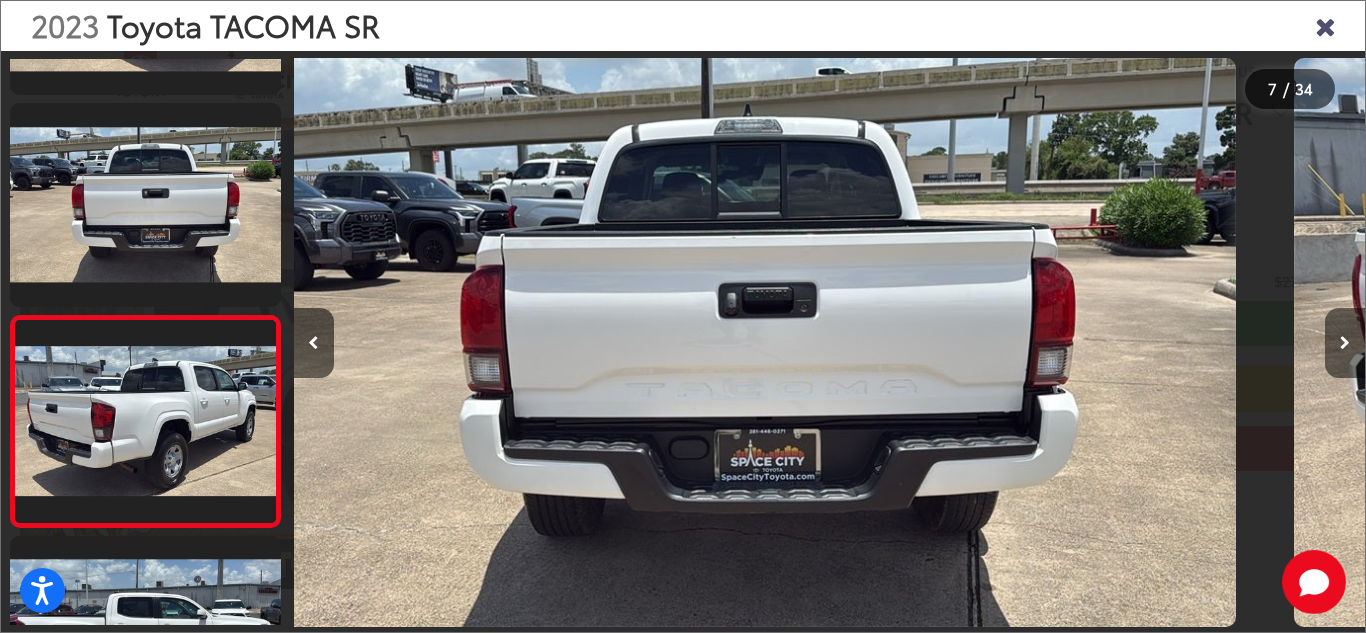 scroll, scrollTop: 1145, scrollLeft: 0, axis: vertical 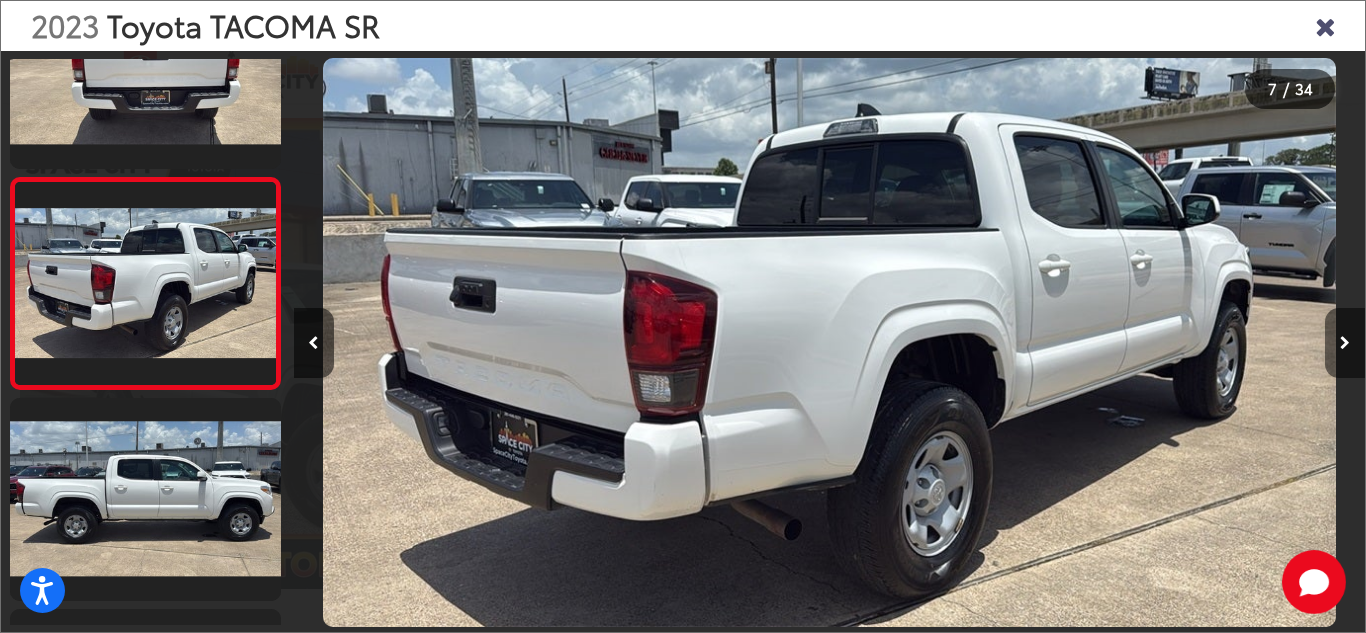 click at bounding box center [1345, 343] 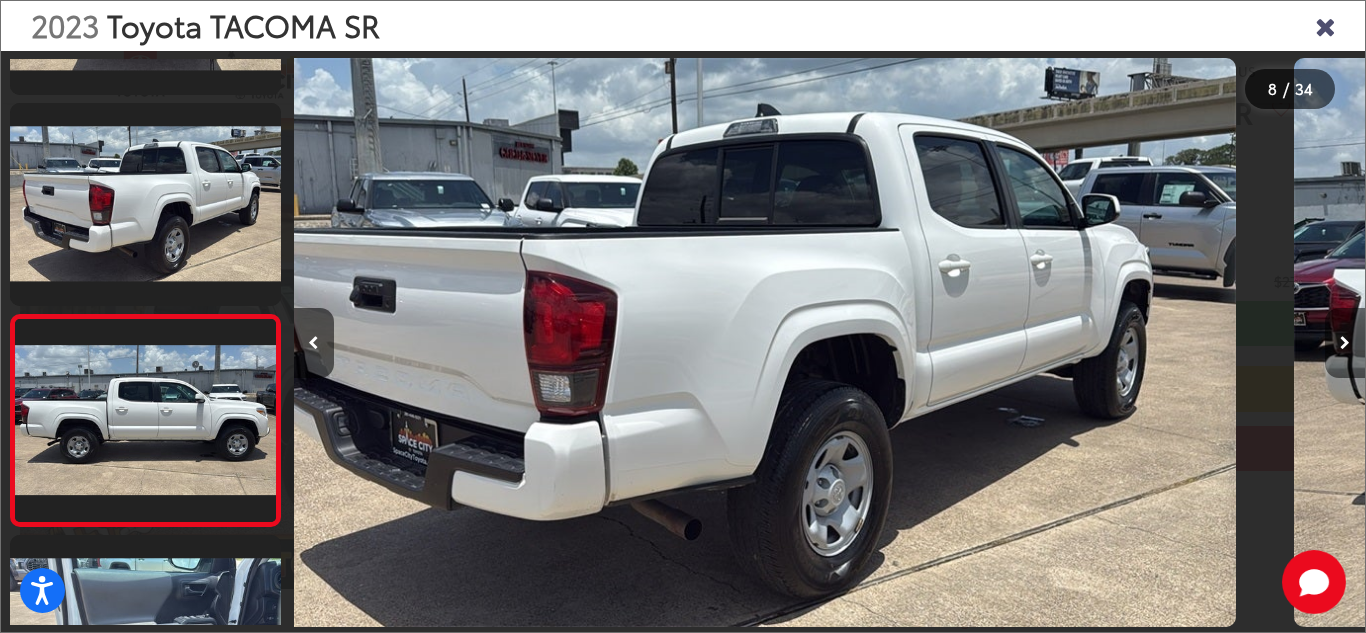 scroll, scrollTop: 1356, scrollLeft: 0, axis: vertical 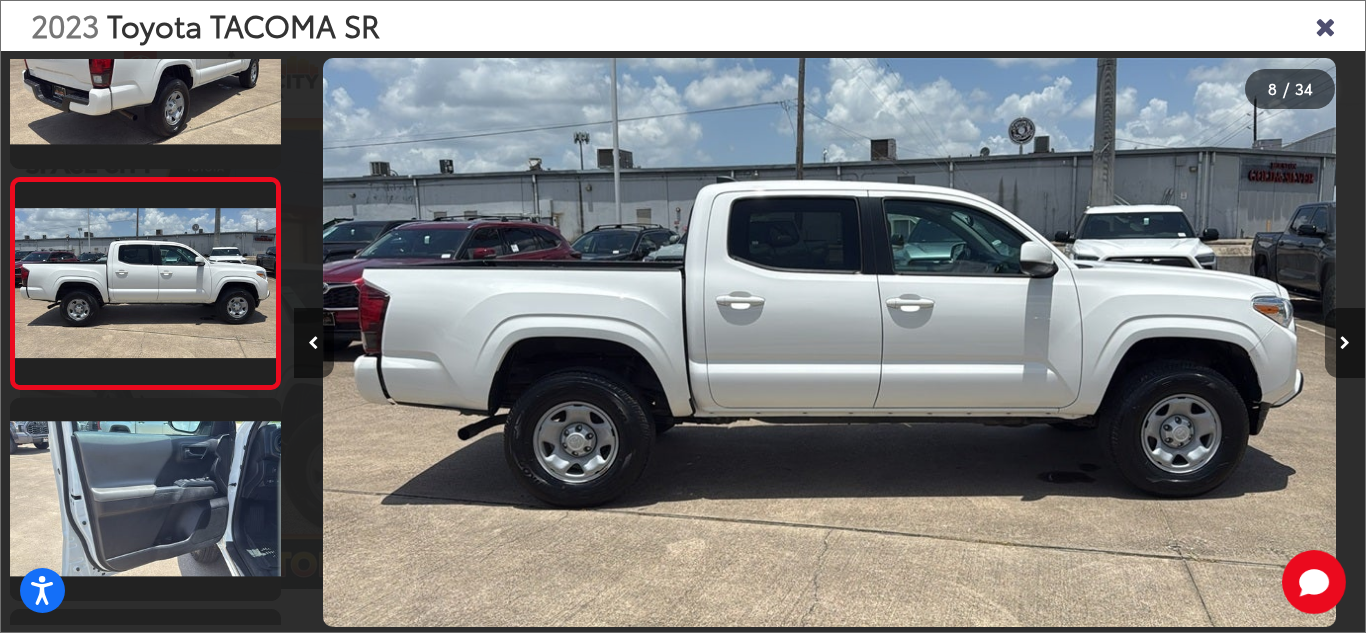 click at bounding box center (1345, 343) 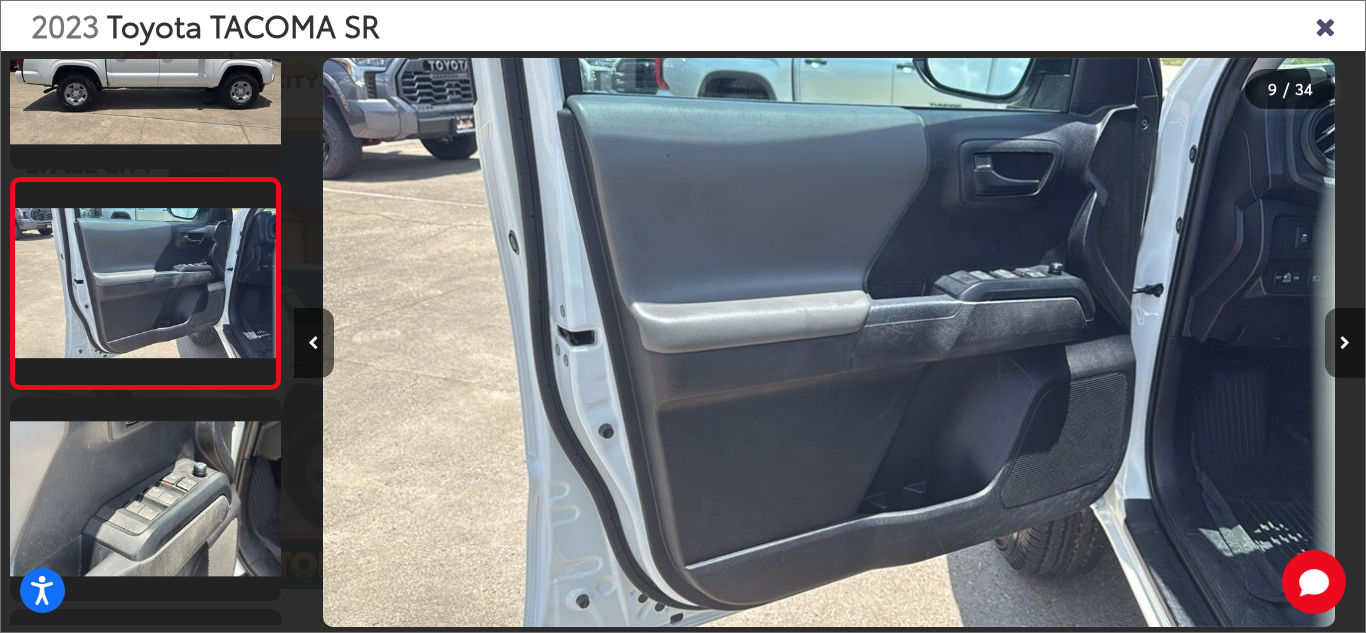 click at bounding box center (1345, 343) 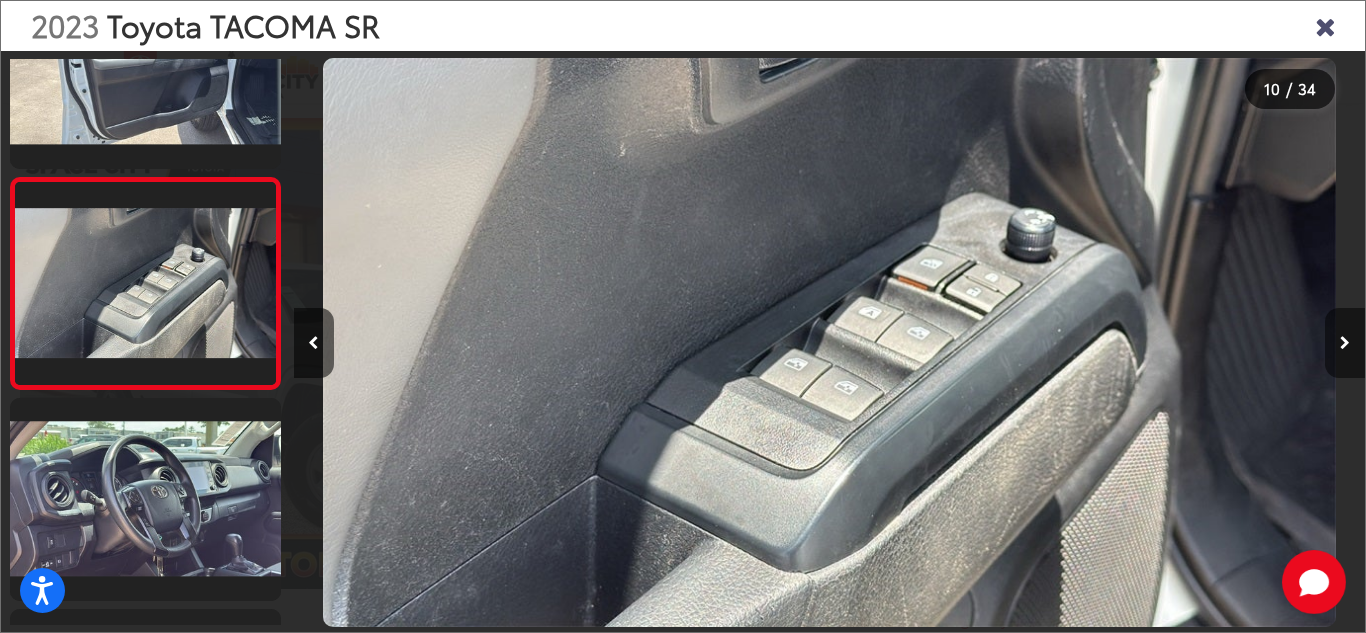 click at bounding box center [1345, 343] 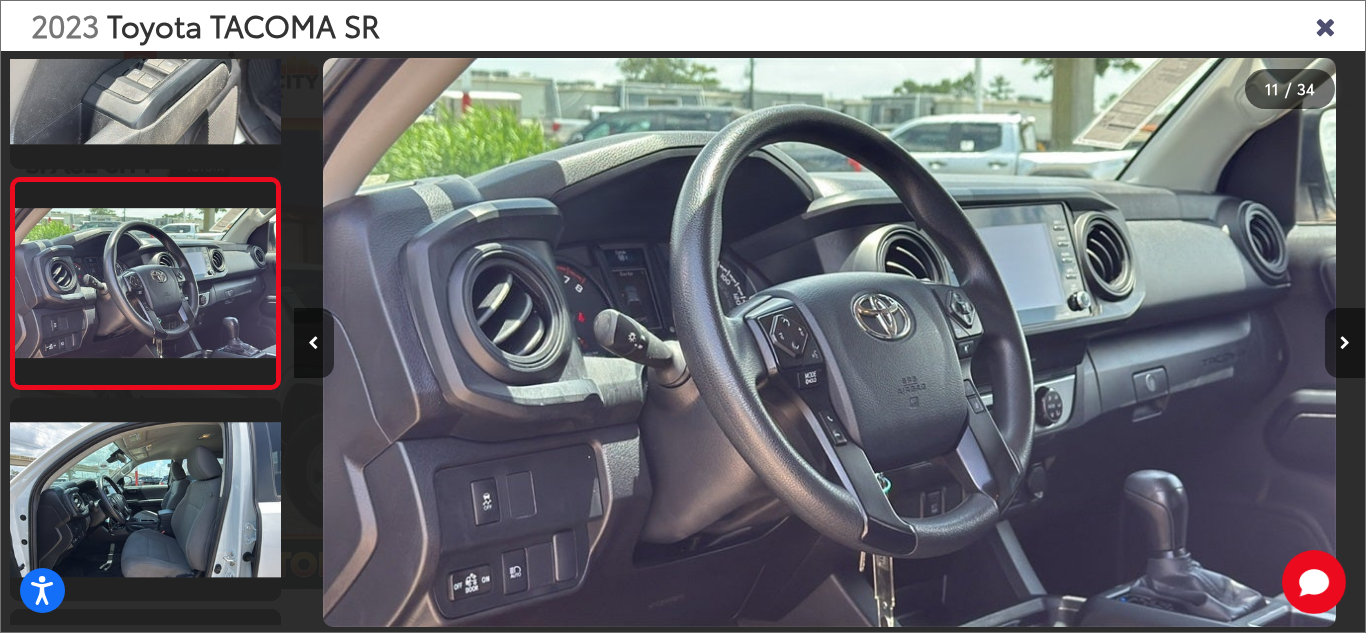 click at bounding box center [1345, 343] 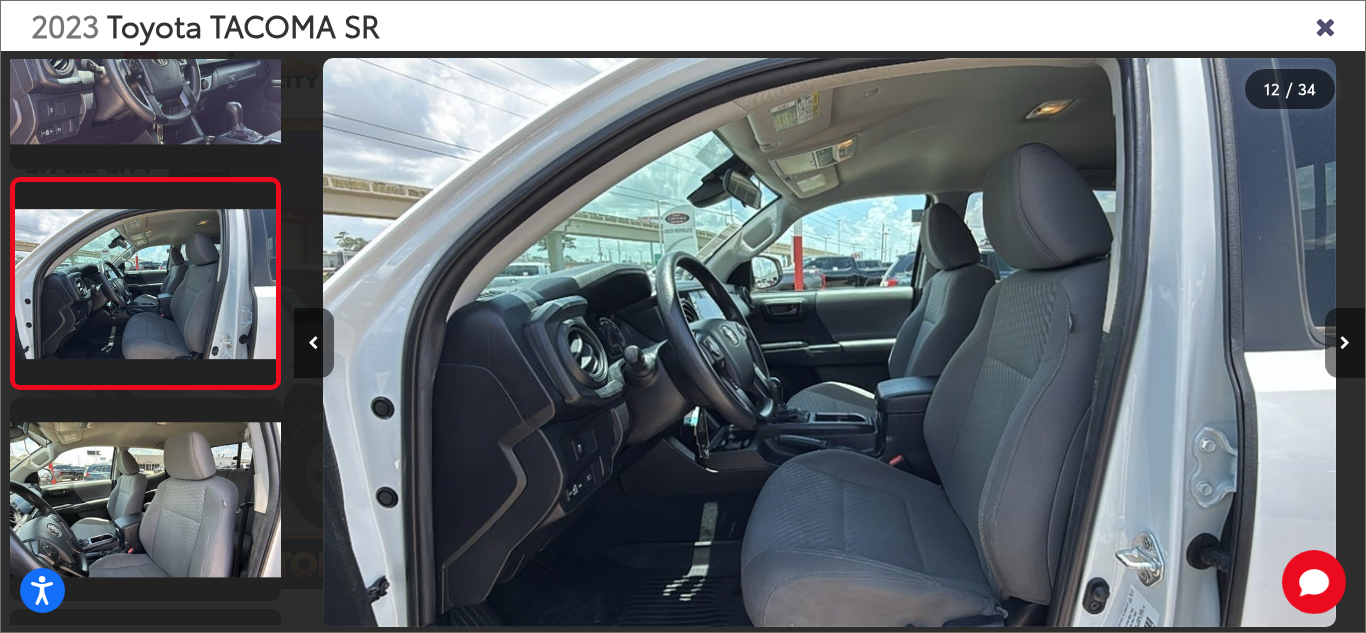 click at bounding box center [1345, 343] 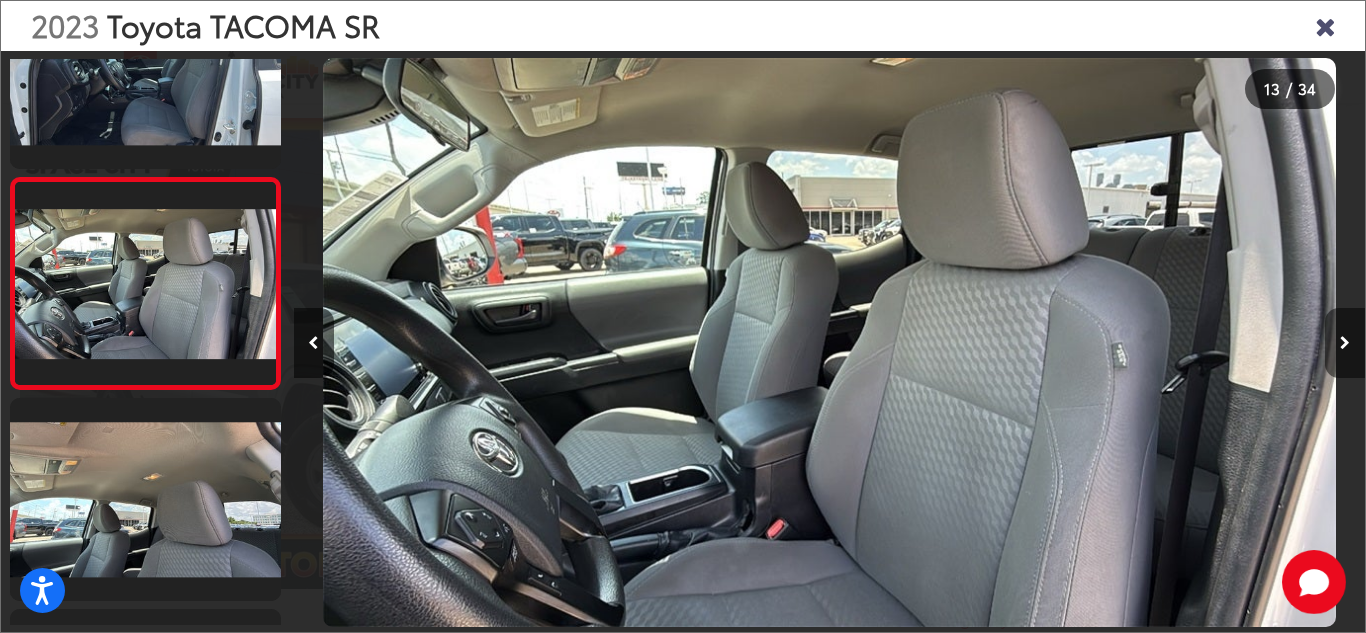 click at bounding box center (1345, 343) 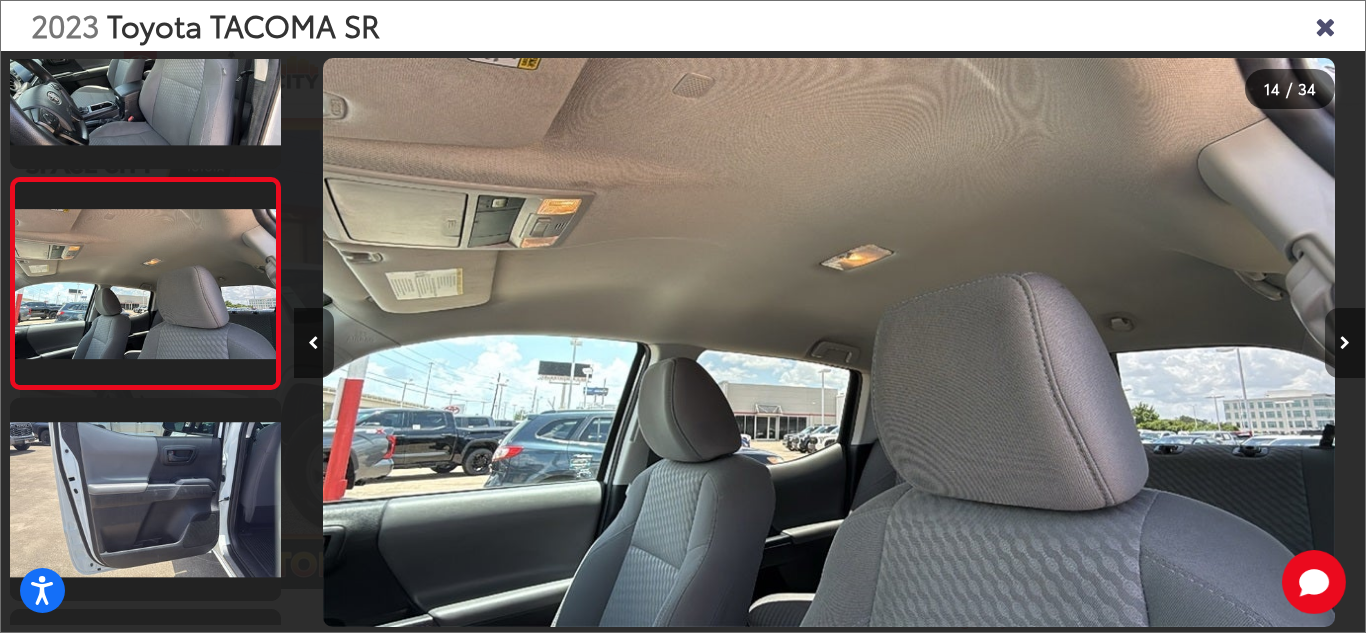 click at bounding box center (1345, 343) 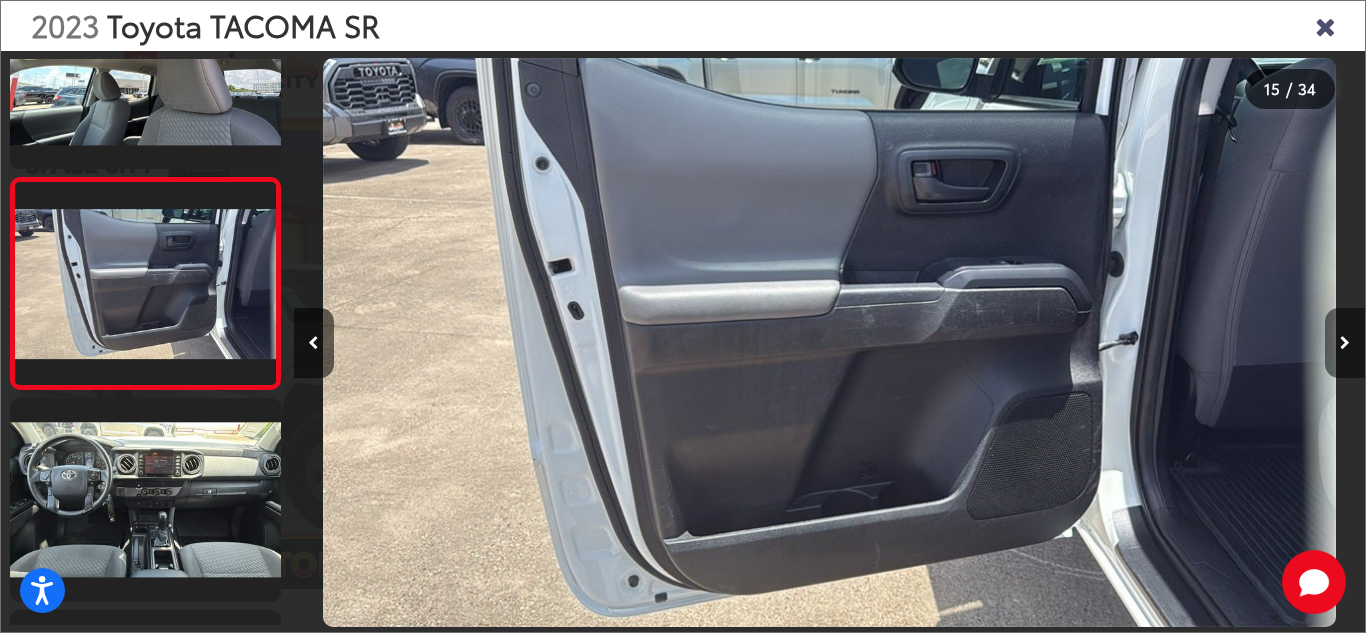 click at bounding box center [1345, 343] 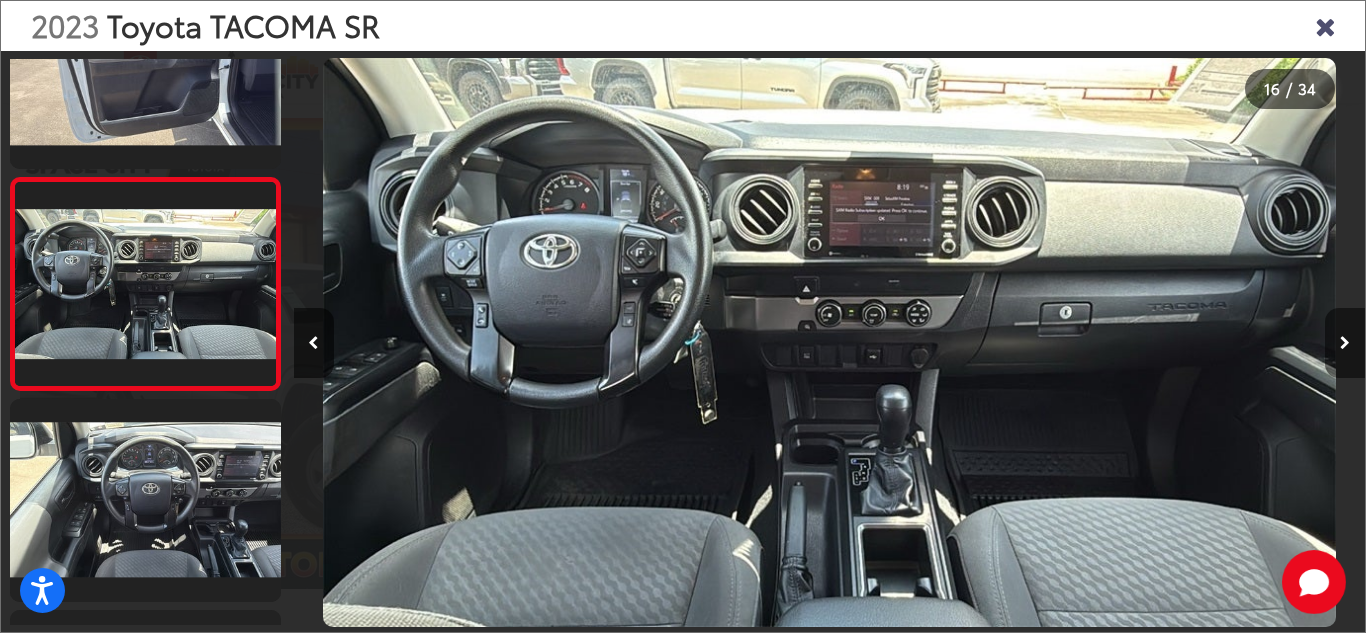 click at bounding box center (1345, 343) 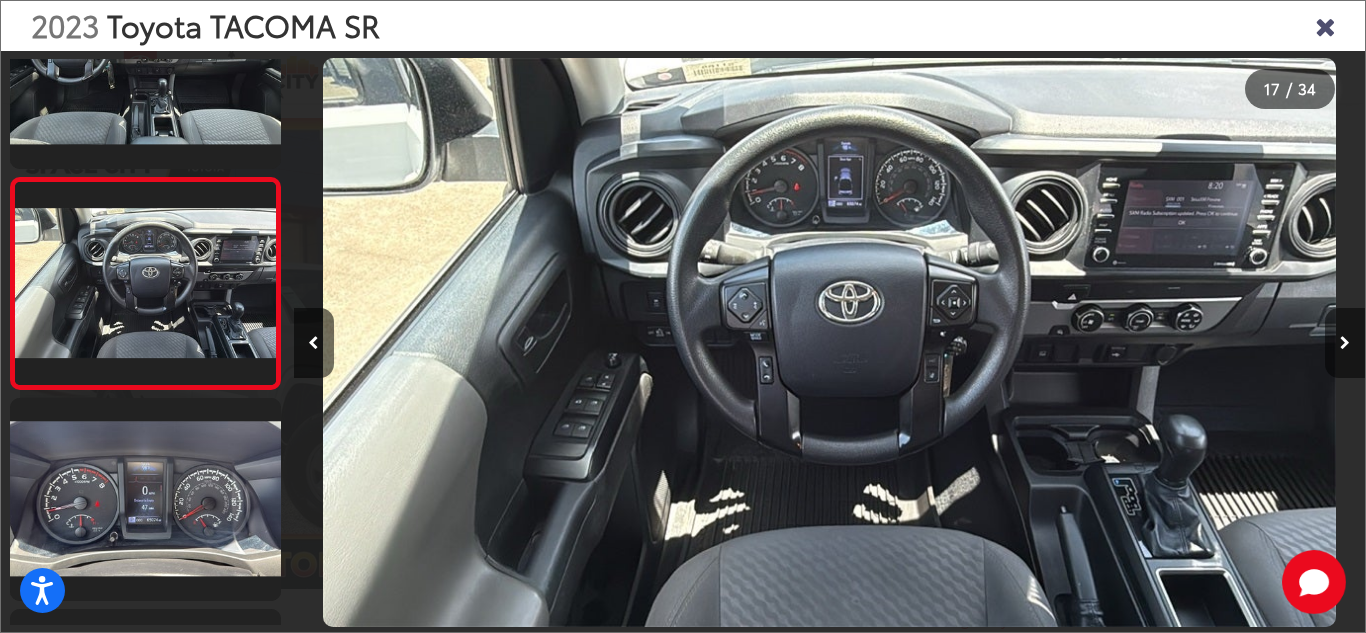 click at bounding box center (1345, 343) 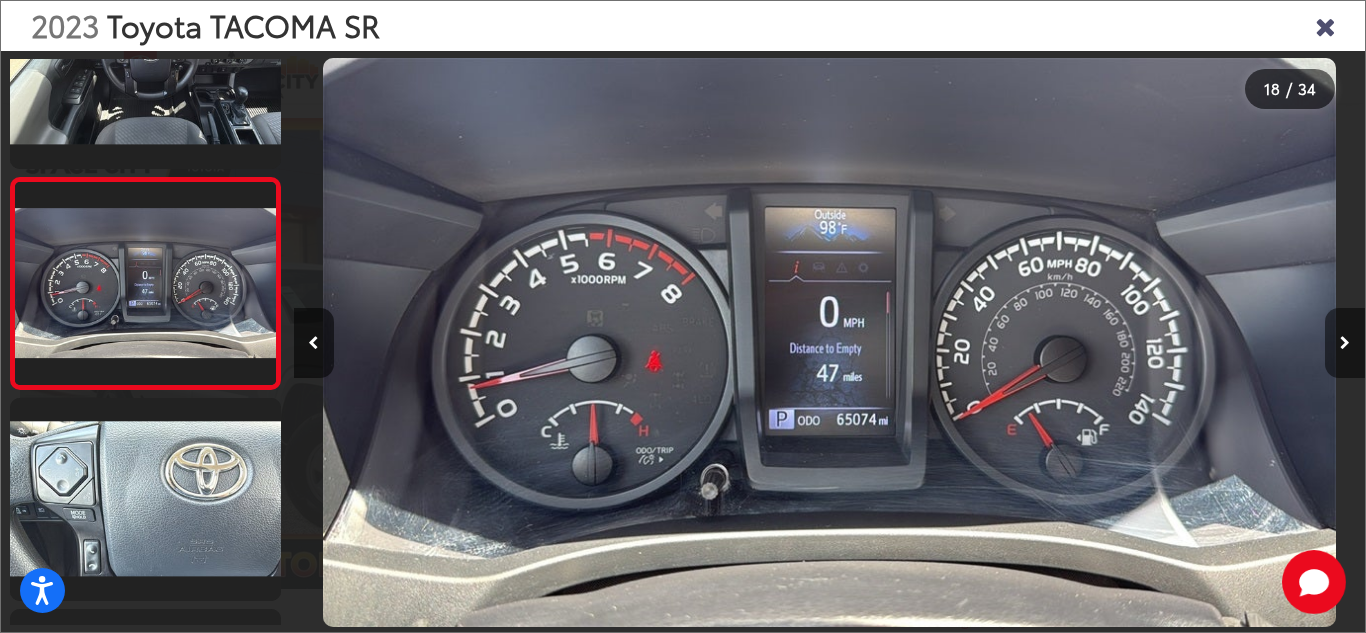 click at bounding box center (1345, 343) 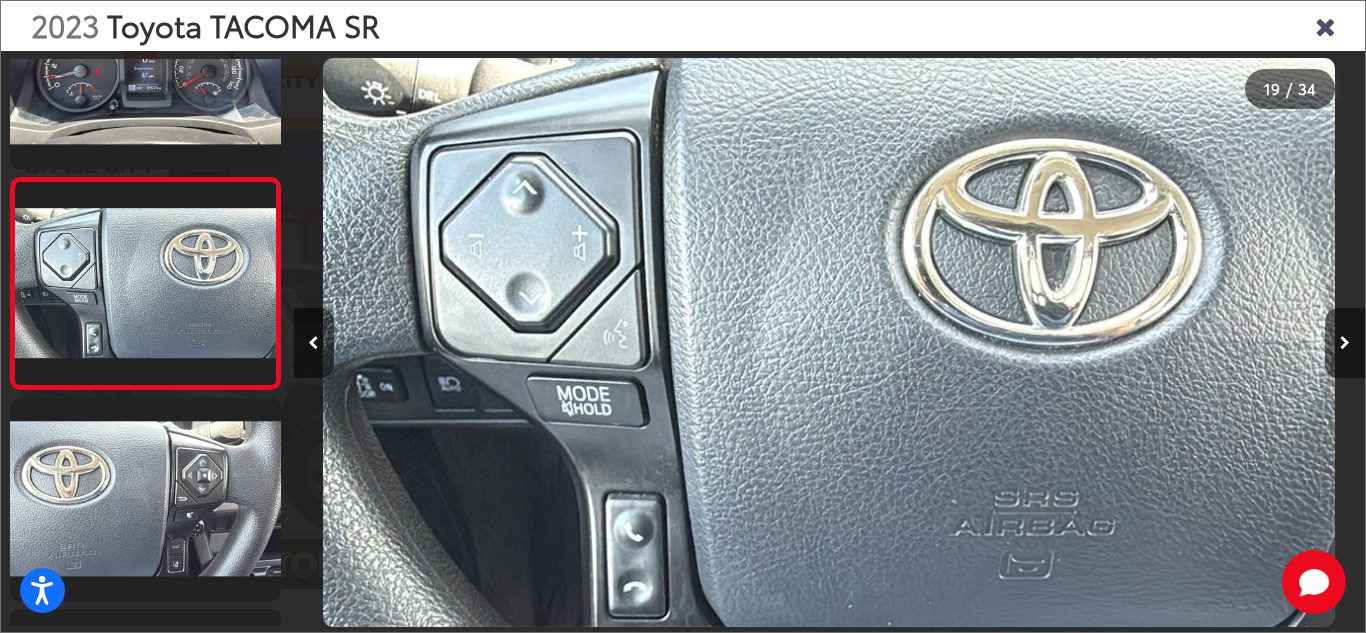 click at bounding box center (1345, 343) 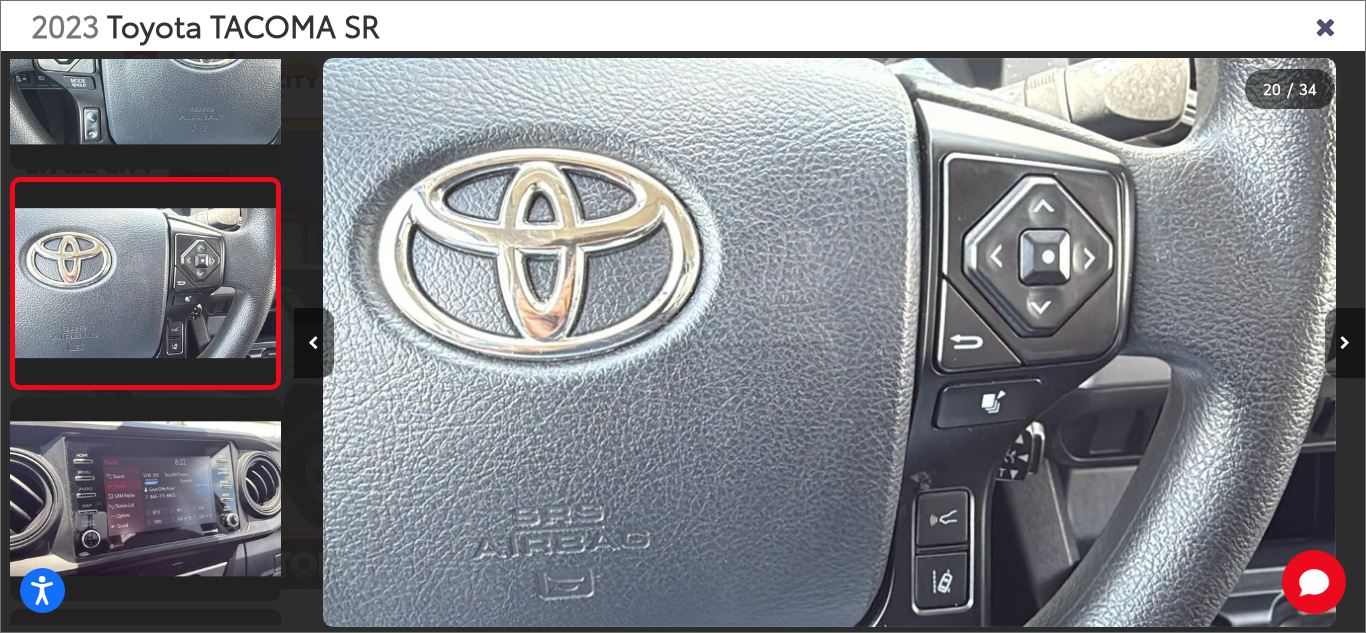 click at bounding box center [1345, 343] 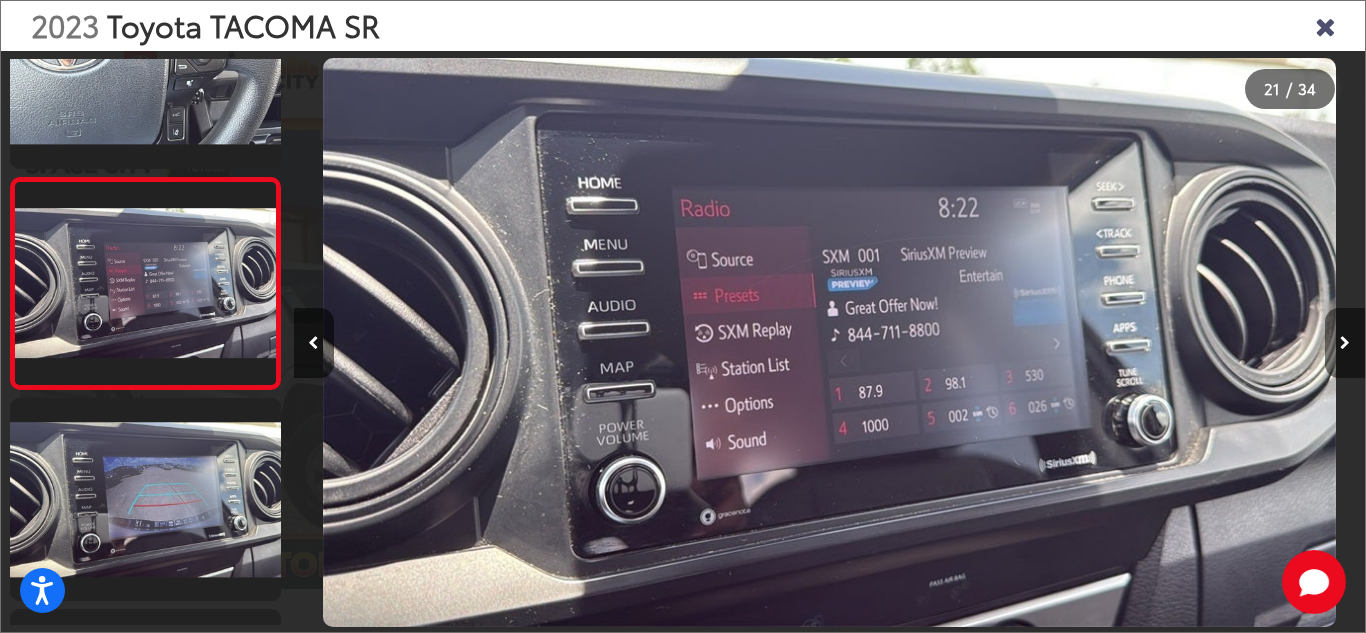 click at bounding box center (1345, 343) 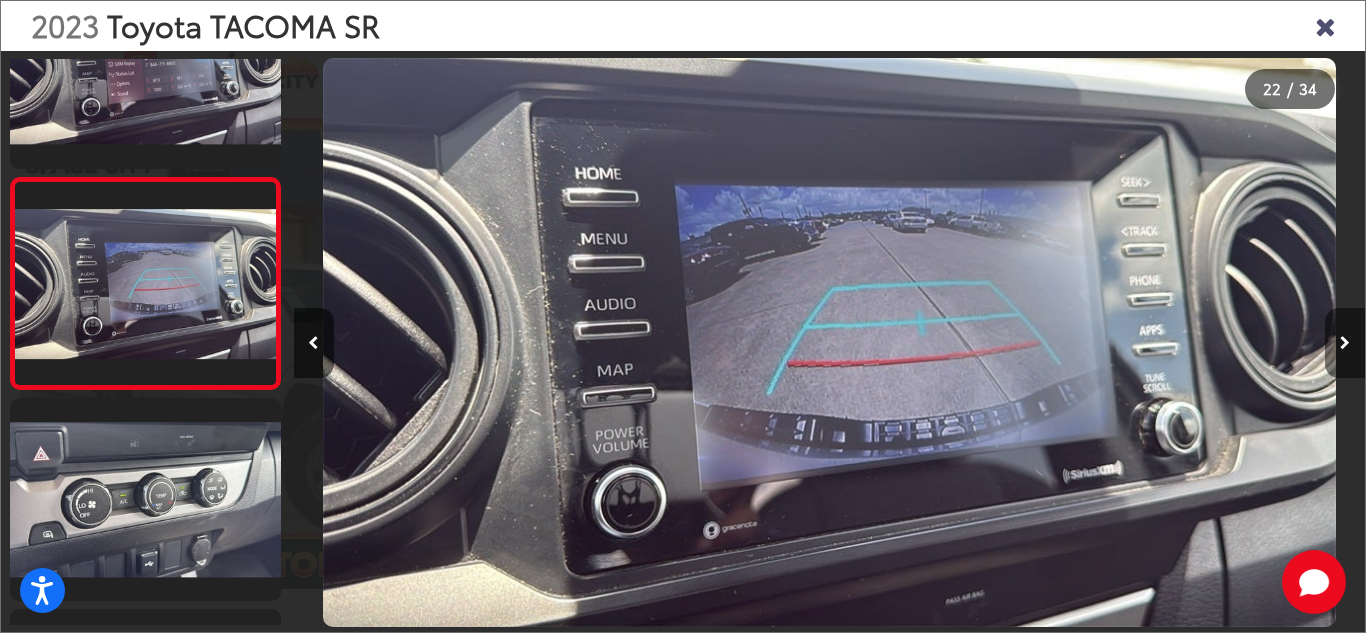 click at bounding box center [1345, 343] 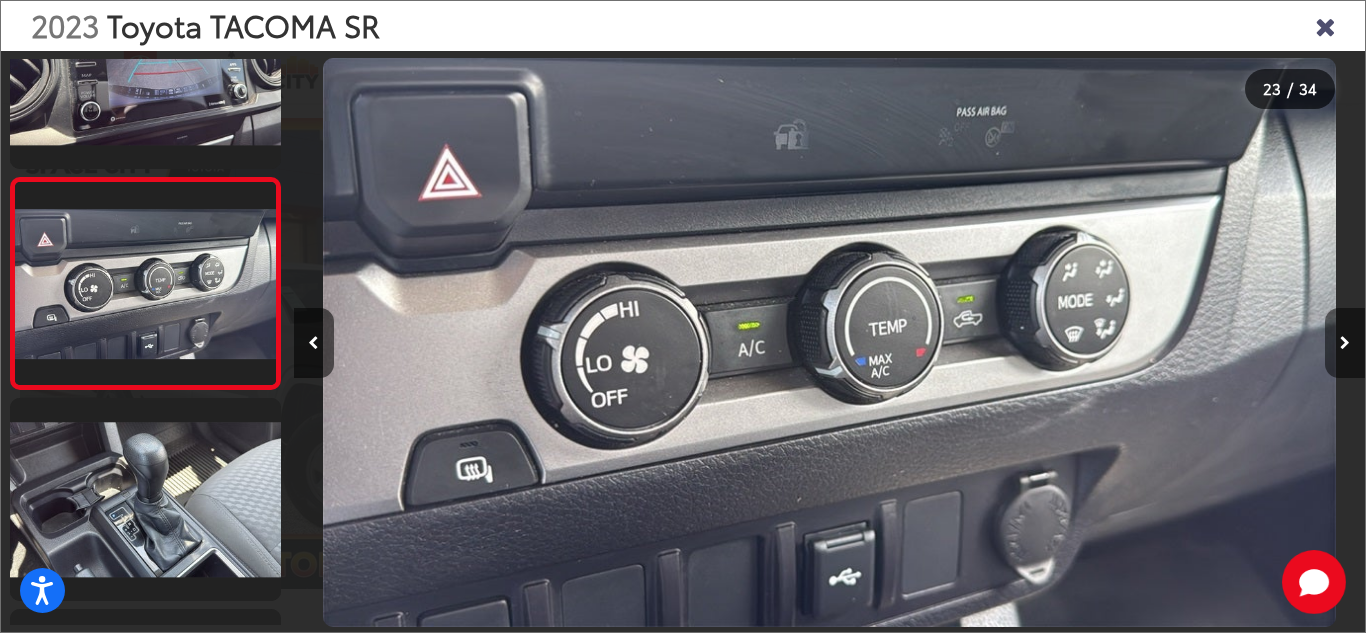 click at bounding box center [1345, 343] 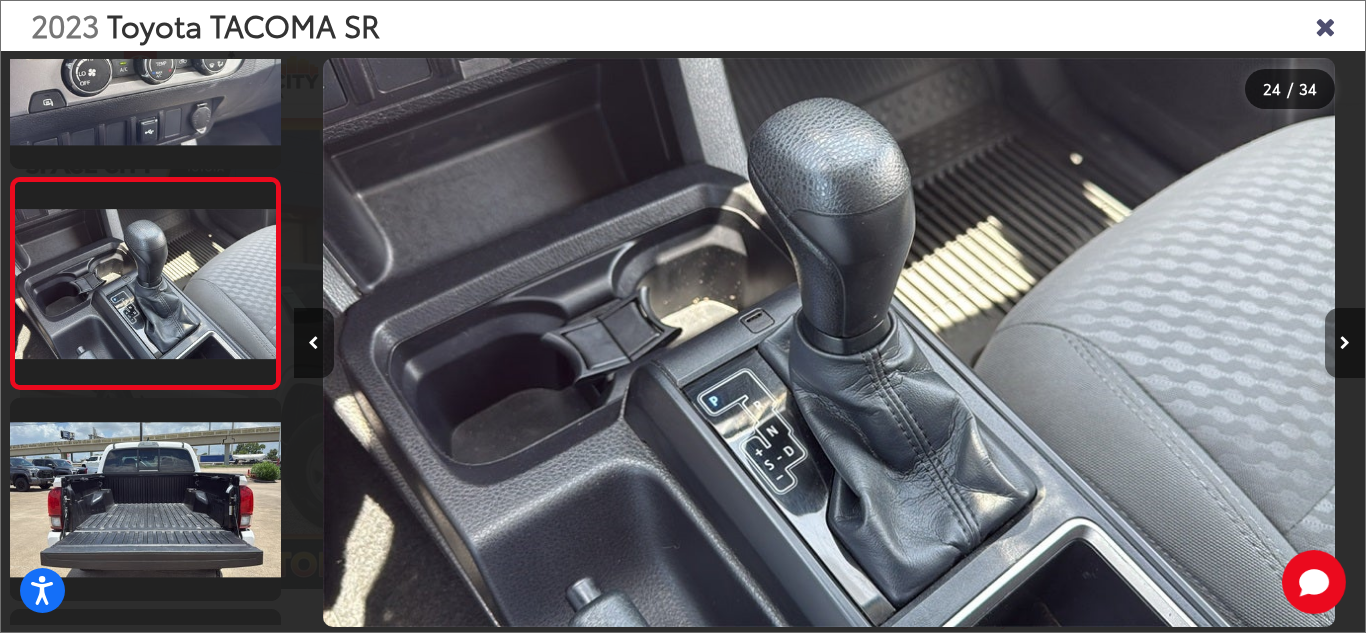 click at bounding box center (1345, 343) 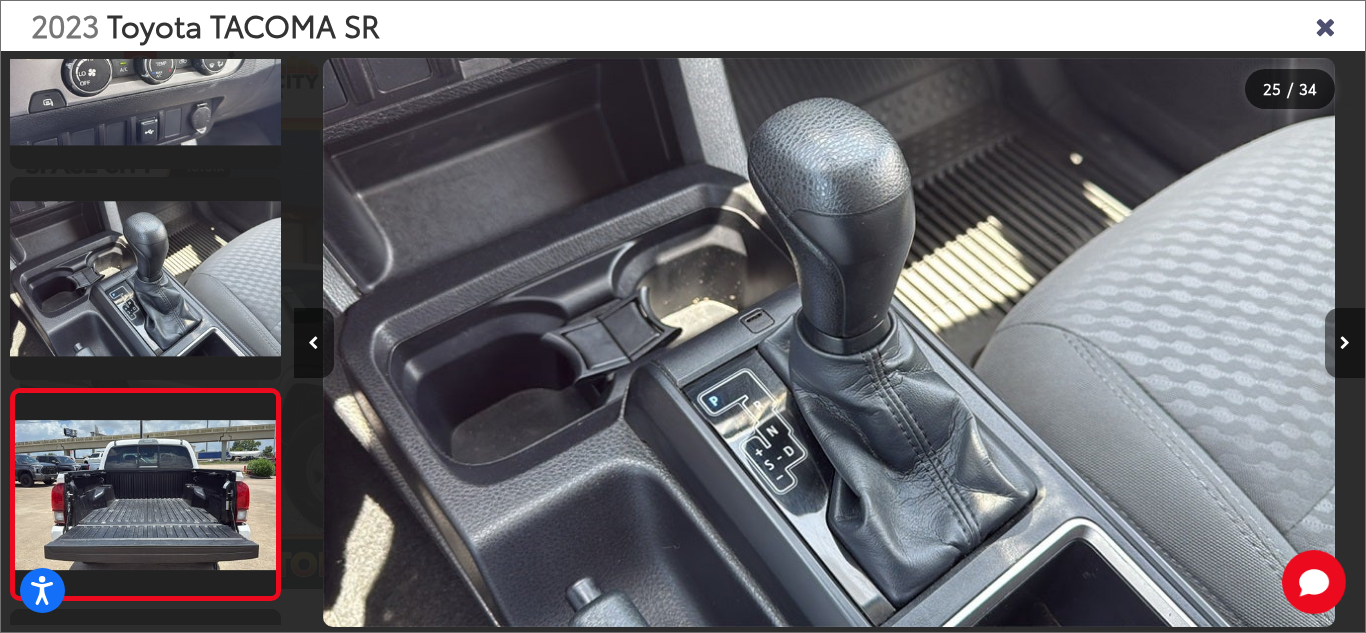 click at bounding box center (1345, 343) 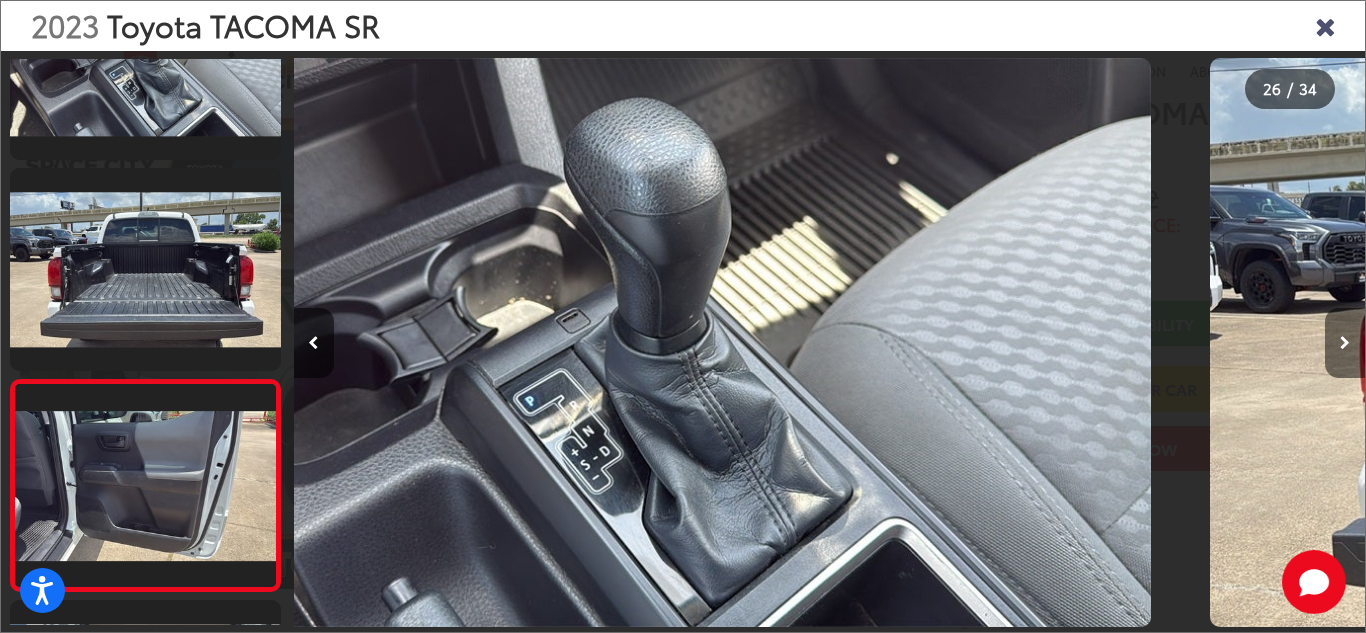 click at bounding box center [1345, 343] 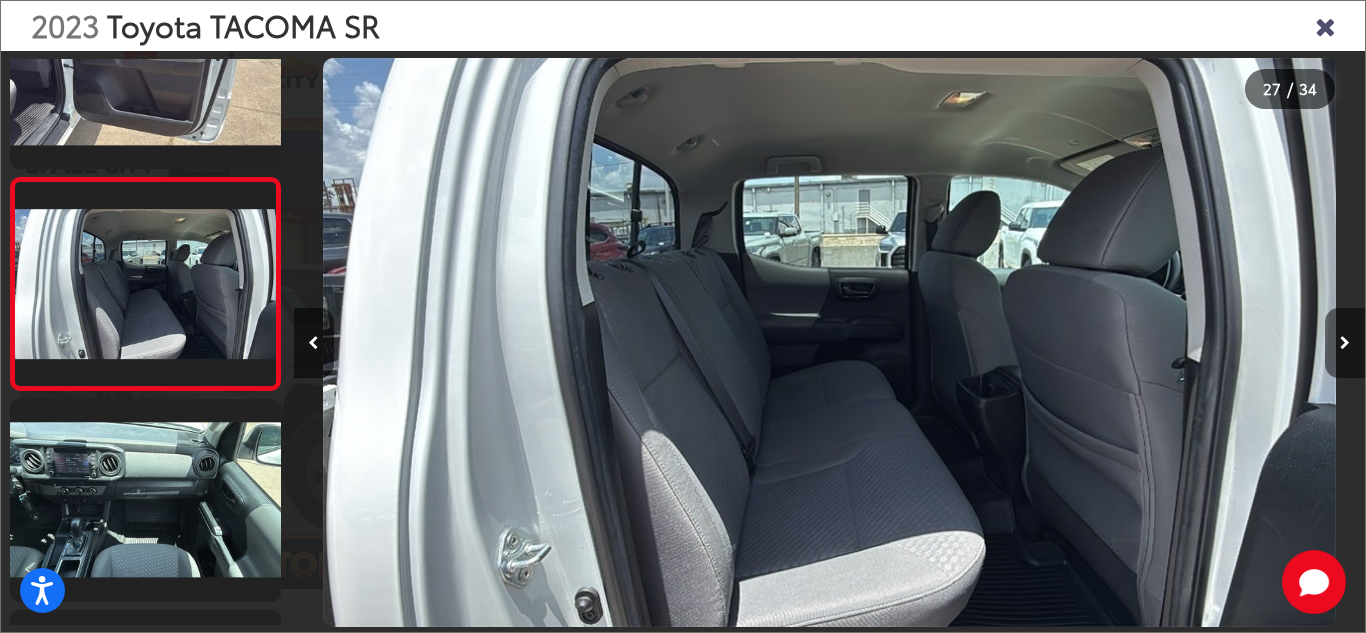 click at bounding box center (1345, 343) 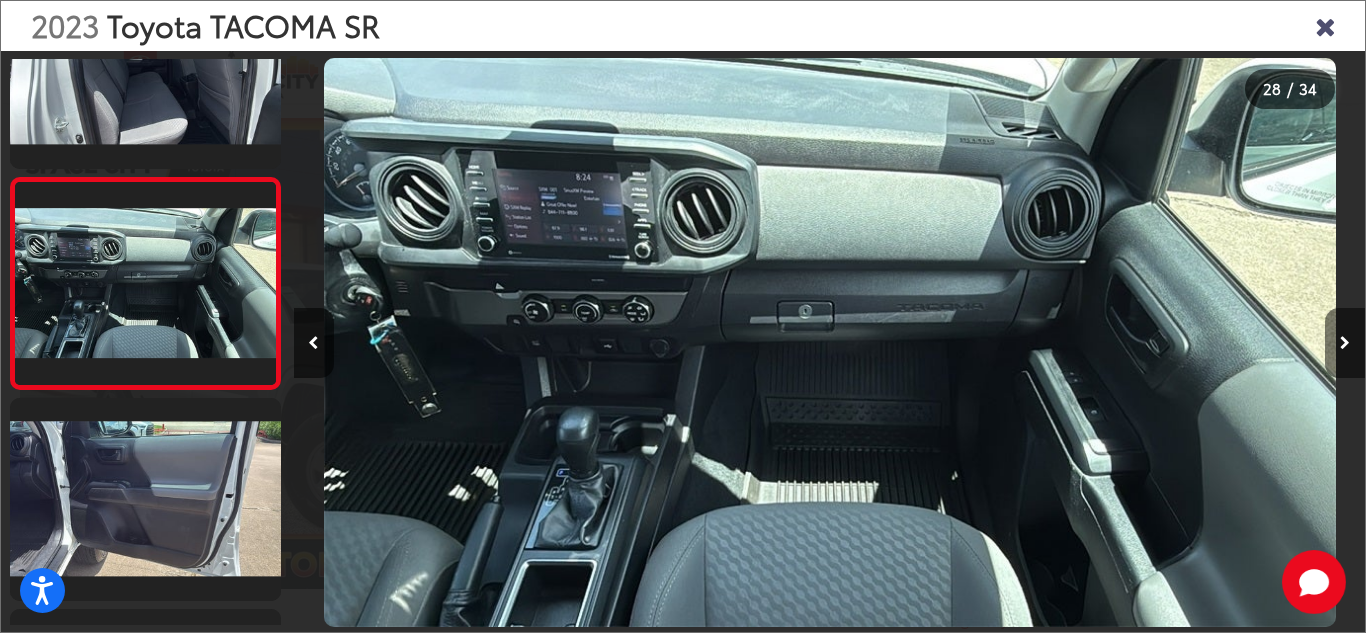 click at bounding box center [1345, 343] 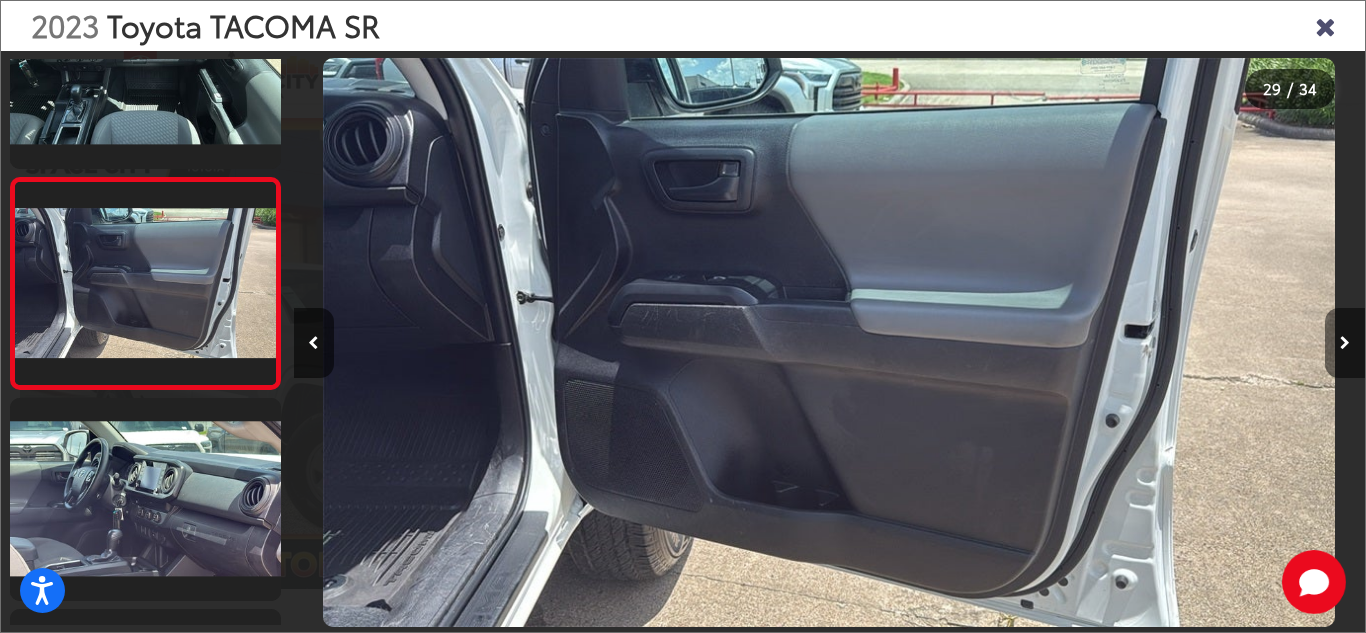 click at bounding box center [1345, 343] 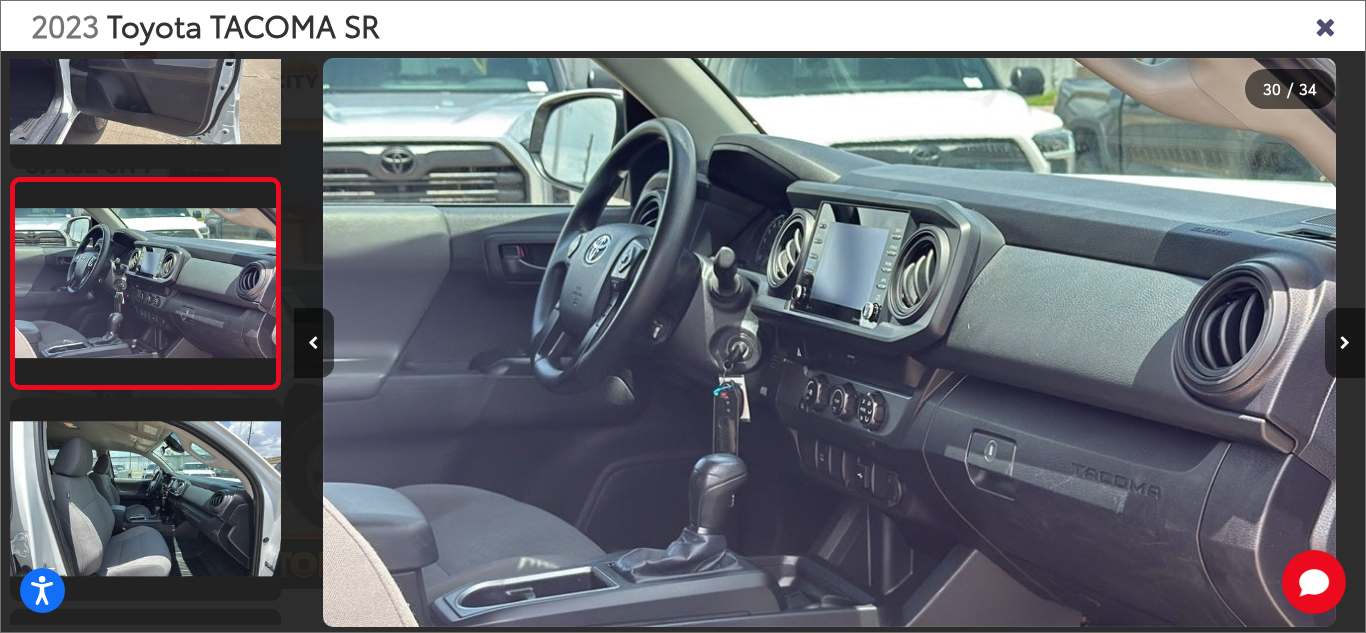click at bounding box center [1345, 343] 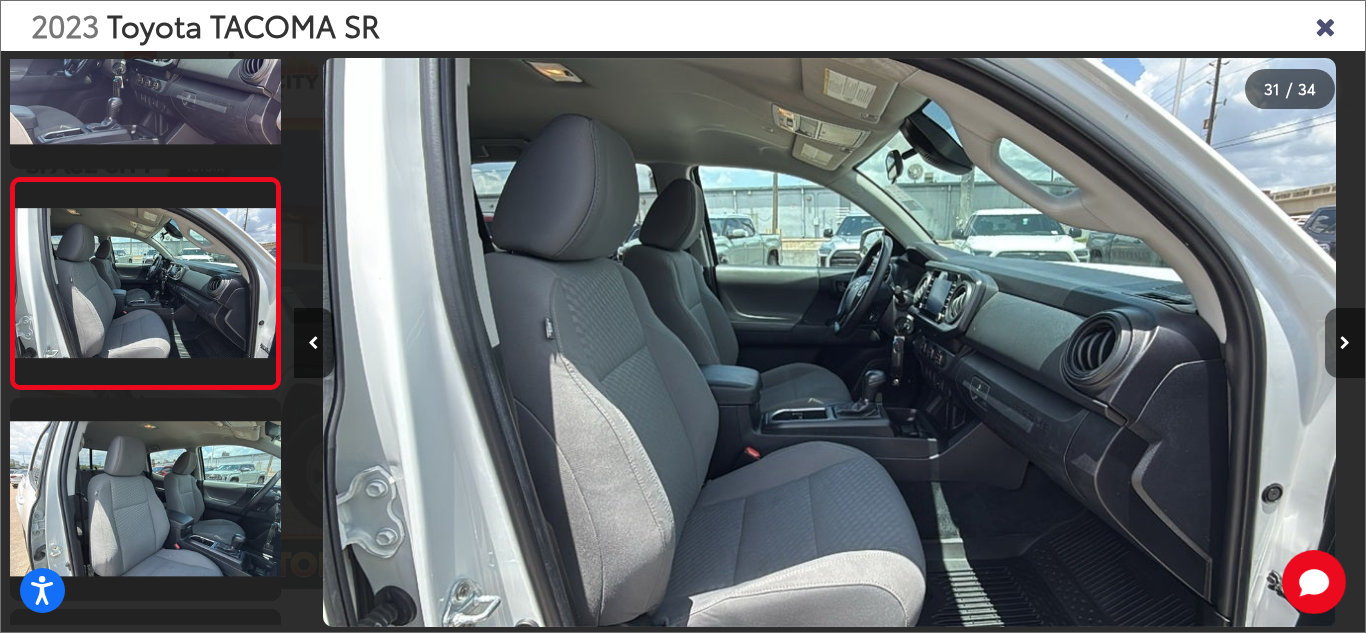 click at bounding box center (1345, 343) 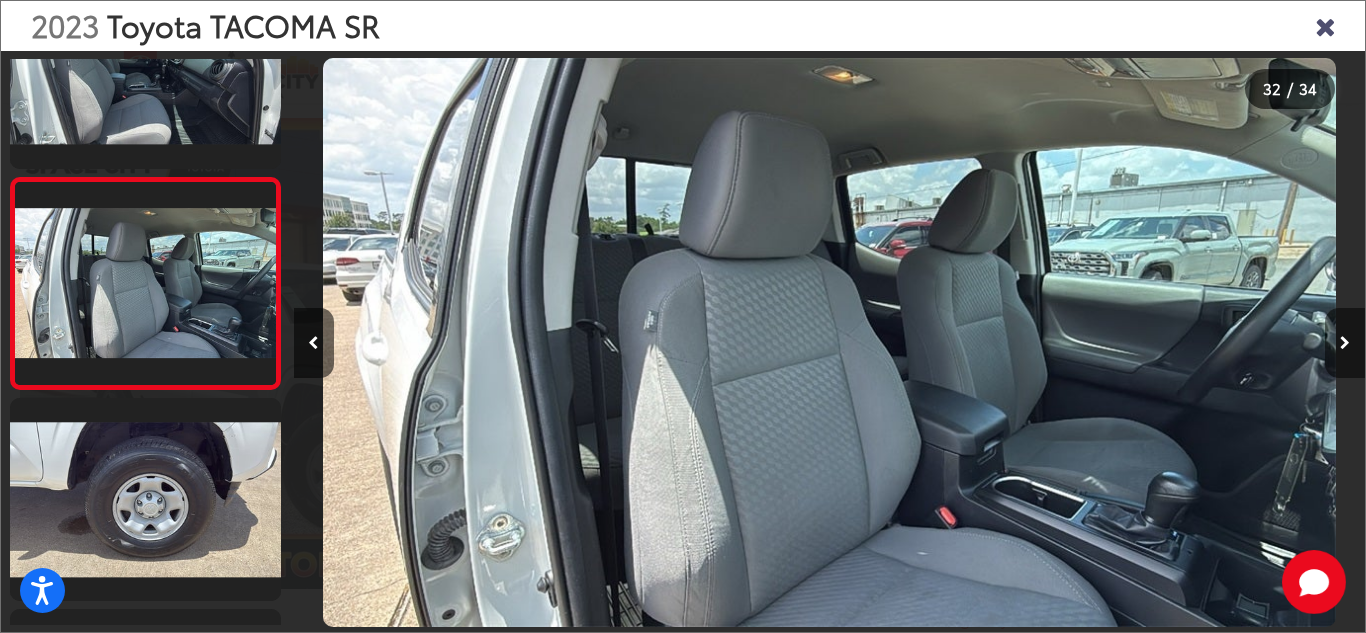 click at bounding box center [1345, 343] 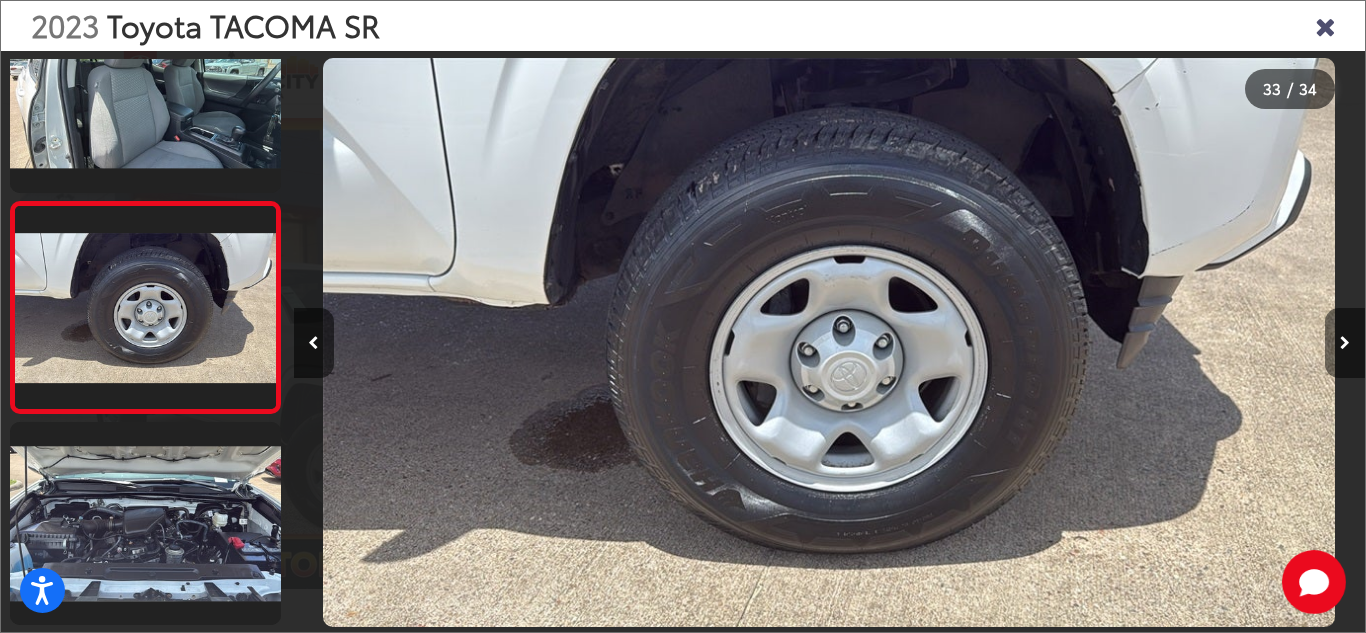 click at bounding box center (1345, 343) 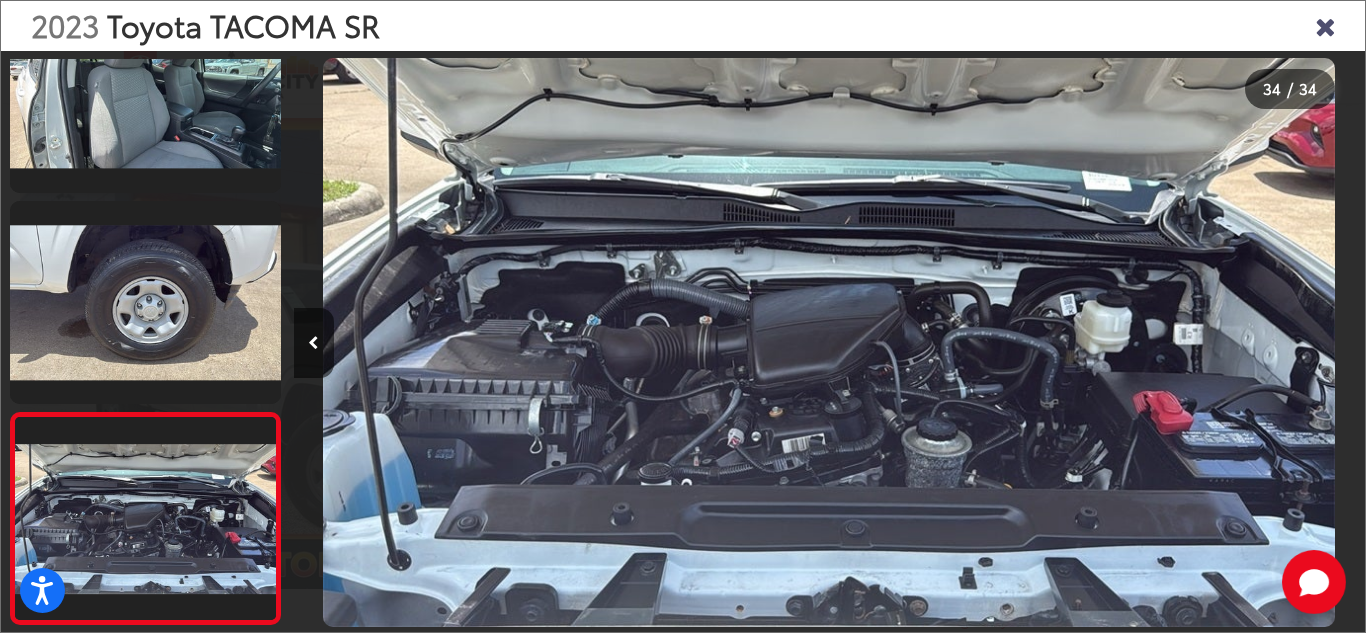click at bounding box center [1231, 342] 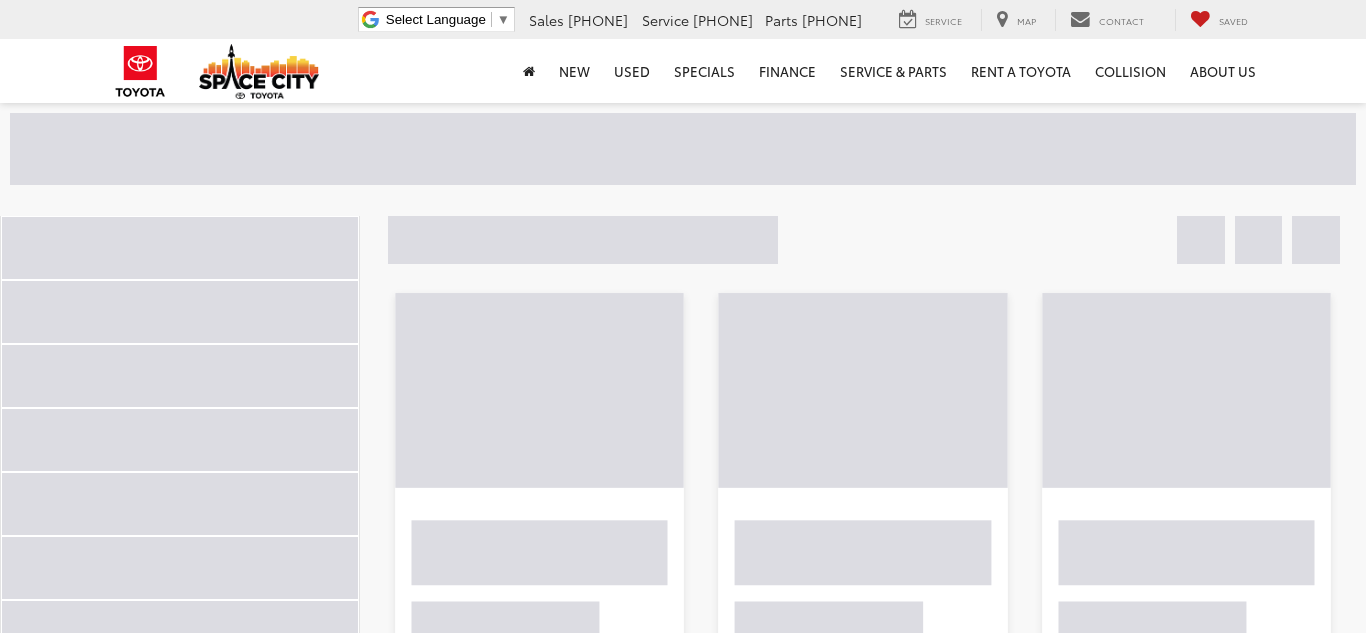 scroll, scrollTop: 134, scrollLeft: 0, axis: vertical 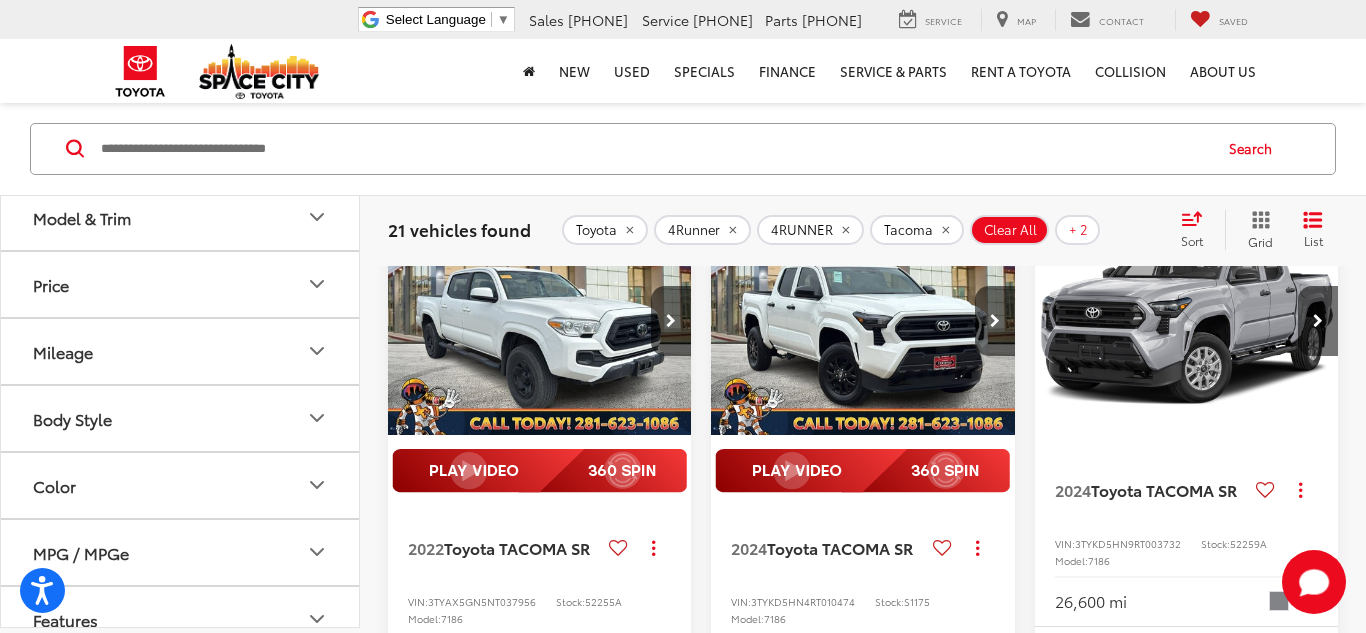 click at bounding box center (540, 321) 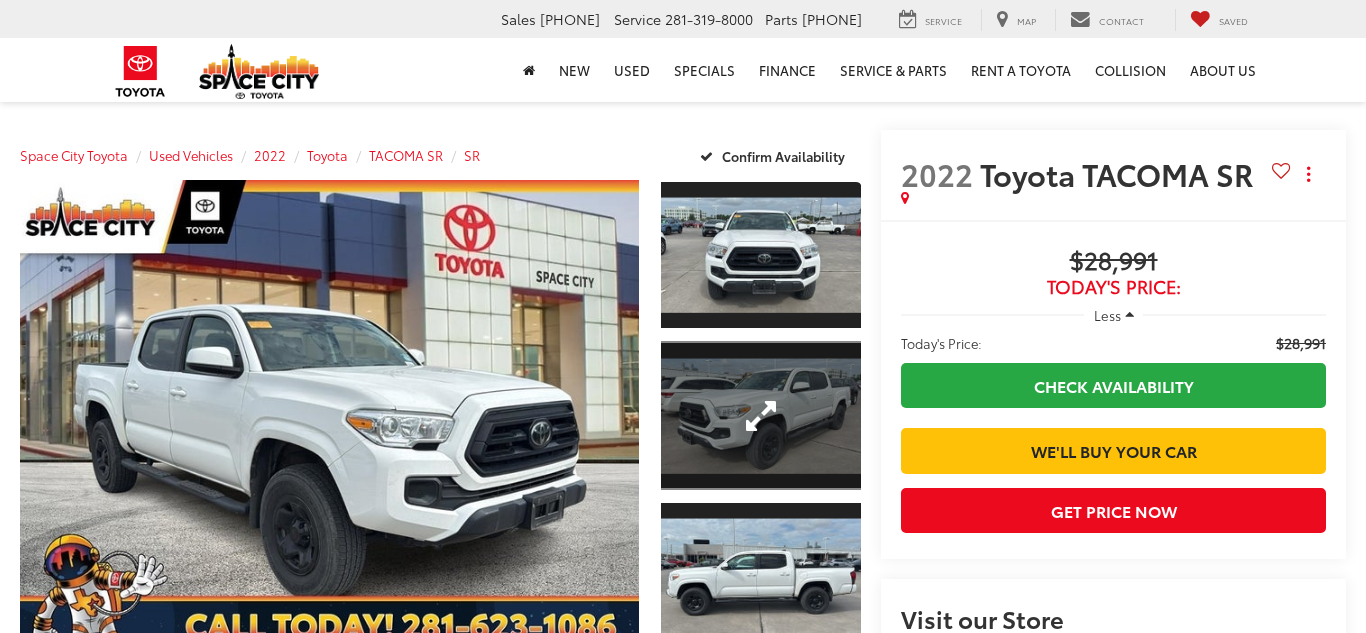 scroll, scrollTop: 0, scrollLeft: 0, axis: both 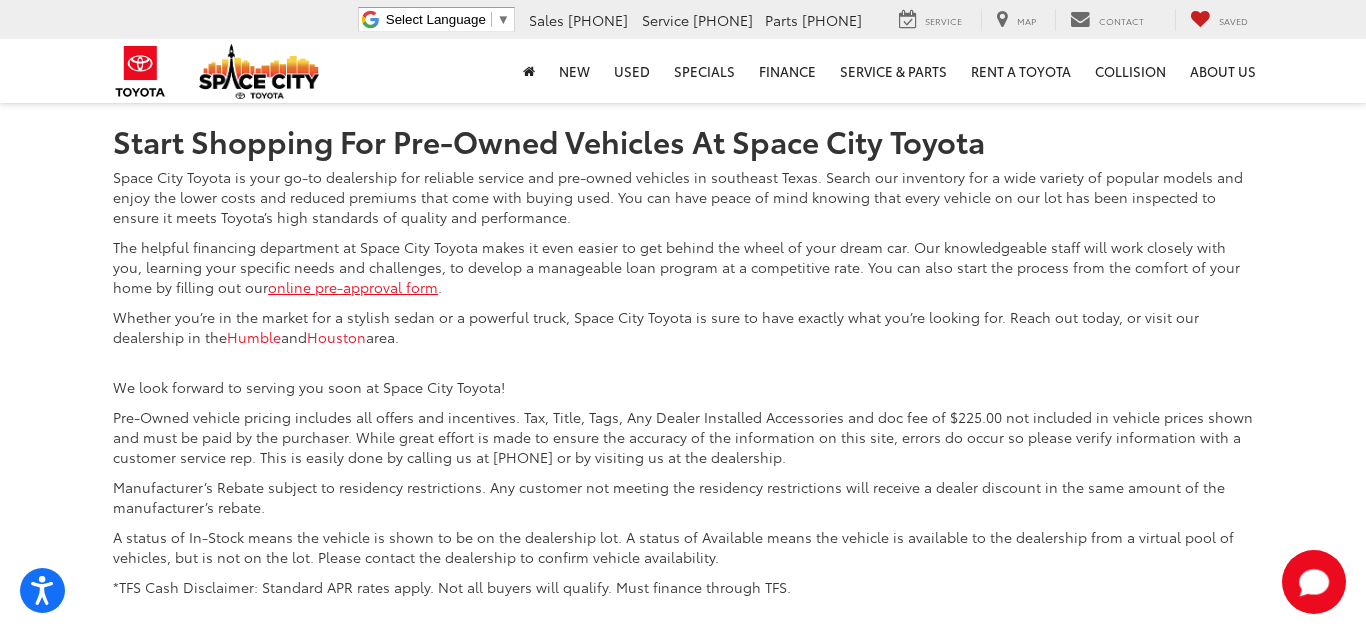 click on "2" at bounding box center (1082, -45) 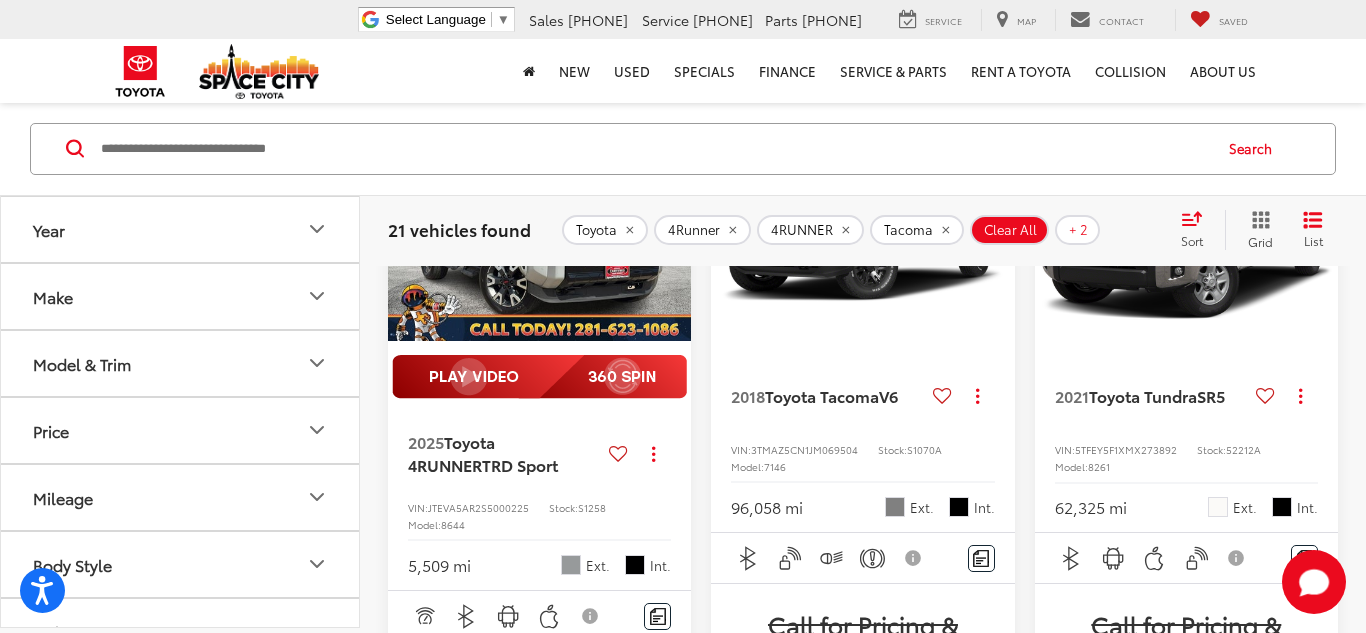 scroll, scrollTop: 2373, scrollLeft: 0, axis: vertical 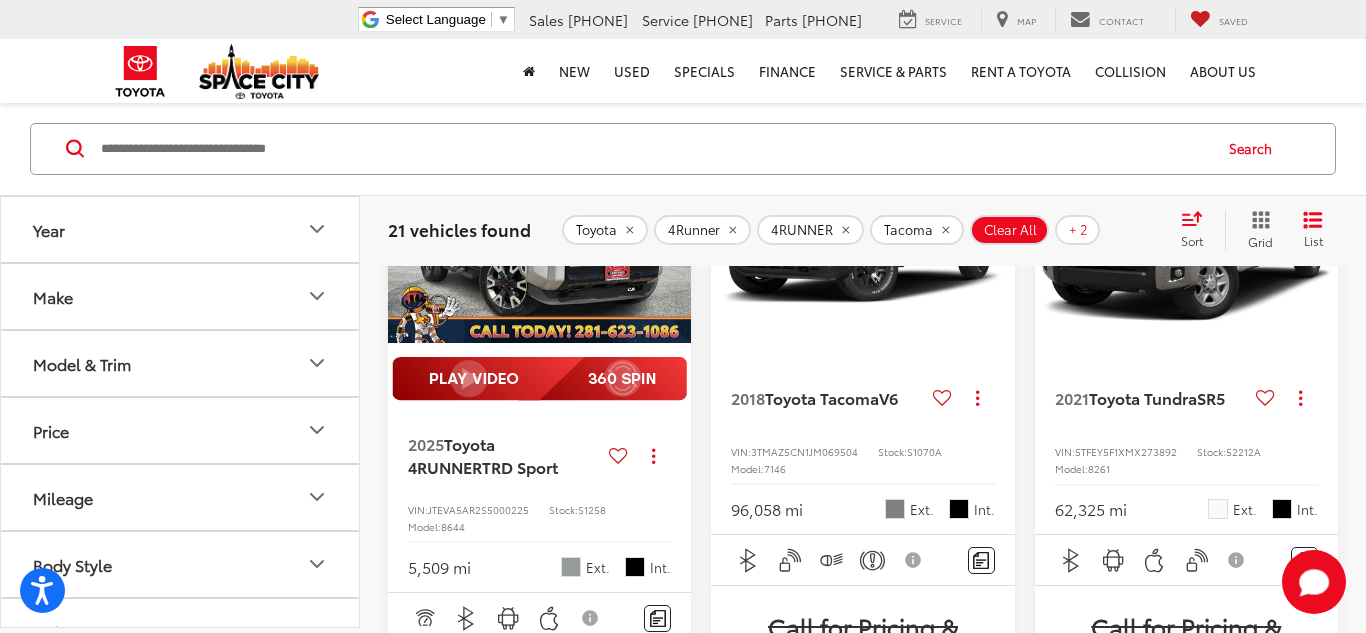 click at bounding box center (1187, 229) 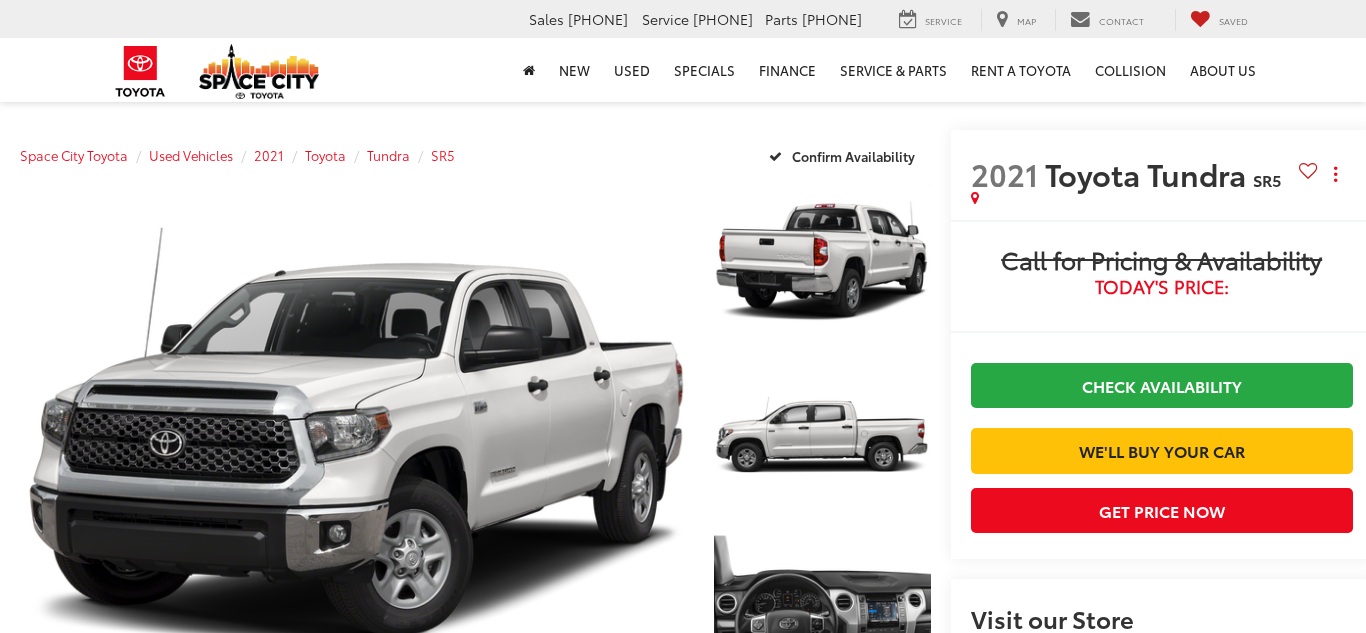 scroll, scrollTop: 0, scrollLeft: 0, axis: both 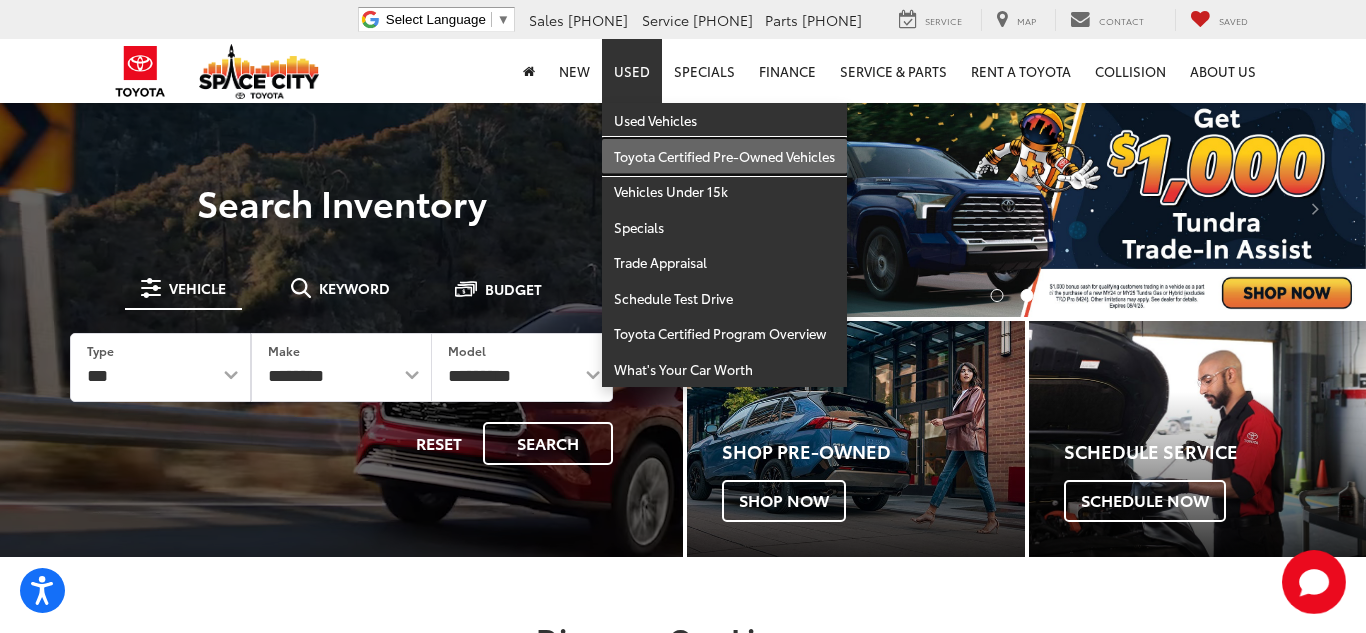click on "Toyota Certified Pre-Owned Vehicles" at bounding box center (724, 157) 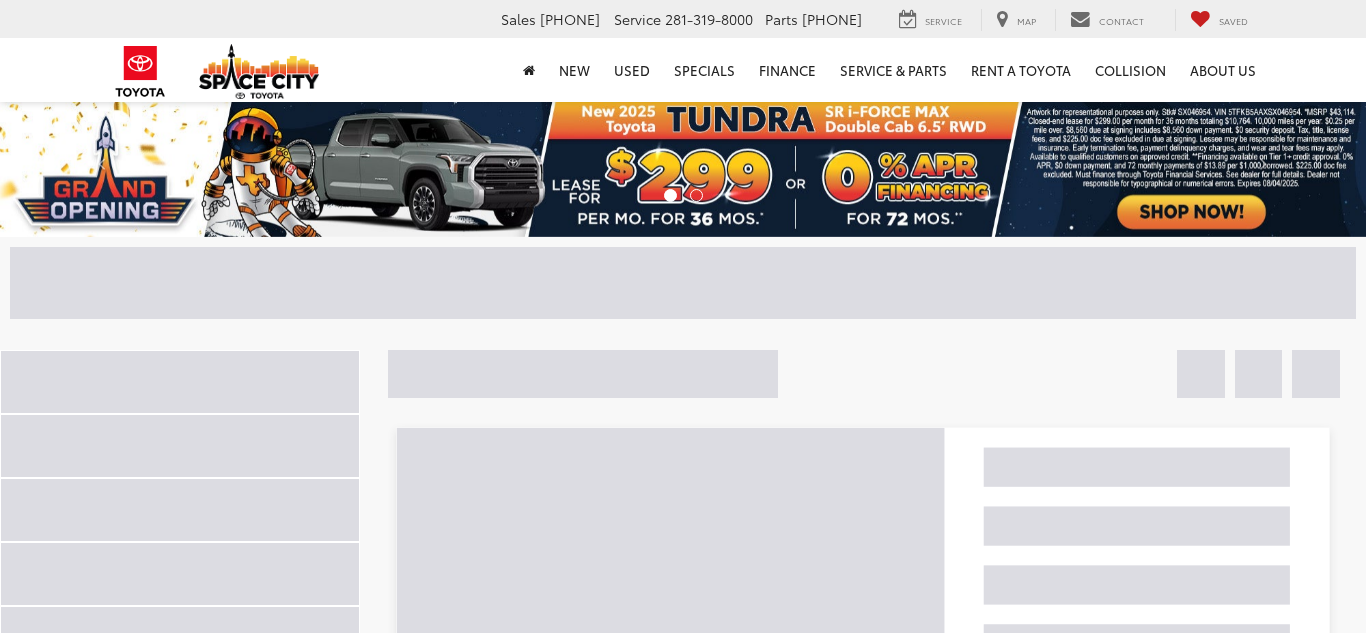 scroll, scrollTop: 0, scrollLeft: 0, axis: both 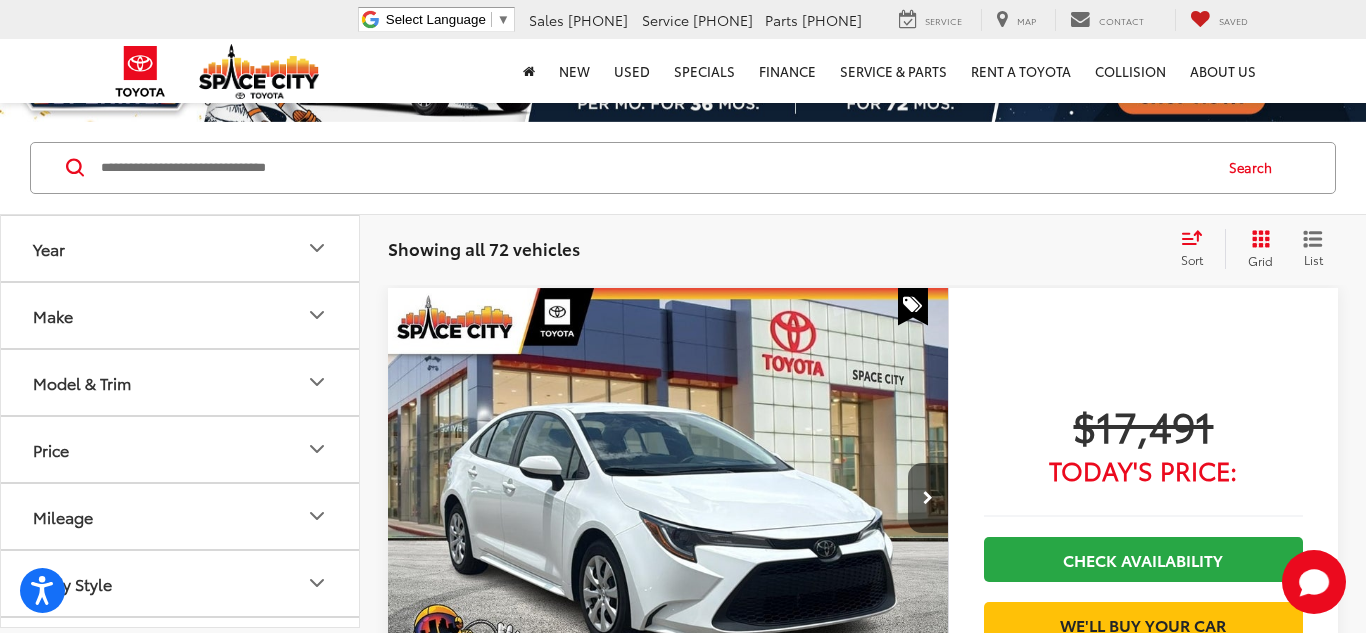 click 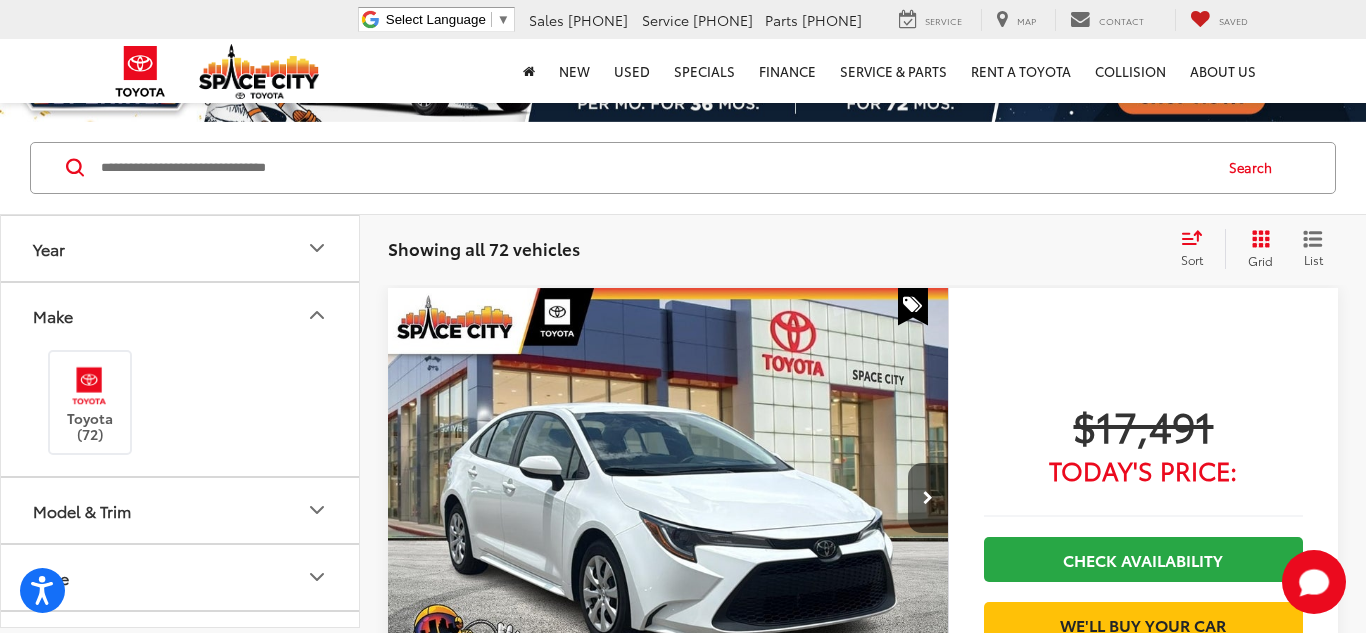 click on "2022  Toyota COROLLA  LE
Copy Link Share Print View Details VIN:  5YFEPMAEXNP382926 Stock:  S1256 Model:  1852 47,909 mi Ext. Int. Features Adaptive Cruise Control Bluetooth® Android Auto Apple CarPlay Aux Input Keyless Entry Disclaimer More Details Comments Dealer Comments Space City Toyota is your premier Houston area Toyota dealer. Family-owned and operated, we proudly offer our customers award-winning customer service, sales, and maintenance. From the moment you first reach out to us, you'll see that we’re committed to providing you with an unmatched experience that will last long after the sale. We’ll be by your side every step of the way. From matching you with your dream ride to servicing it for years to come, you’ll see that the Space City way is the right way to do business. Whether you're looking to finance, lease, or maintain a new or pre-owned vehicle, Space City Toyota is the place to go! More...
$17,491" at bounding box center (863, 2745) 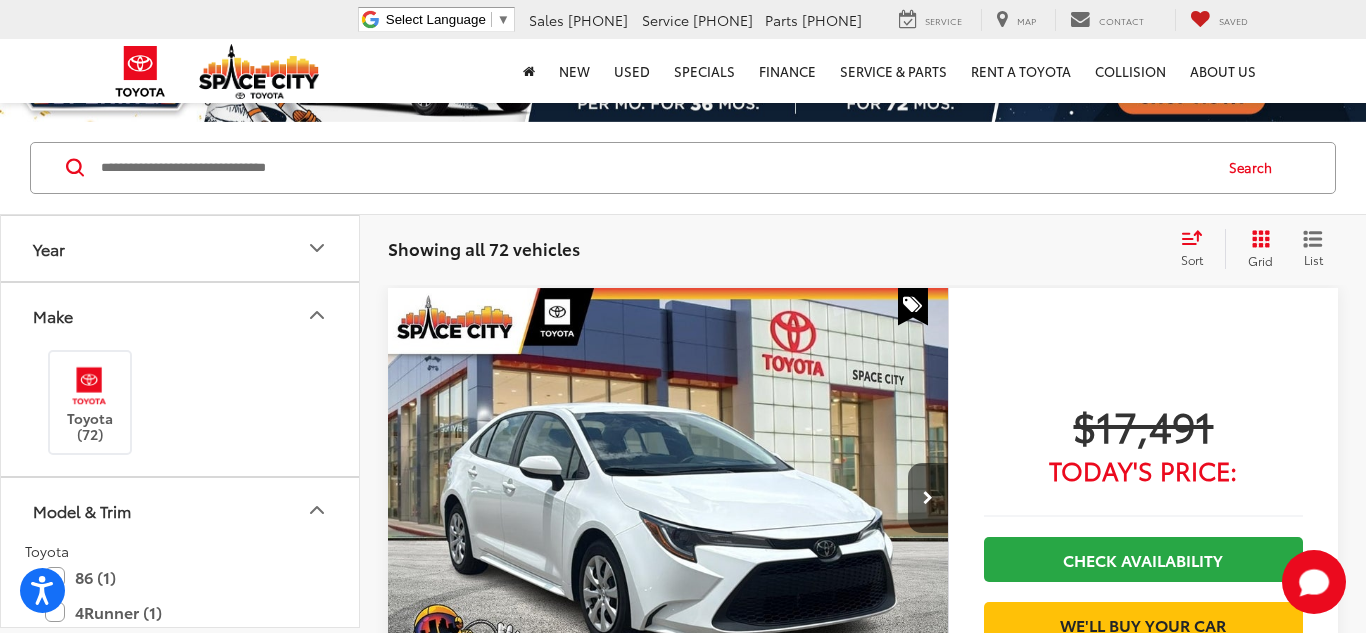 click 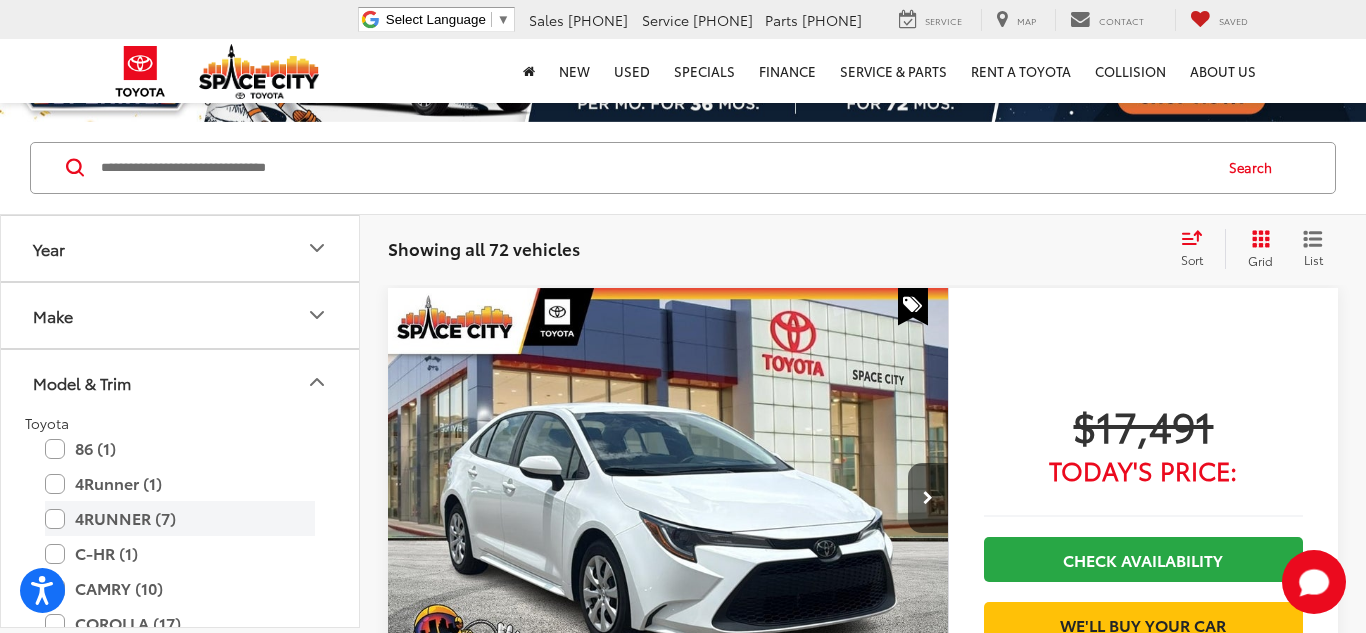 click on "4RUNNER (7)" at bounding box center (180, 518) 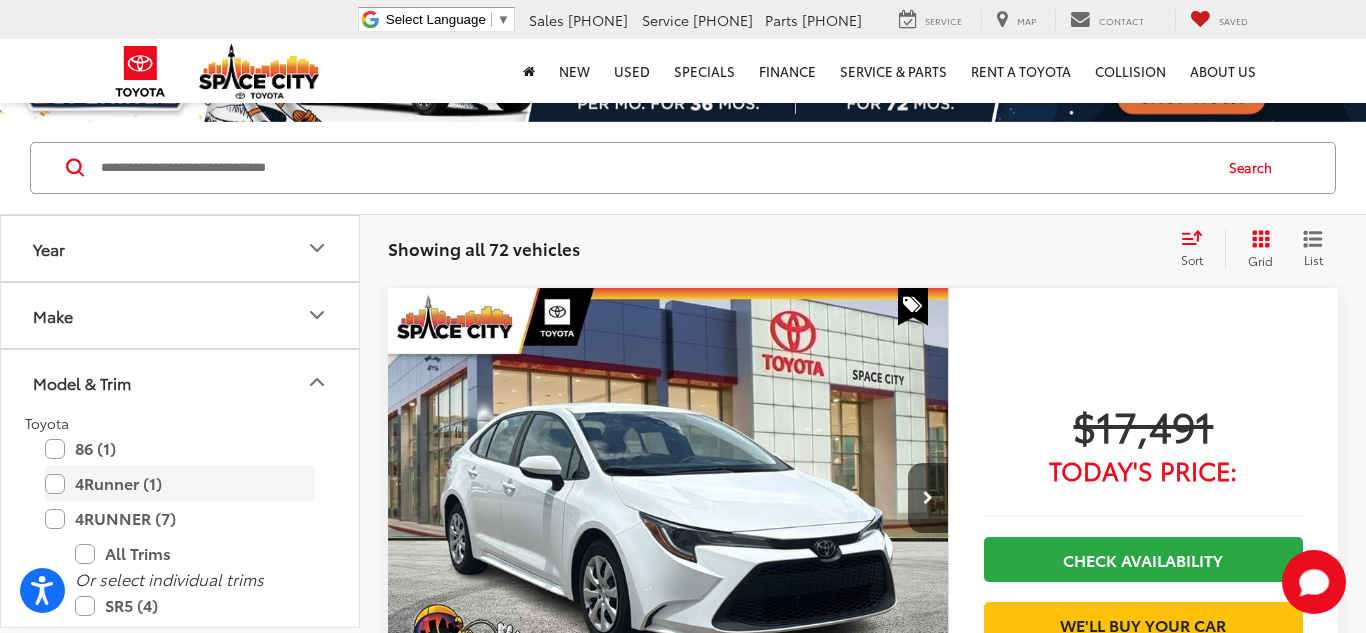 click on "4Runner (1)" at bounding box center [180, 483] 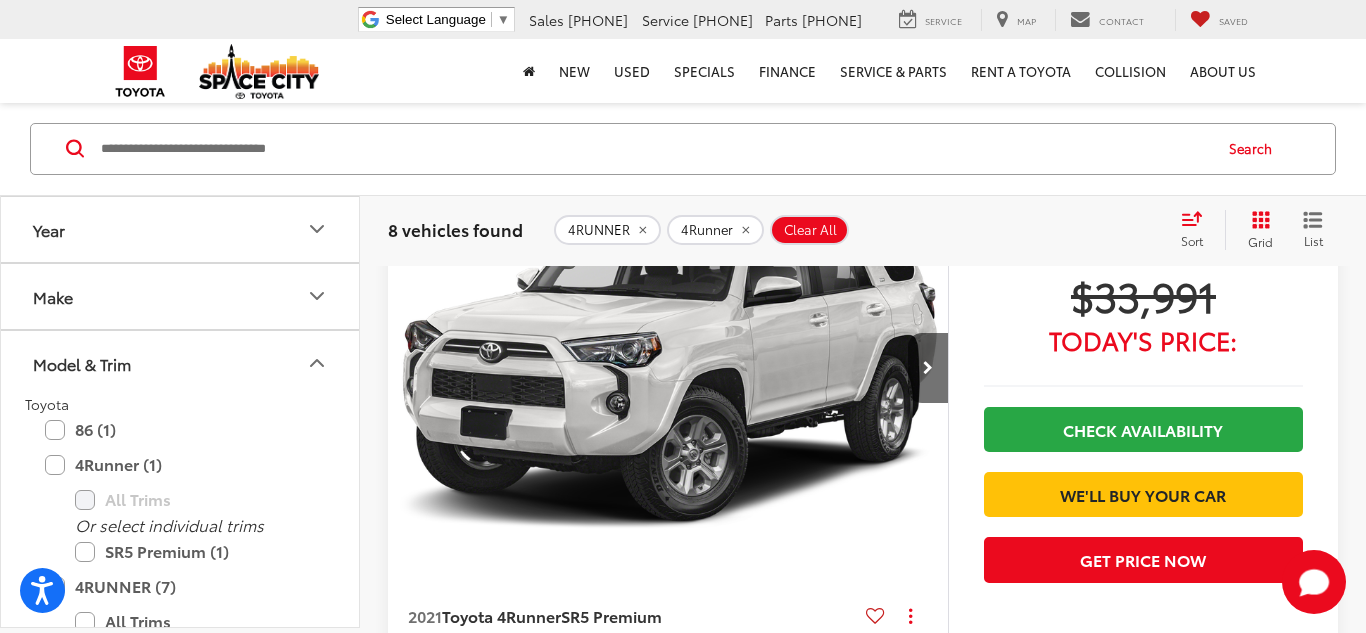 scroll, scrollTop: 251, scrollLeft: 0, axis: vertical 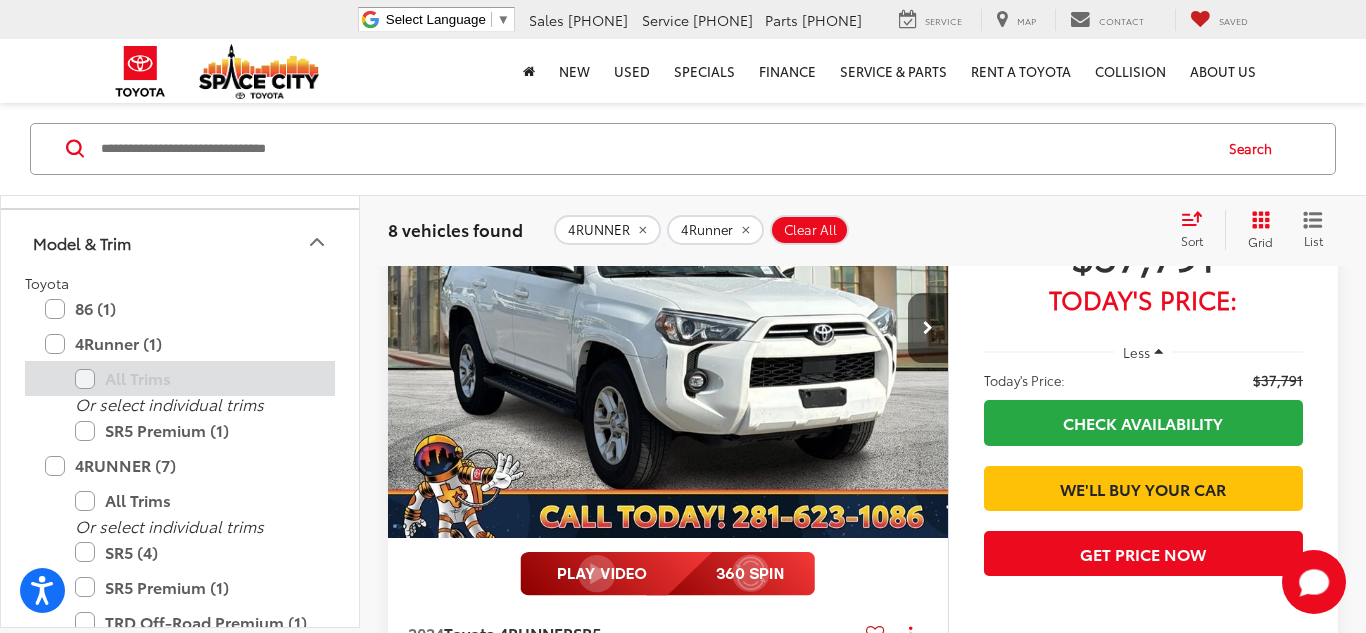 click on "All Trims" at bounding box center (195, 379) 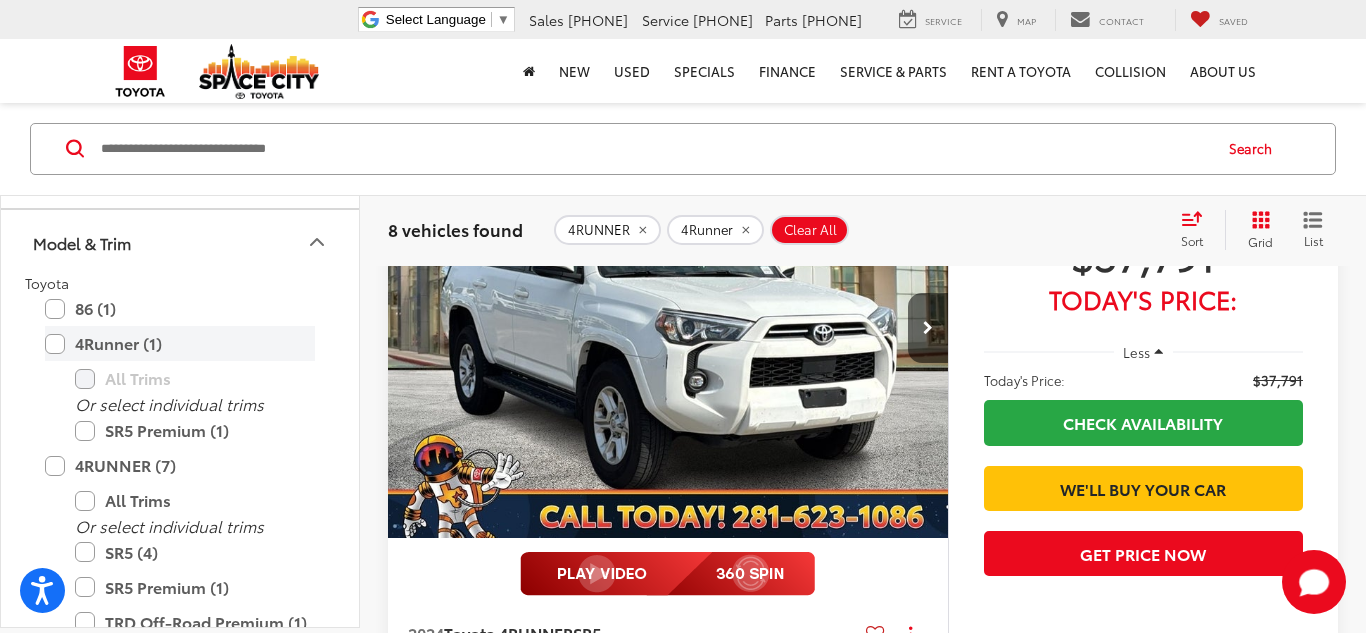 click on "4Runner (1)" at bounding box center [180, 344] 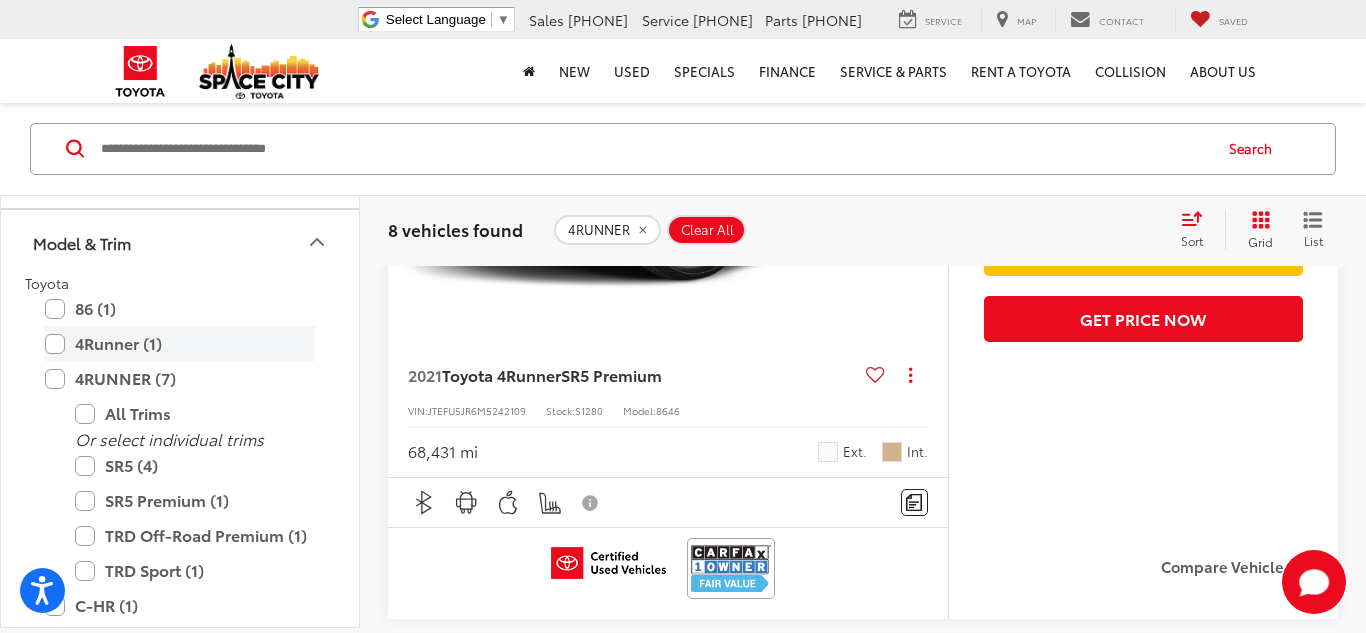 scroll, scrollTop: 134, scrollLeft: 0, axis: vertical 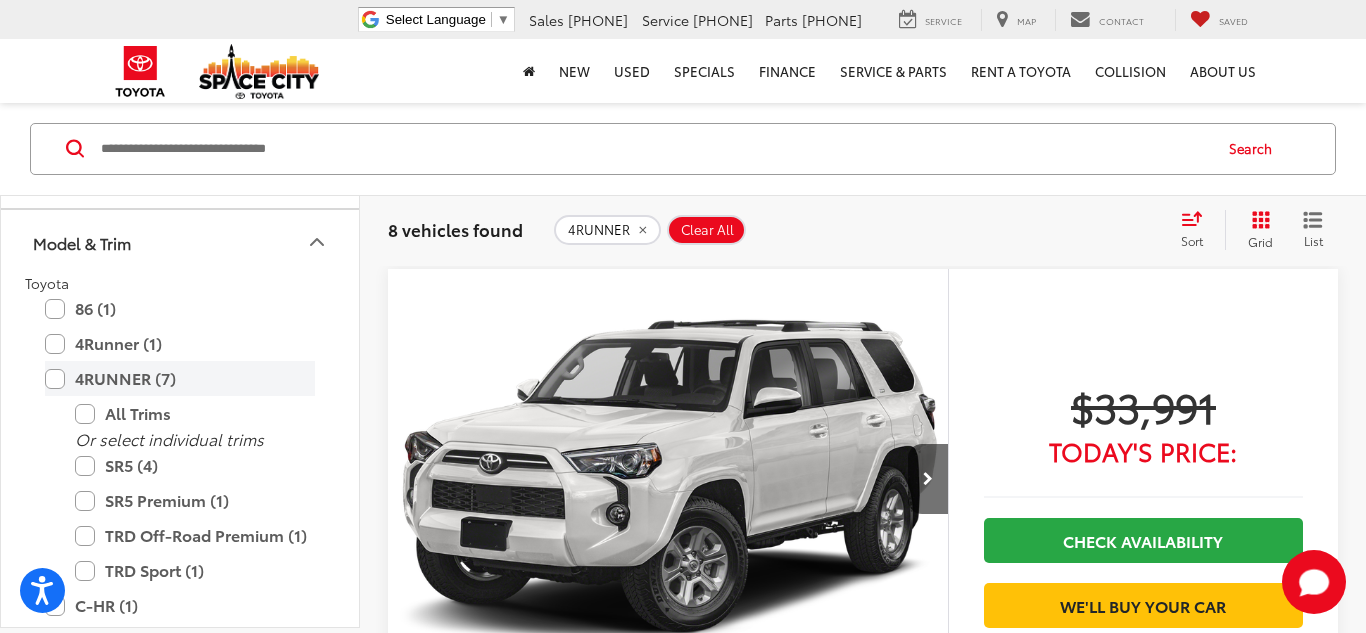 click on "4RUNNER (7)" at bounding box center (180, 379) 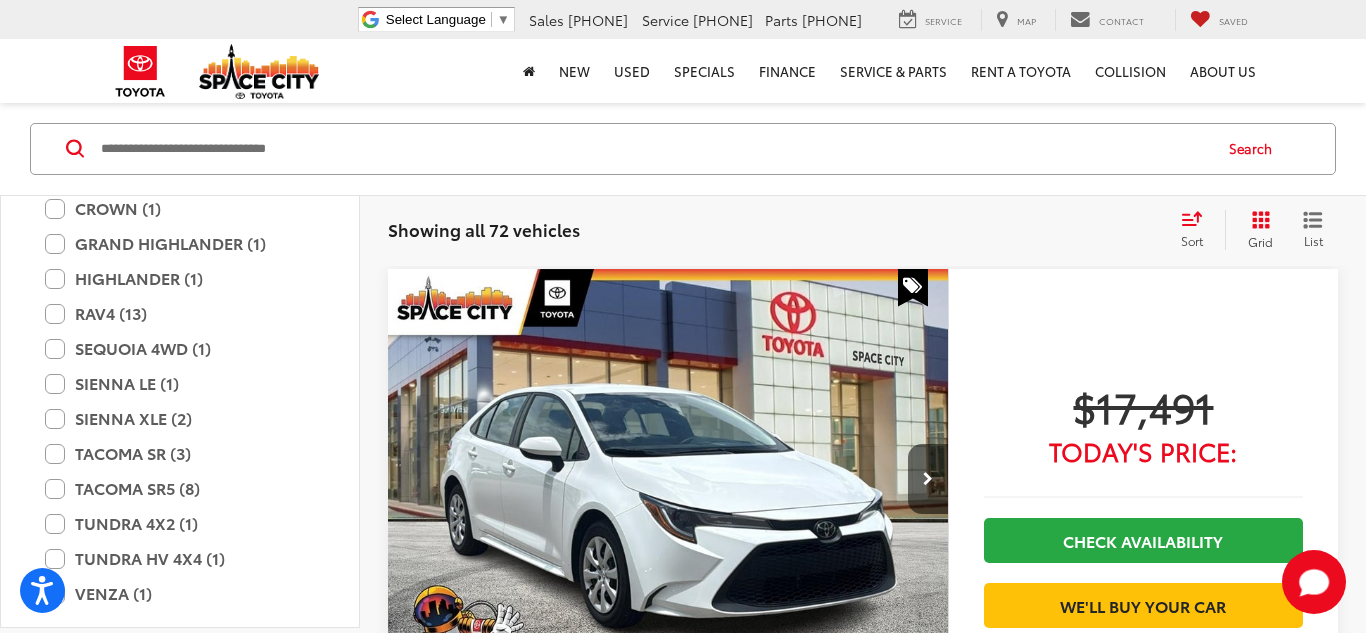 scroll, scrollTop: 467, scrollLeft: 0, axis: vertical 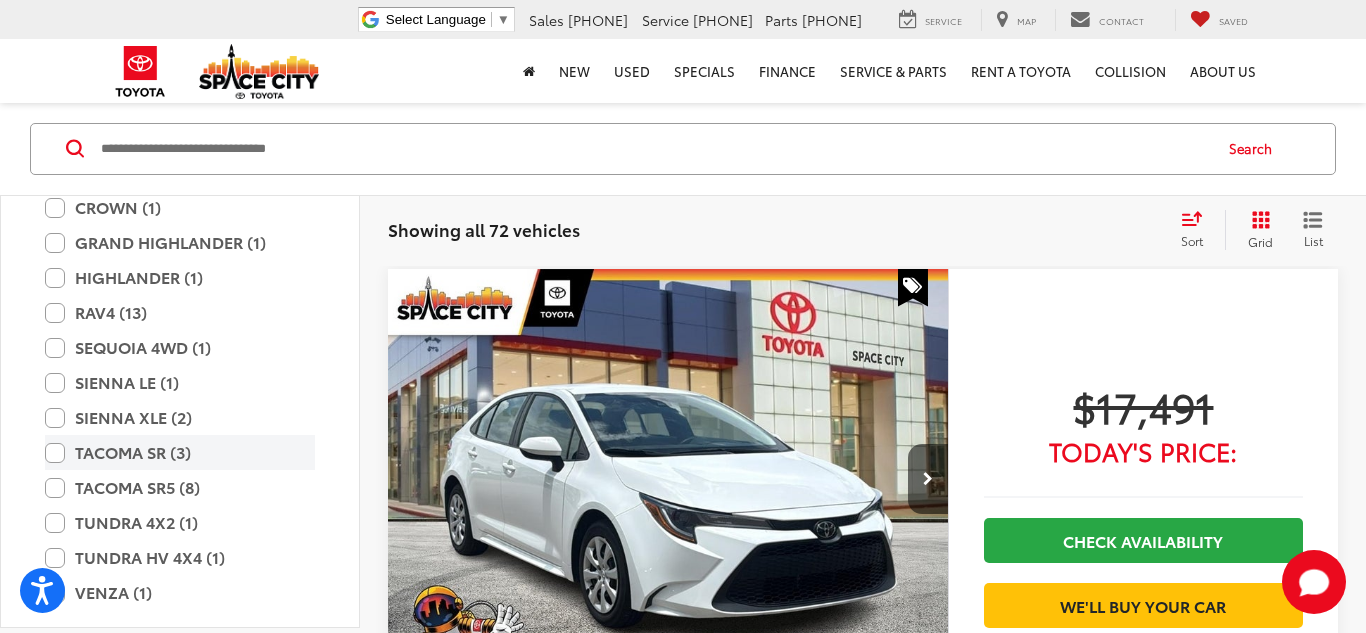 click on "TACOMA SR (3)" at bounding box center (180, 453) 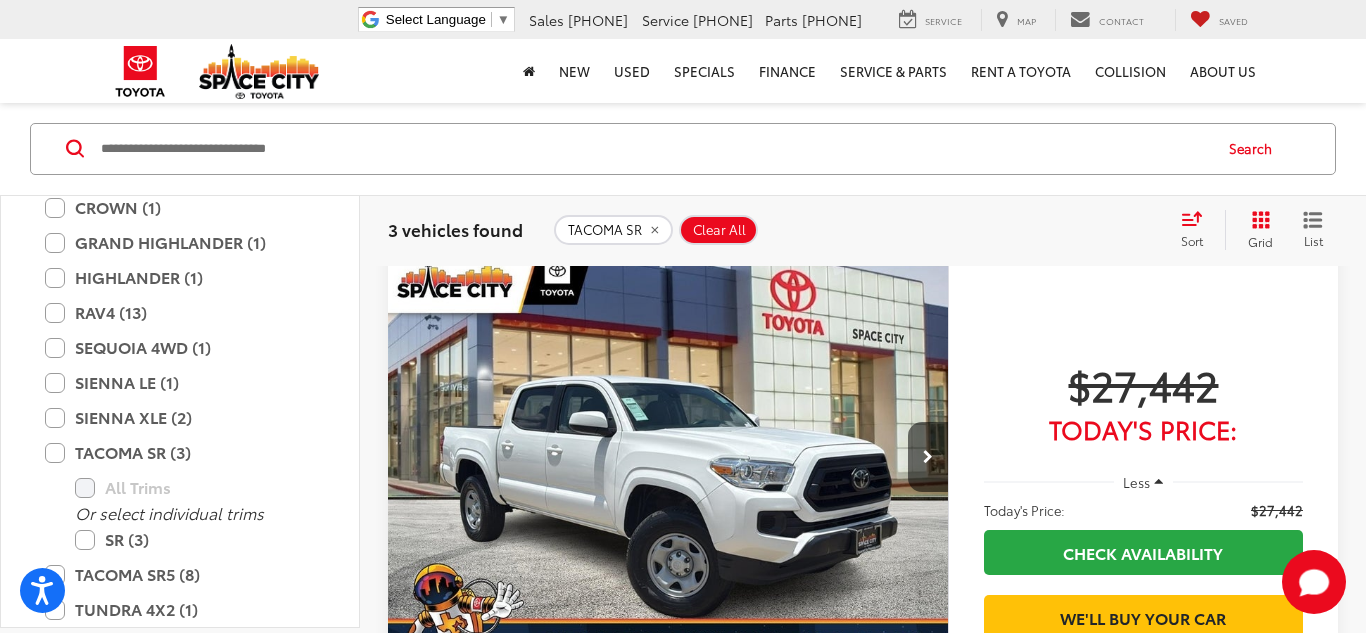 scroll, scrollTop: 152, scrollLeft: 0, axis: vertical 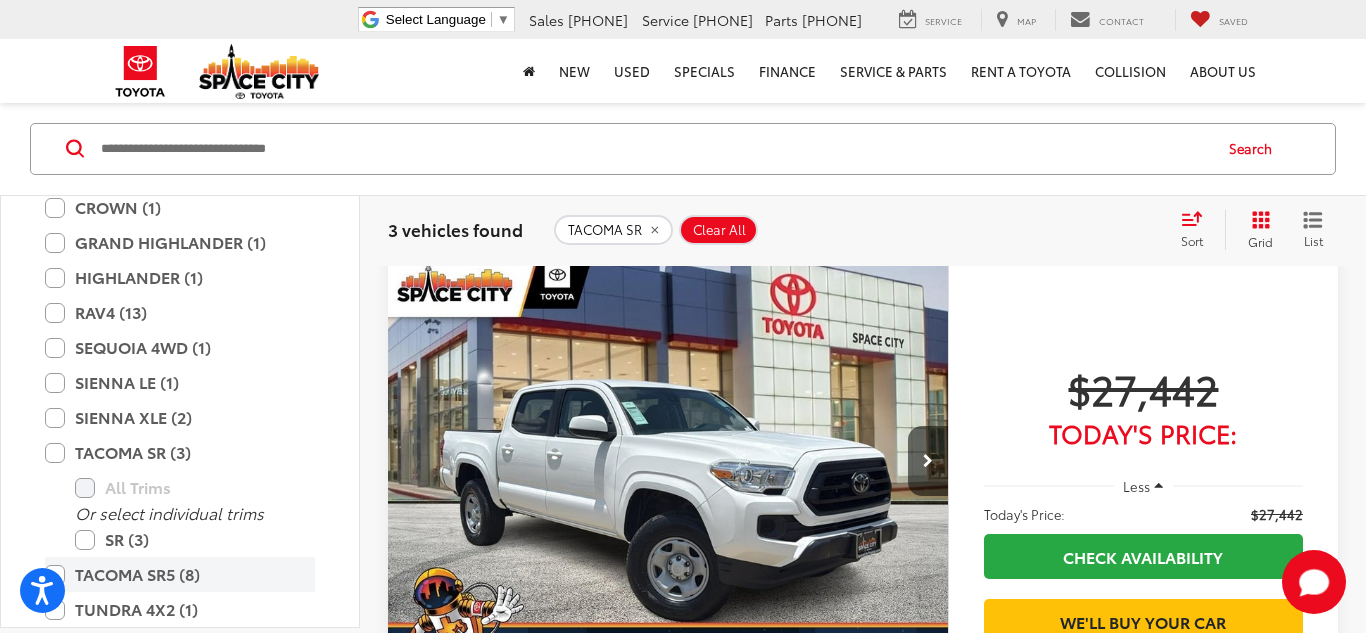 click on "TACOMA SR5 (8)" at bounding box center (180, 575) 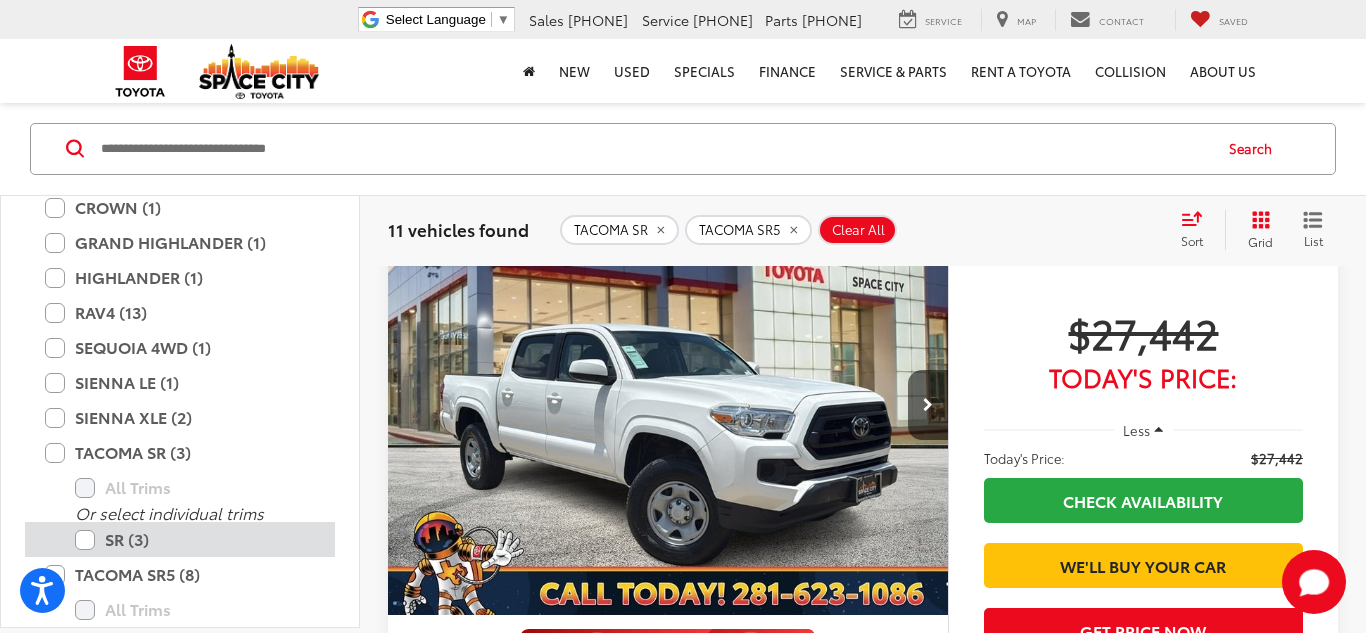 scroll, scrollTop: 212, scrollLeft: 0, axis: vertical 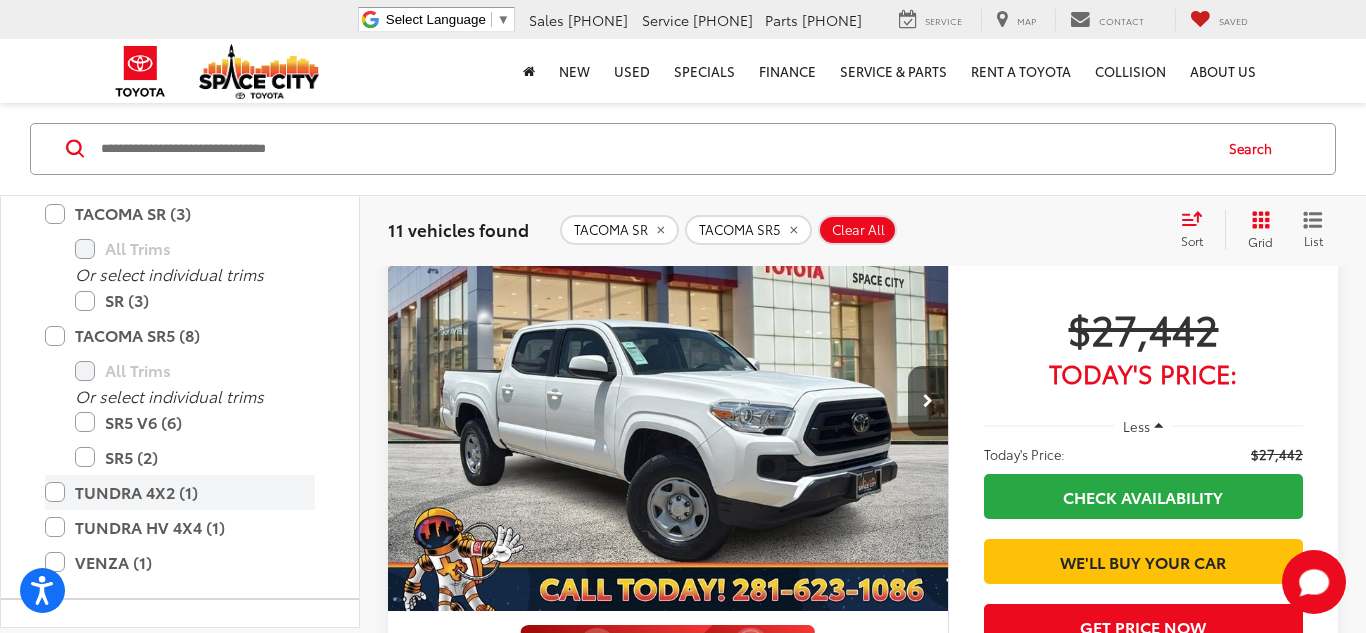 click on "TUNDRA 4X2 (1)" at bounding box center (180, 492) 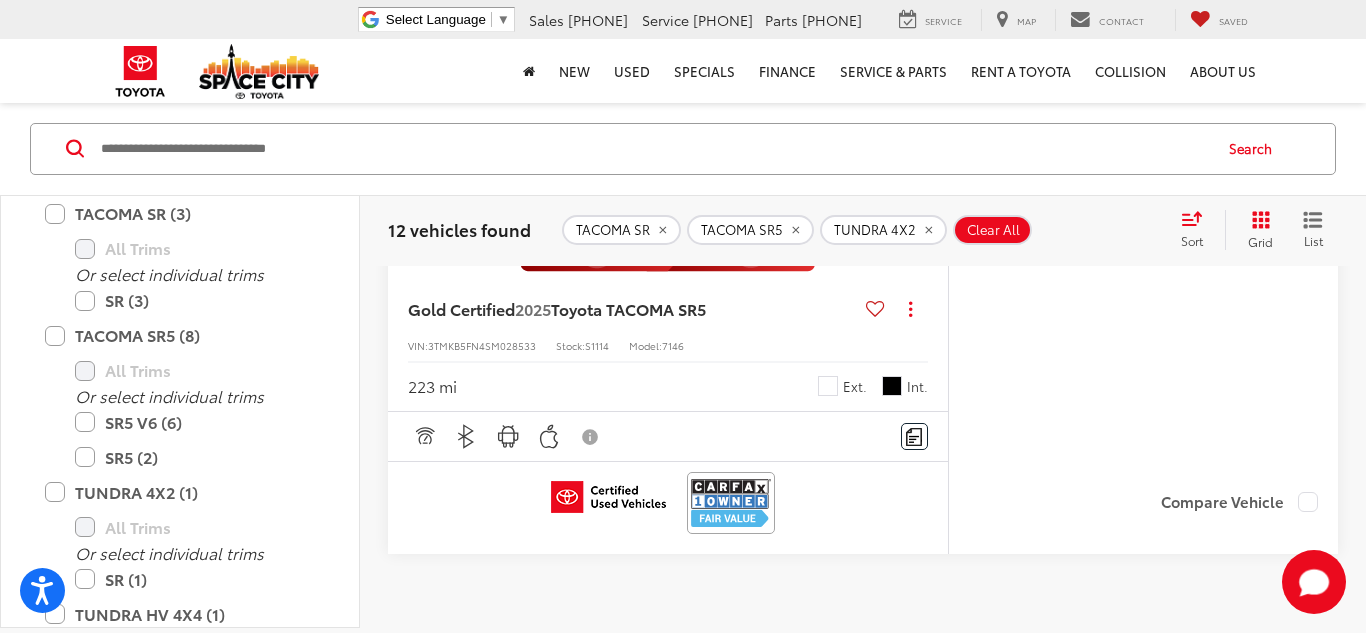 scroll, scrollTop: 9383, scrollLeft: 0, axis: vertical 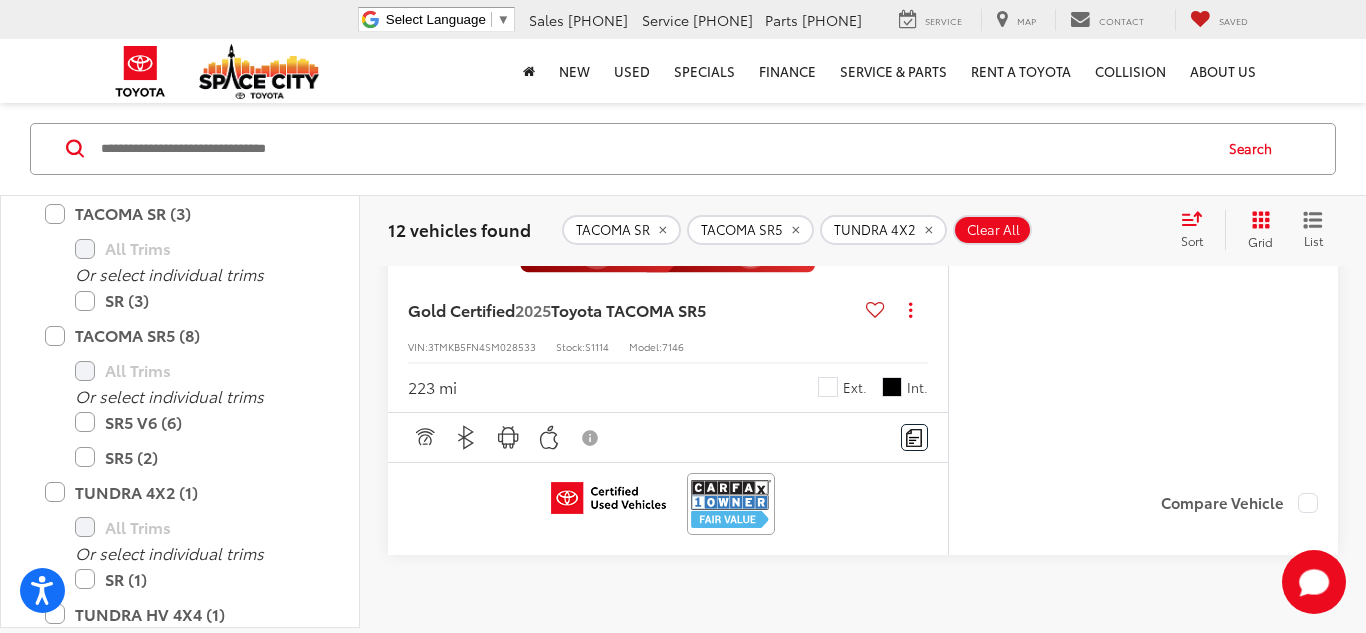 click on "2023  Toyota TACOMA SR
Copy Link Share Print View Details VIN:  3TYAX5GN0PT070723 Stock:  S1165 Model:  7186 65,015 mi Ext. Features Adaptive Cruise Control Bluetooth® Android Auto Apple CarPlay Aux Input Keyless Entry Disclaimer More Details Comments Dealer Comments Space City Toyota is your premier Houston area Toyota dealer. Family-owned and operated, we proudly offer our customers award-winning customer service, sales, and maintenance. From the moment you first reach out to us, you'll see that we’re committed to providing you with an unmatched experience that will last long after the sale. We’ll be by your side every step of the way. From matching you with your dream ride to servicing it for years to come, you’ll see that the Space City way is the right way to do business. Whether you're looking to finance, lease, or maintain a new or pre-owned vehicle, Space City Toyota is the place to go! More...
$27,442" at bounding box center (863, -4117) 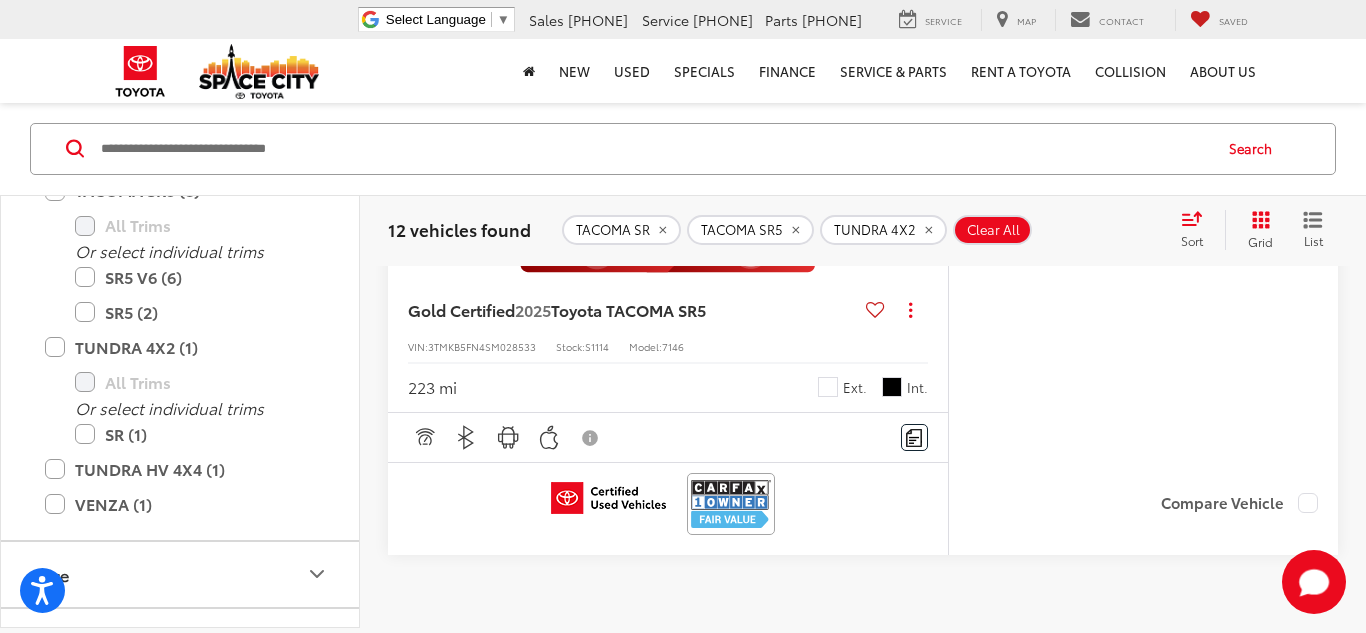 scroll, scrollTop: 0, scrollLeft: 0, axis: both 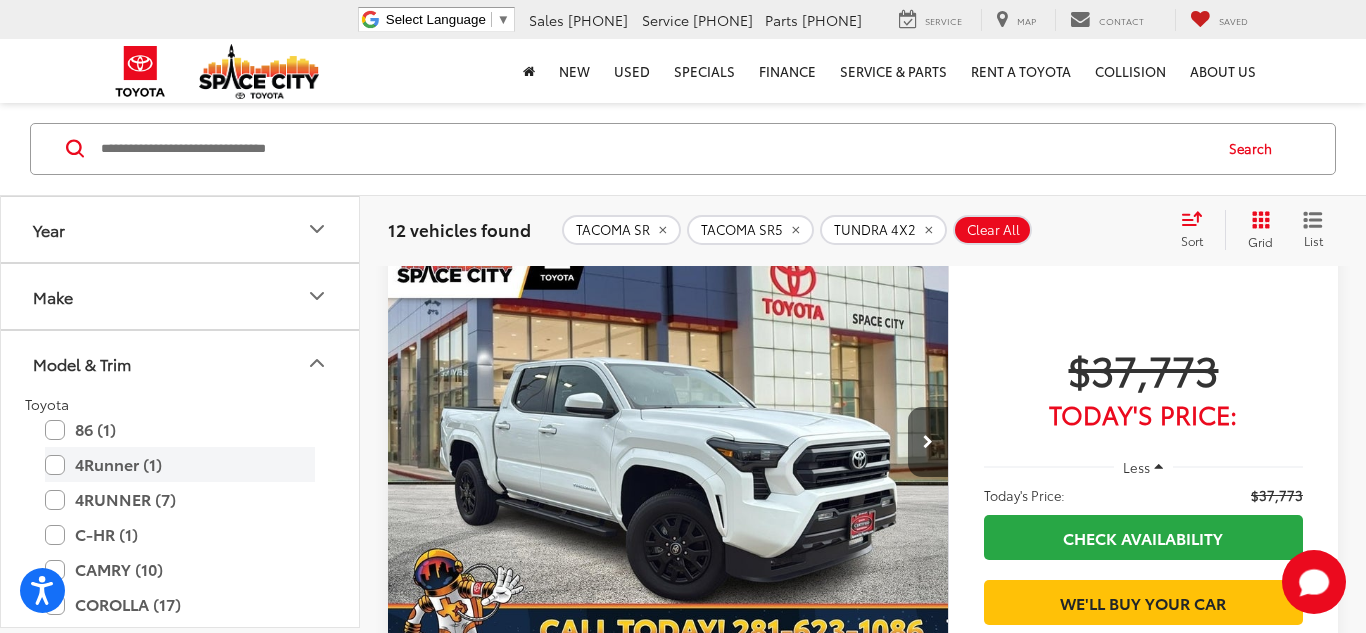 click on "4Runner (1)" at bounding box center [180, 465] 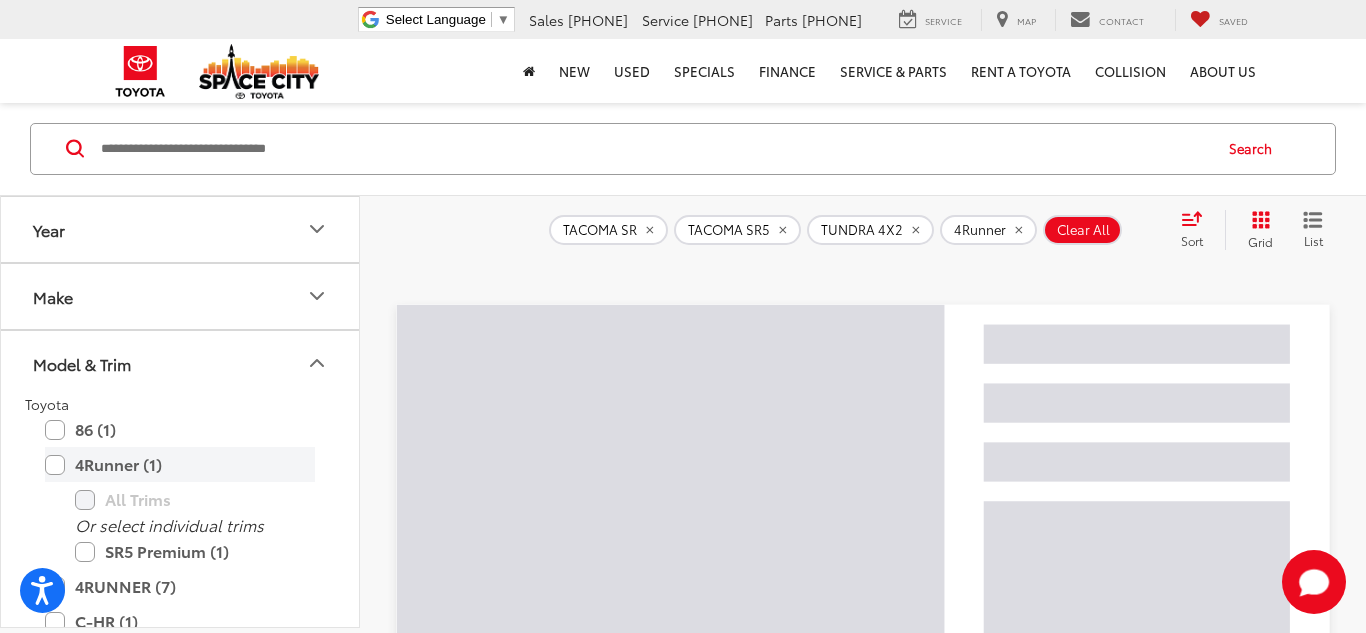 scroll, scrollTop: 134, scrollLeft: 0, axis: vertical 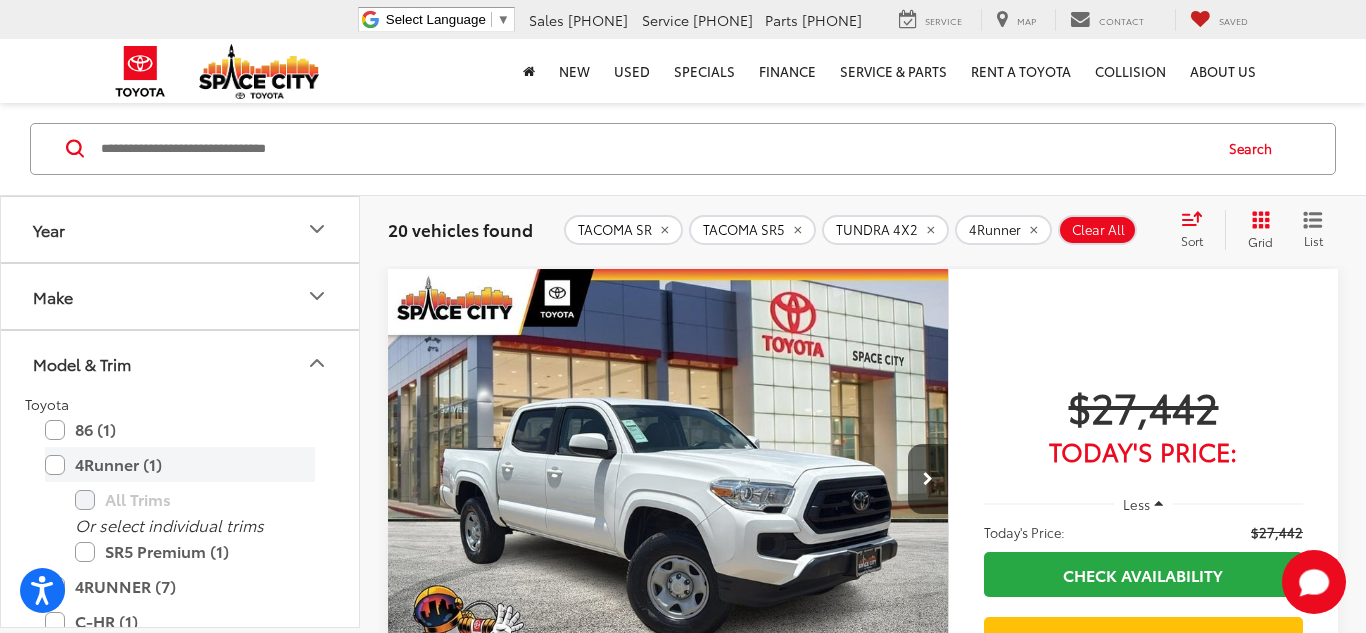 click on "4Runner (1)" at bounding box center (180, 465) 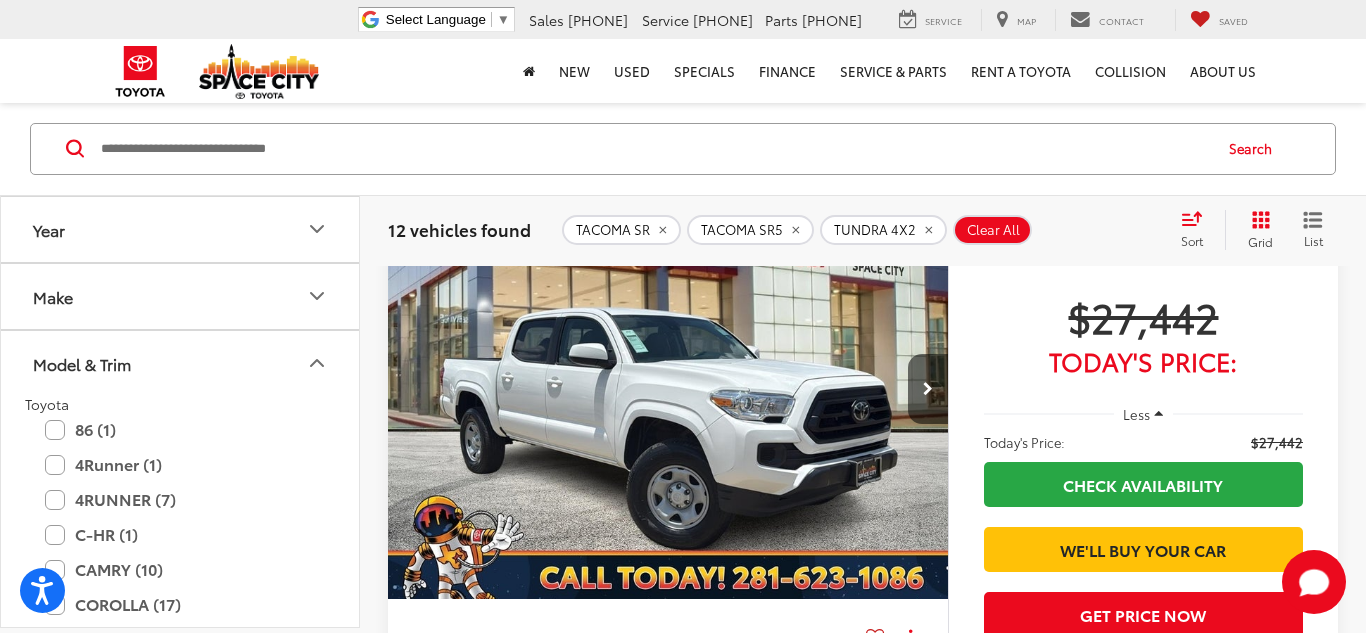 scroll, scrollTop: 222, scrollLeft: 0, axis: vertical 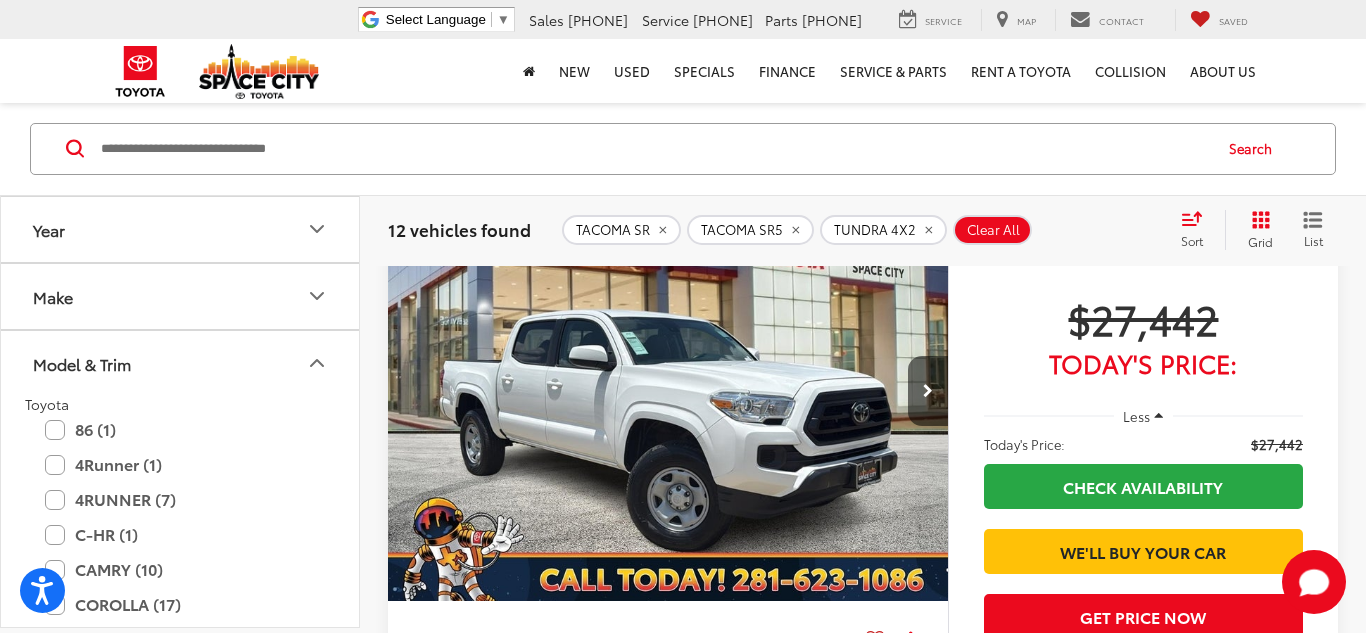 click at bounding box center [668, 392] 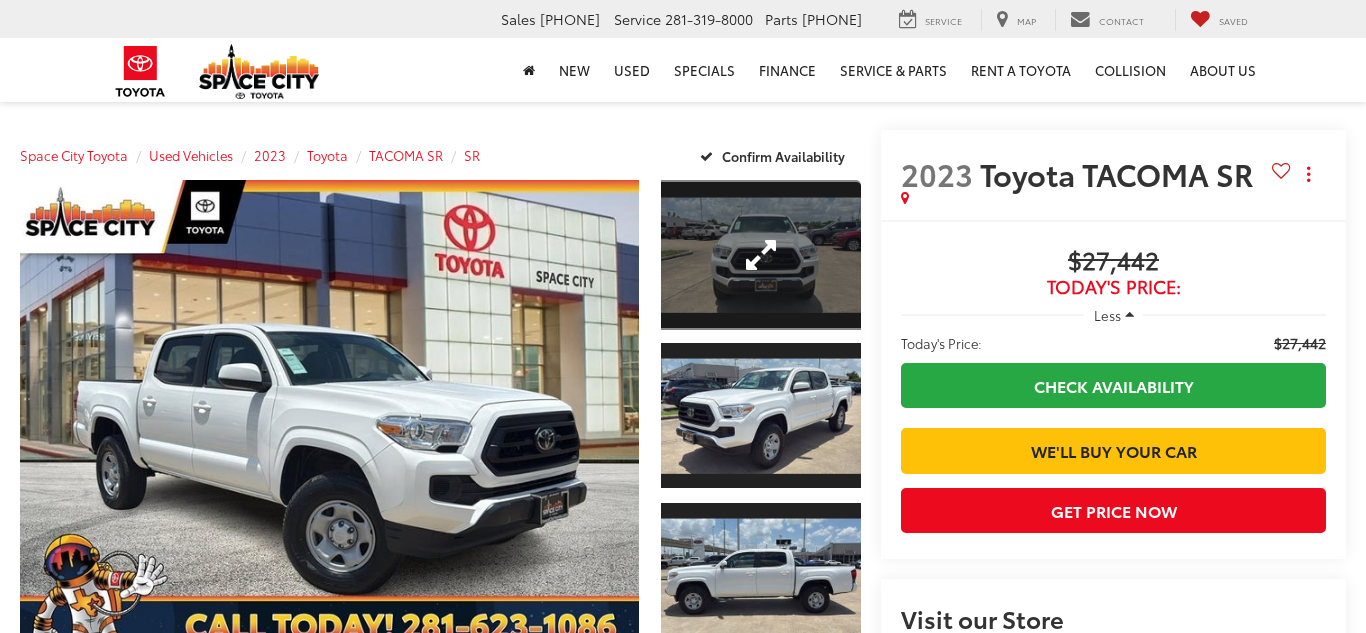 scroll, scrollTop: 0, scrollLeft: 0, axis: both 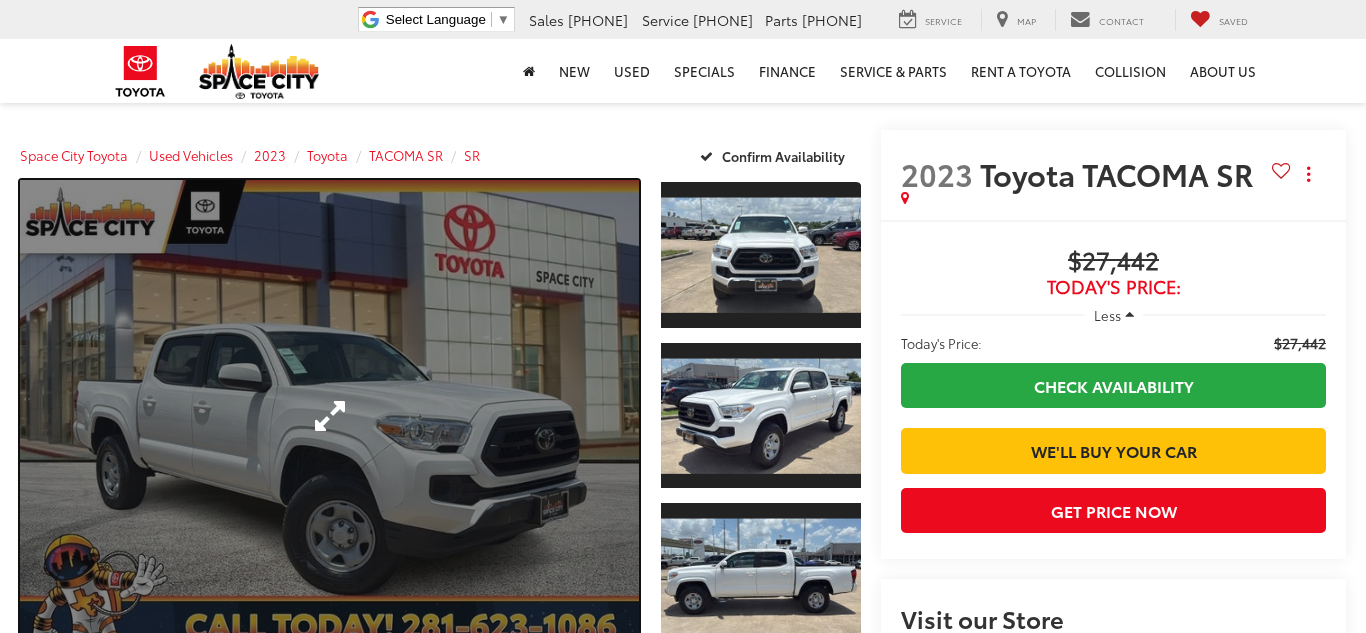 click at bounding box center (329, 415) 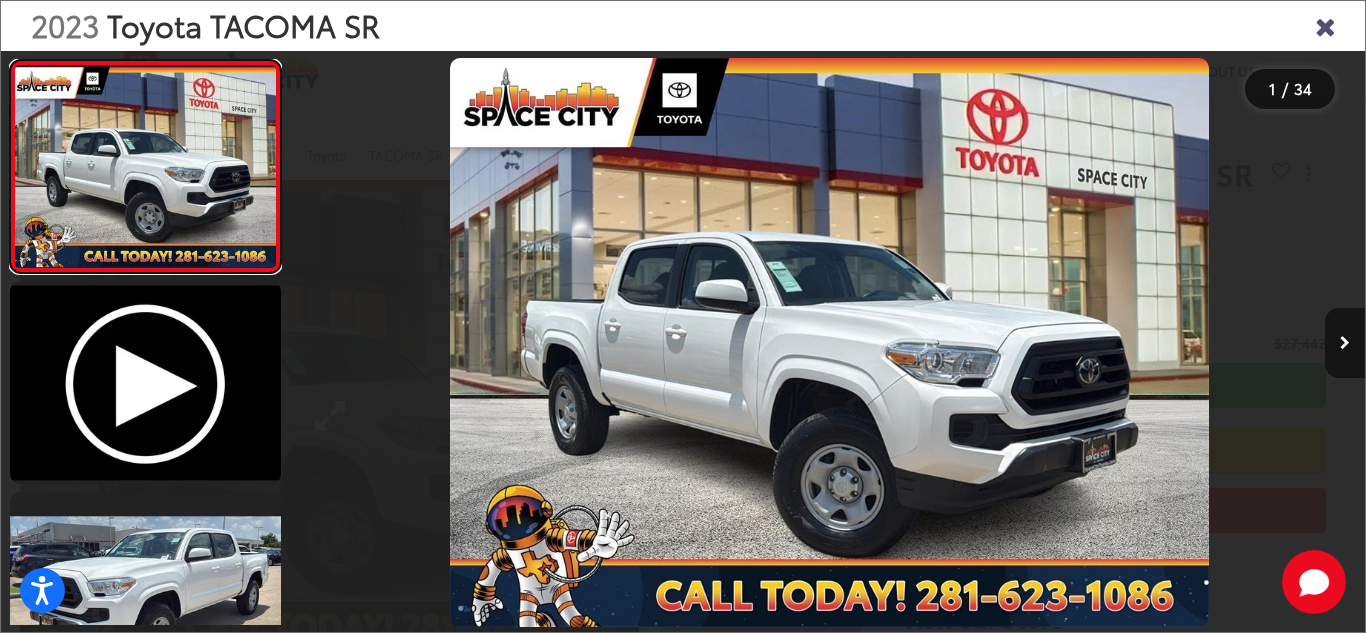 scroll, scrollTop: 0, scrollLeft: 0, axis: both 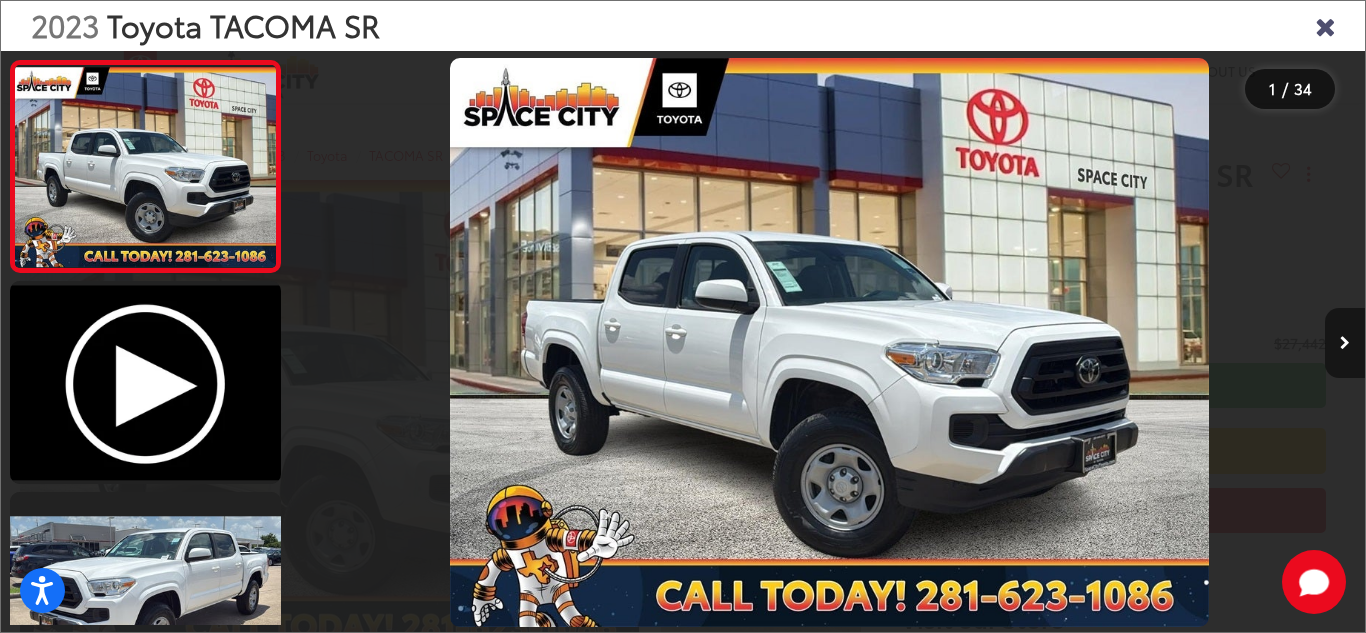 click at bounding box center [1345, 343] 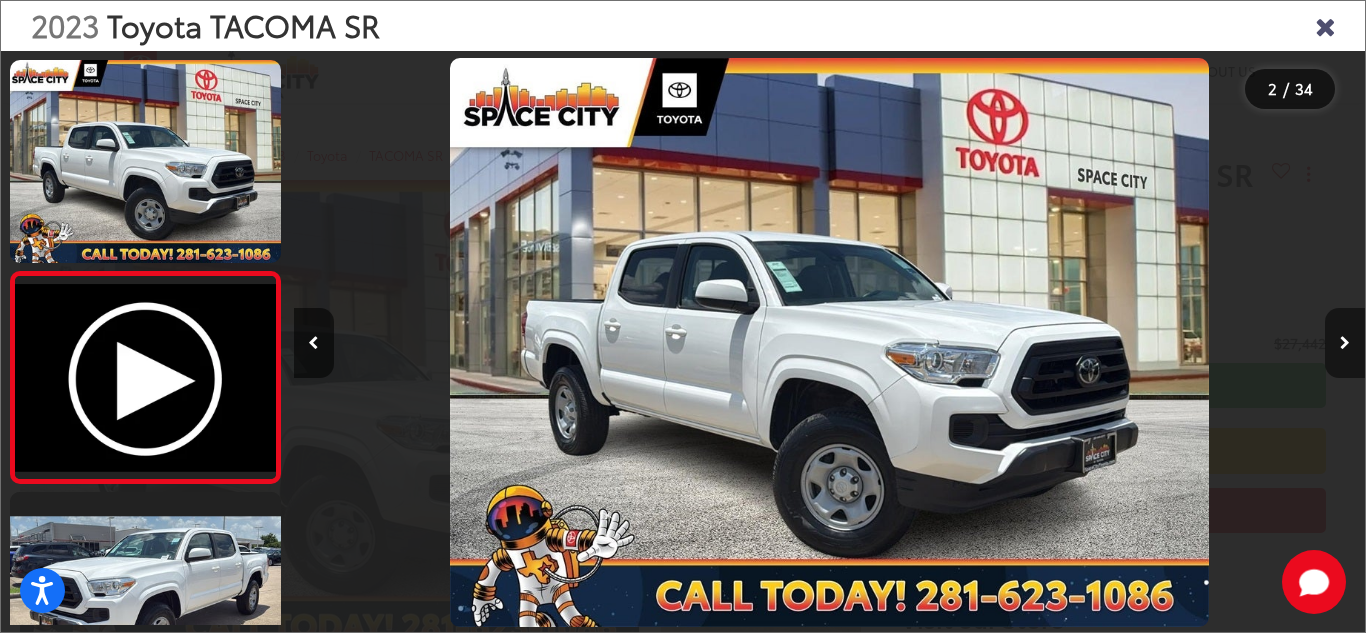scroll, scrollTop: 0, scrollLeft: 404, axis: horizontal 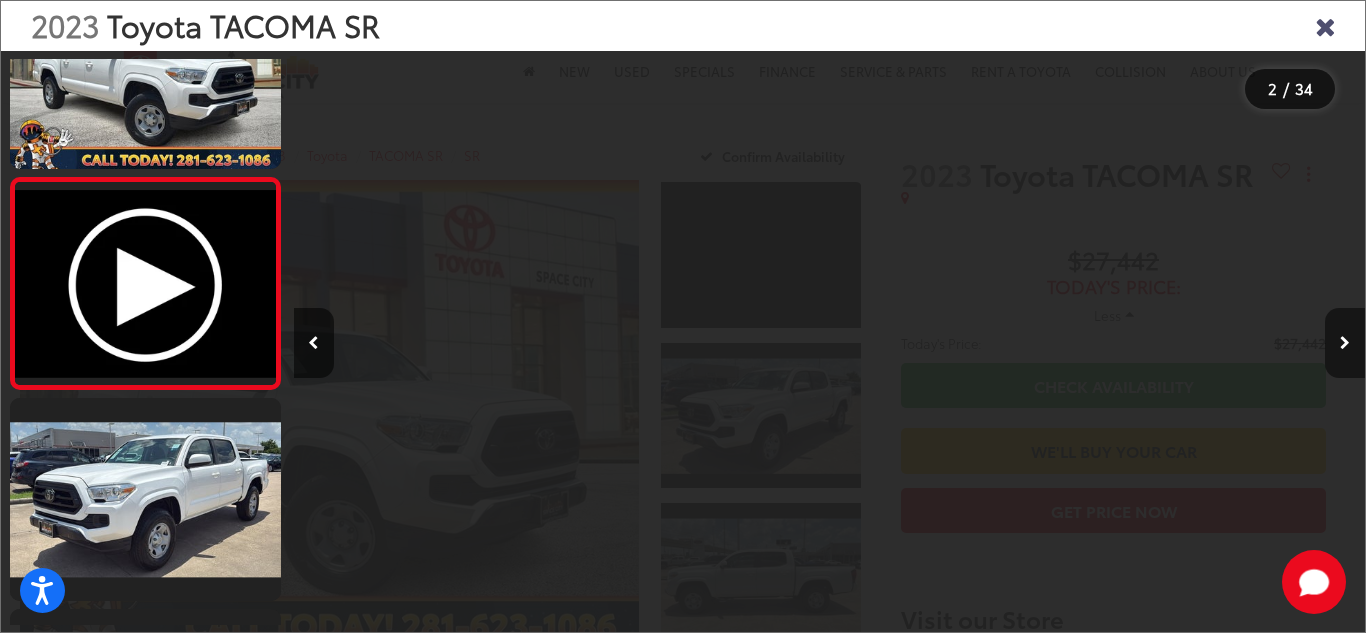 click at bounding box center (1345, 343) 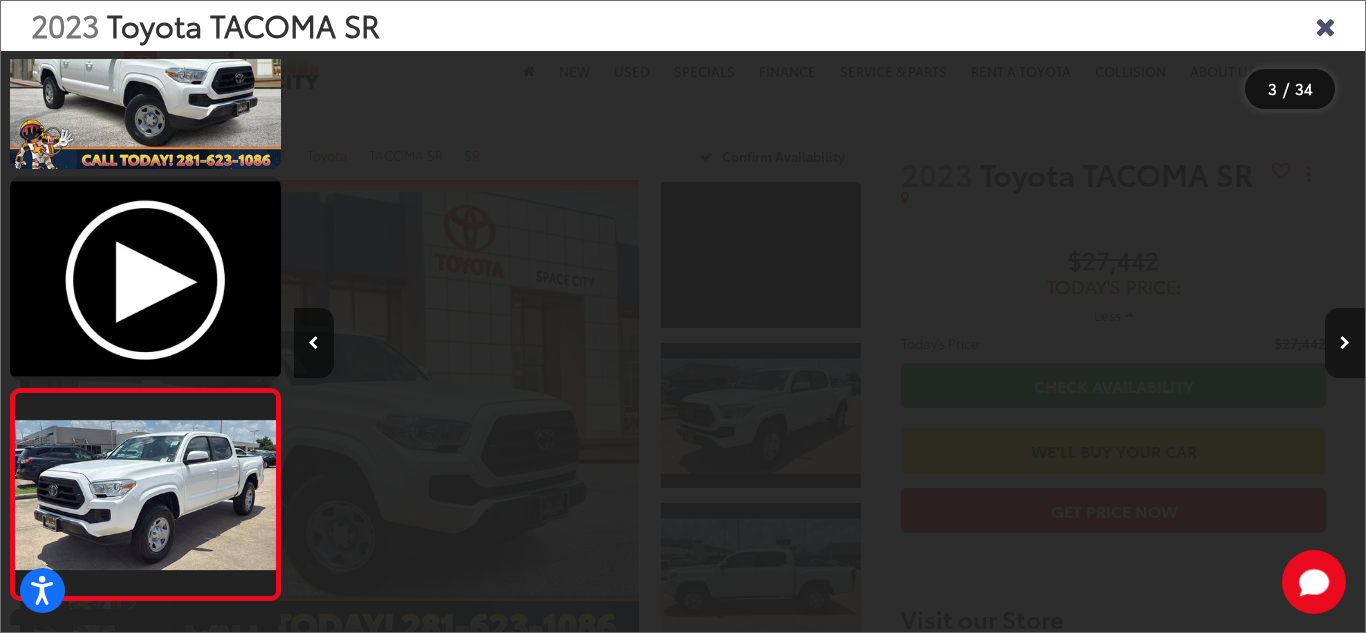 scroll, scrollTop: 0, scrollLeft: 1171, axis: horizontal 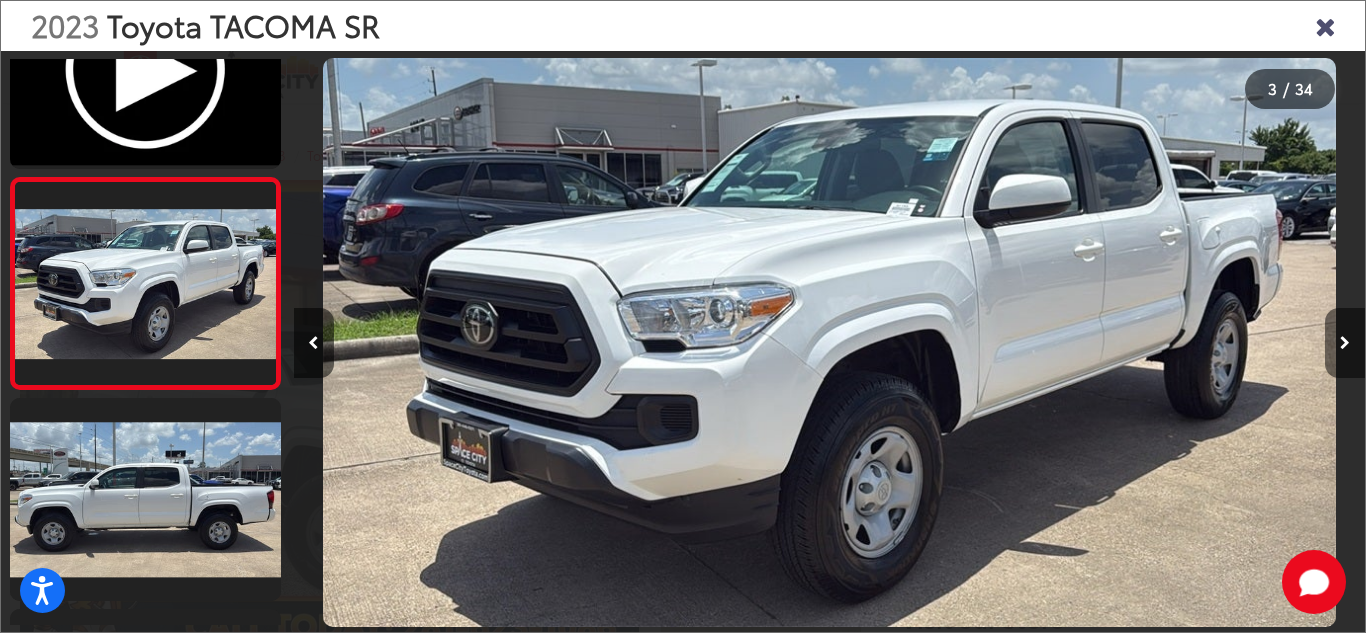 click at bounding box center [1345, 343] 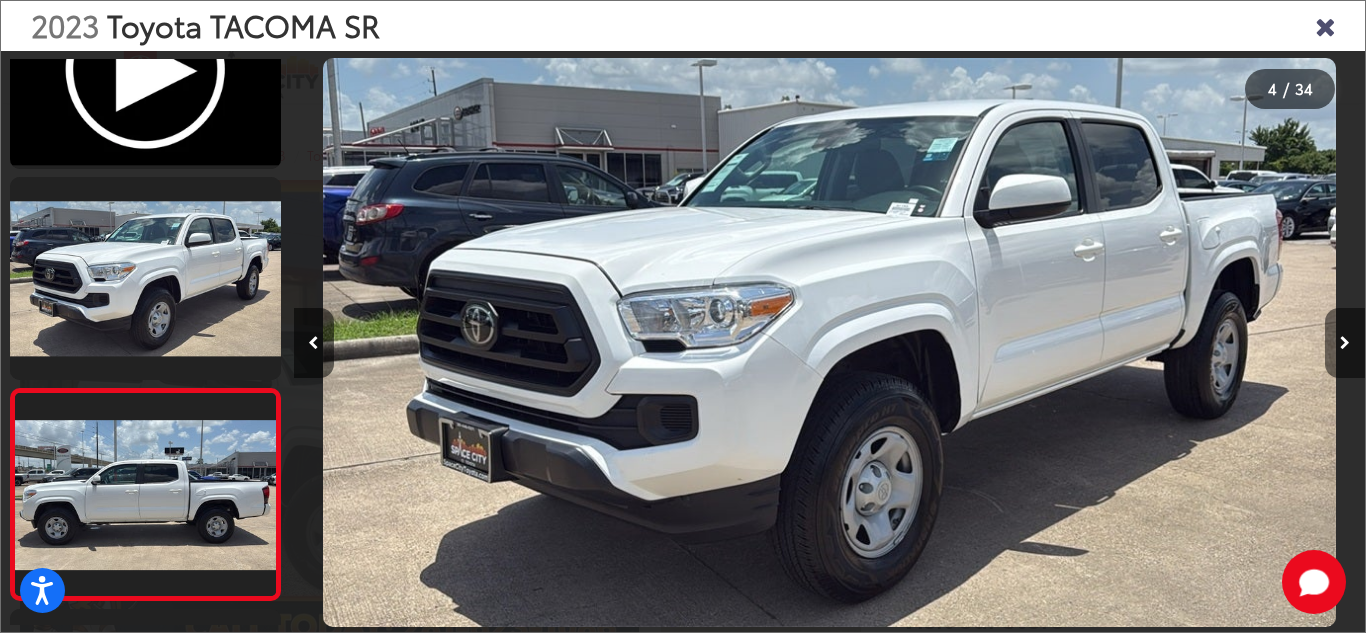 scroll, scrollTop: 0, scrollLeft: 2242, axis: horizontal 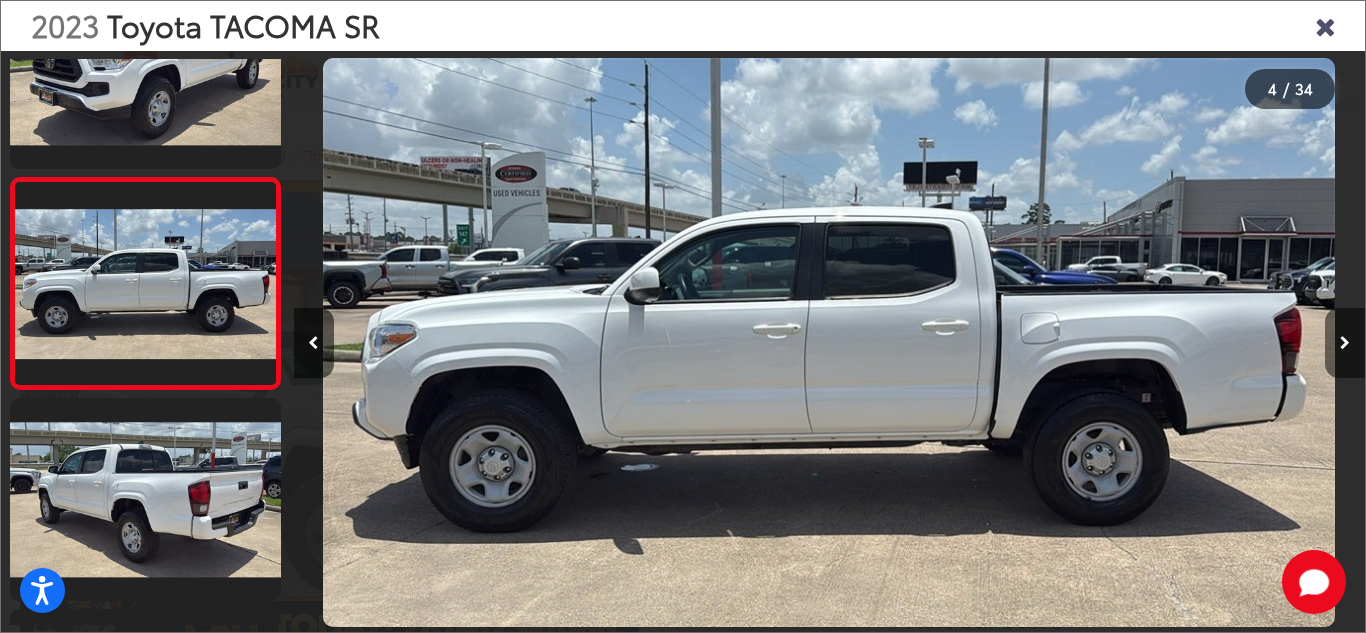 click at bounding box center (1345, 343) 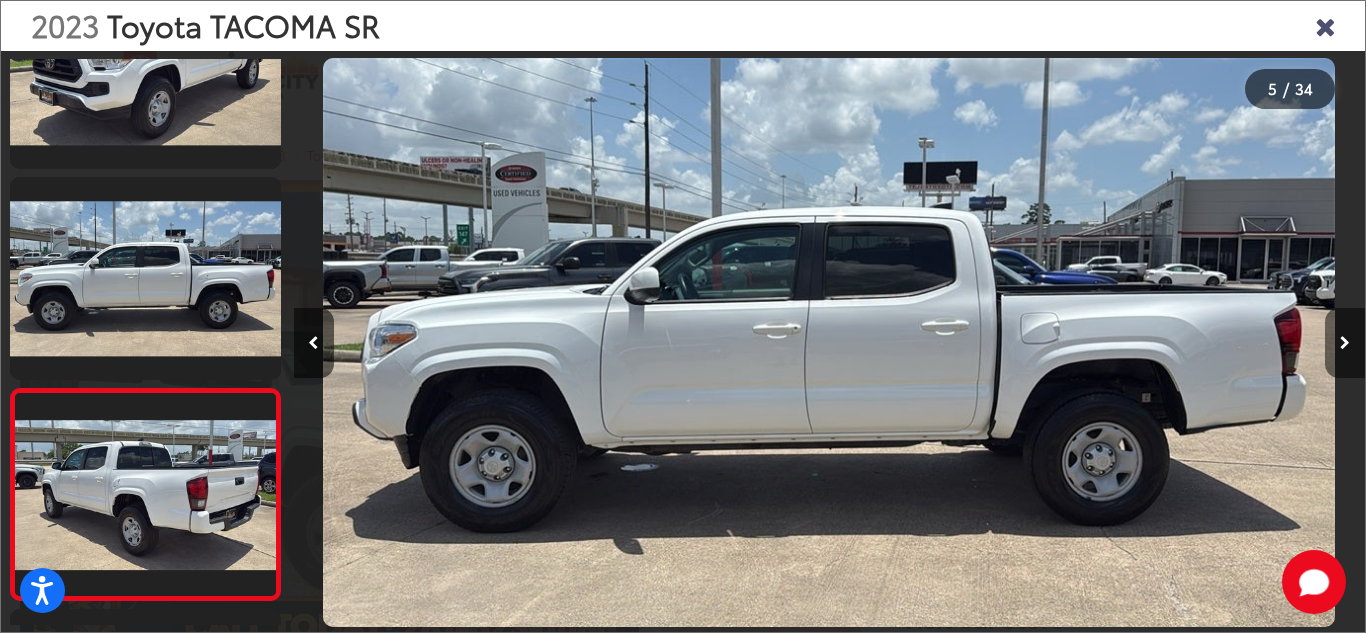 scroll, scrollTop: 0, scrollLeft: 3314, axis: horizontal 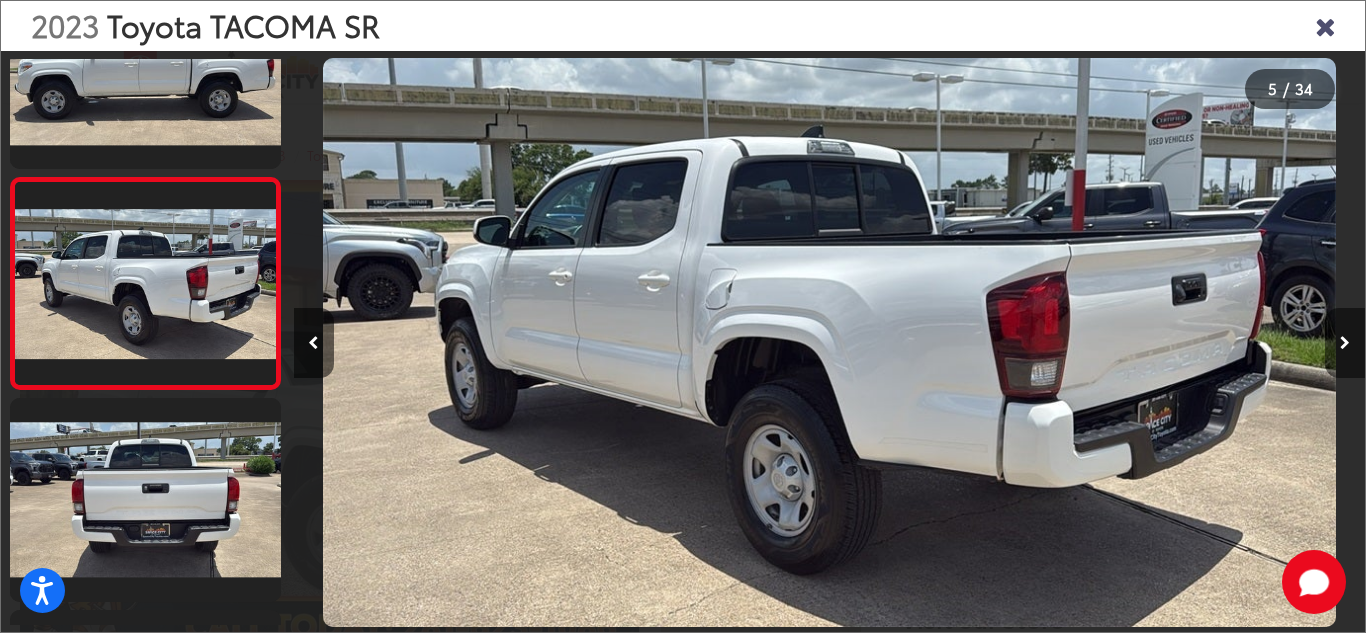 click at bounding box center [1345, 343] 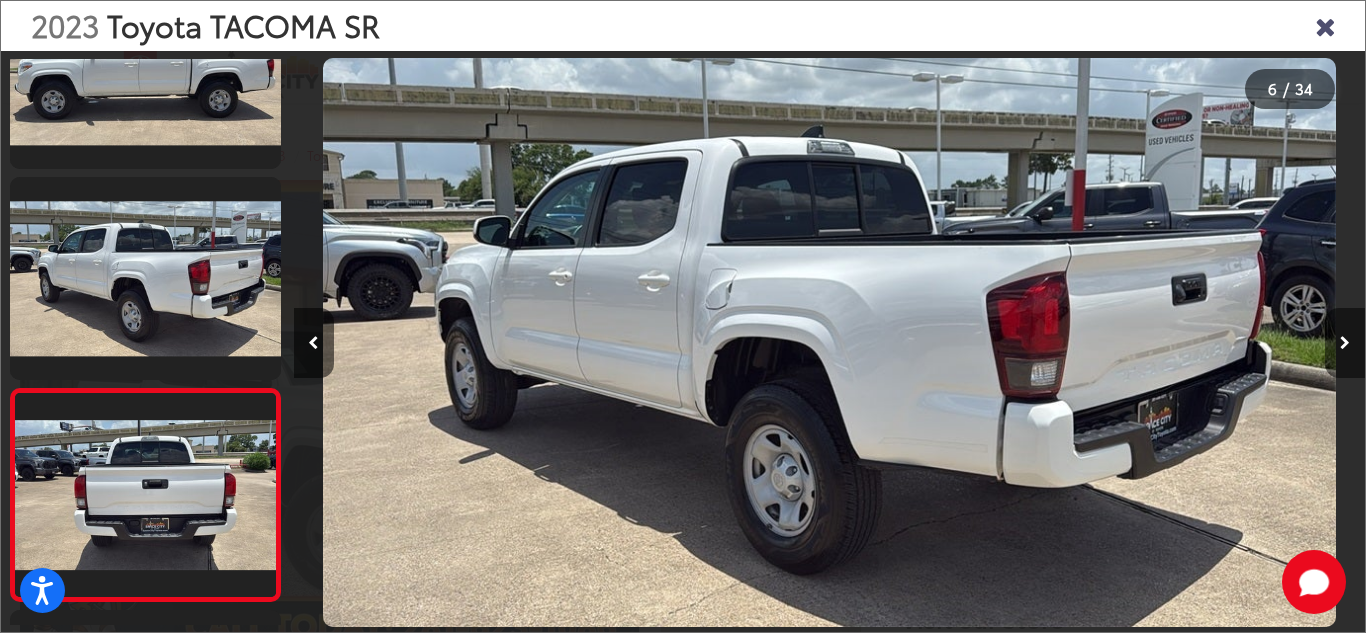 scroll, scrollTop: 0, scrollLeft: 4689, axis: horizontal 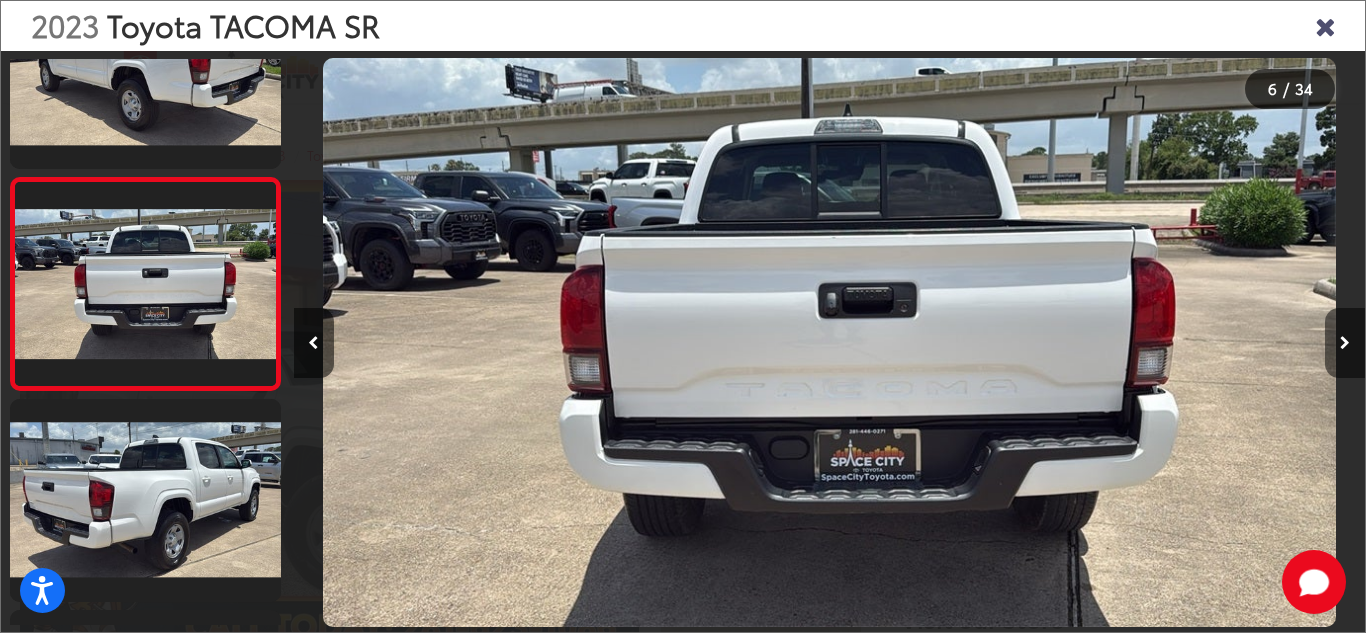 click at bounding box center (1345, 343) 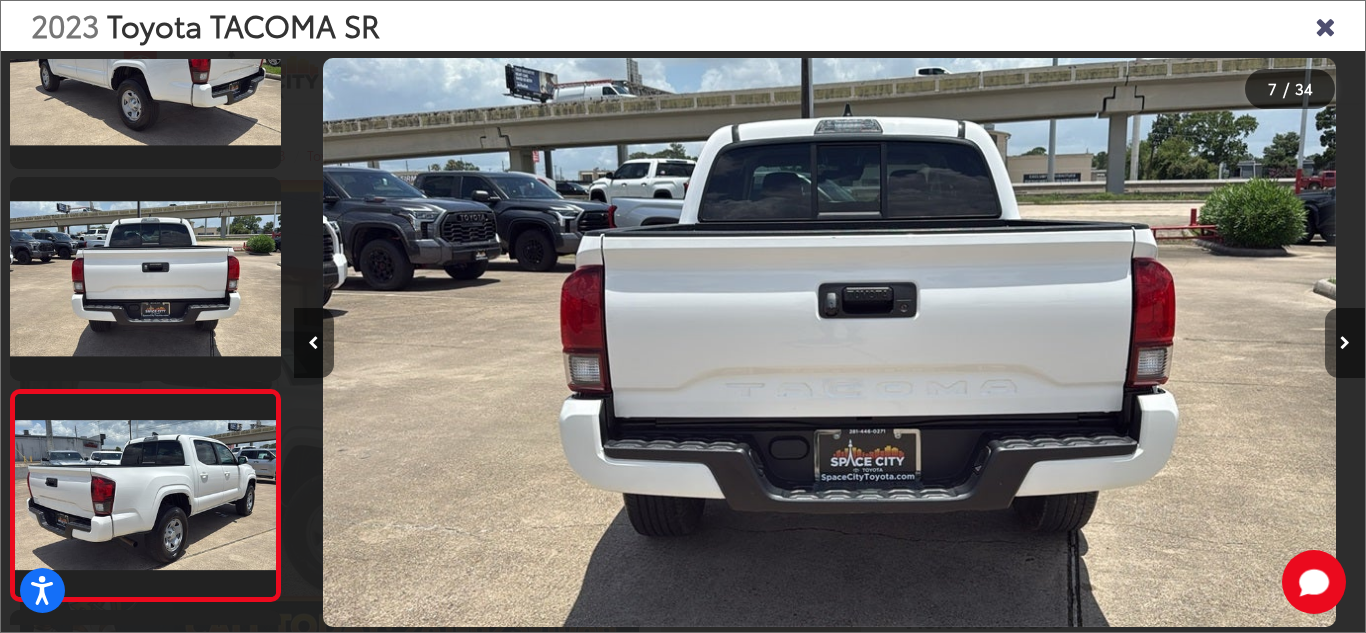scroll, scrollTop: 0, scrollLeft: 5760, axis: horizontal 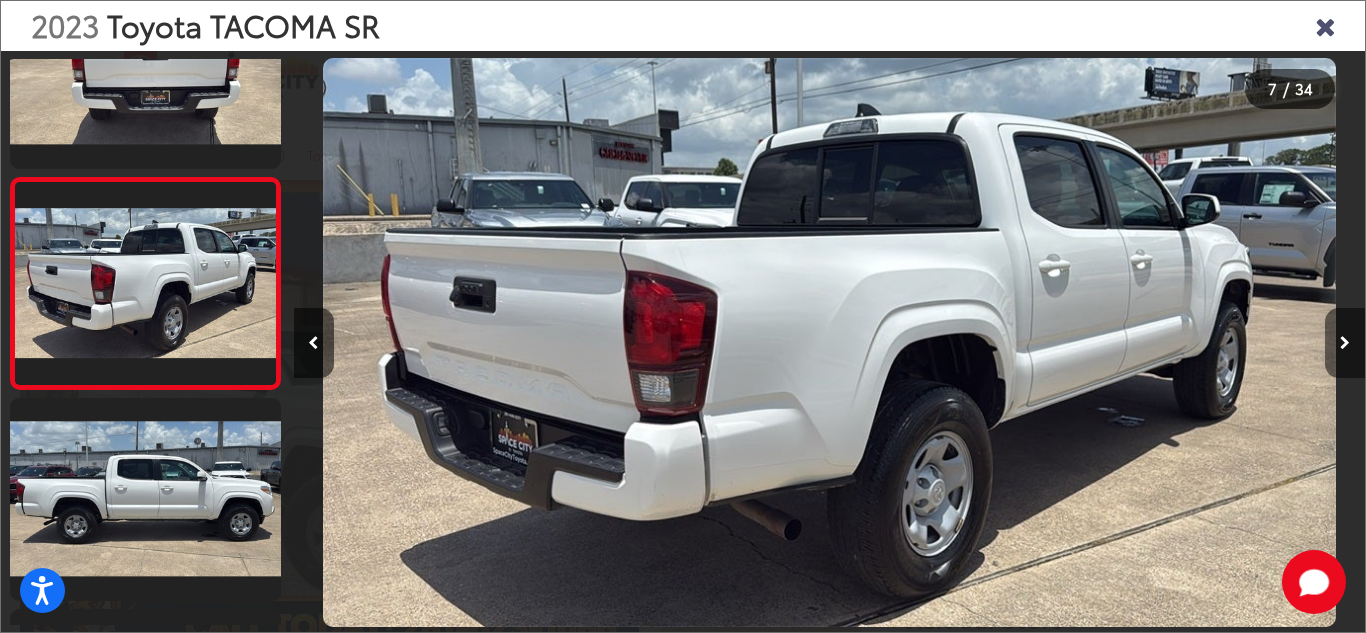click at bounding box center [1345, 343] 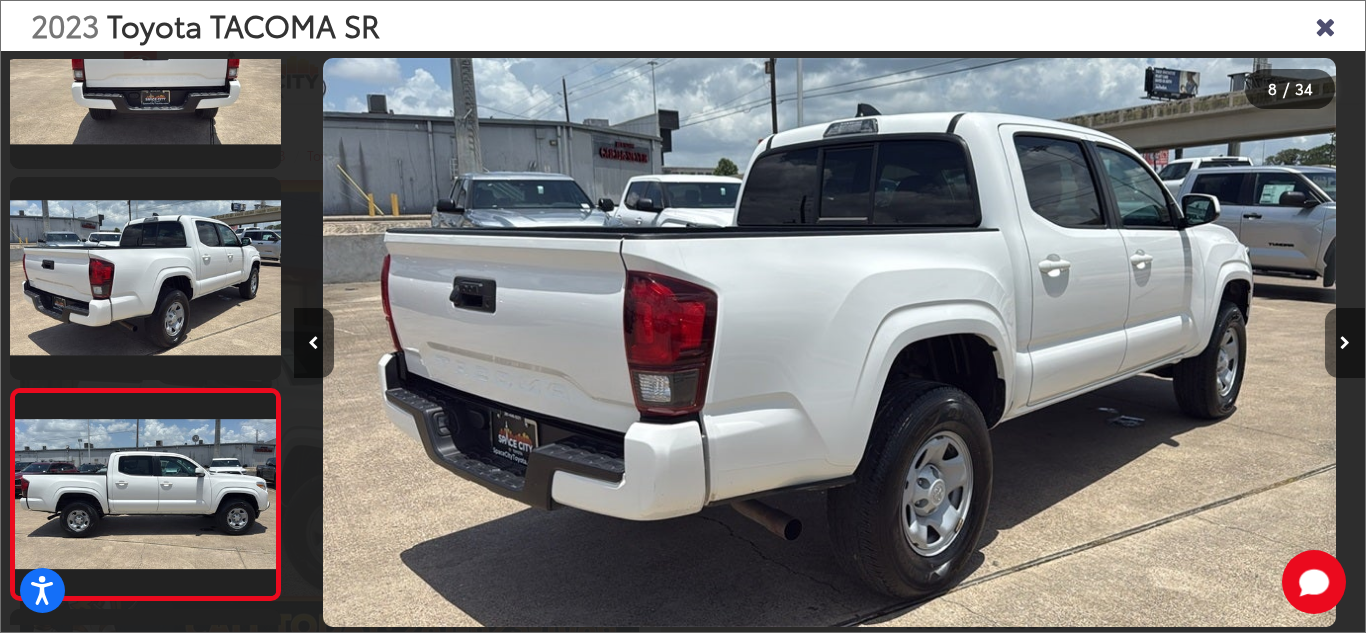 scroll, scrollTop: 0, scrollLeft: 6831, axis: horizontal 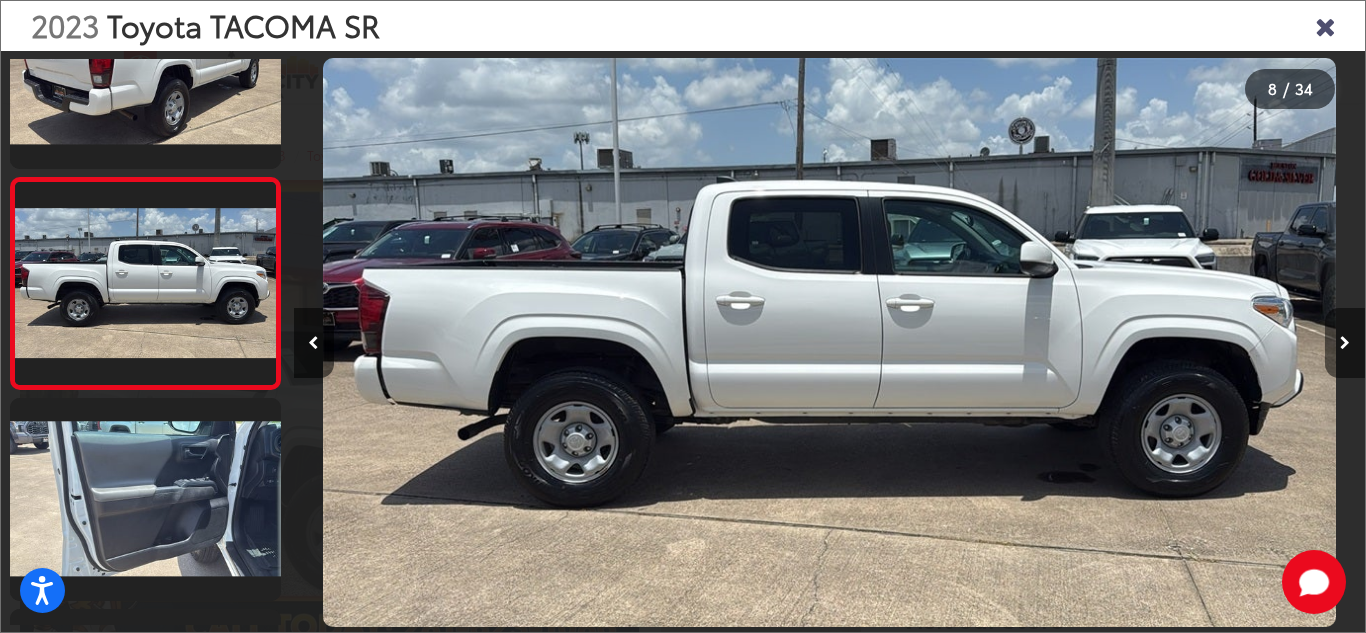 click at bounding box center (1345, 343) 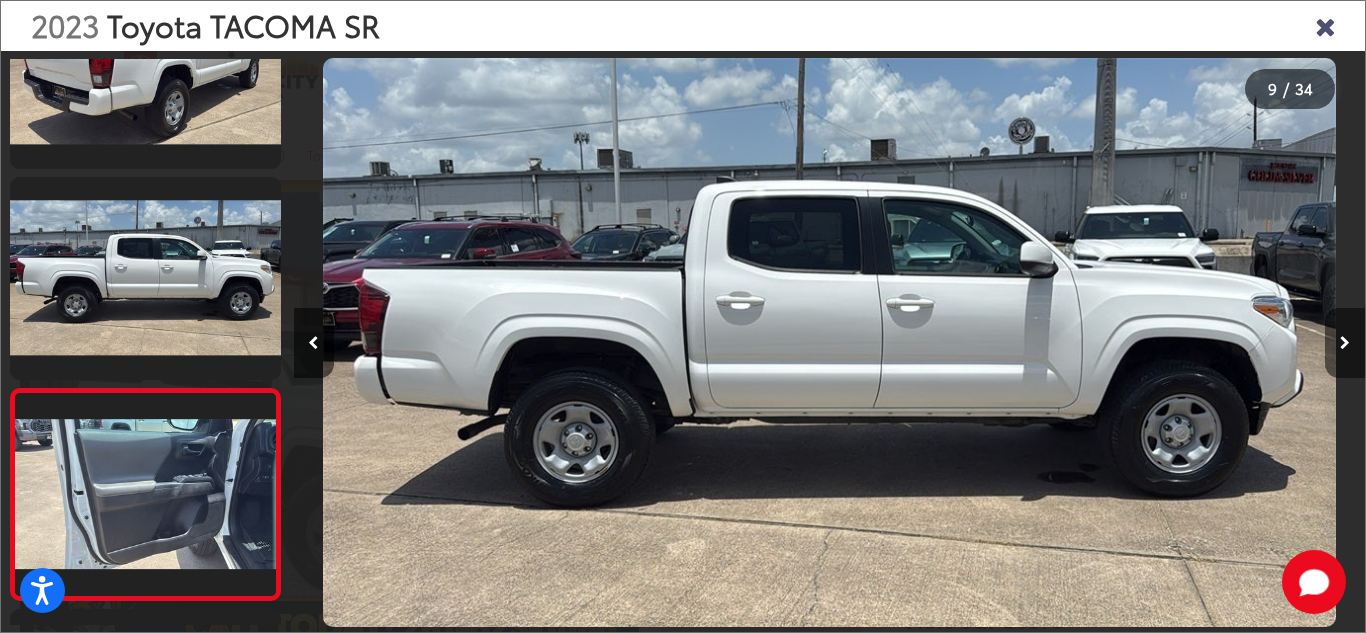 scroll, scrollTop: 0, scrollLeft: 7598, axis: horizontal 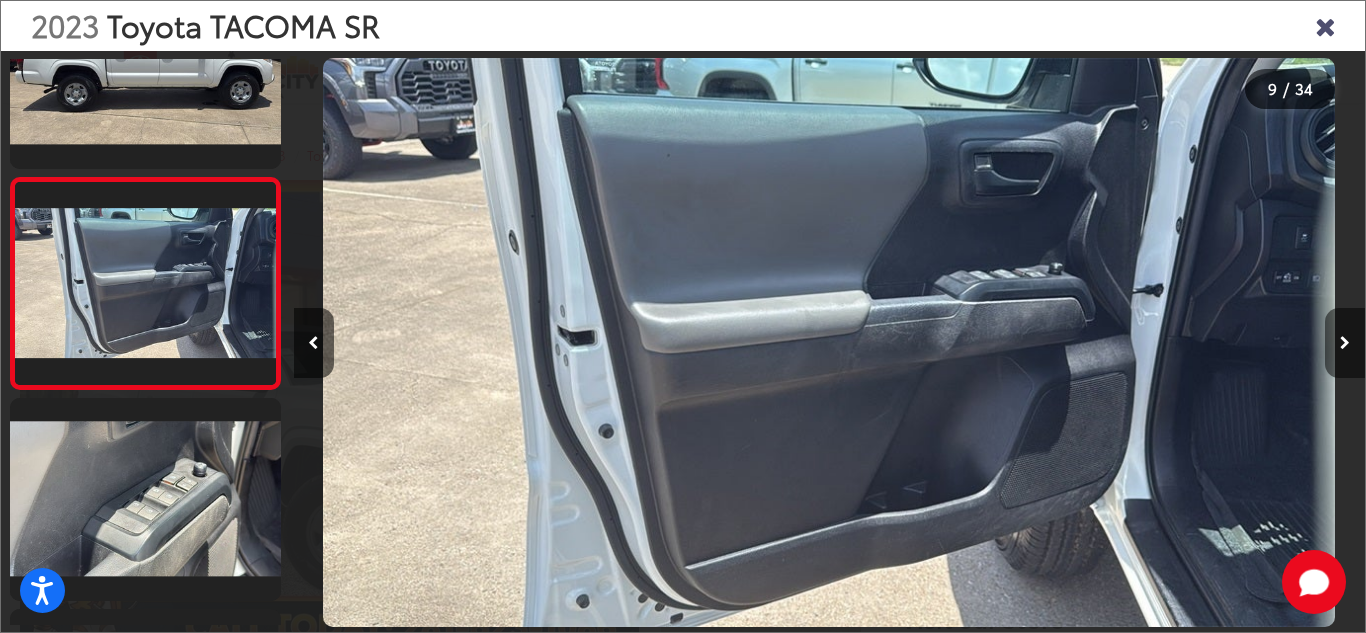 click at bounding box center (1345, 343) 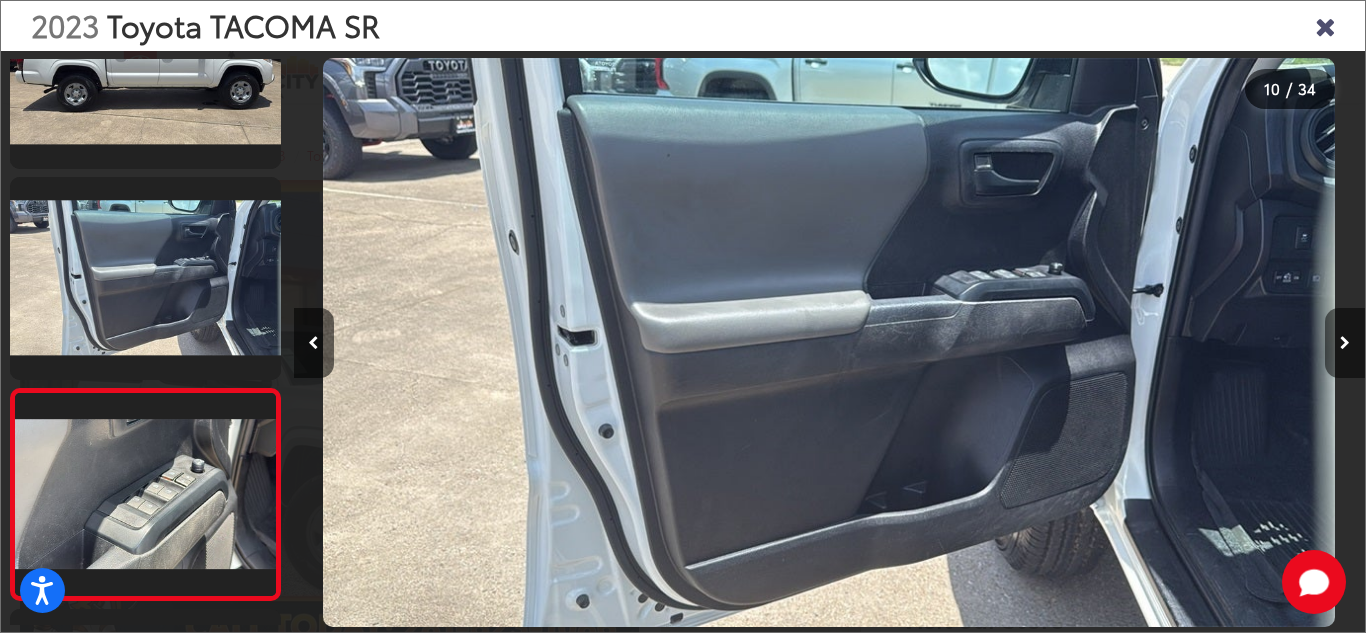 scroll, scrollTop: 0, scrollLeft: 8921, axis: horizontal 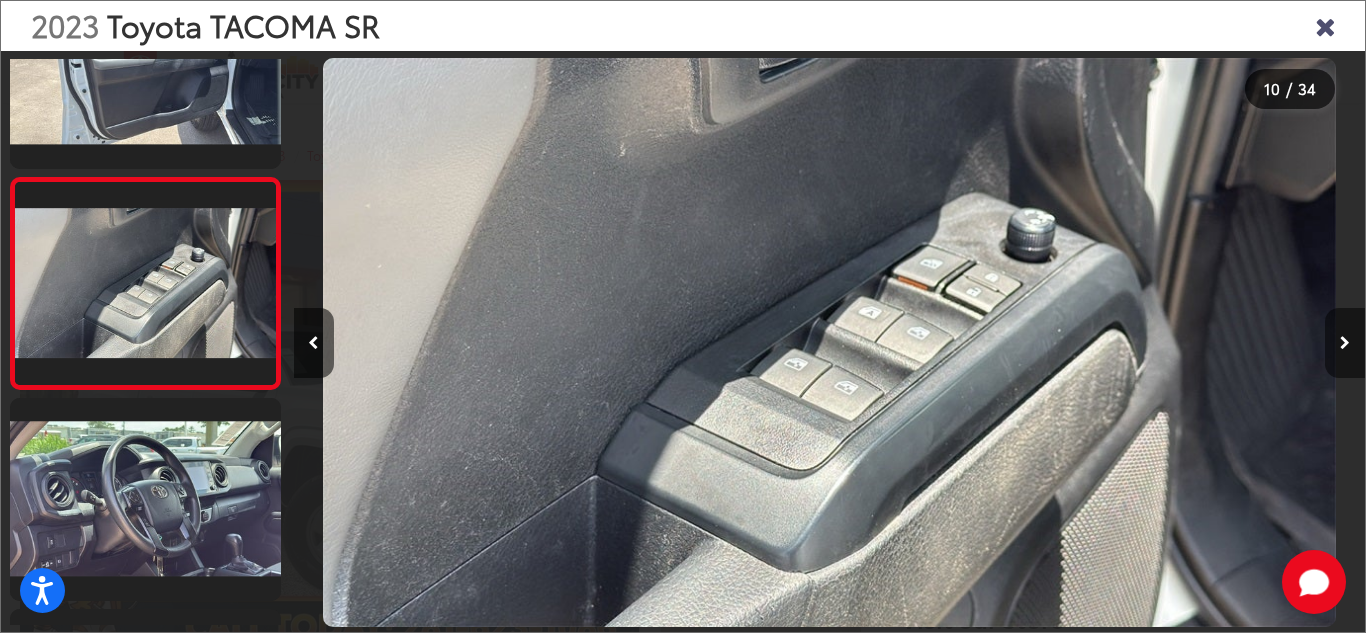click at bounding box center (1345, 343) 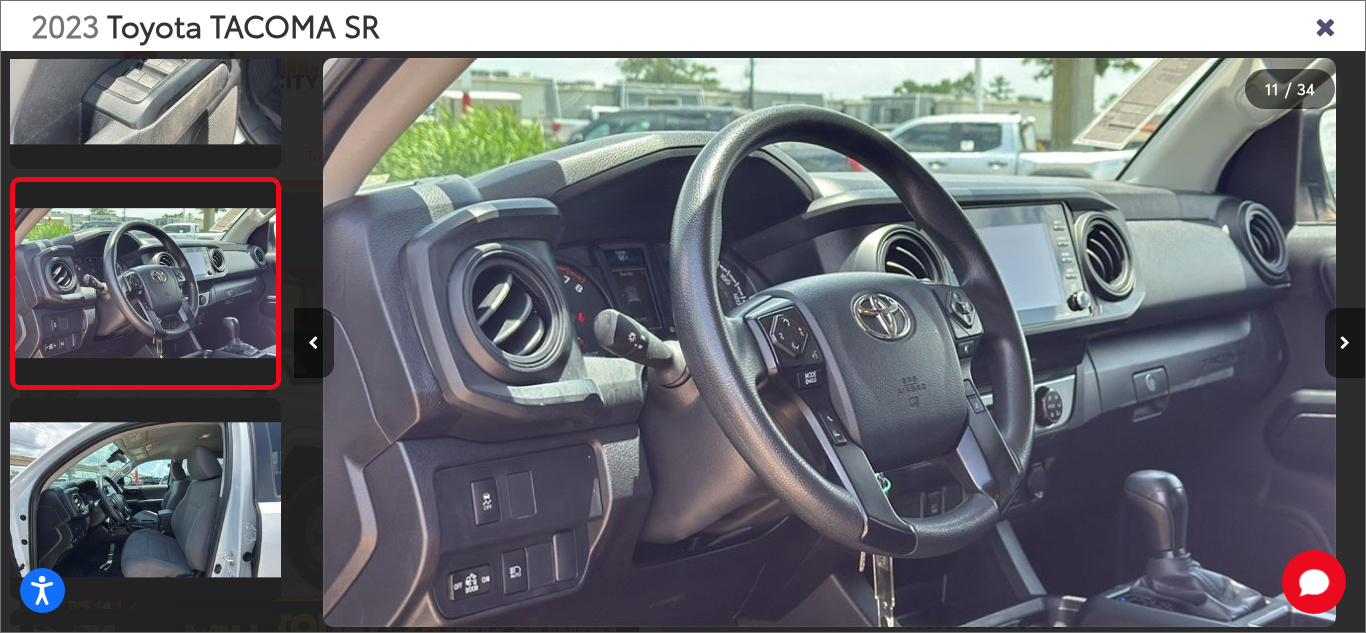 click at bounding box center (1345, 343) 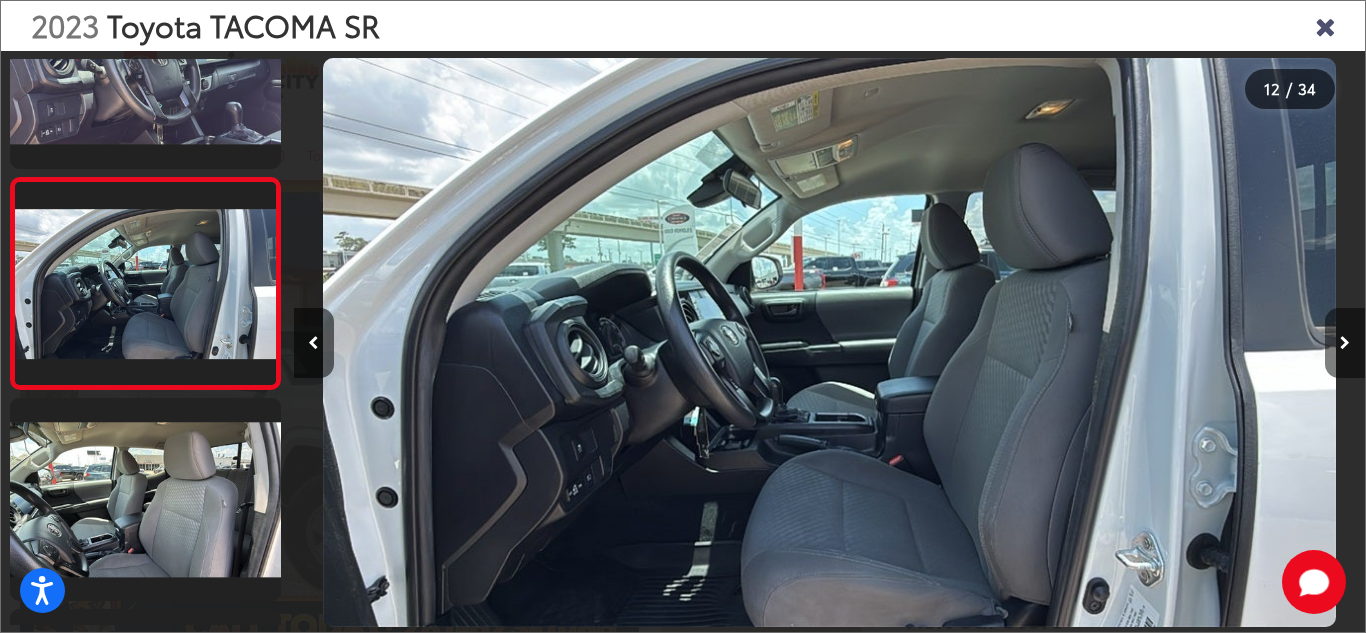 click at bounding box center [1345, 343] 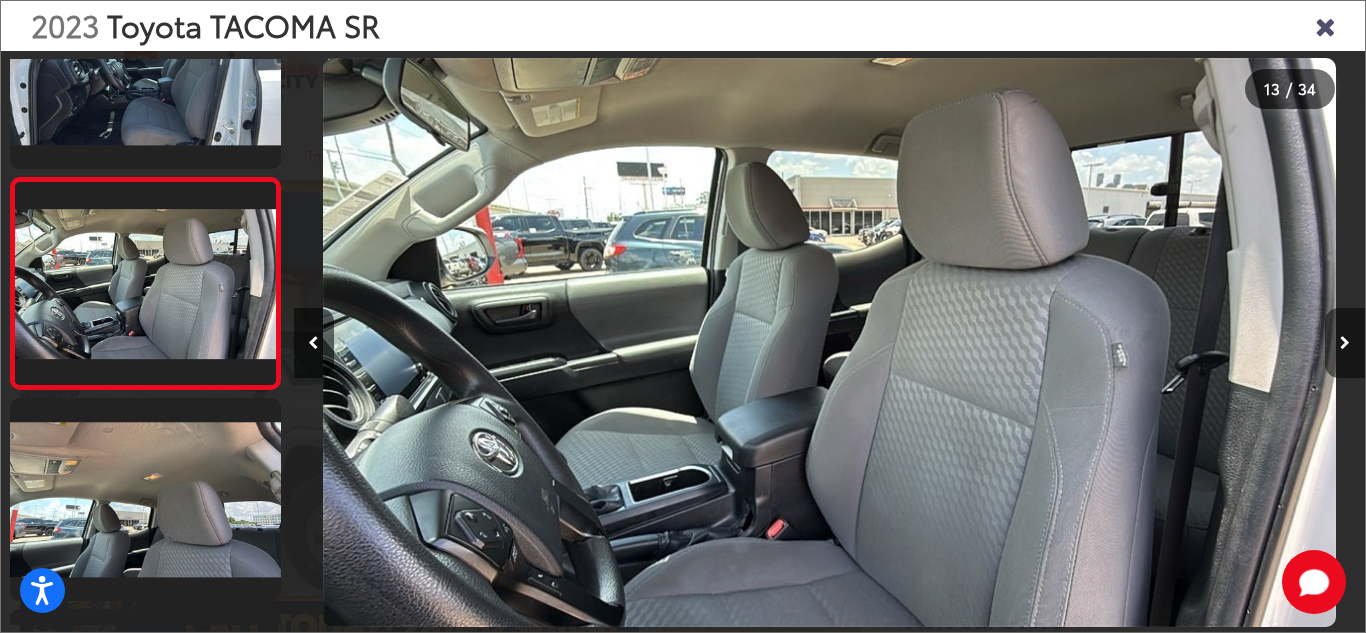 click at bounding box center [1345, 343] 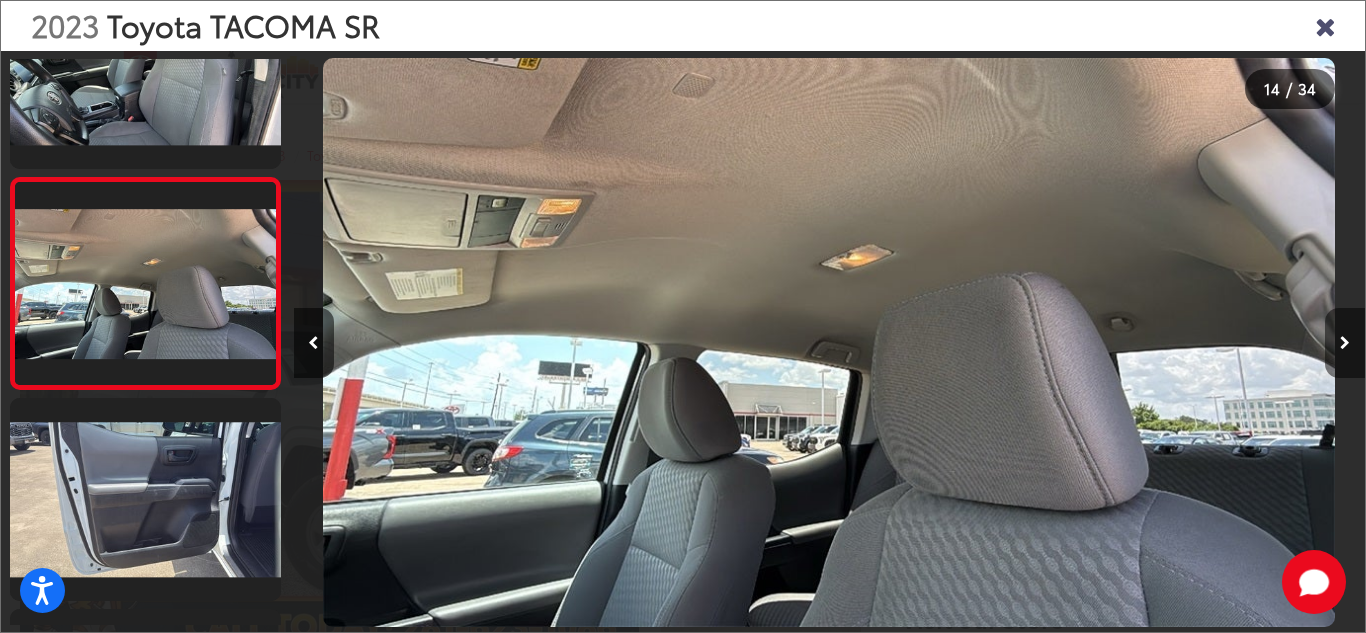 click at bounding box center (1345, 343) 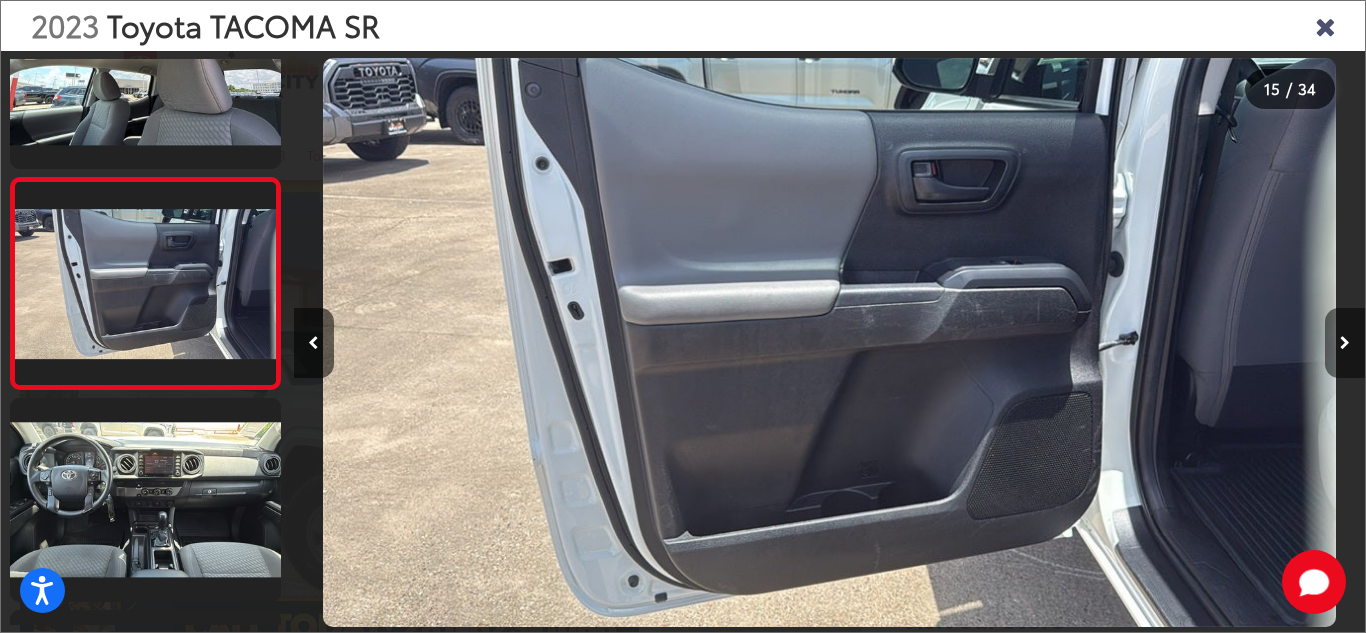 click at bounding box center (1345, 343) 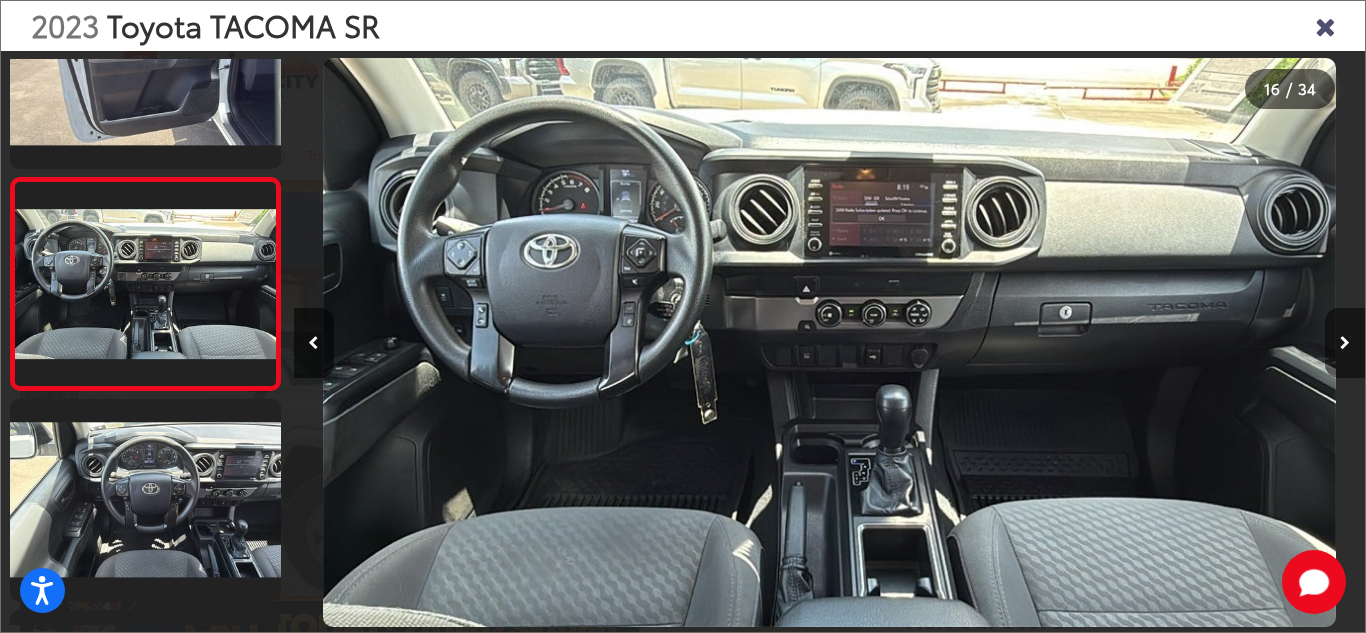 click at bounding box center [1345, 343] 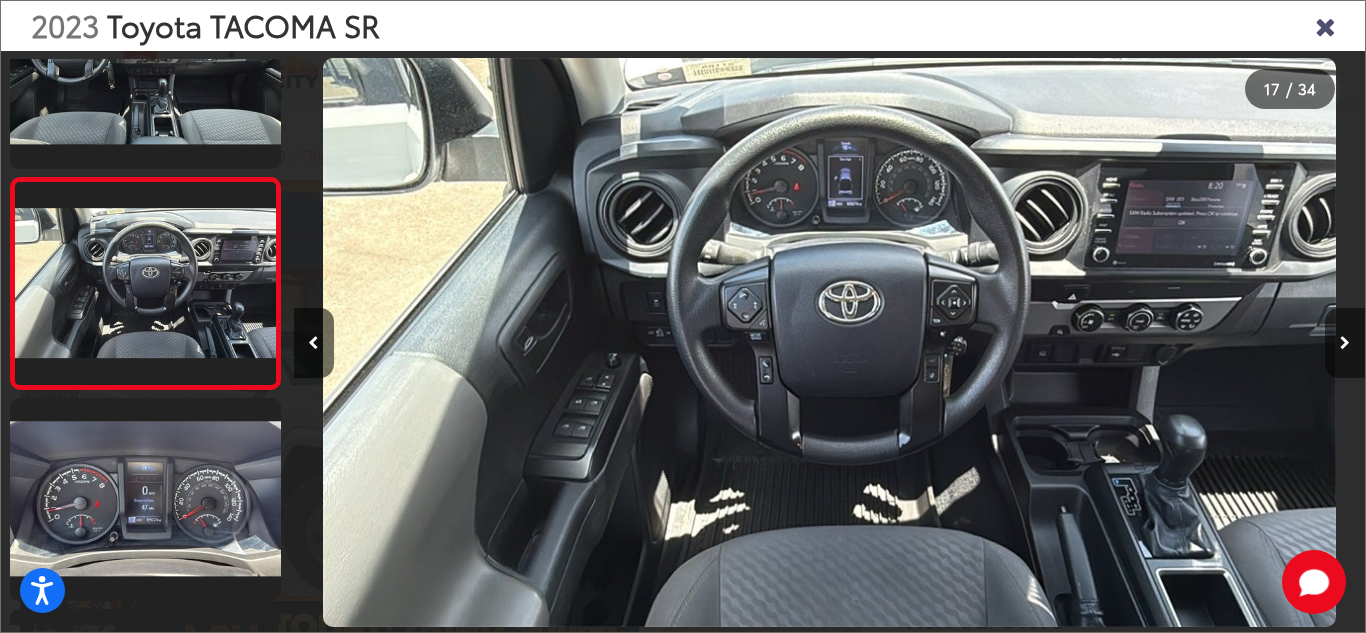 click at bounding box center [1345, 343] 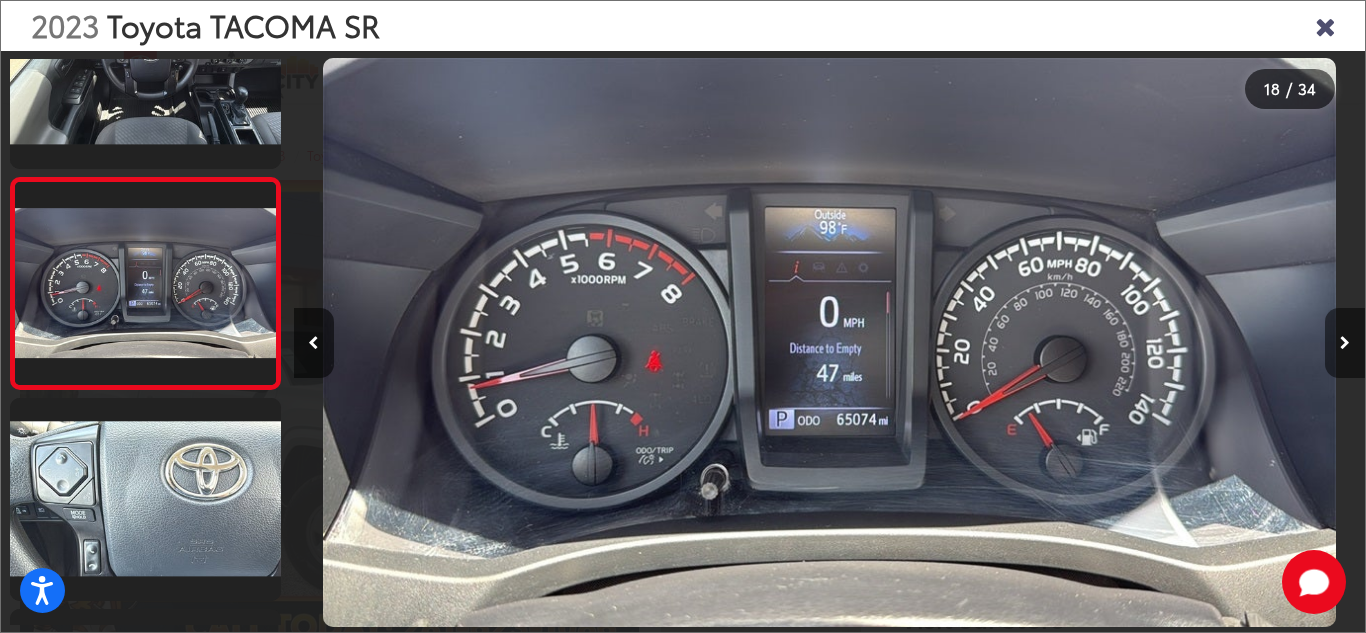 click at bounding box center [1345, 343] 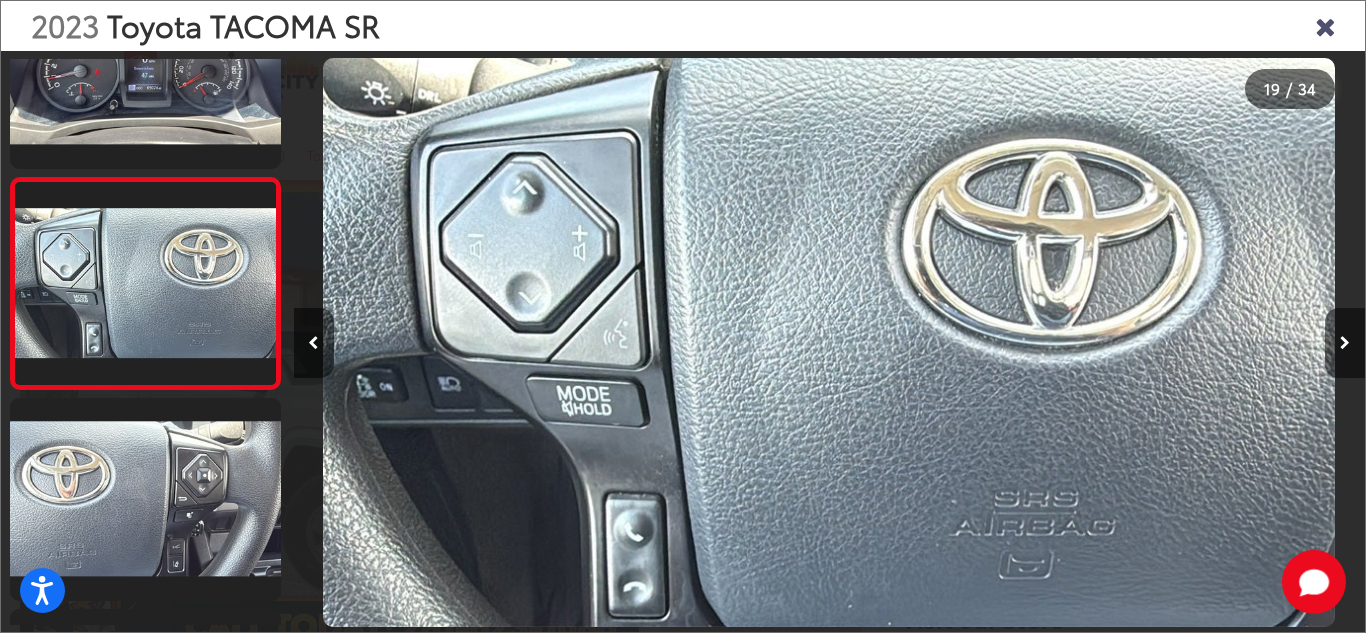 click at bounding box center [1345, 343] 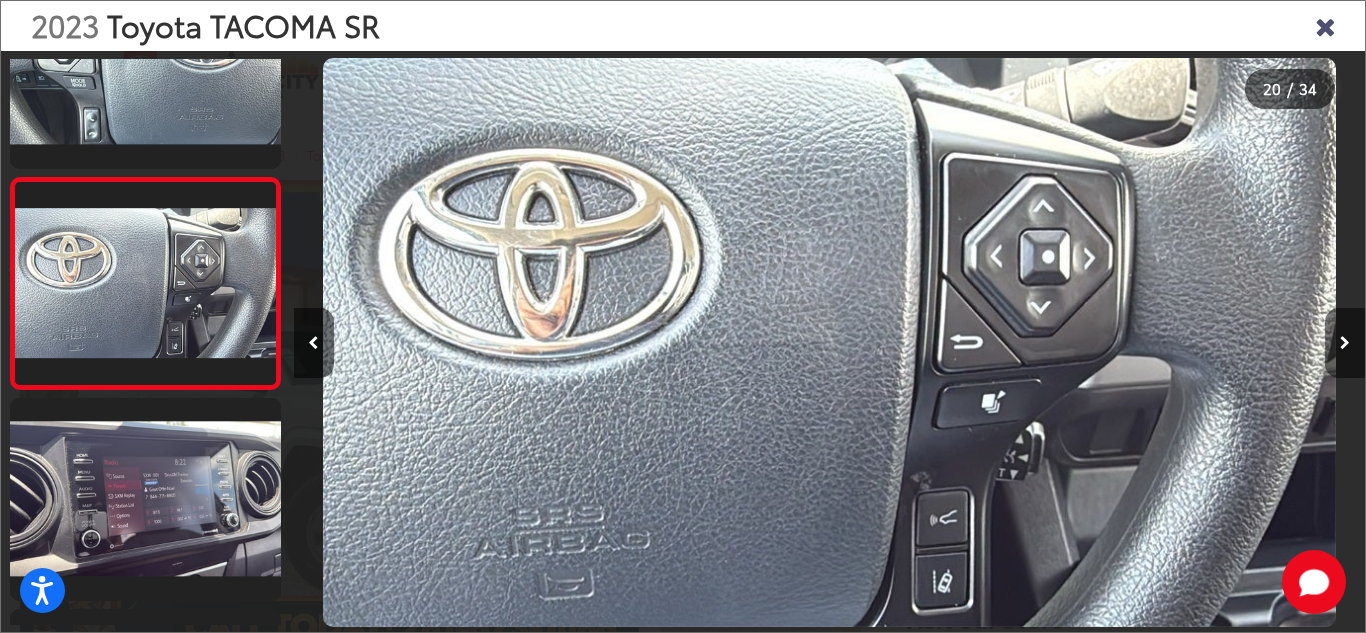 click at bounding box center (1345, 343) 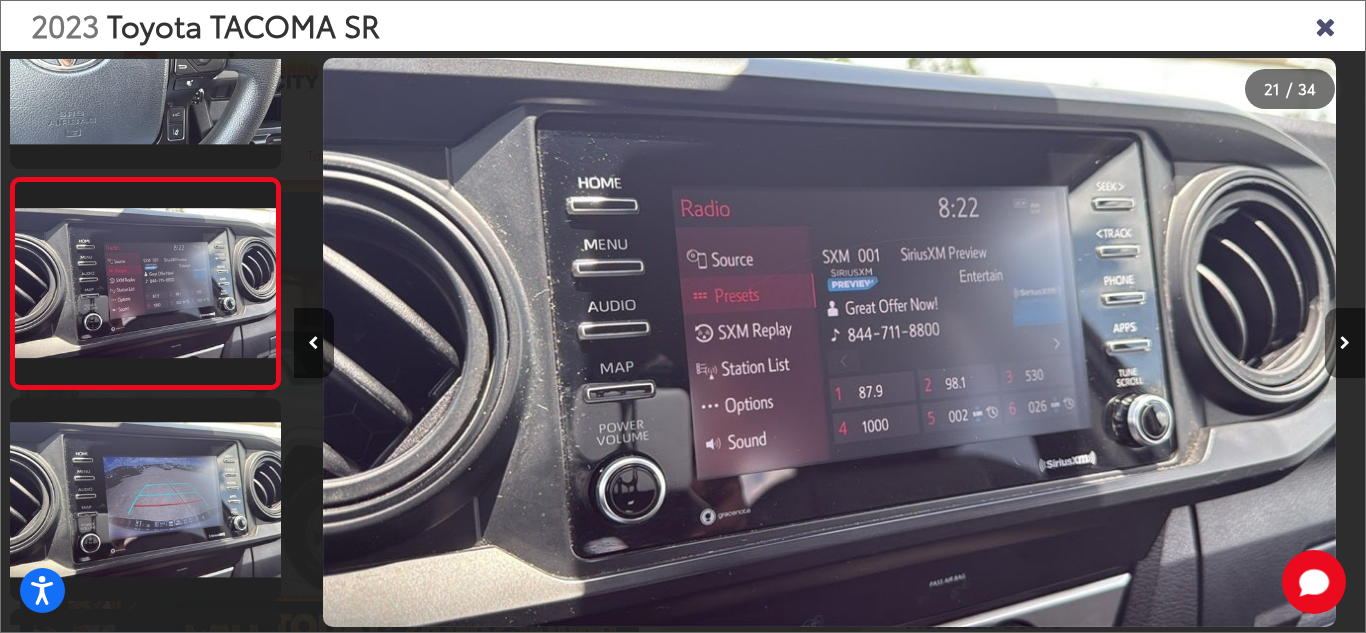 click at bounding box center (1345, 343) 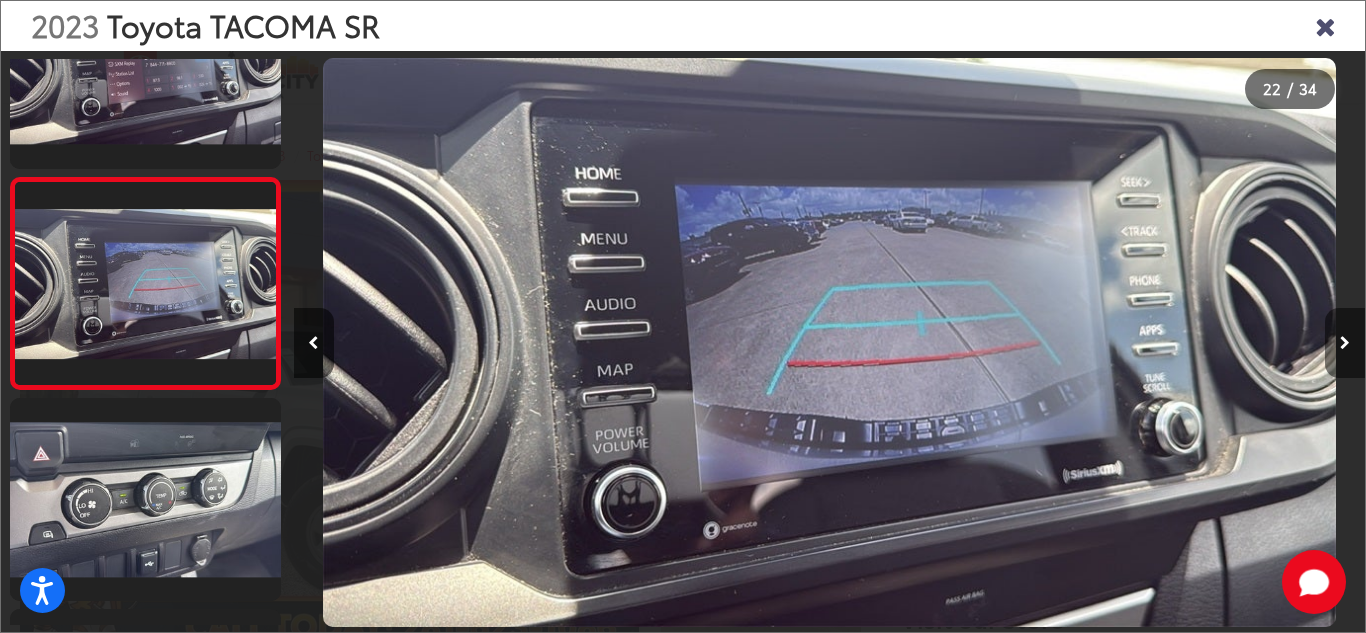 click at bounding box center (1345, 343) 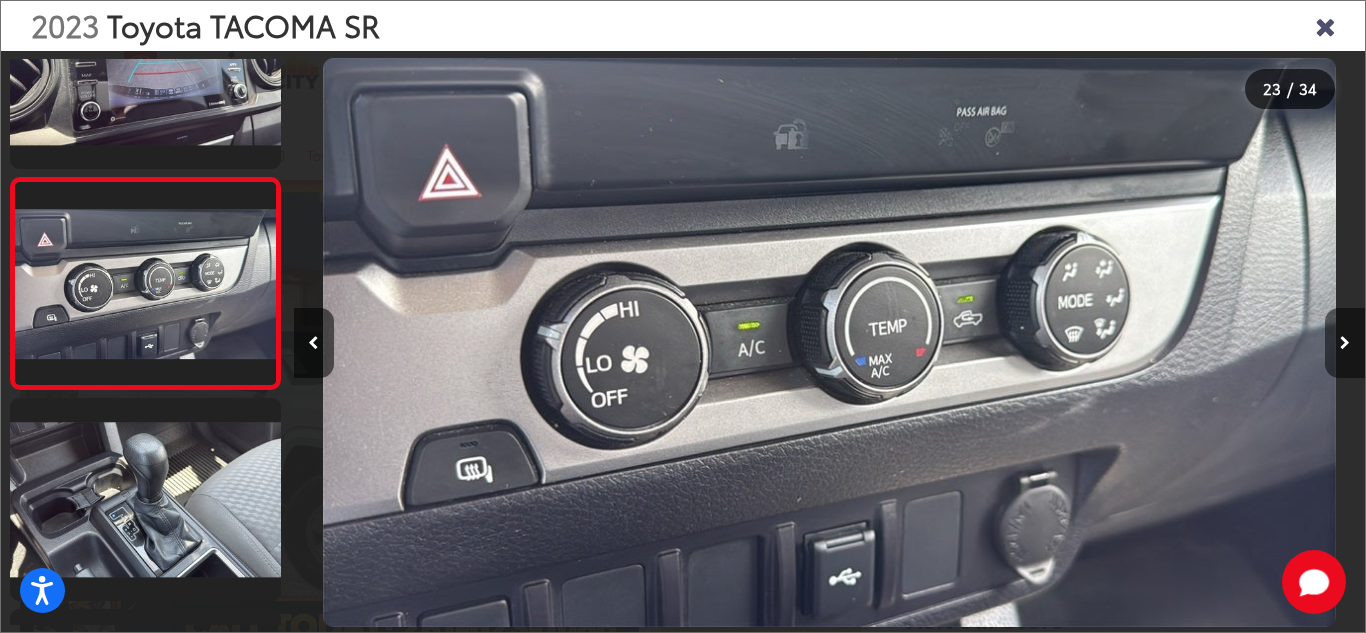 click at bounding box center [1345, 343] 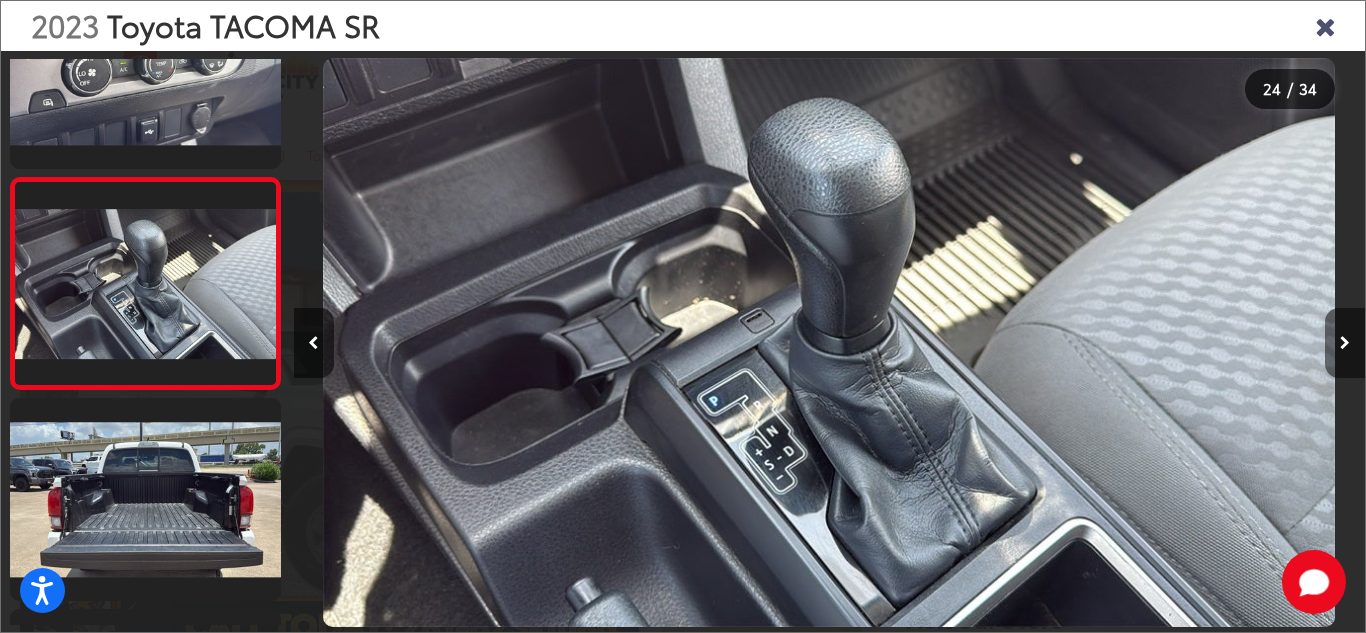 click at bounding box center (1345, 343) 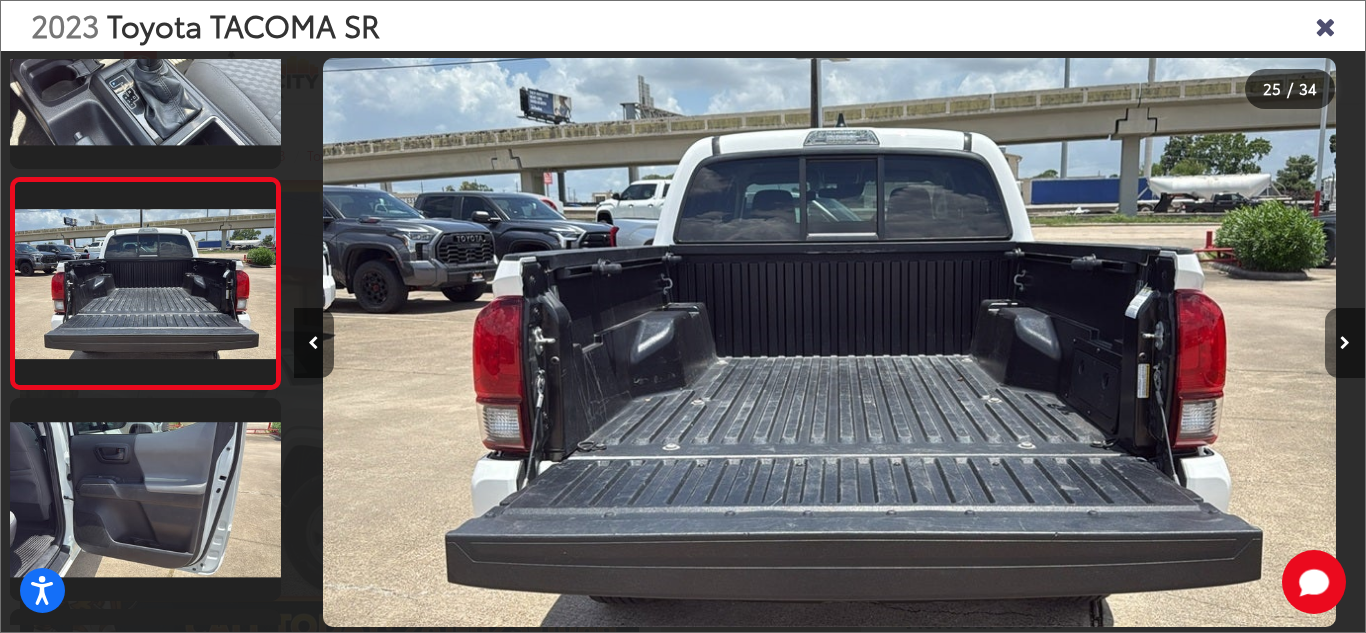 click at bounding box center [1345, 343] 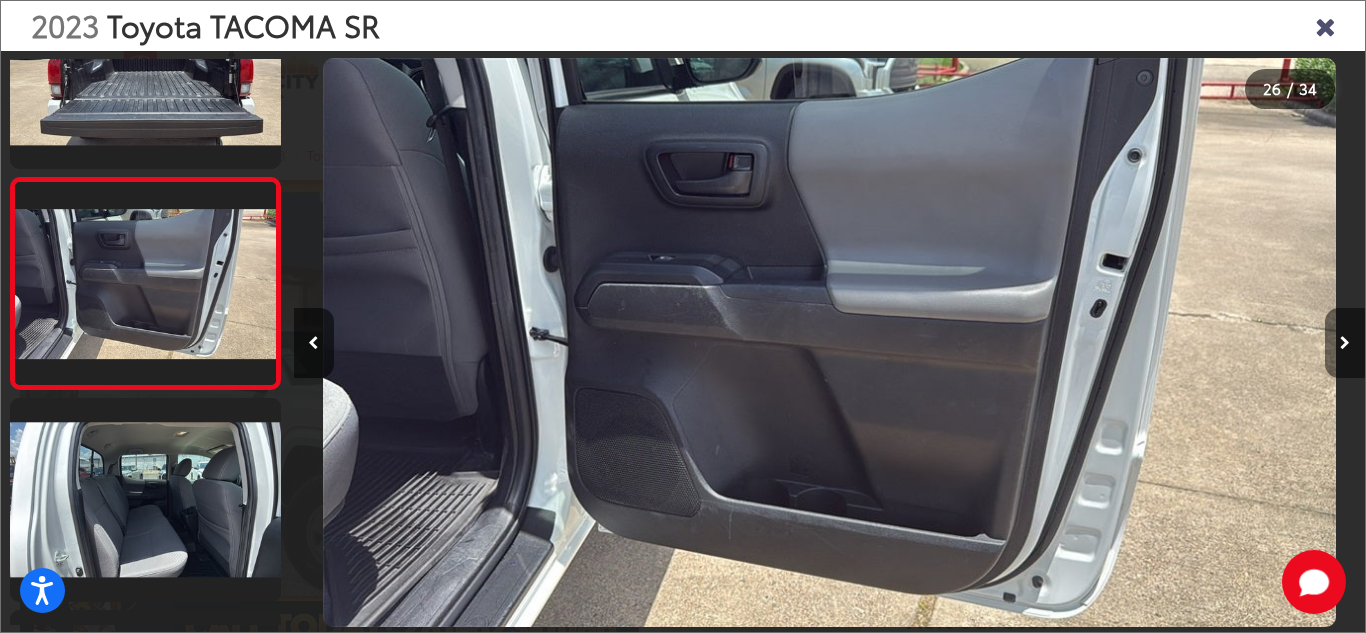 click at bounding box center [1345, 343] 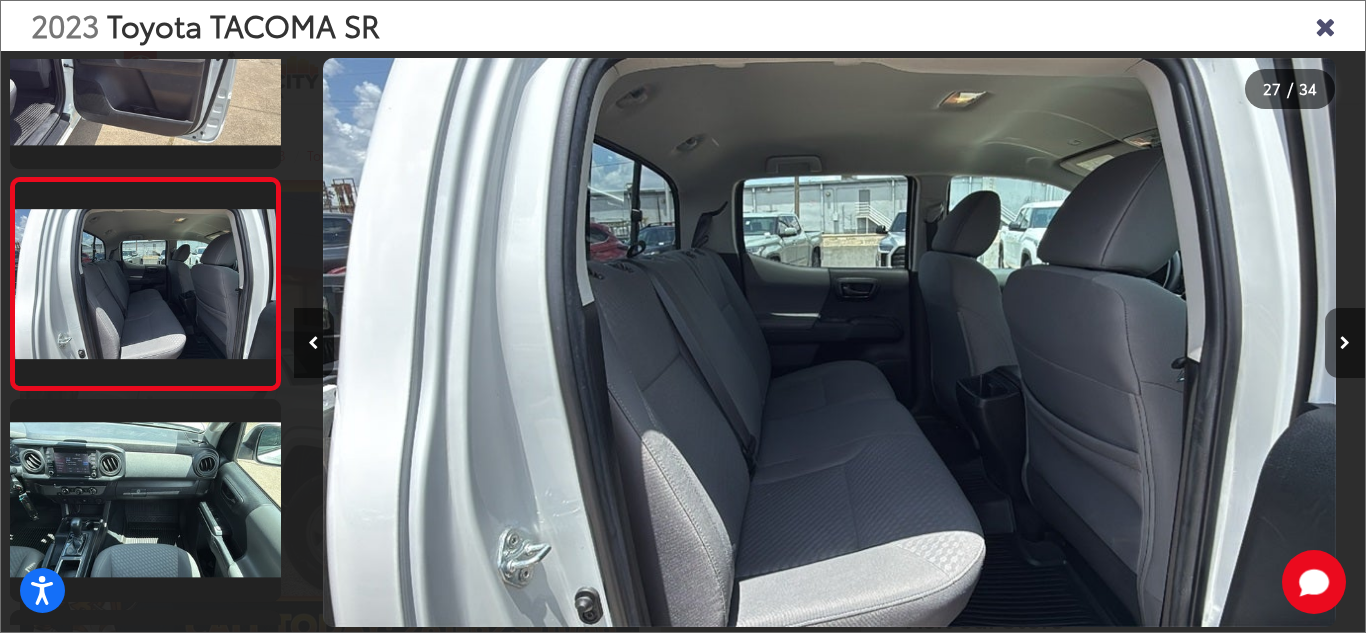 click at bounding box center [1345, 343] 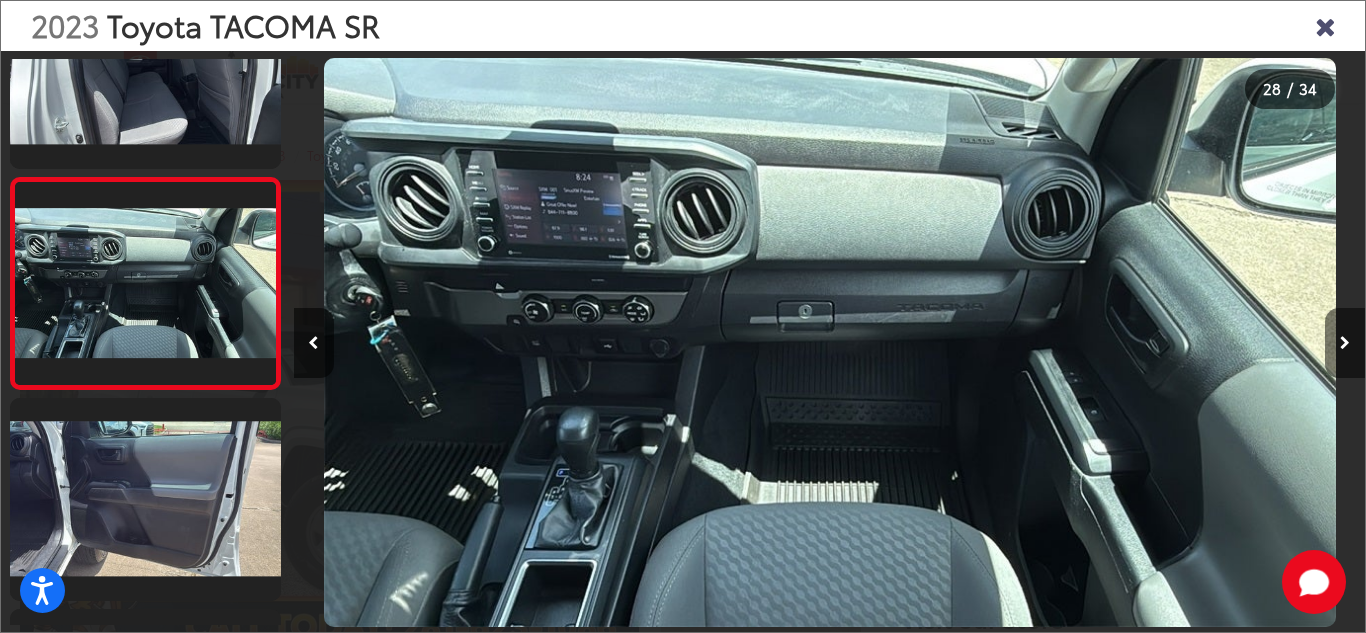 click at bounding box center [1345, 343] 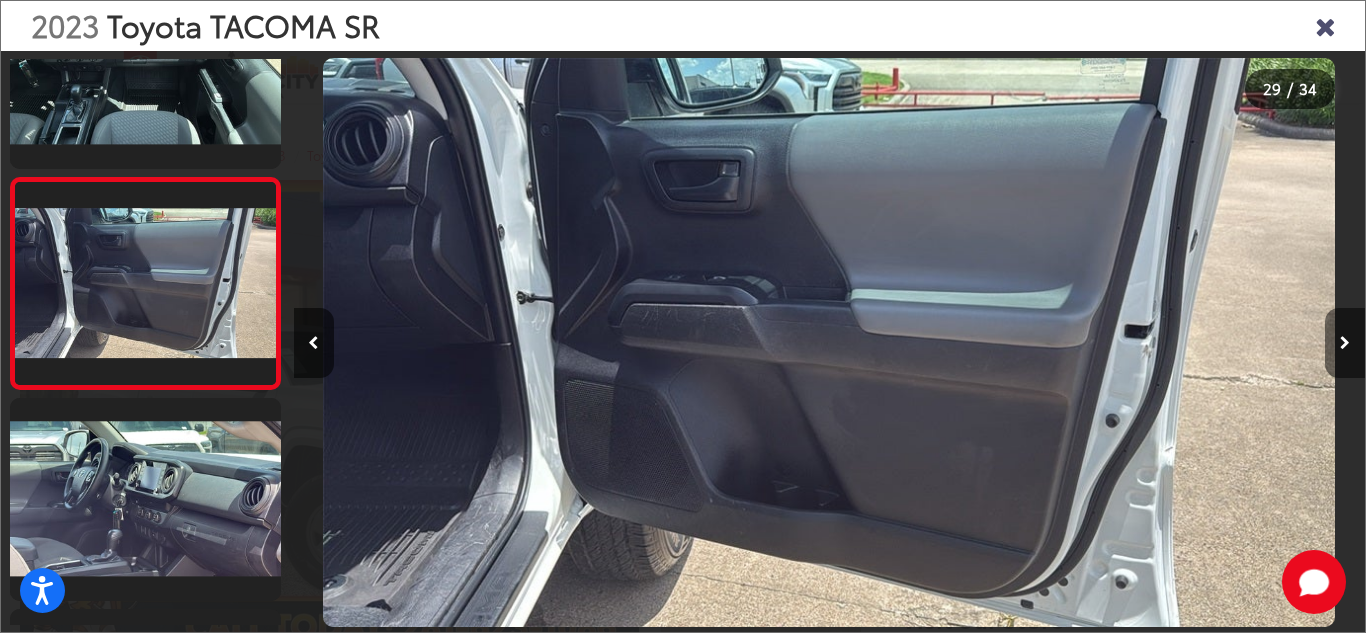 click at bounding box center [1345, 343] 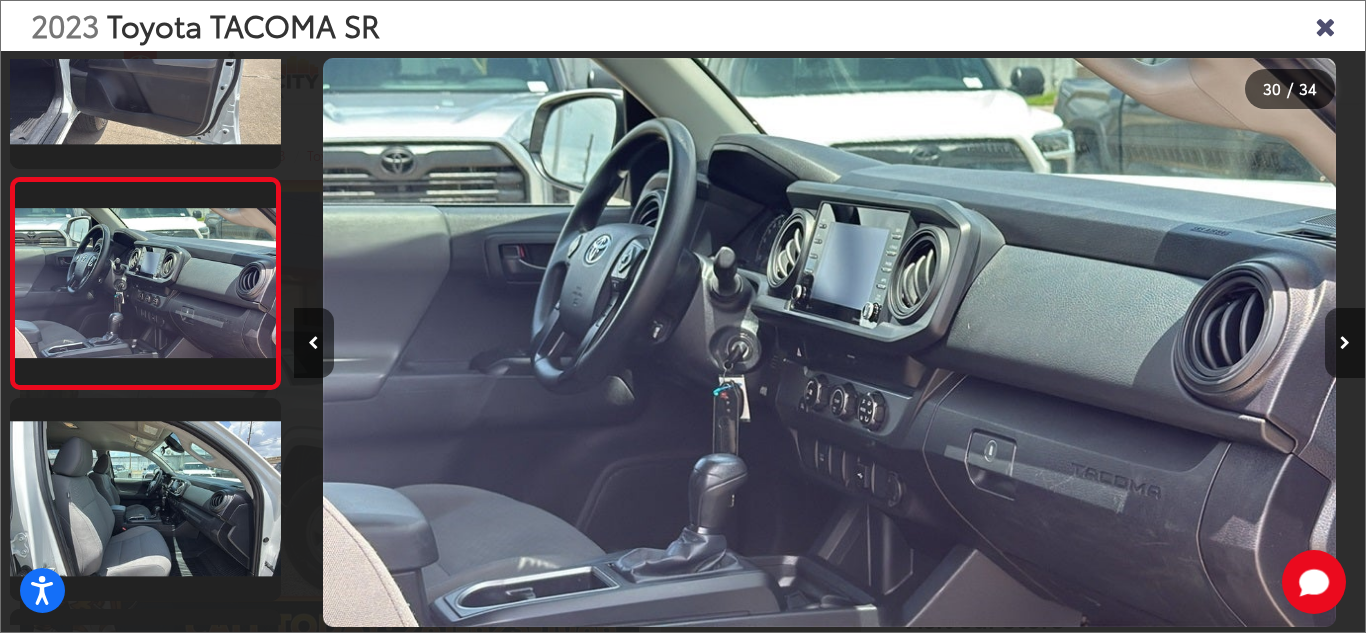 click at bounding box center [1345, 343] 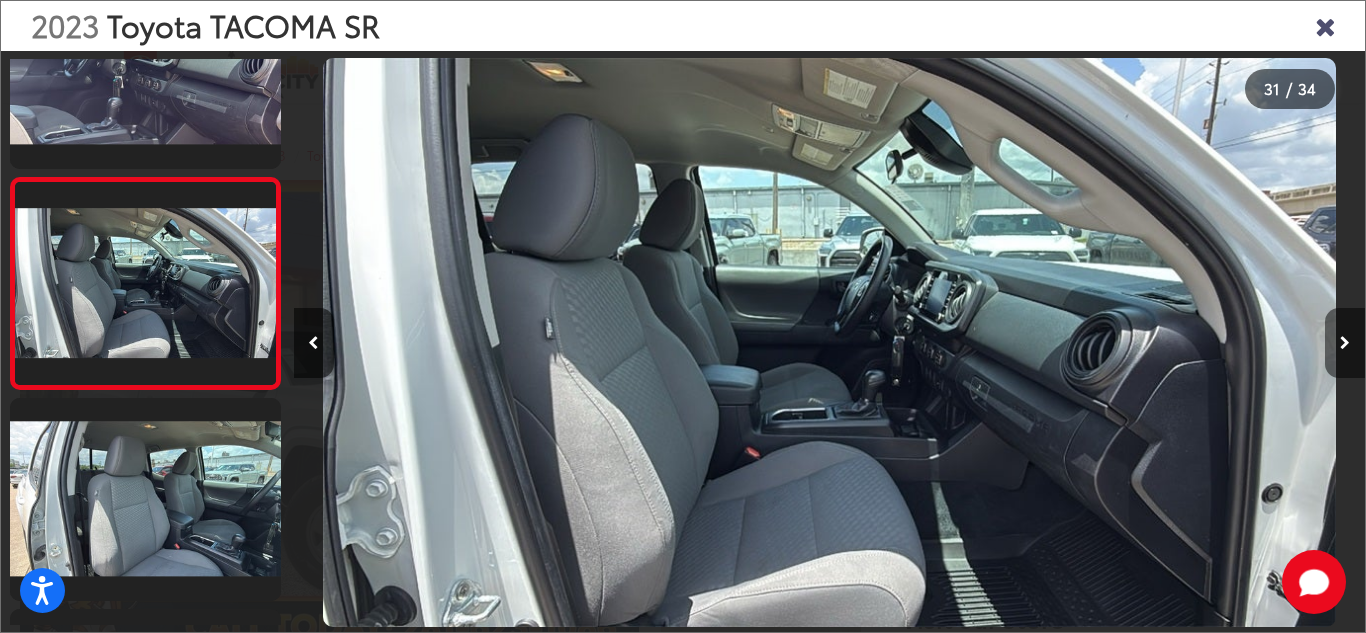 click at bounding box center (1345, 343) 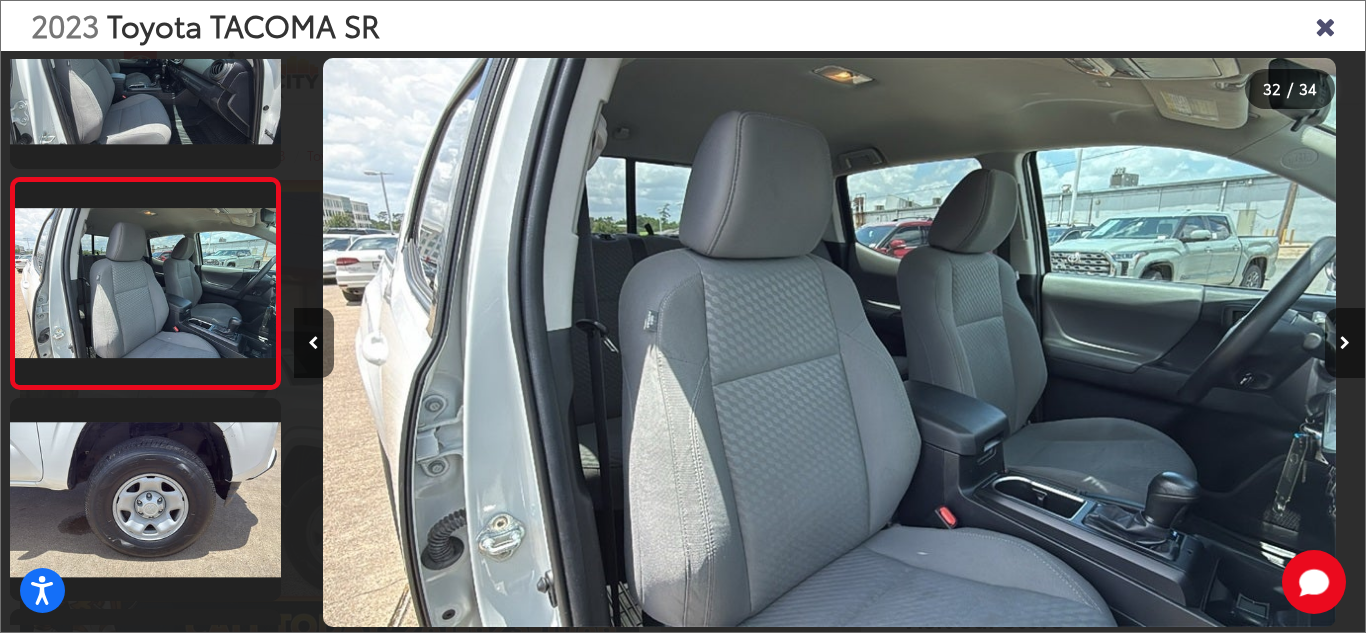 click at bounding box center [1345, 343] 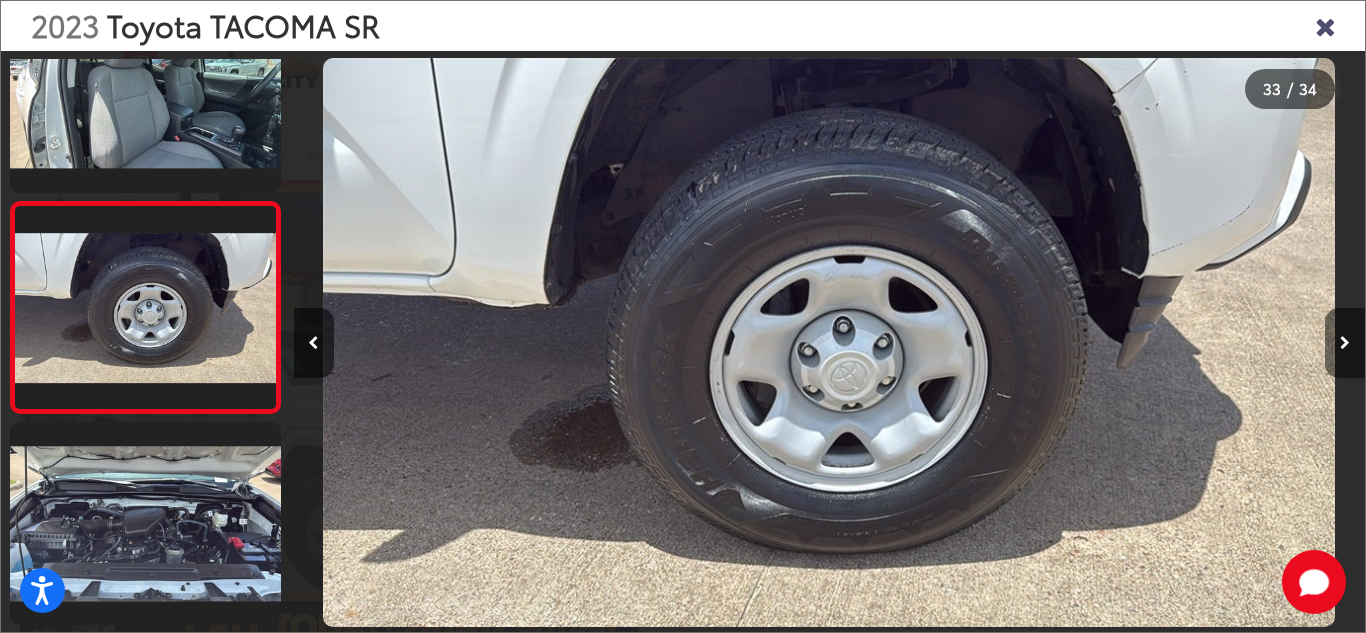 click at bounding box center [1345, 343] 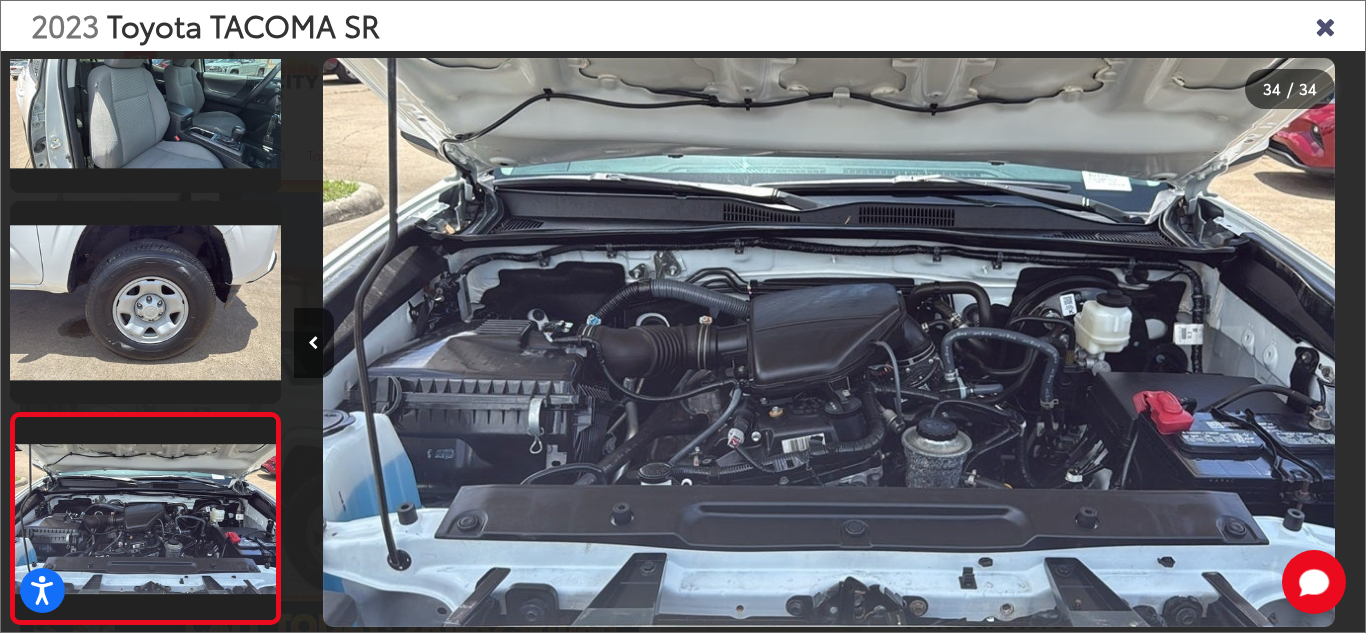 click at bounding box center (1231, 342) 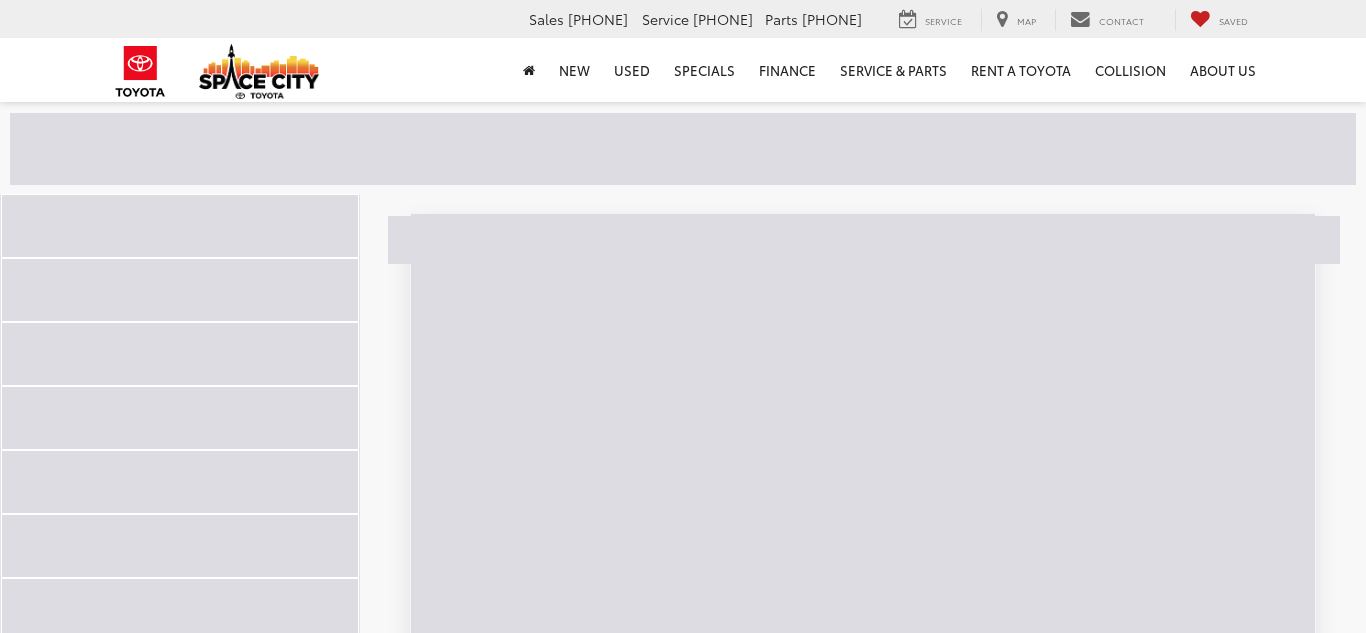 scroll, scrollTop: 222, scrollLeft: 0, axis: vertical 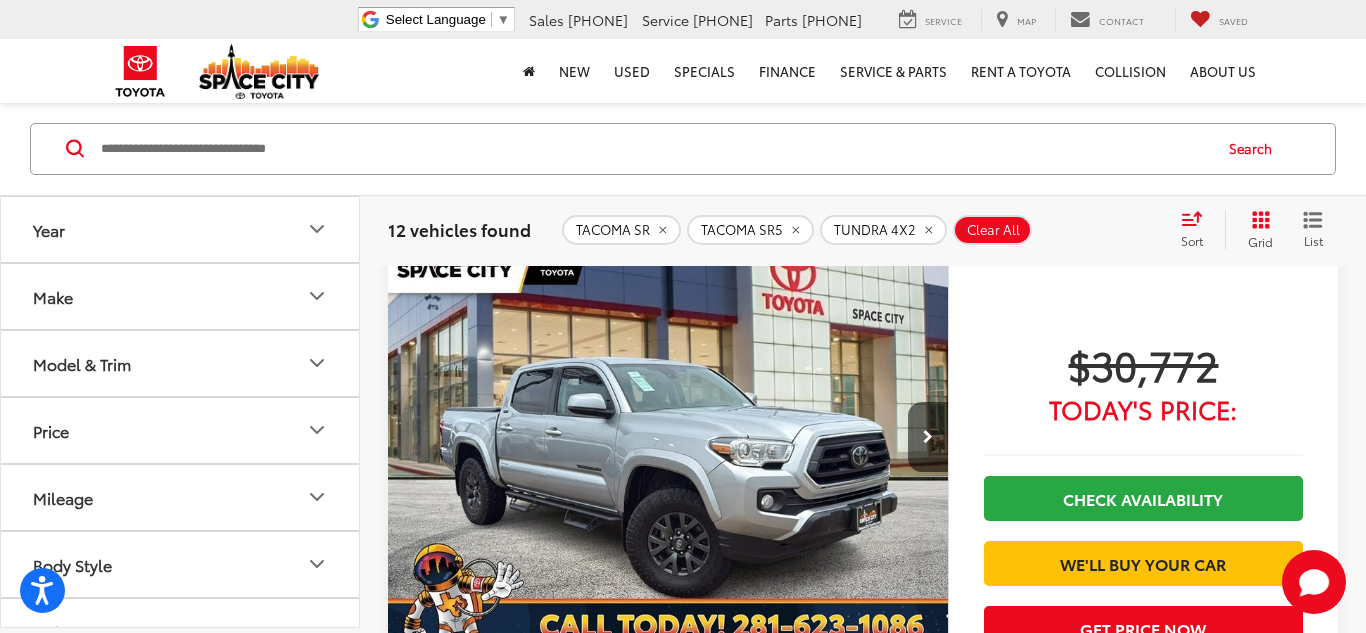 click 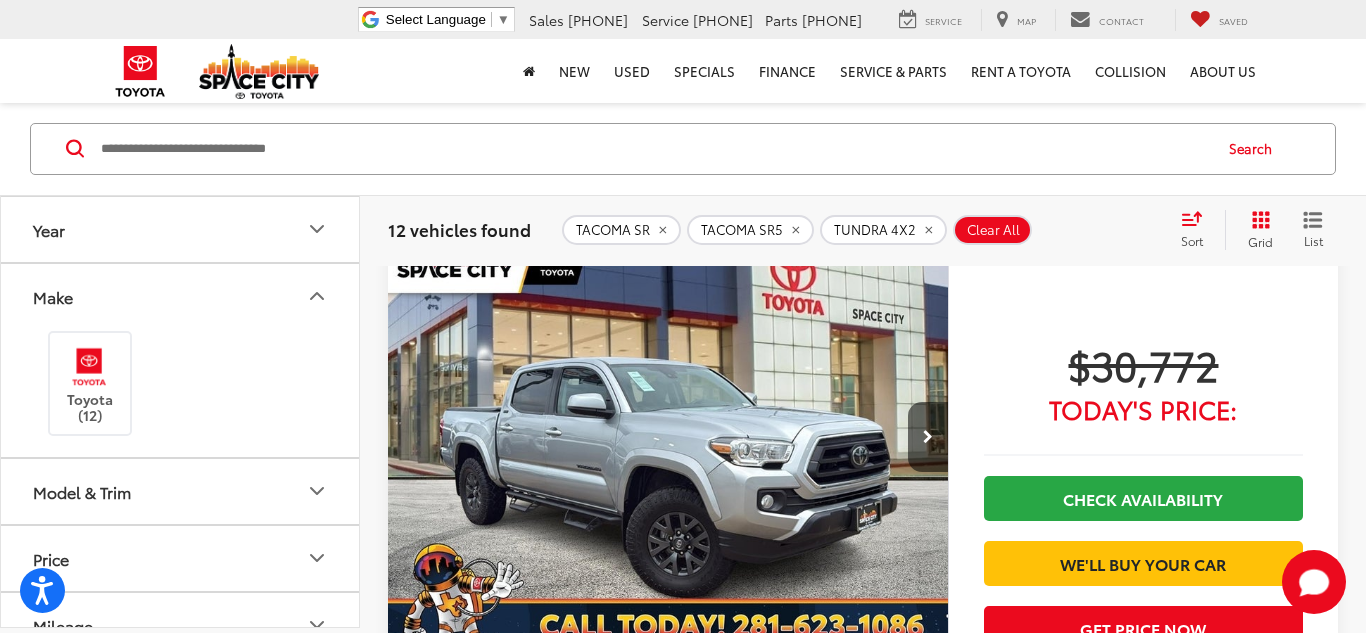click 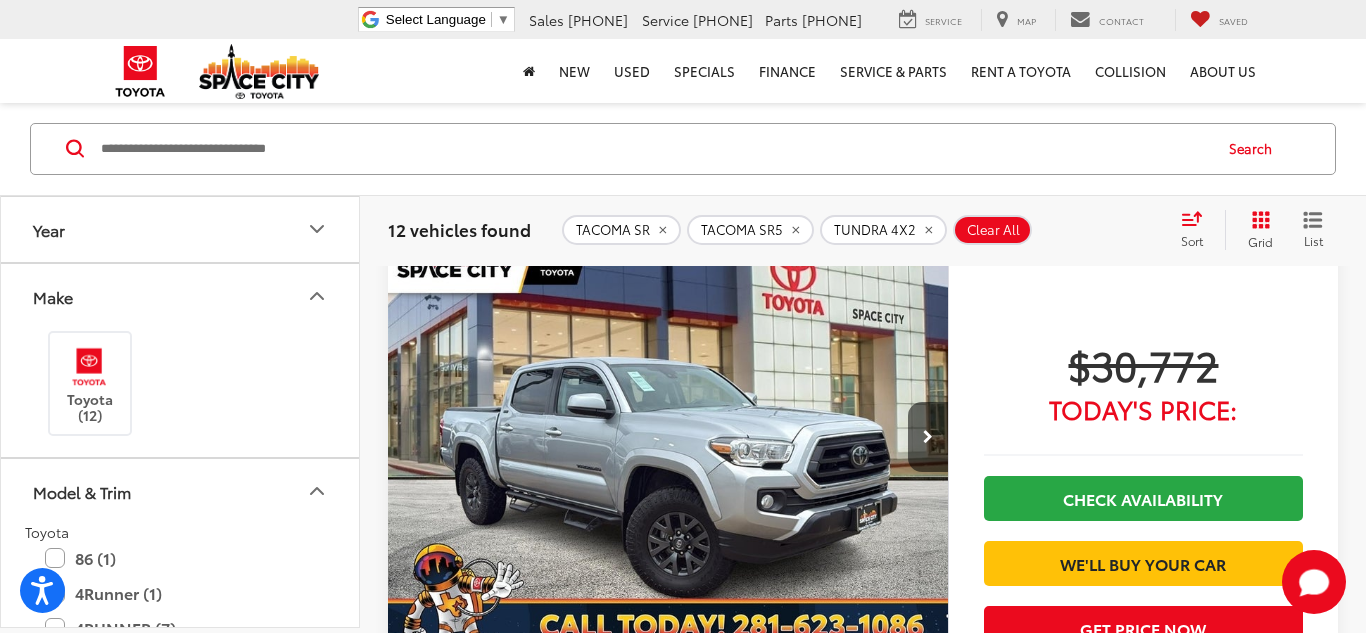 scroll, scrollTop: 1, scrollLeft: 0, axis: vertical 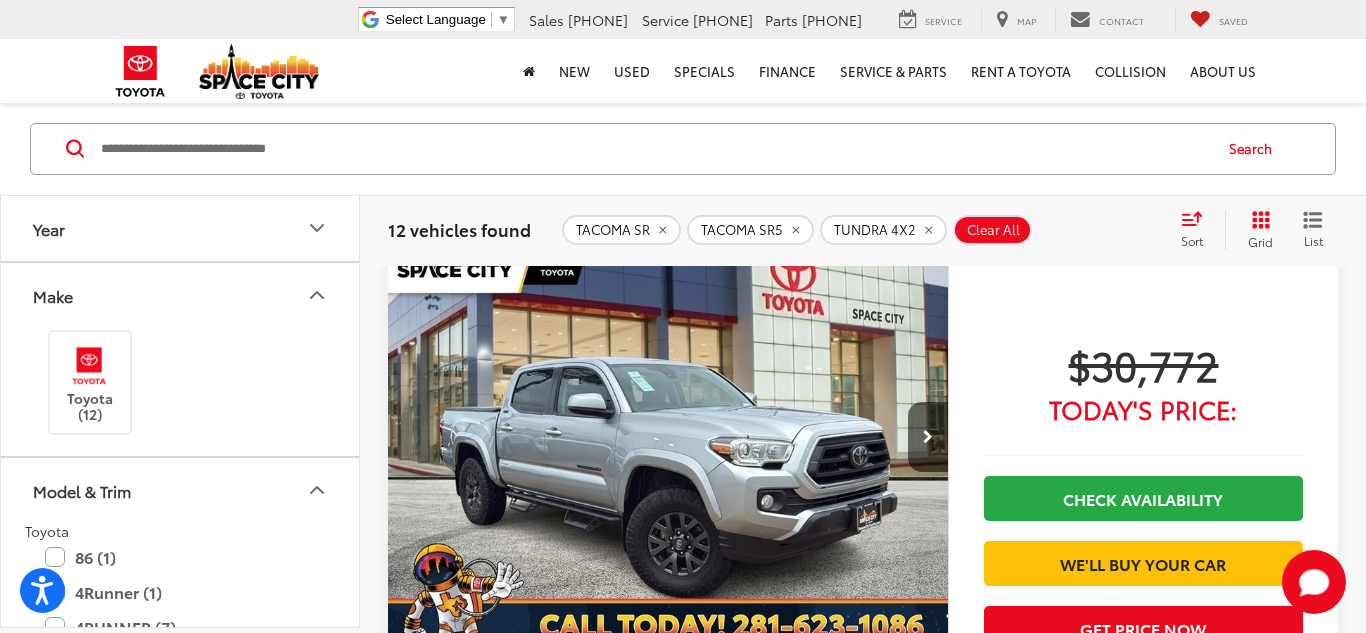 click 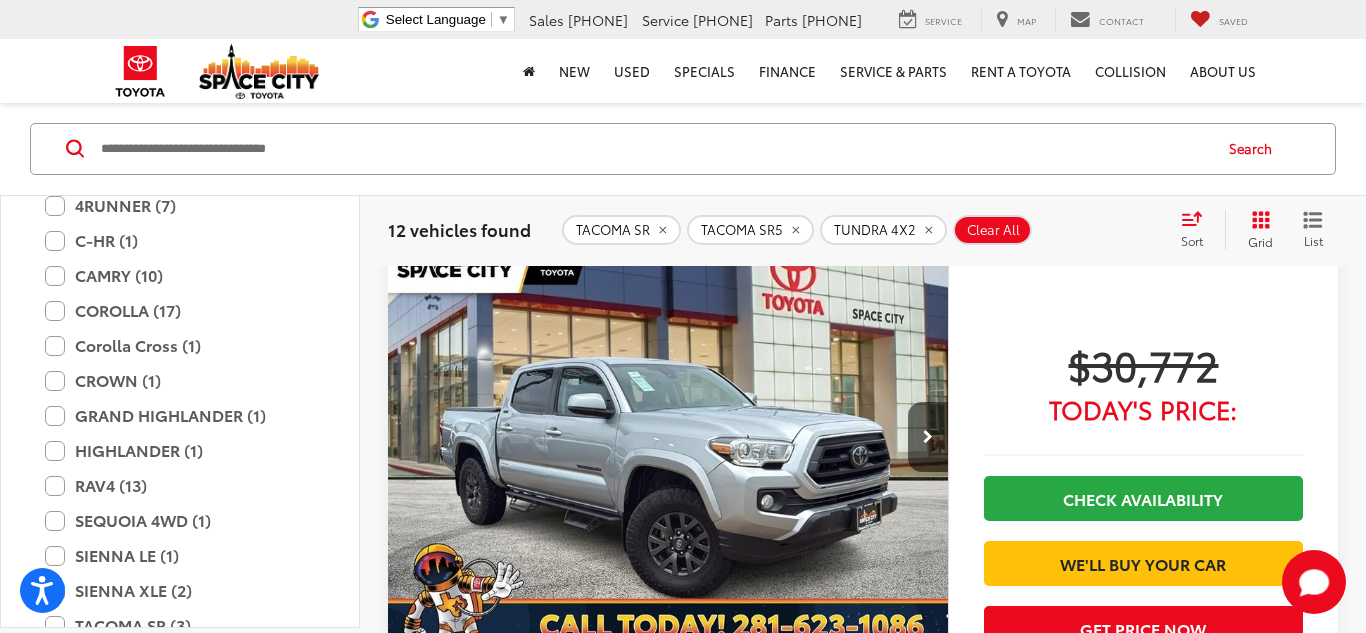 scroll, scrollTop: 0, scrollLeft: 0, axis: both 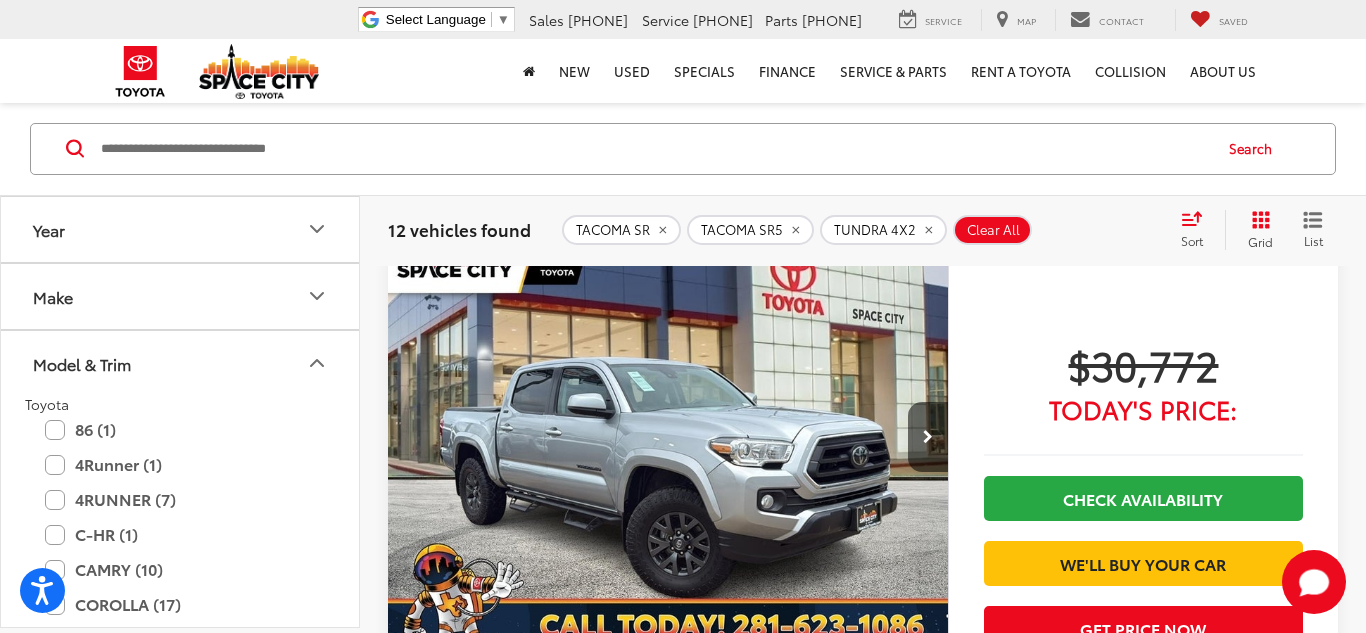 click 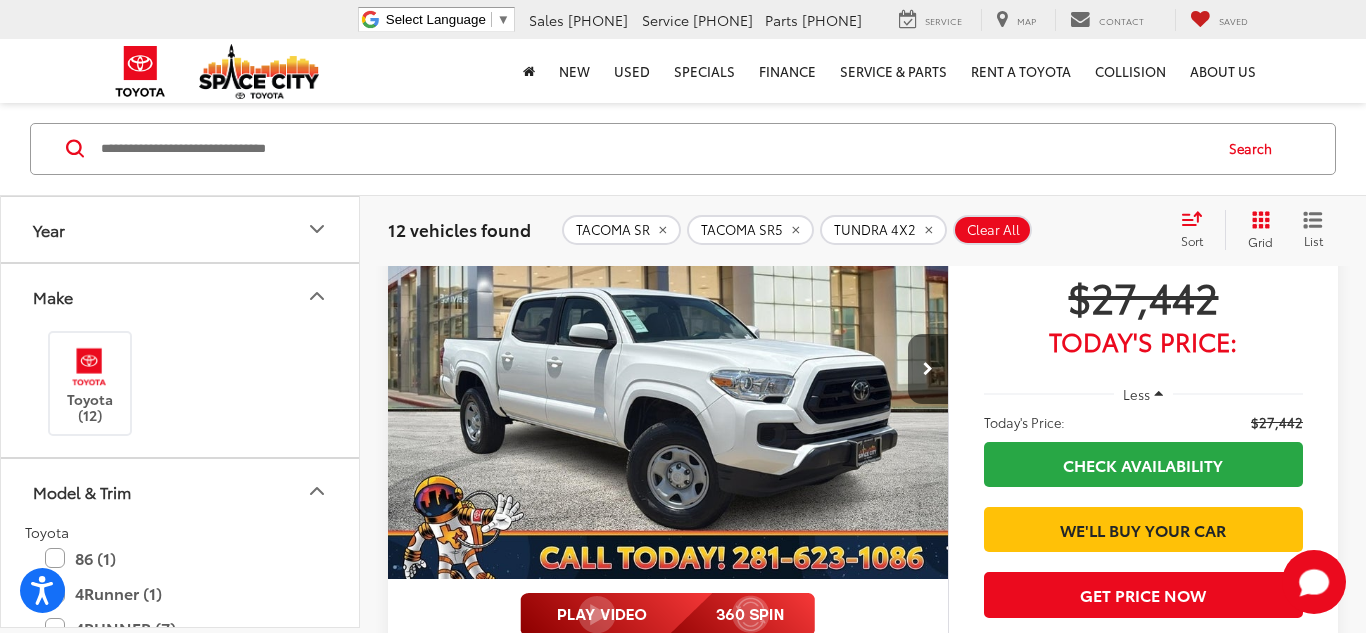 scroll, scrollTop: 0, scrollLeft: 0, axis: both 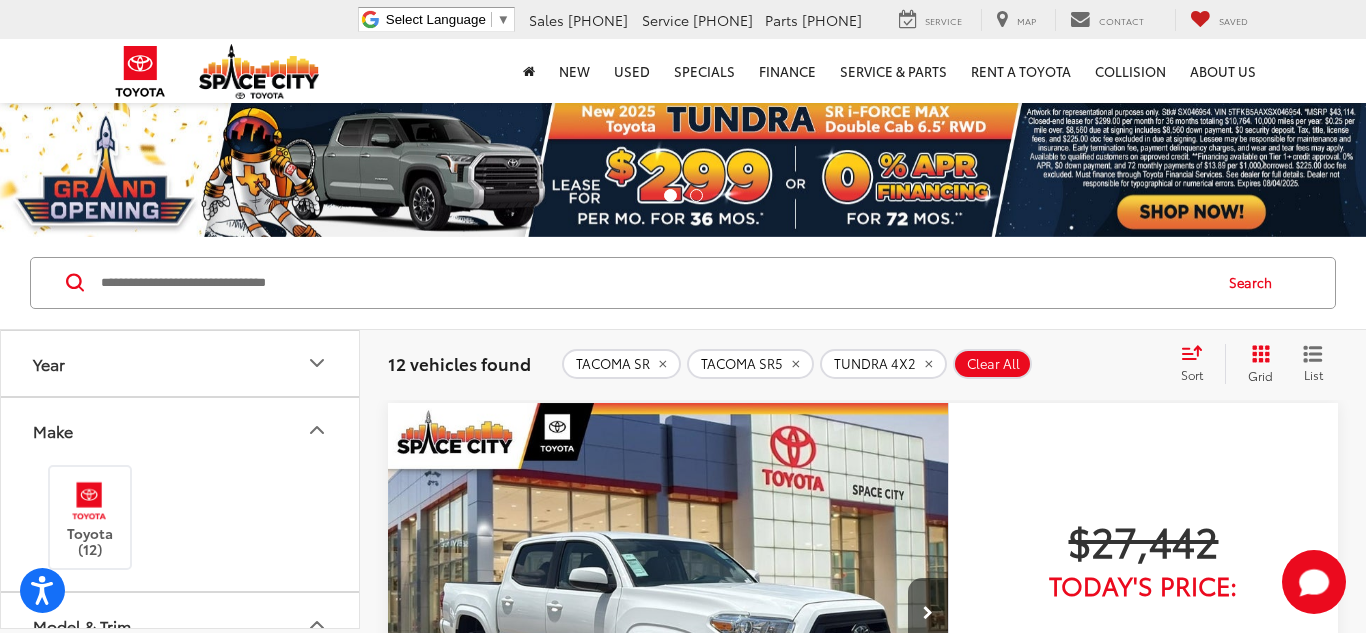 click 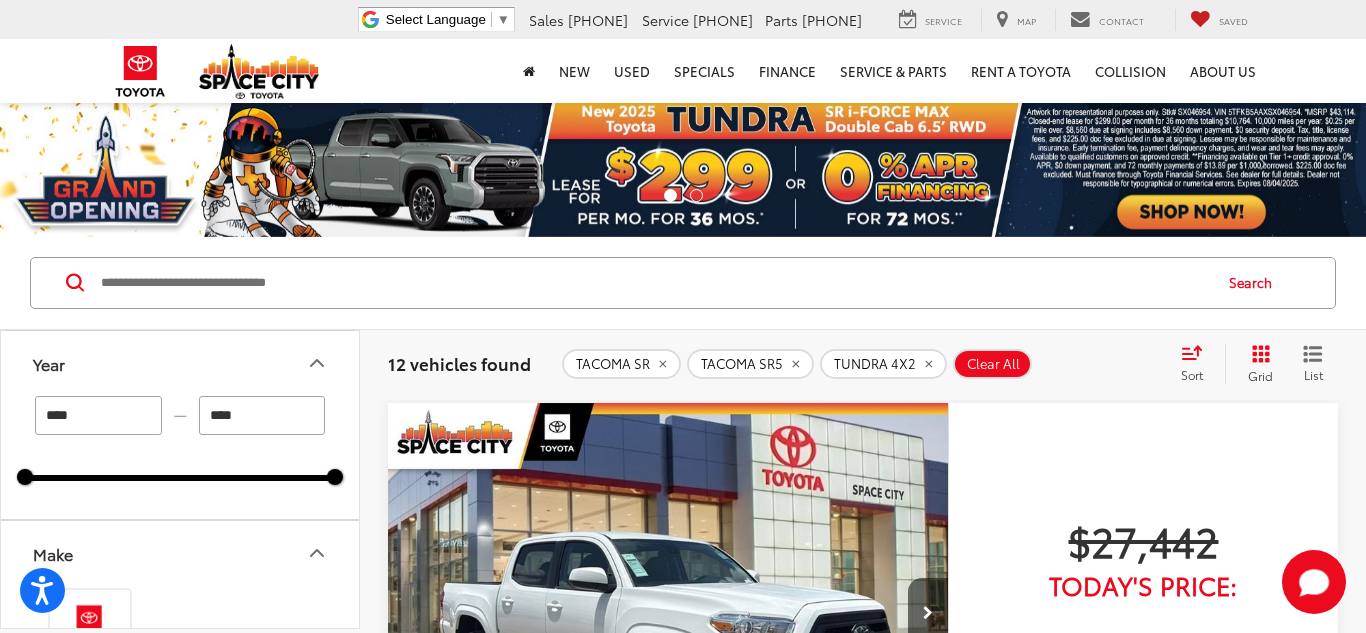 click on "****" at bounding box center (98, 415) 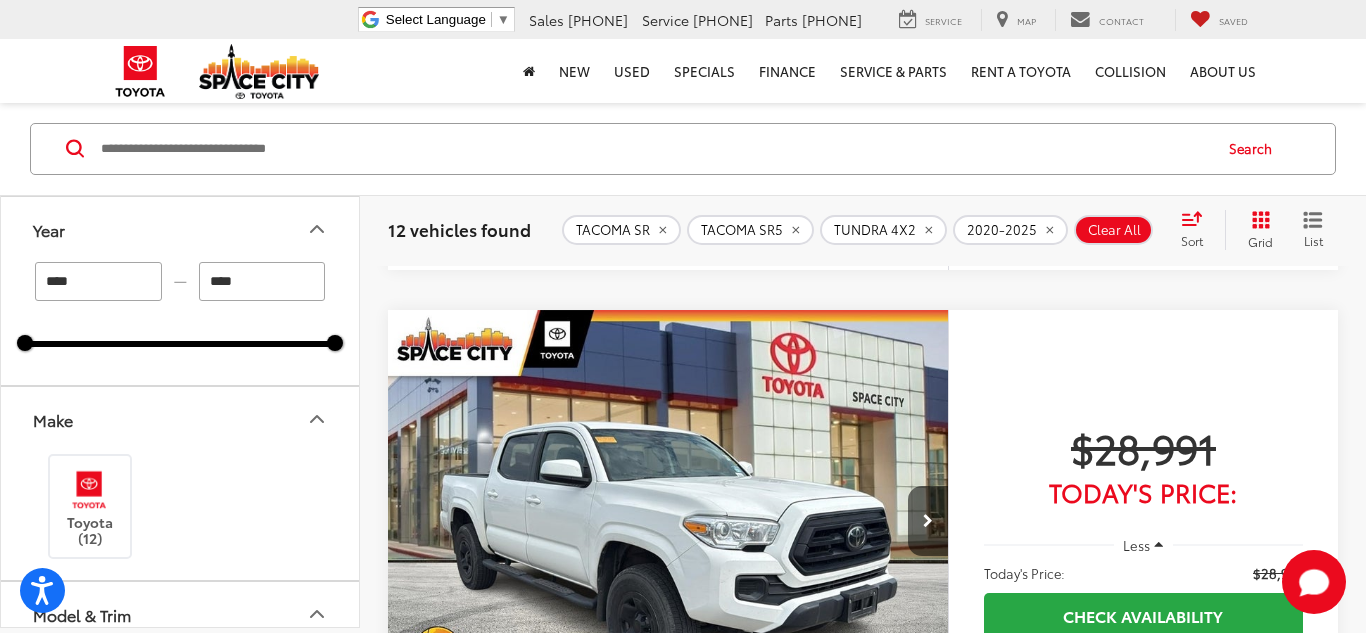 scroll, scrollTop: 1041, scrollLeft: 0, axis: vertical 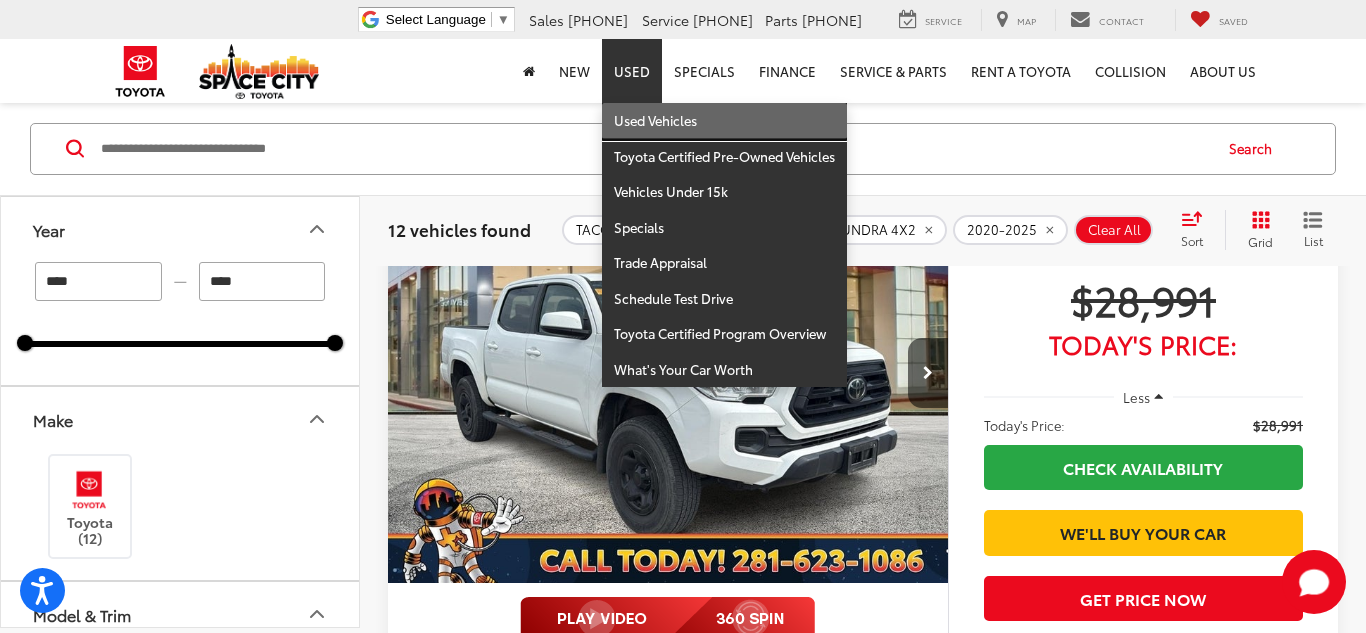 click on "Used Vehicles" at bounding box center (724, 121) 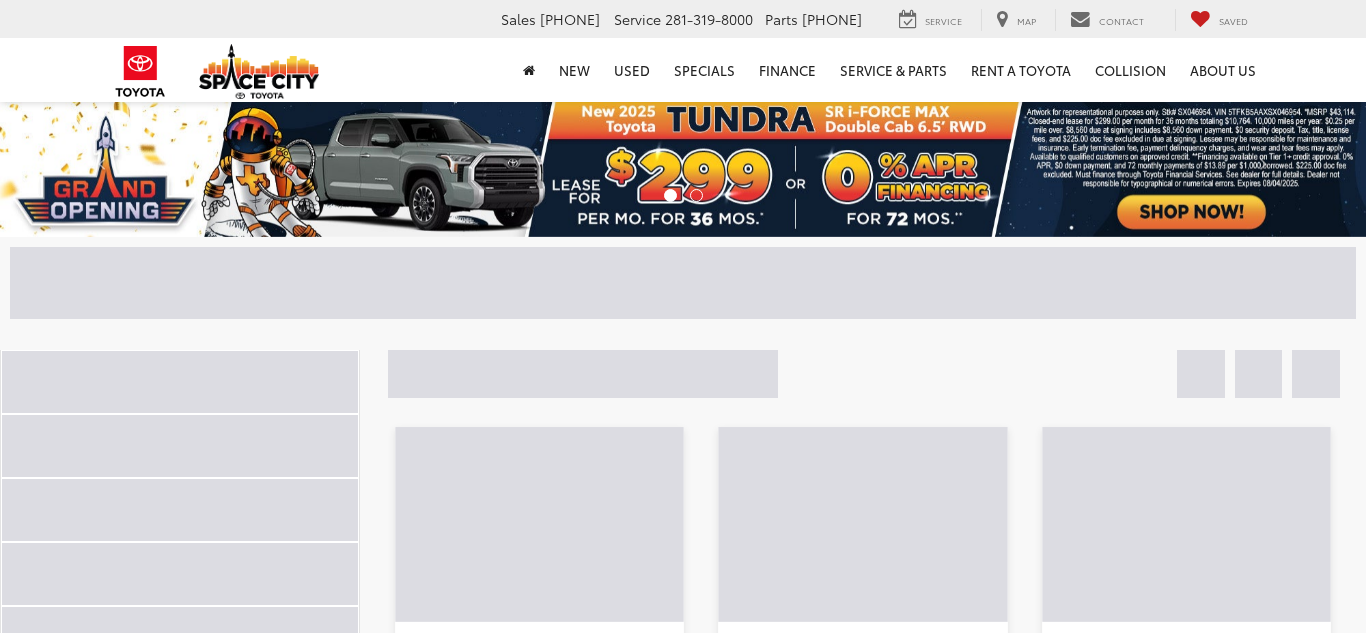 scroll, scrollTop: 0, scrollLeft: 0, axis: both 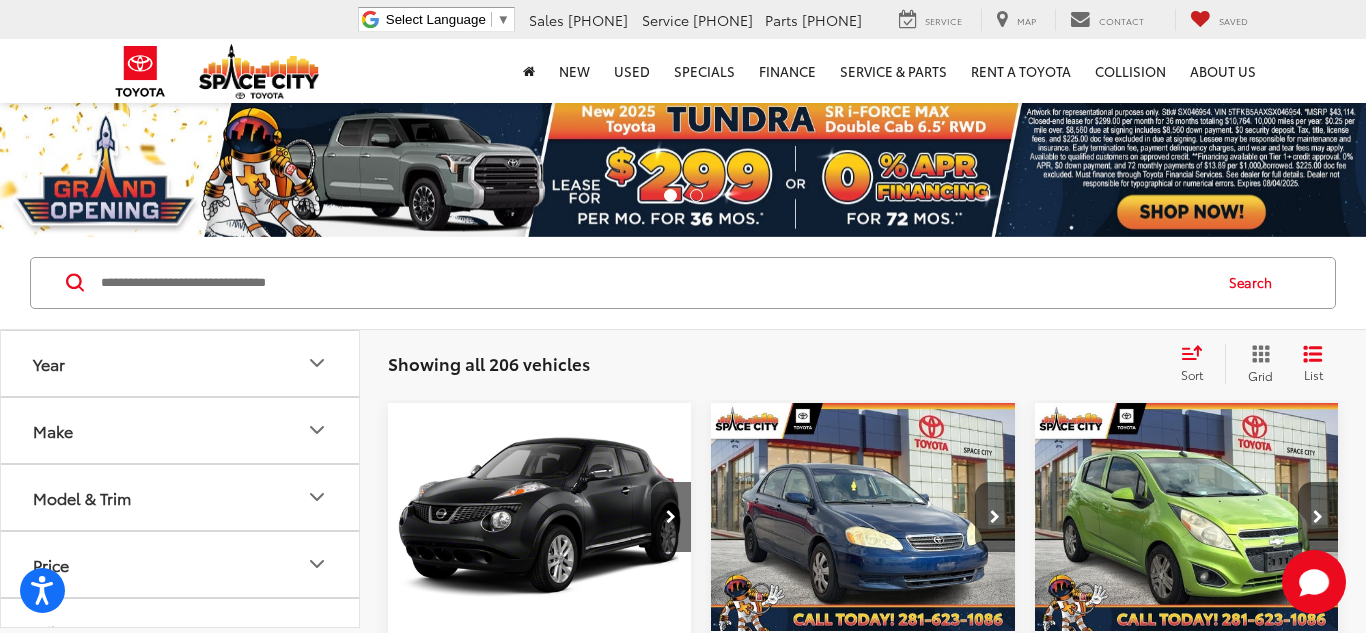 click 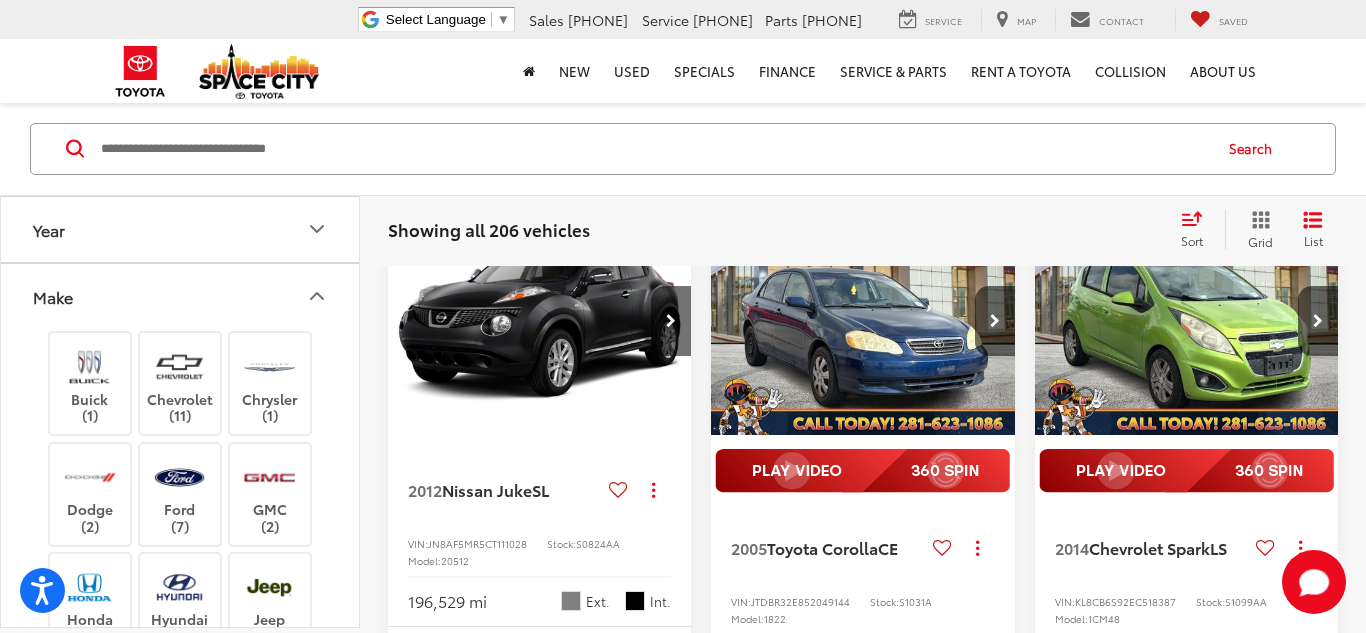 scroll, scrollTop: 197, scrollLeft: 0, axis: vertical 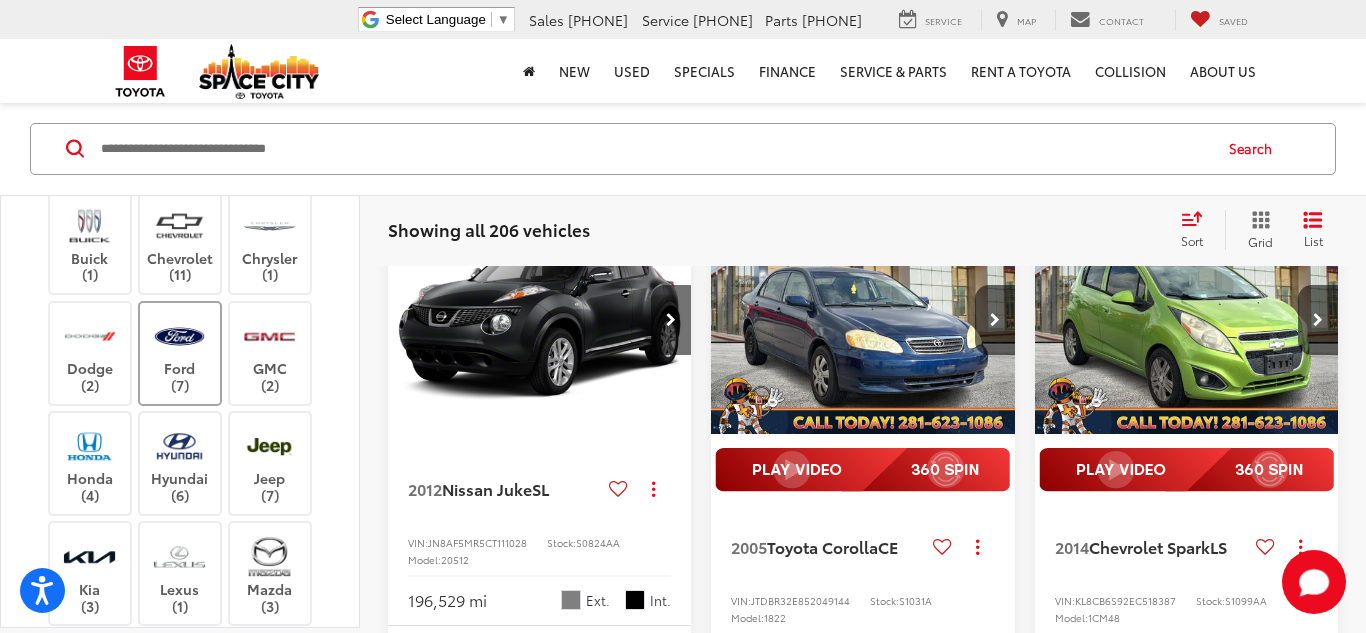 click on "Ford   (7)" at bounding box center [180, 353] 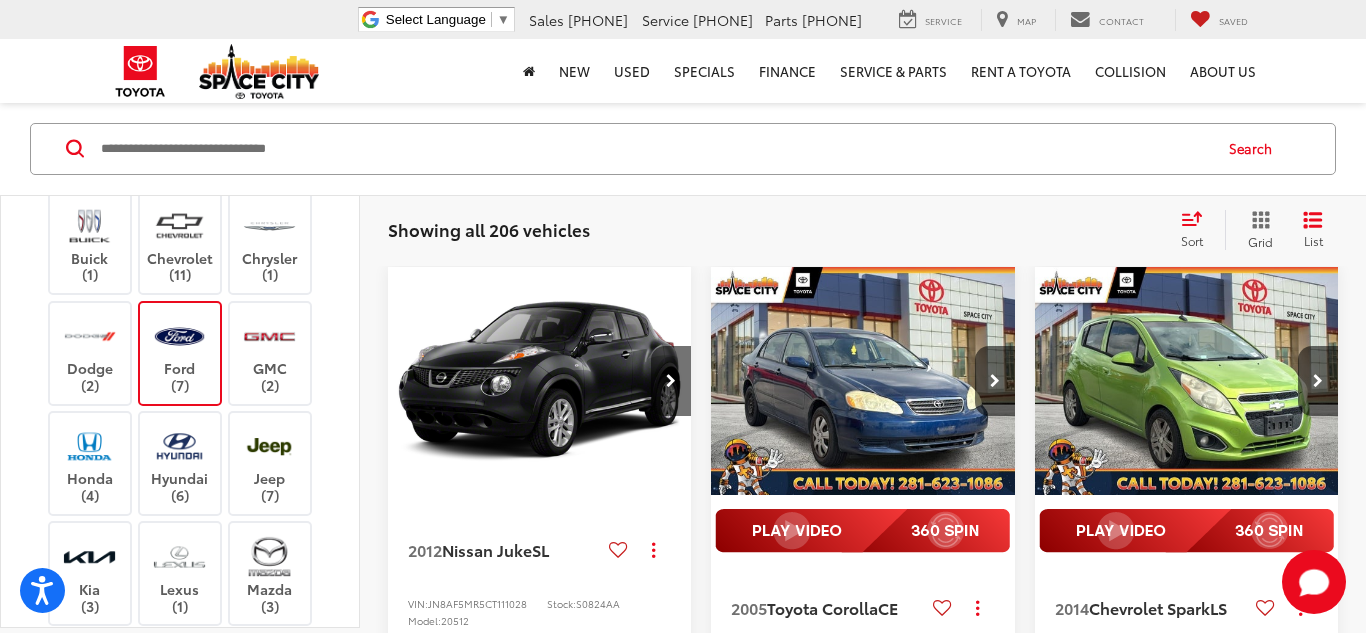 scroll, scrollTop: 134, scrollLeft: 0, axis: vertical 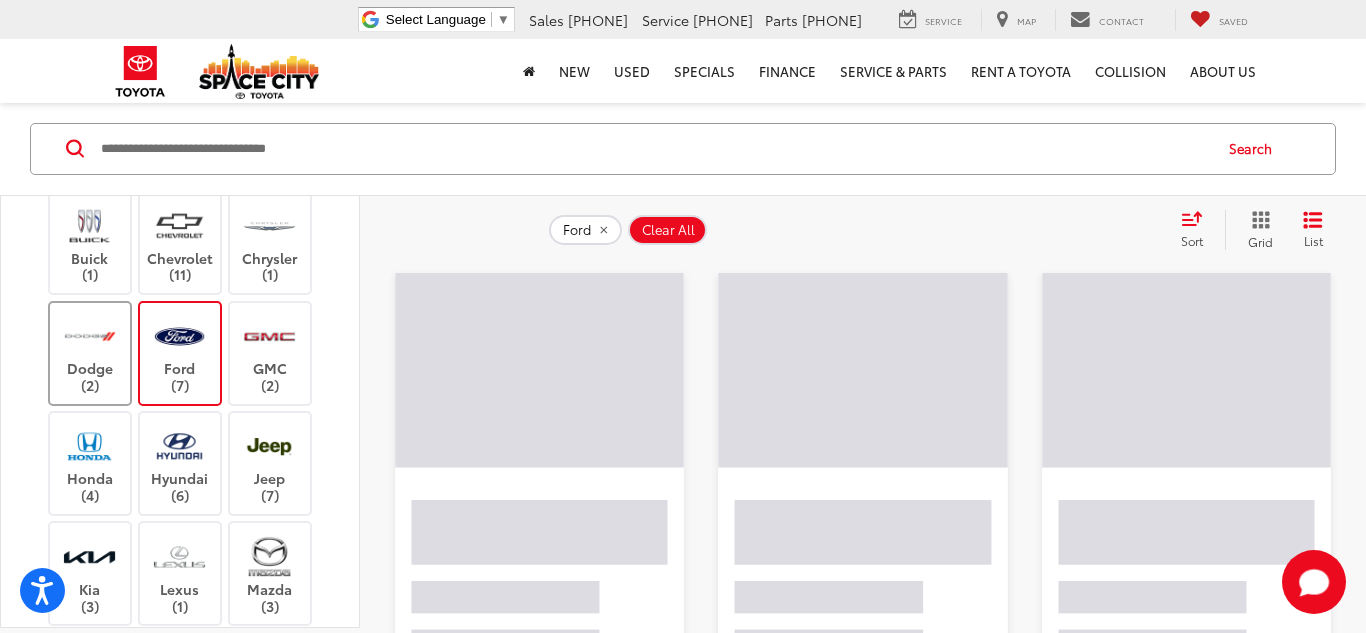 click on "Dodge   (2)" at bounding box center (90, 353) 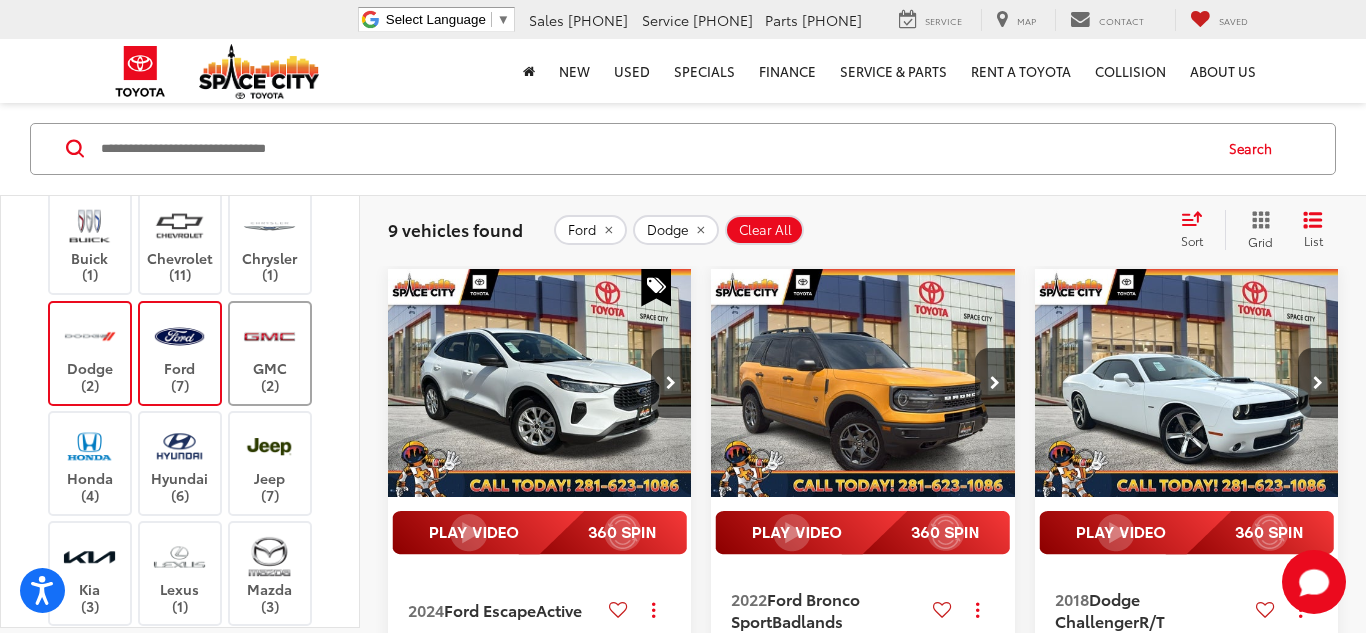 click on "GMC   (2)" at bounding box center [270, 353] 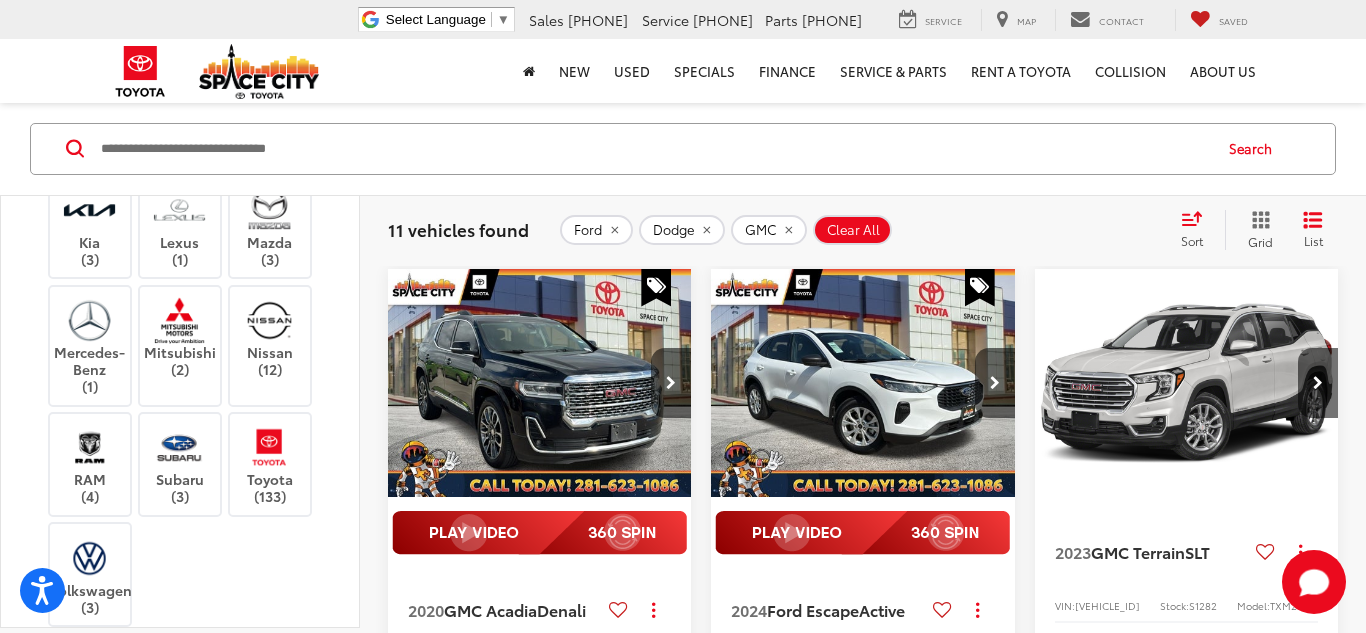 scroll, scrollTop: 489, scrollLeft: 0, axis: vertical 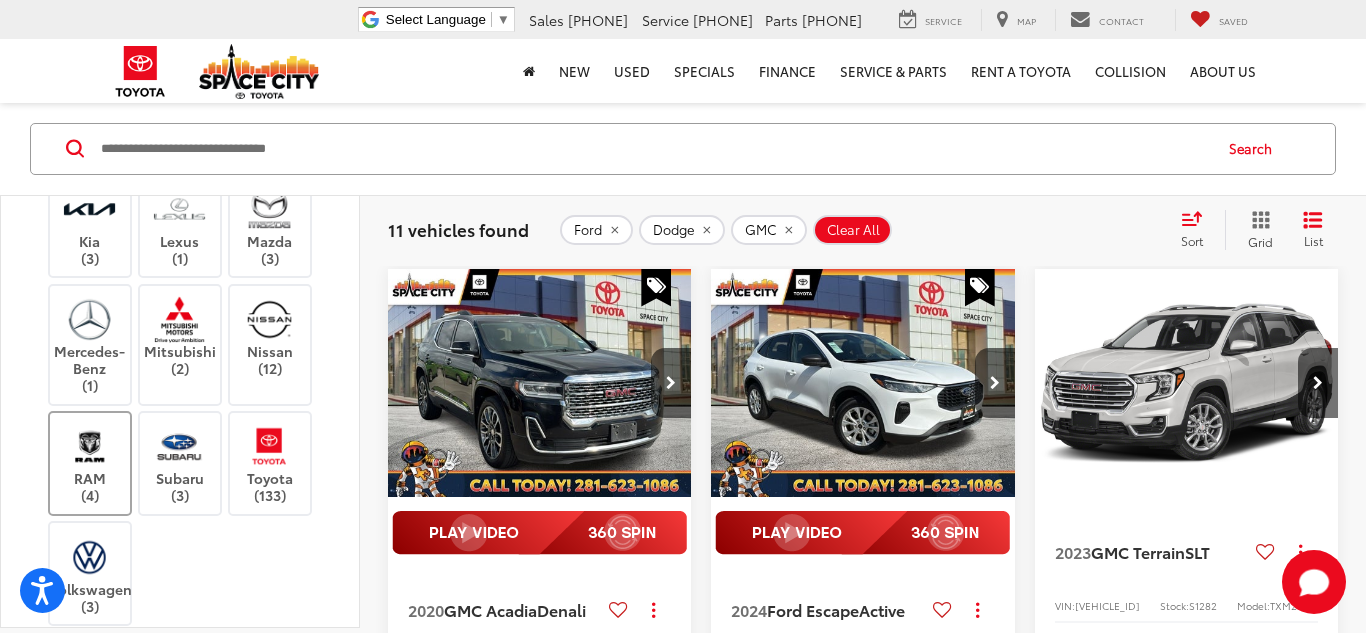 click on "RAM   (4)" at bounding box center [90, 463] 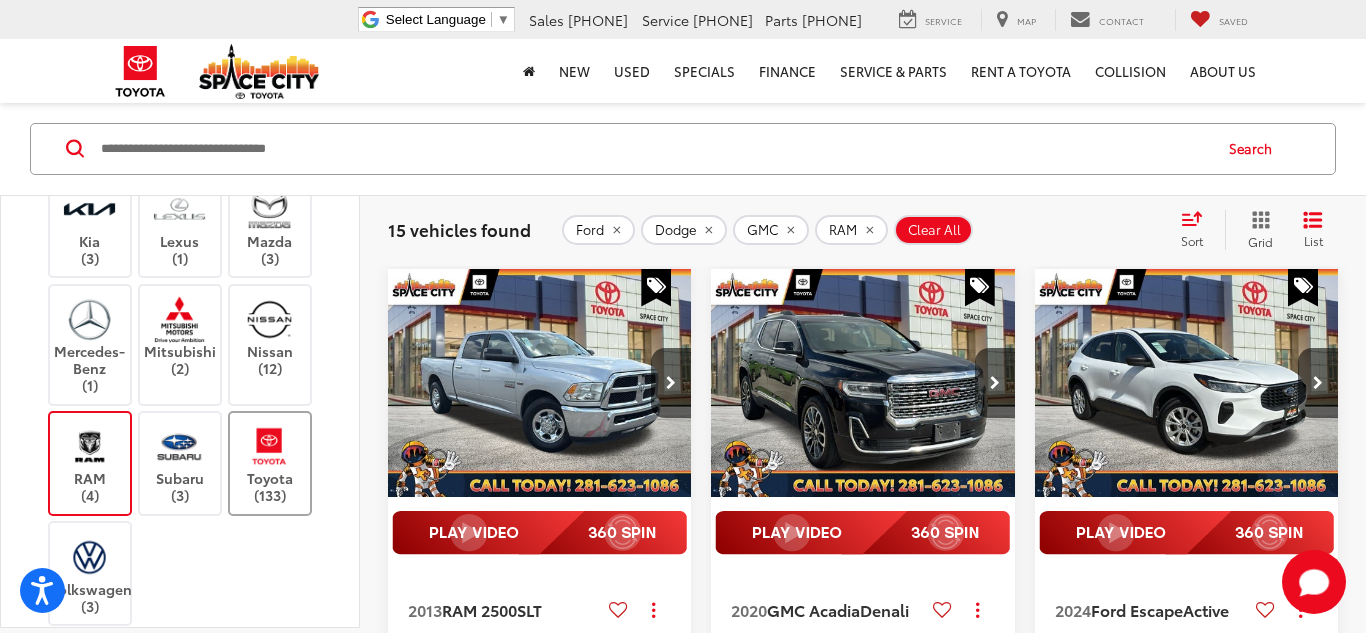 click at bounding box center (269, 446) 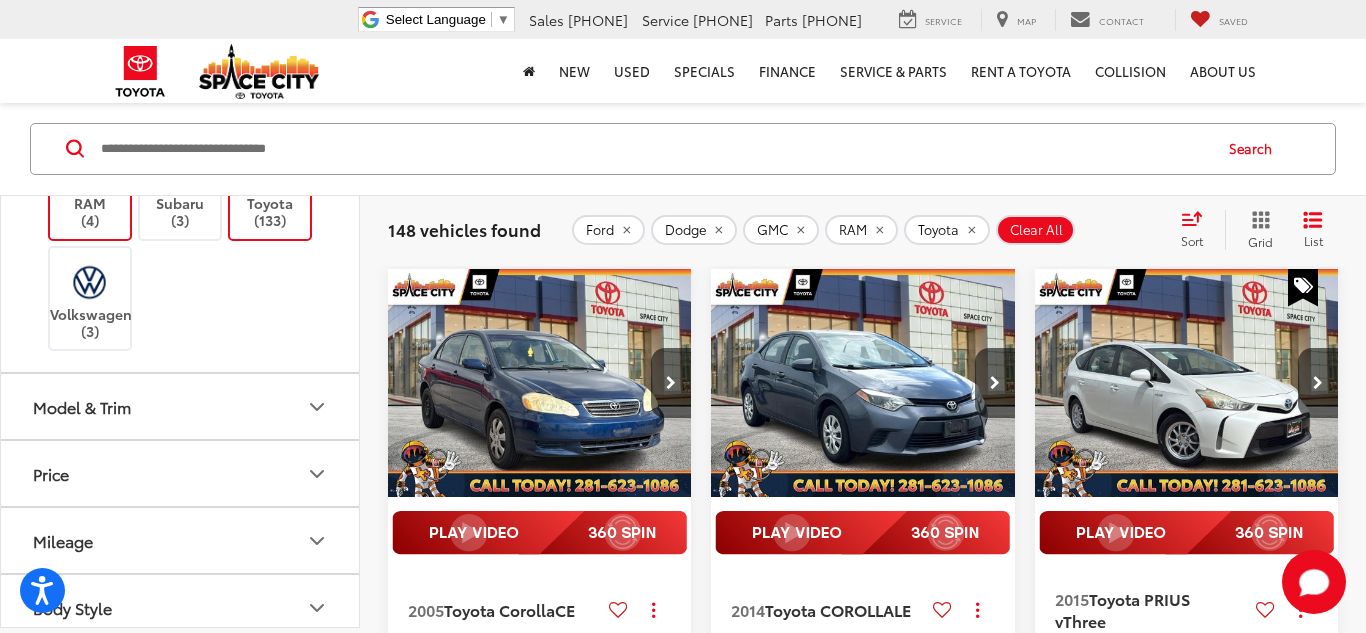 scroll, scrollTop: 767, scrollLeft: 0, axis: vertical 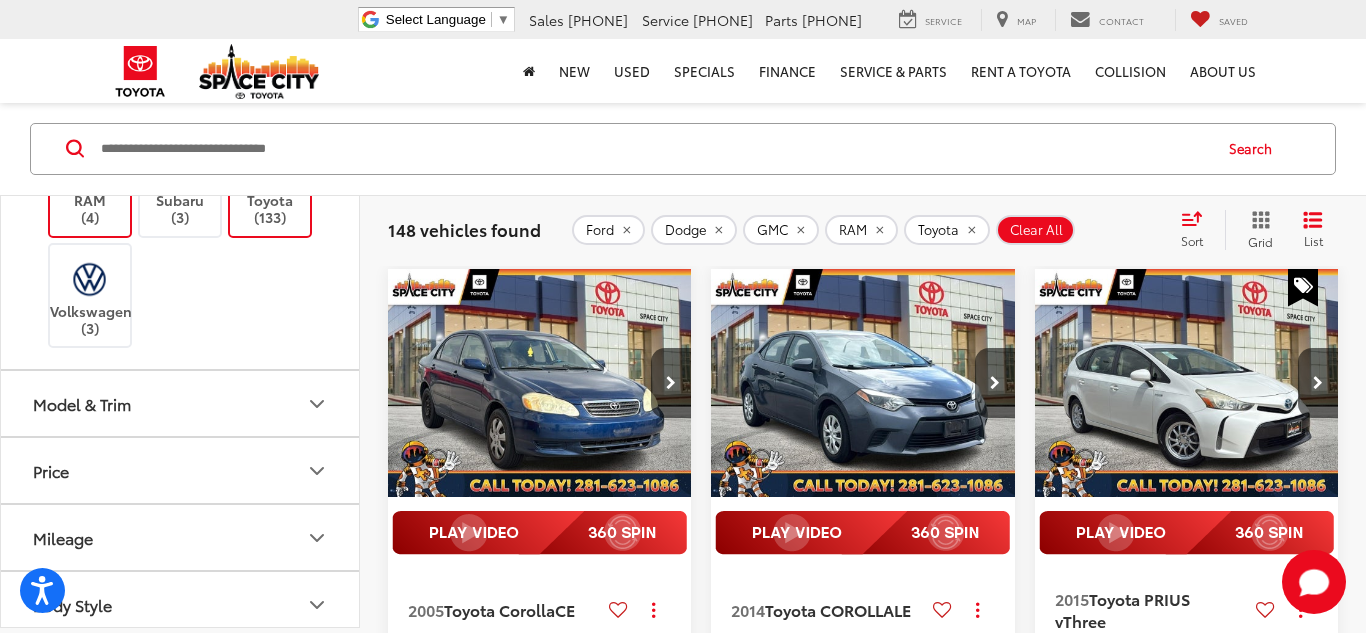 click 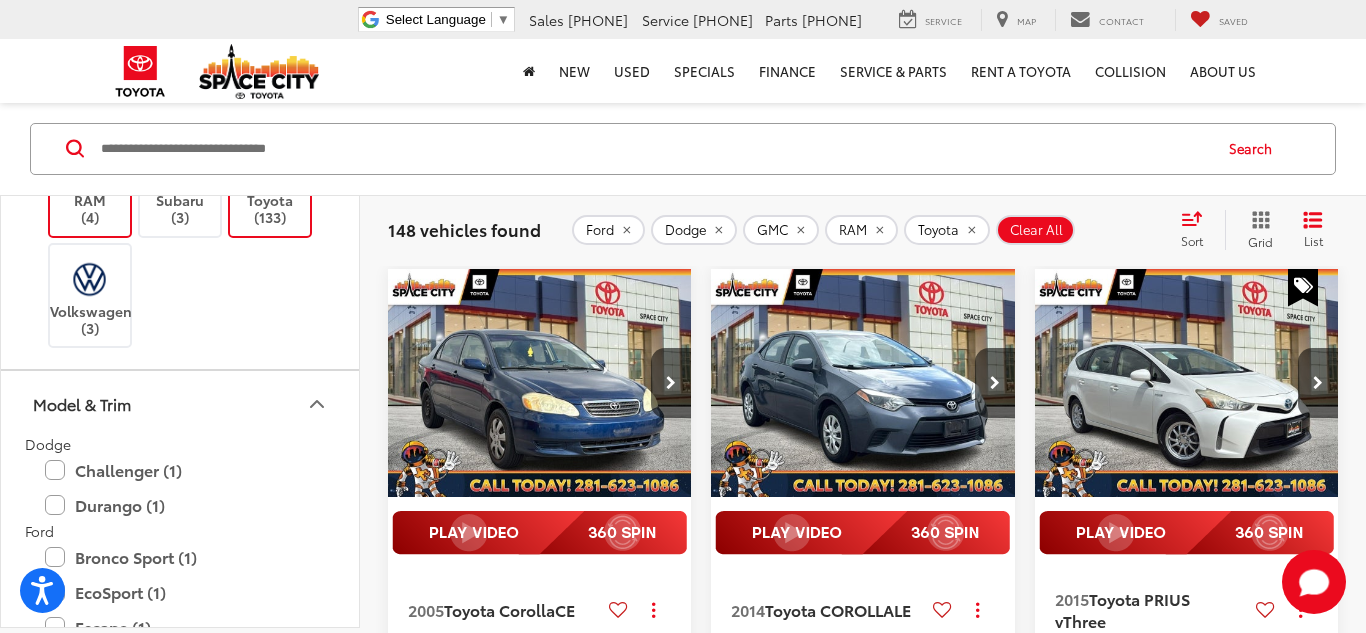 click 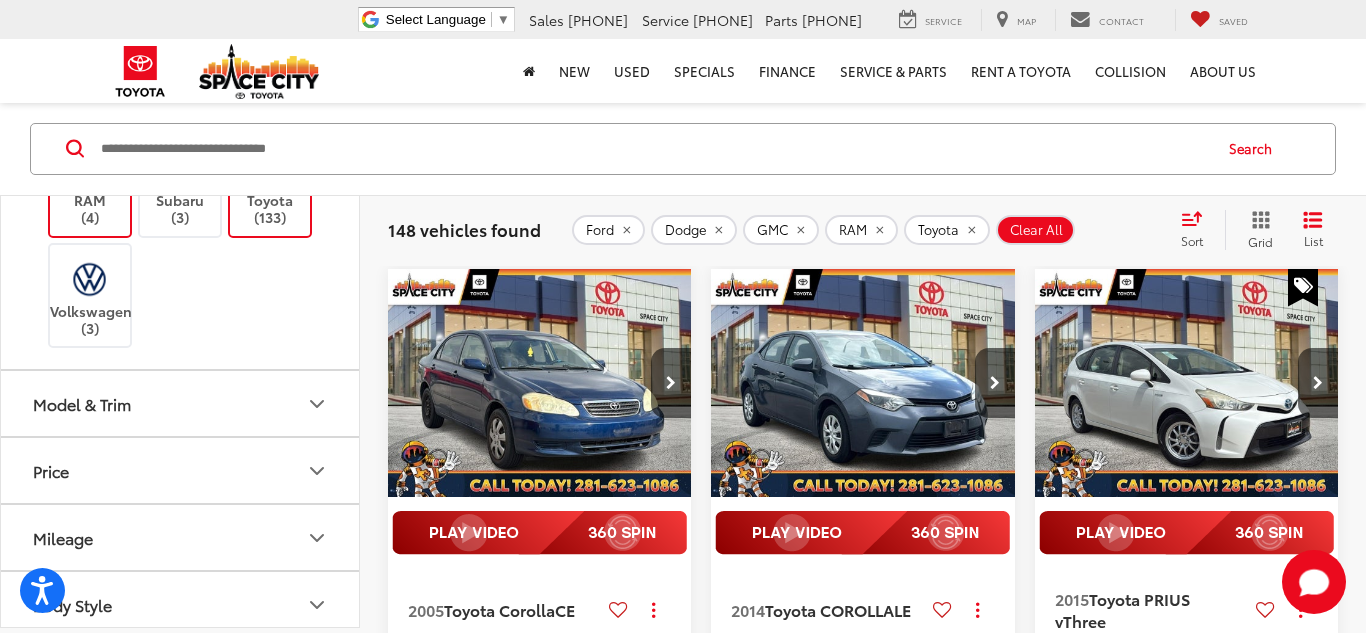 click 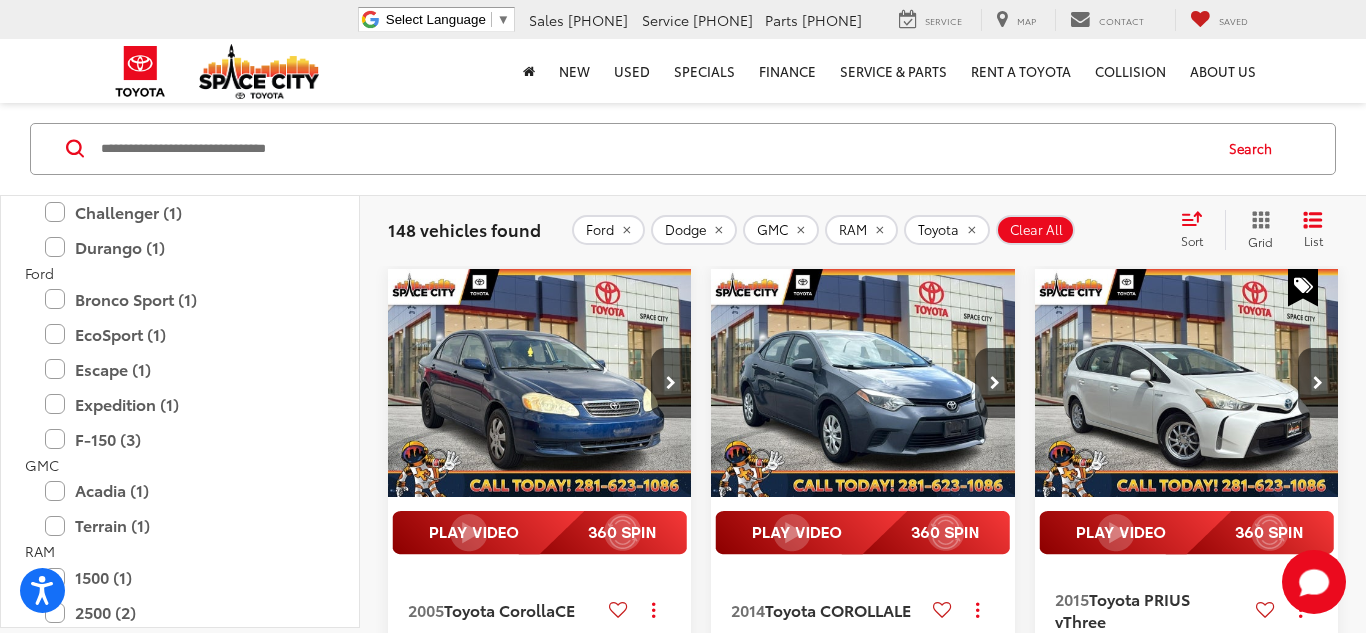 scroll, scrollTop: 1028, scrollLeft: 0, axis: vertical 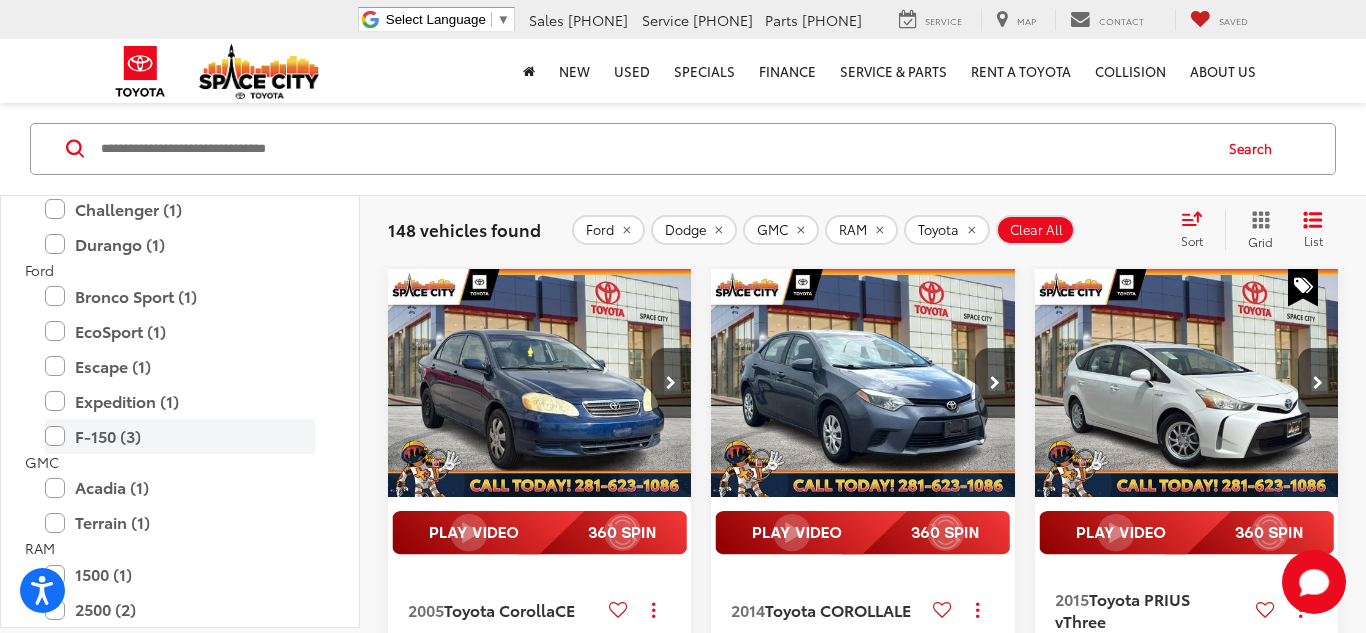 click on "F-150 (3)" at bounding box center [180, 436] 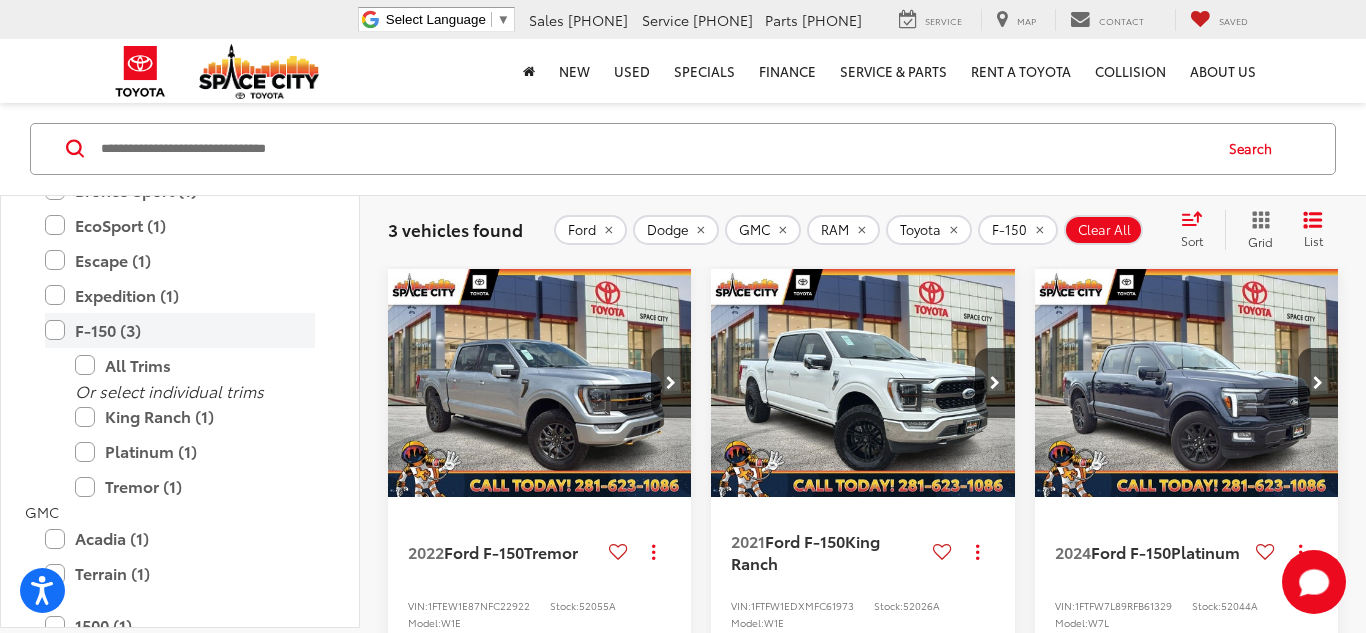 scroll, scrollTop: 1133, scrollLeft: 0, axis: vertical 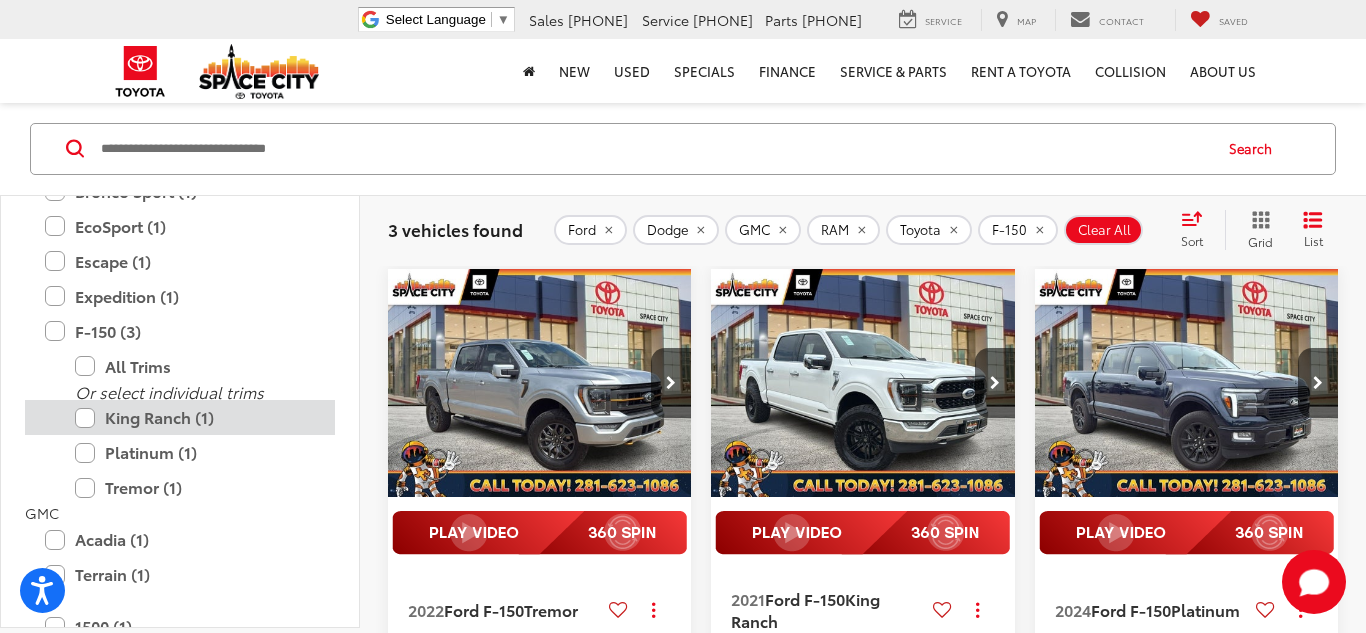 click on "King Ranch (1)" at bounding box center (195, 418) 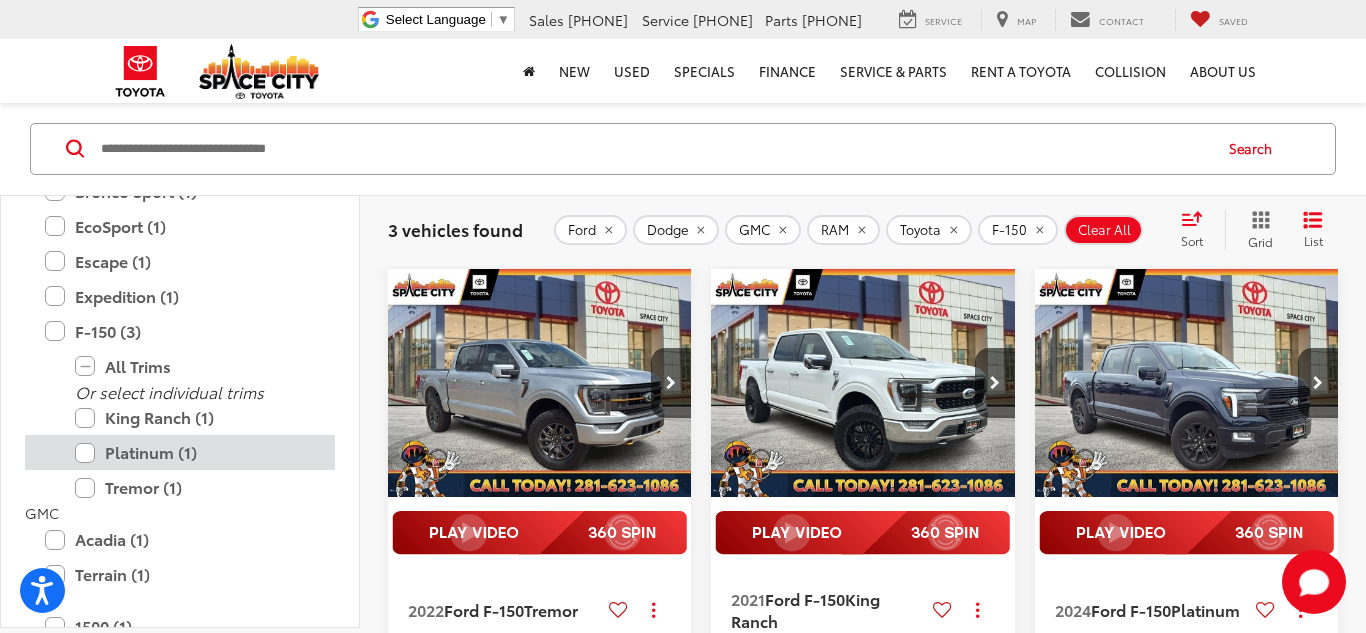 click on "Platinum (1)" at bounding box center (195, 453) 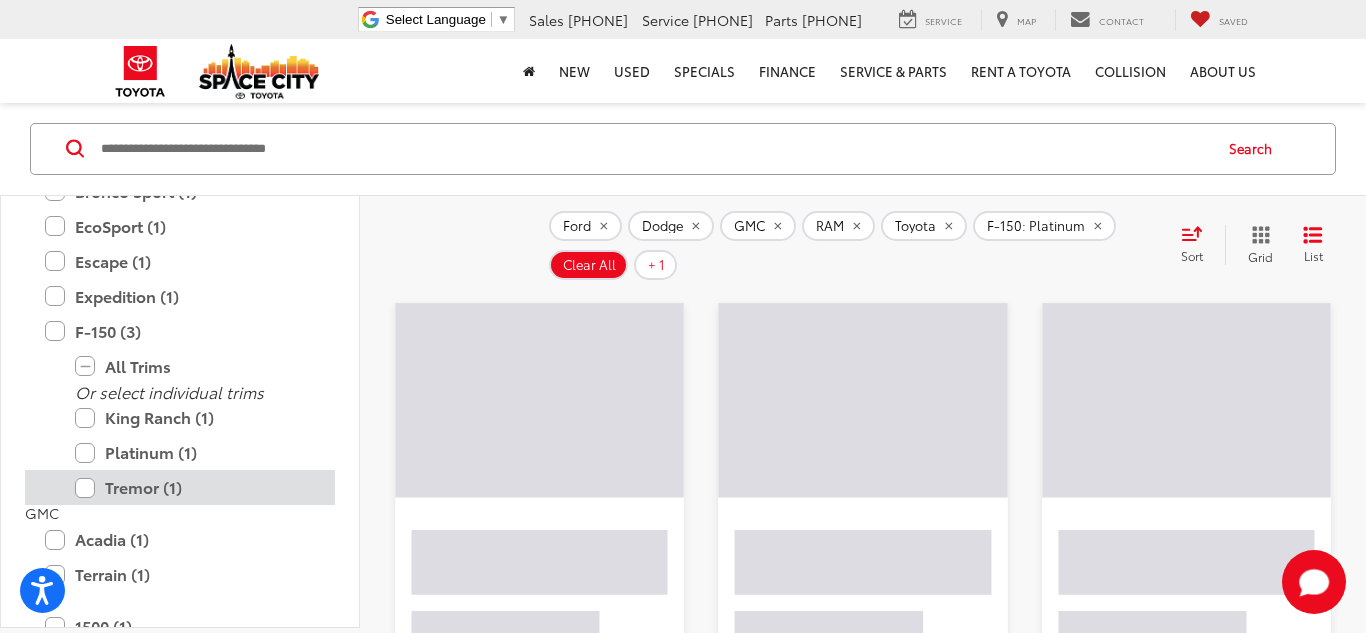 click on "Tremor (1)" at bounding box center [195, 488] 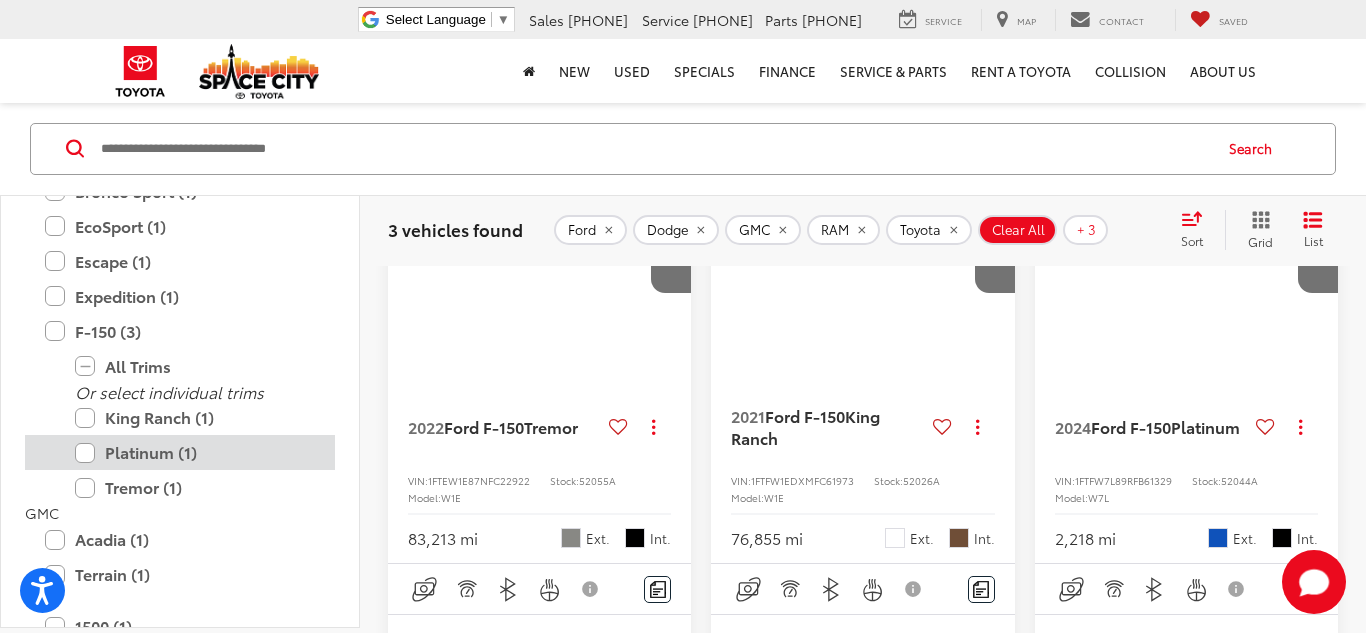scroll, scrollTop: 329, scrollLeft: 0, axis: vertical 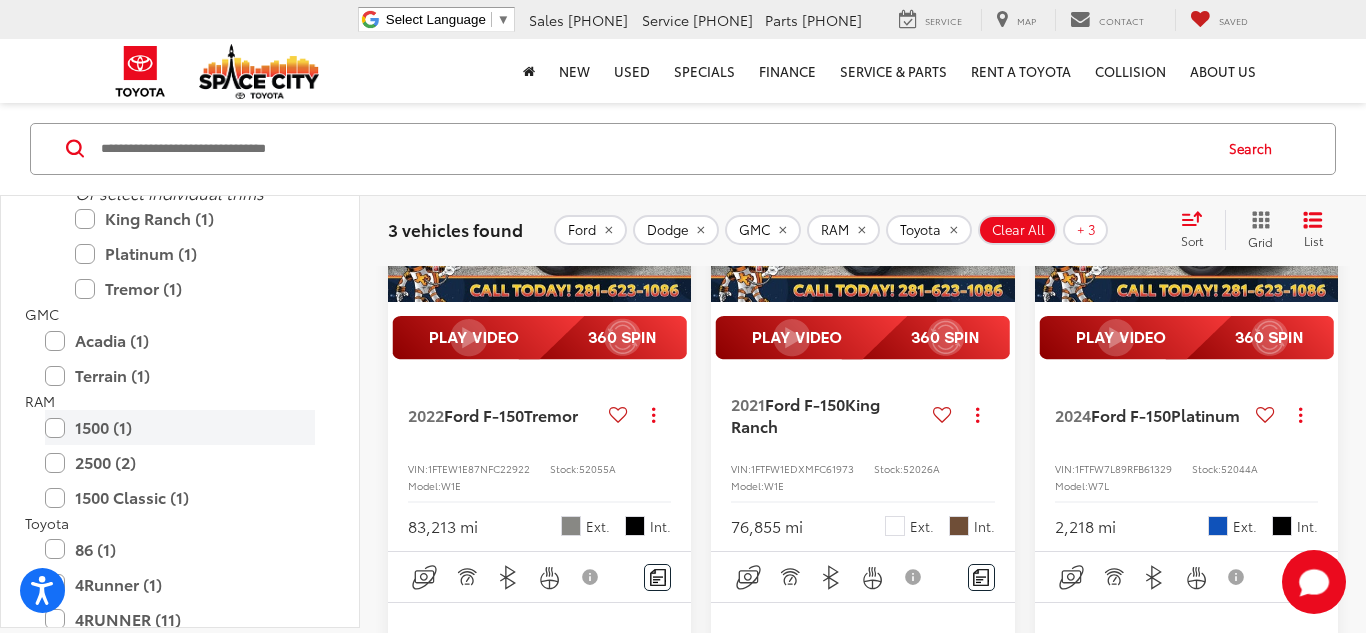 click on "1500 (1)" at bounding box center [180, 427] 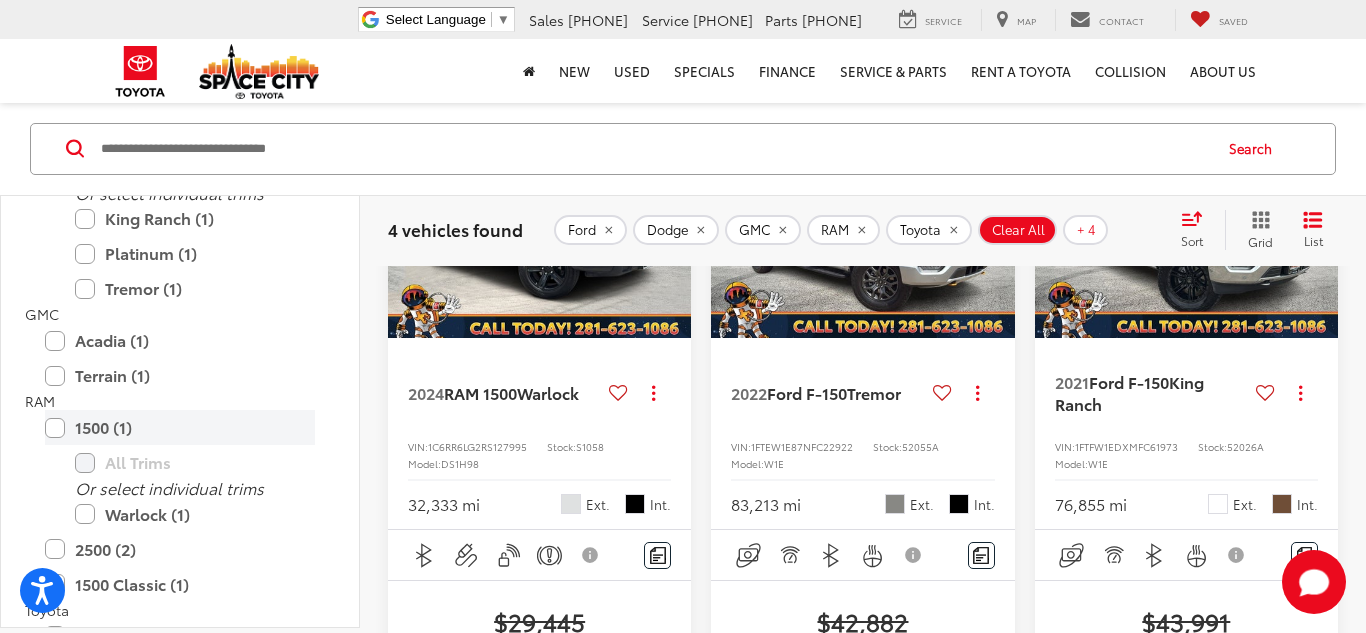 scroll, scrollTop: 322, scrollLeft: 0, axis: vertical 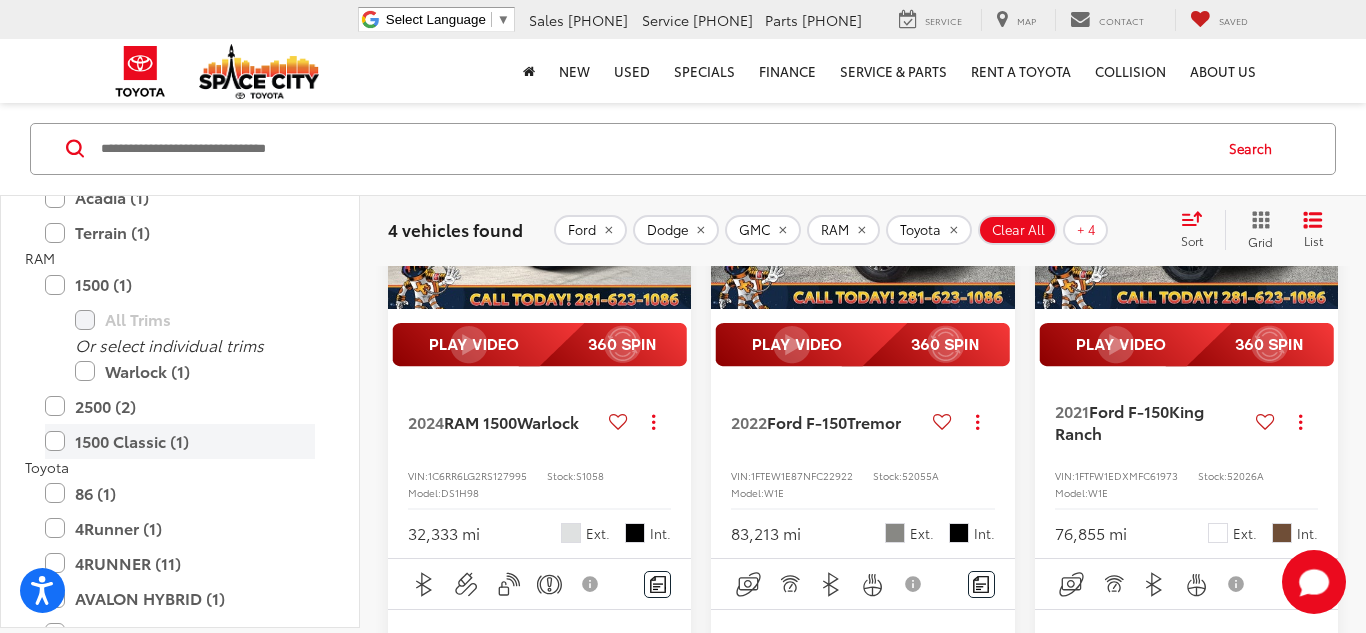 click on "1500 Classic (1)" at bounding box center (180, 441) 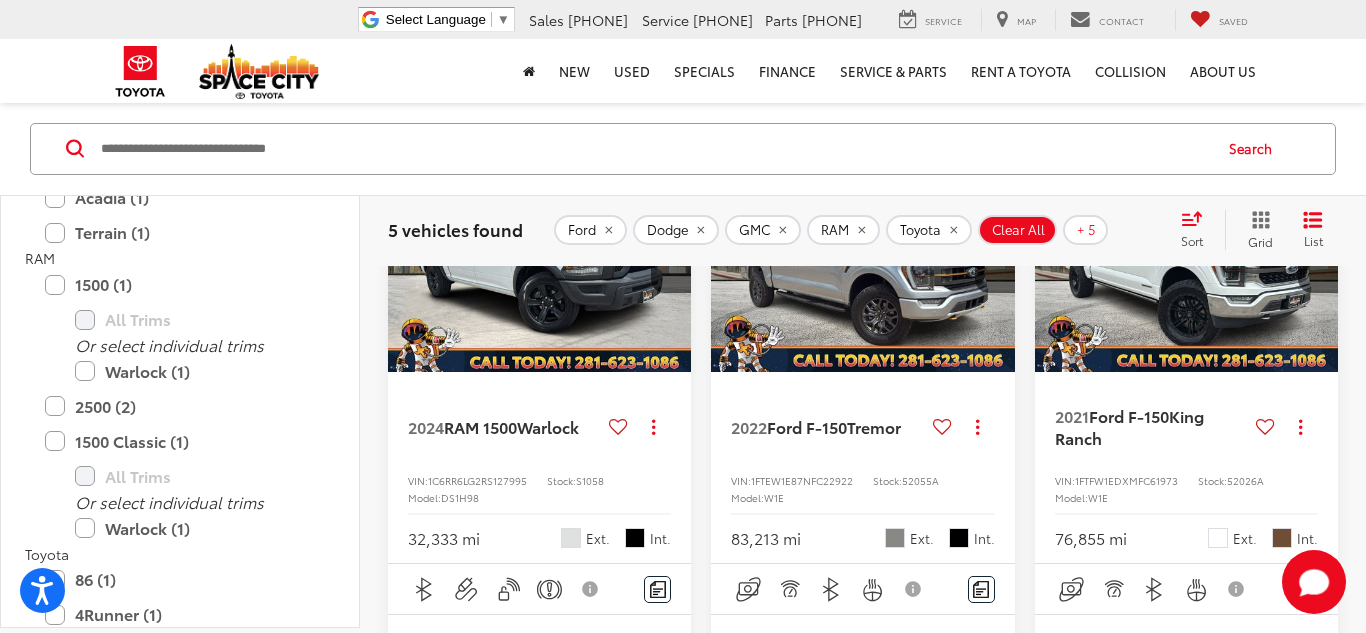 scroll, scrollTop: 262, scrollLeft: 0, axis: vertical 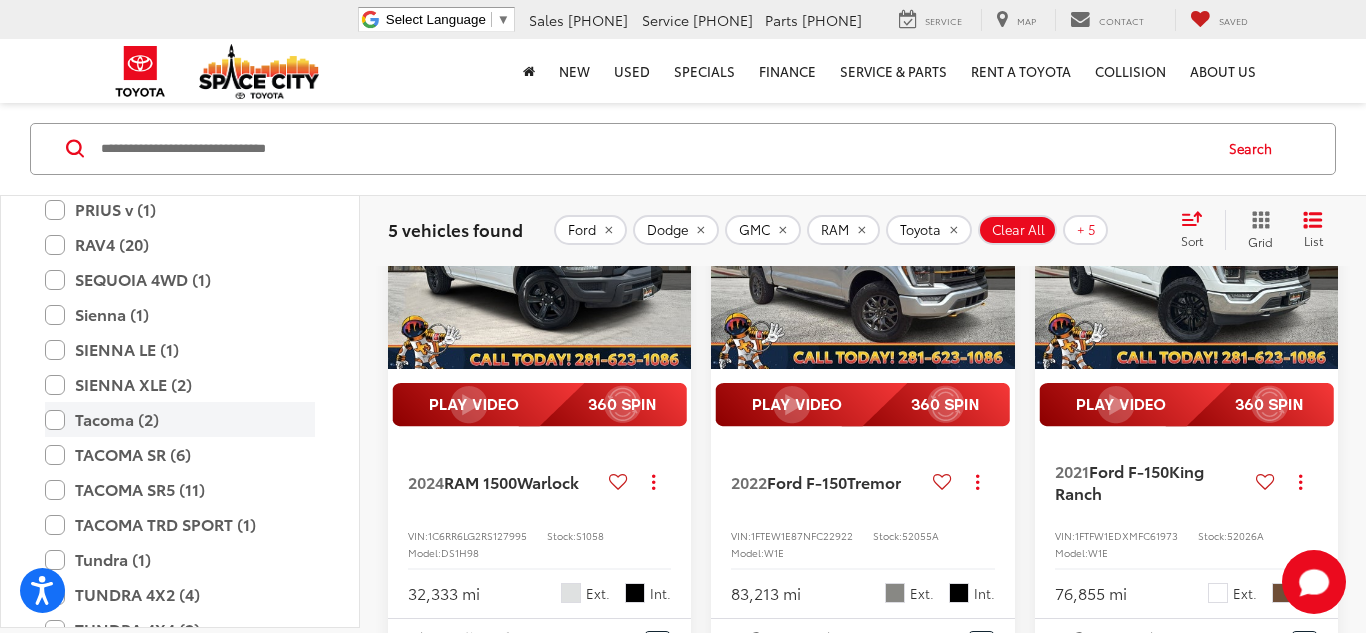 click on "Tacoma (2)" at bounding box center (180, 420) 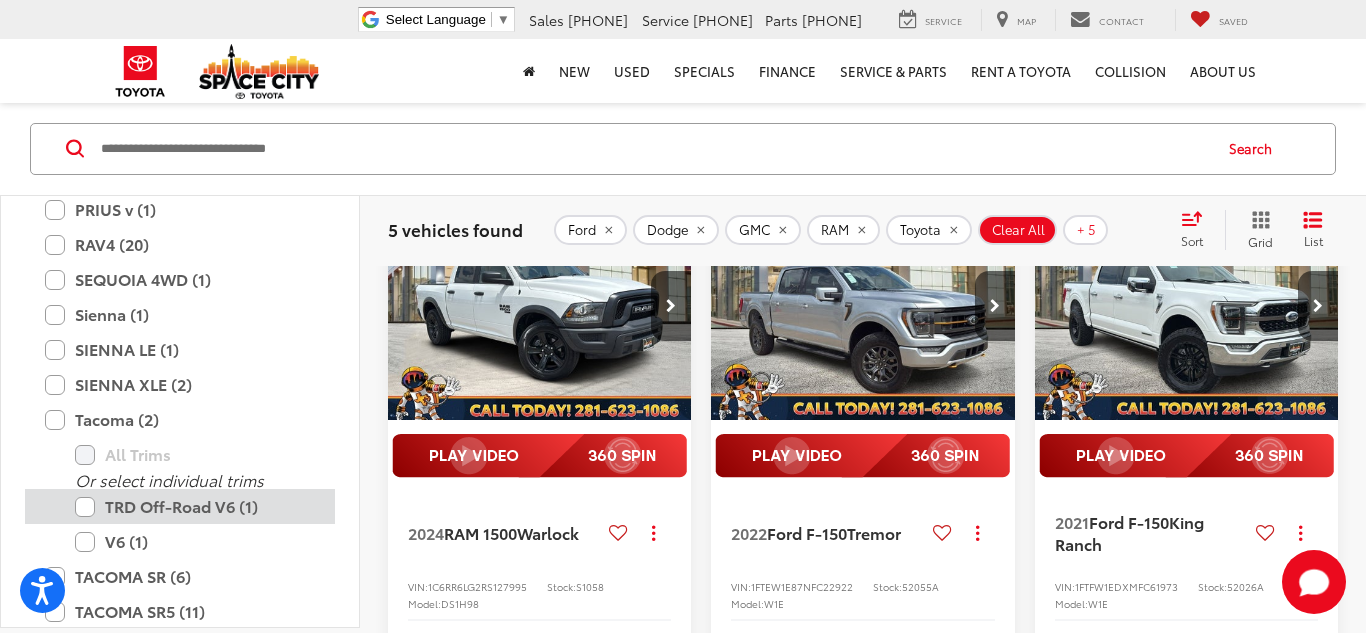 scroll, scrollTop: 134, scrollLeft: 0, axis: vertical 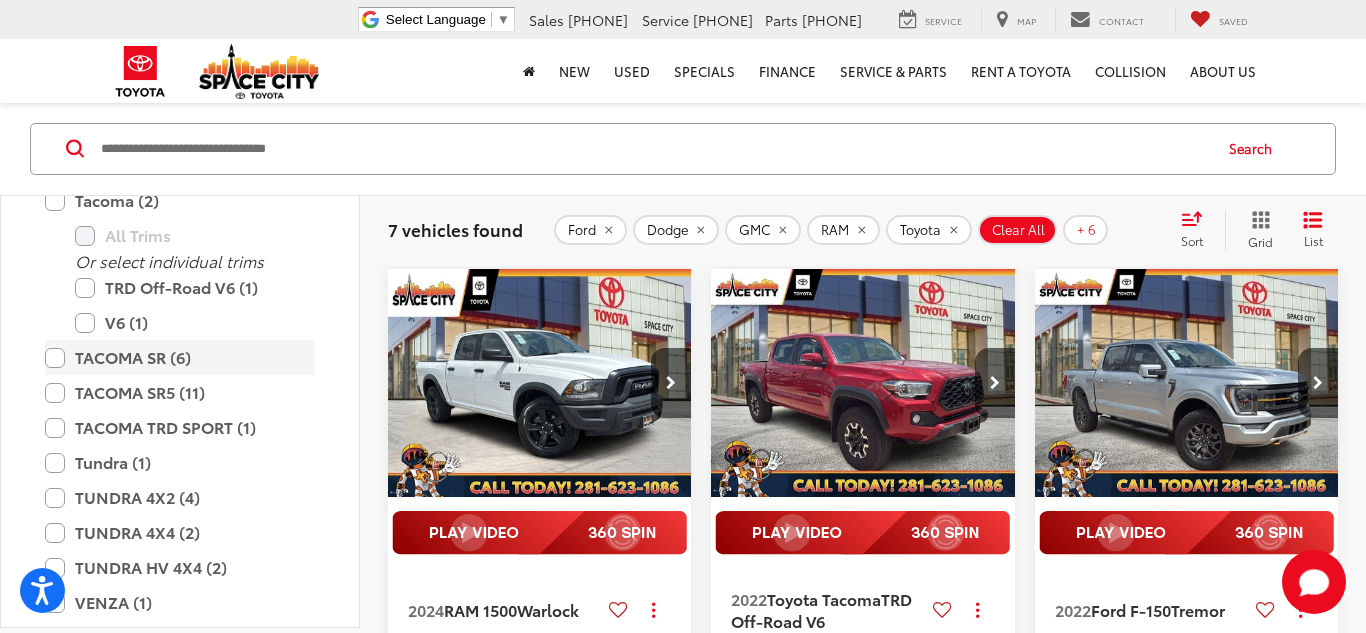 click on "TACOMA SR (6)" at bounding box center [180, 358] 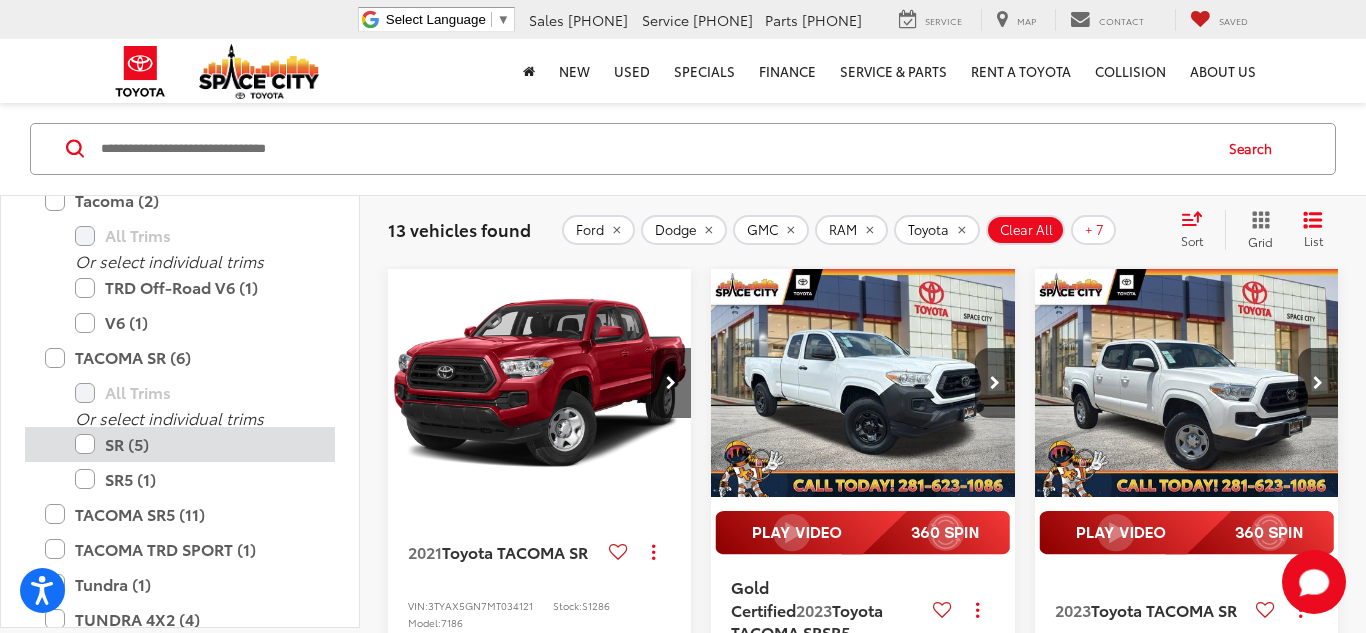 click on "SR (5)" at bounding box center [195, 444] 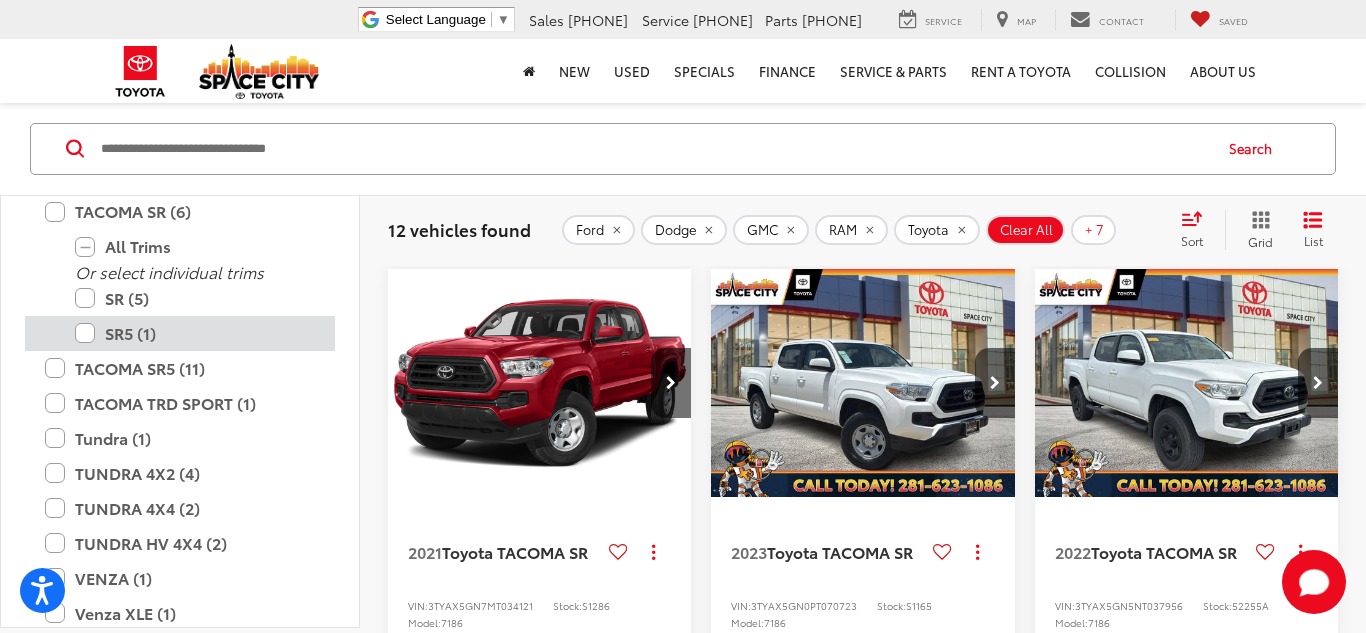 scroll, scrollTop: 2737, scrollLeft: 0, axis: vertical 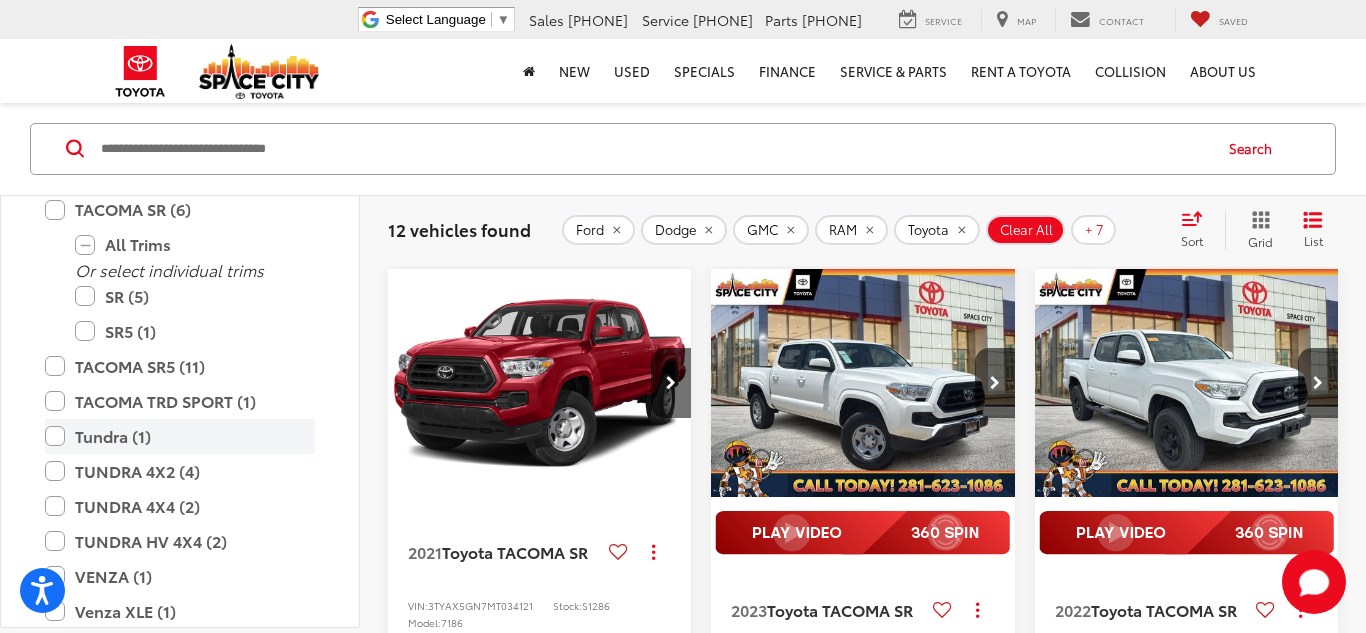 click on "Tundra (1)" at bounding box center (180, 436) 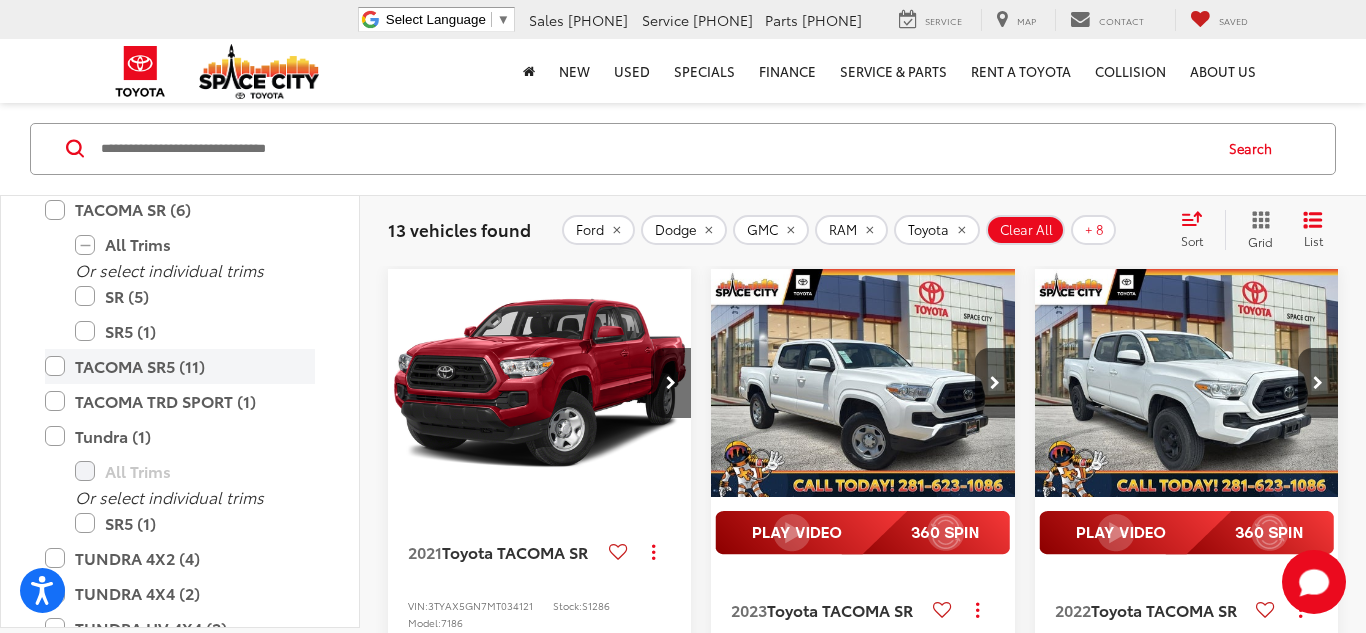 click on "TACOMA SR5 (11)" at bounding box center (180, 366) 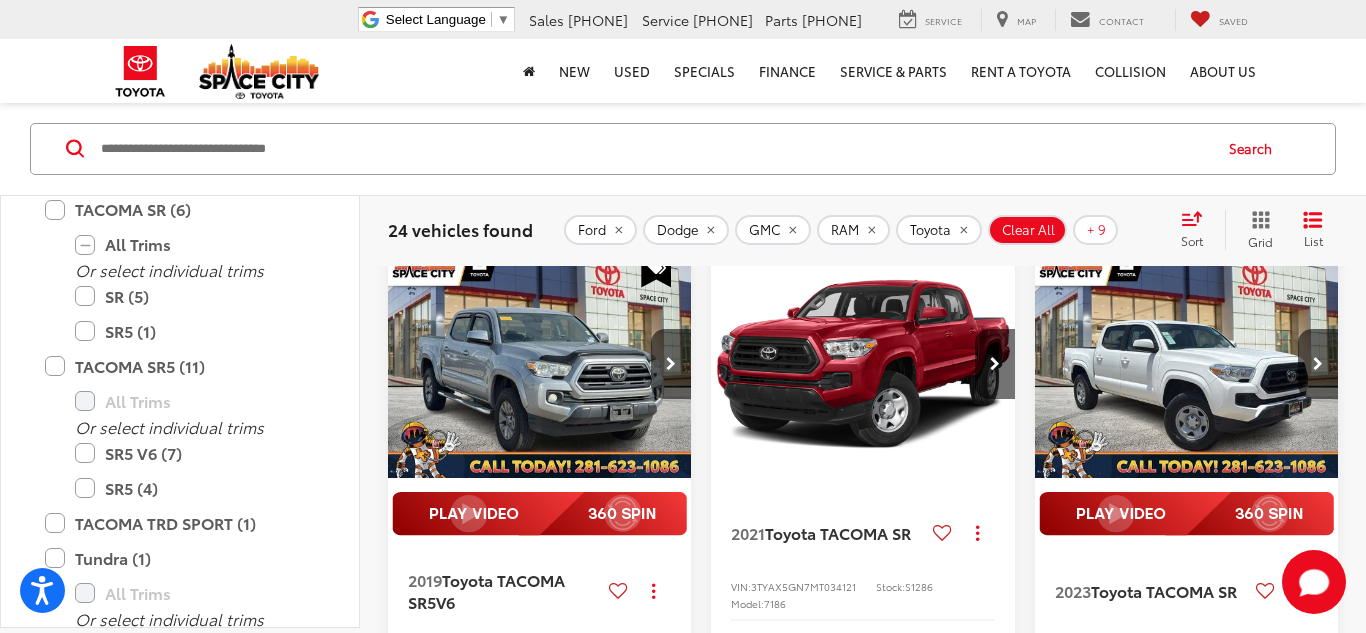 scroll, scrollTop: 151, scrollLeft: 0, axis: vertical 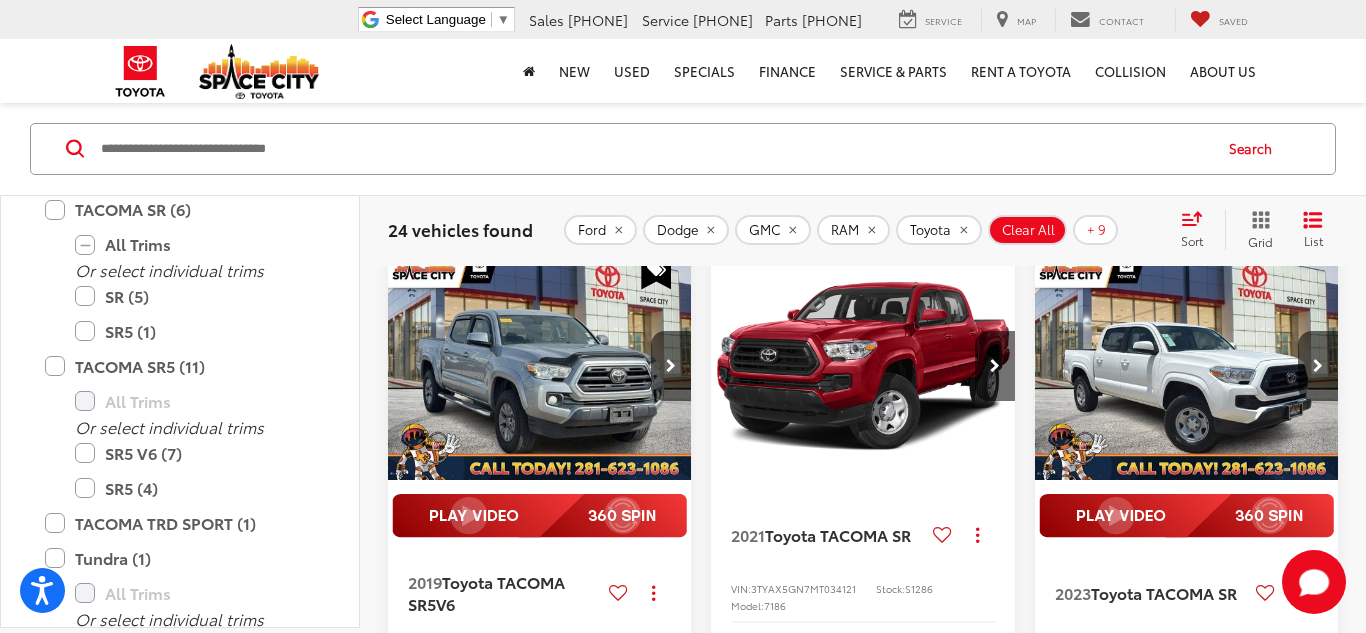 click at bounding box center (863, 367) 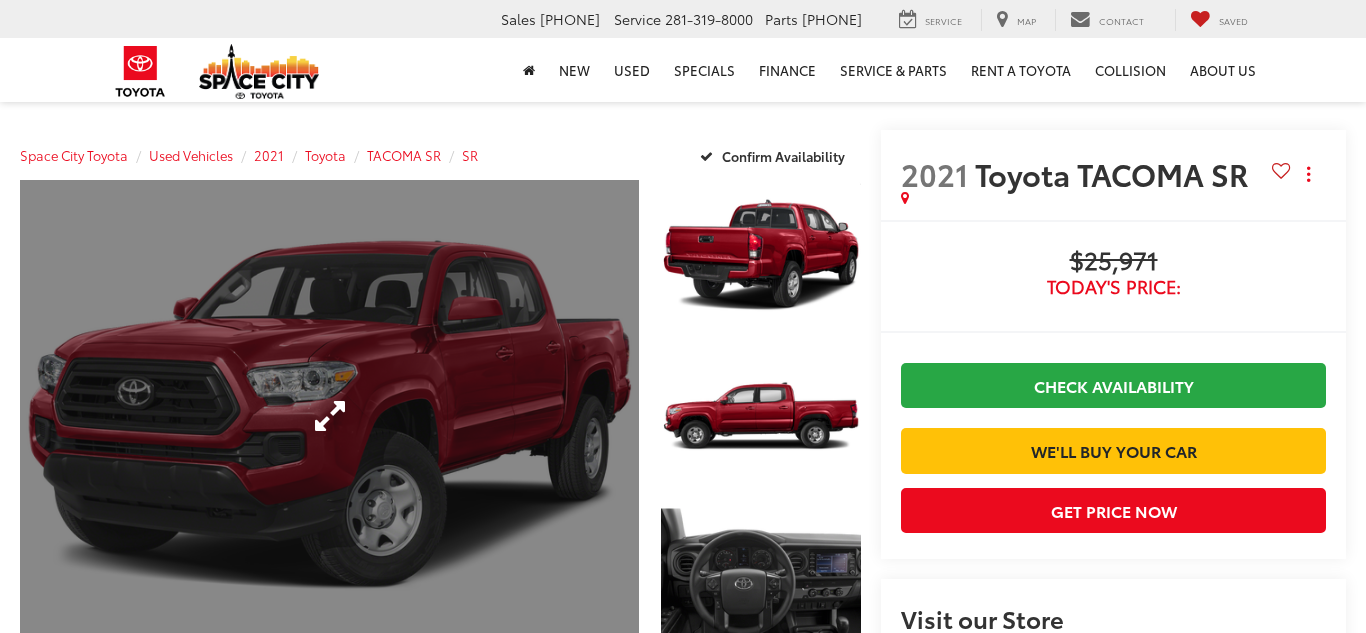 scroll, scrollTop: 0, scrollLeft: 0, axis: both 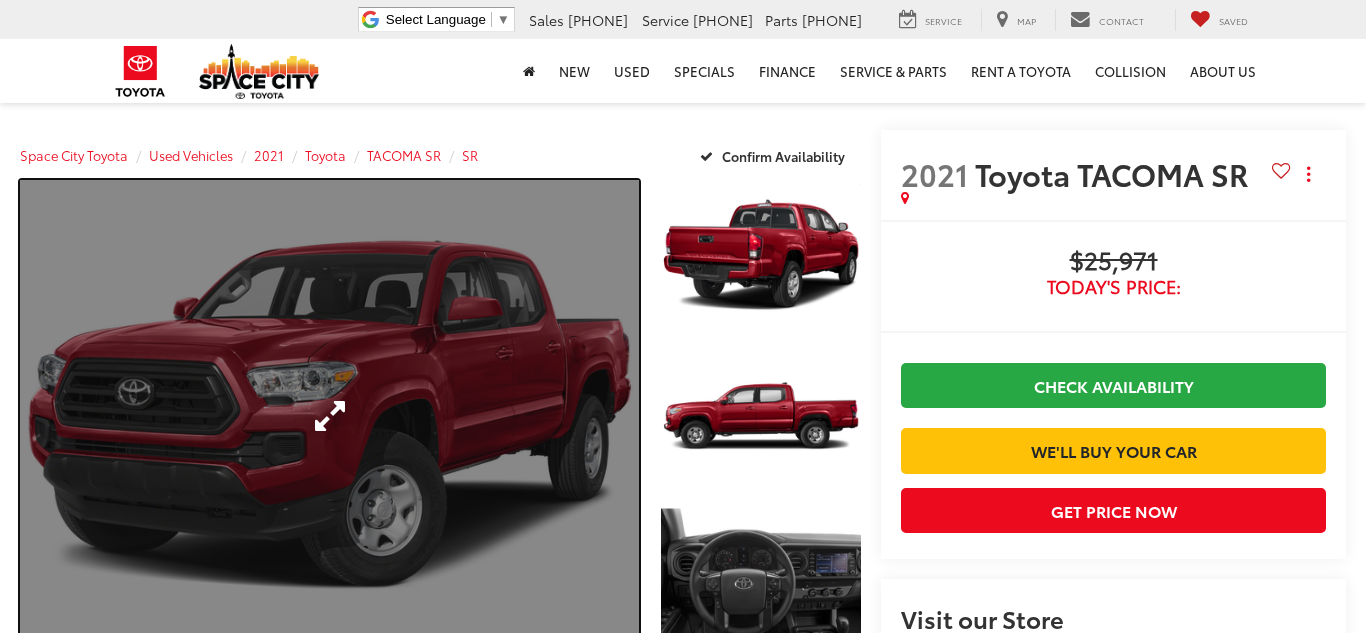 click at bounding box center (329, 415) 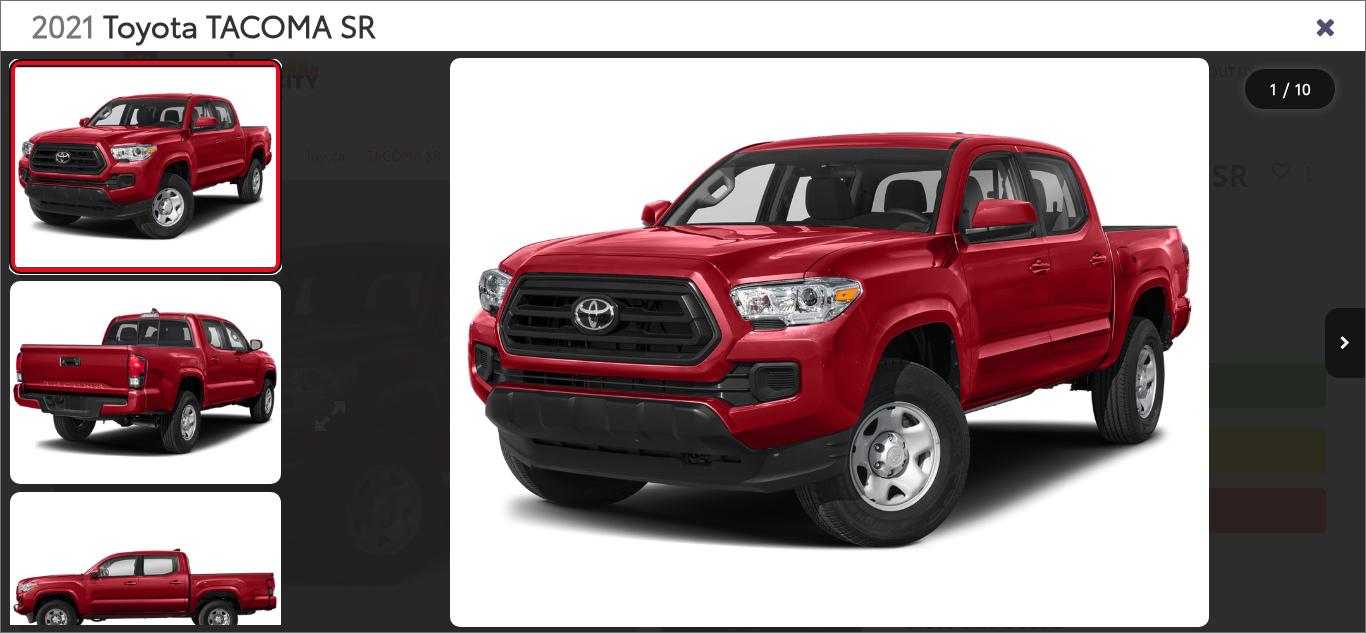 scroll, scrollTop: 0, scrollLeft: 0, axis: both 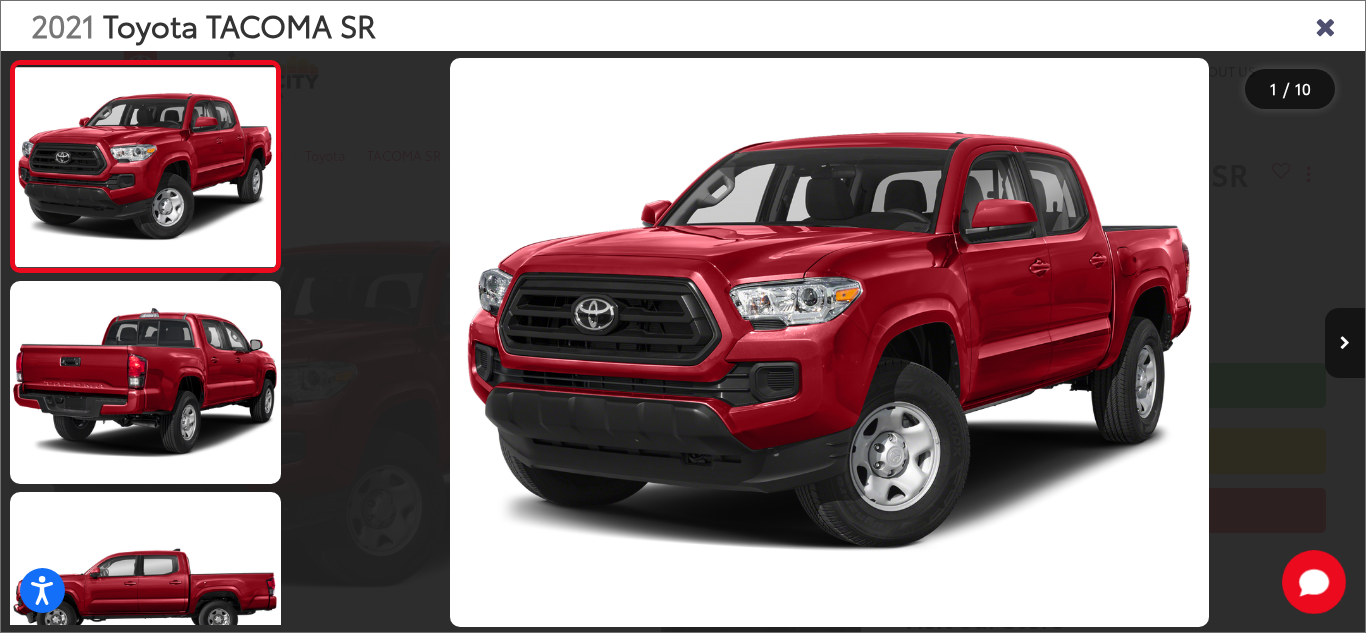click at bounding box center [428, 342] 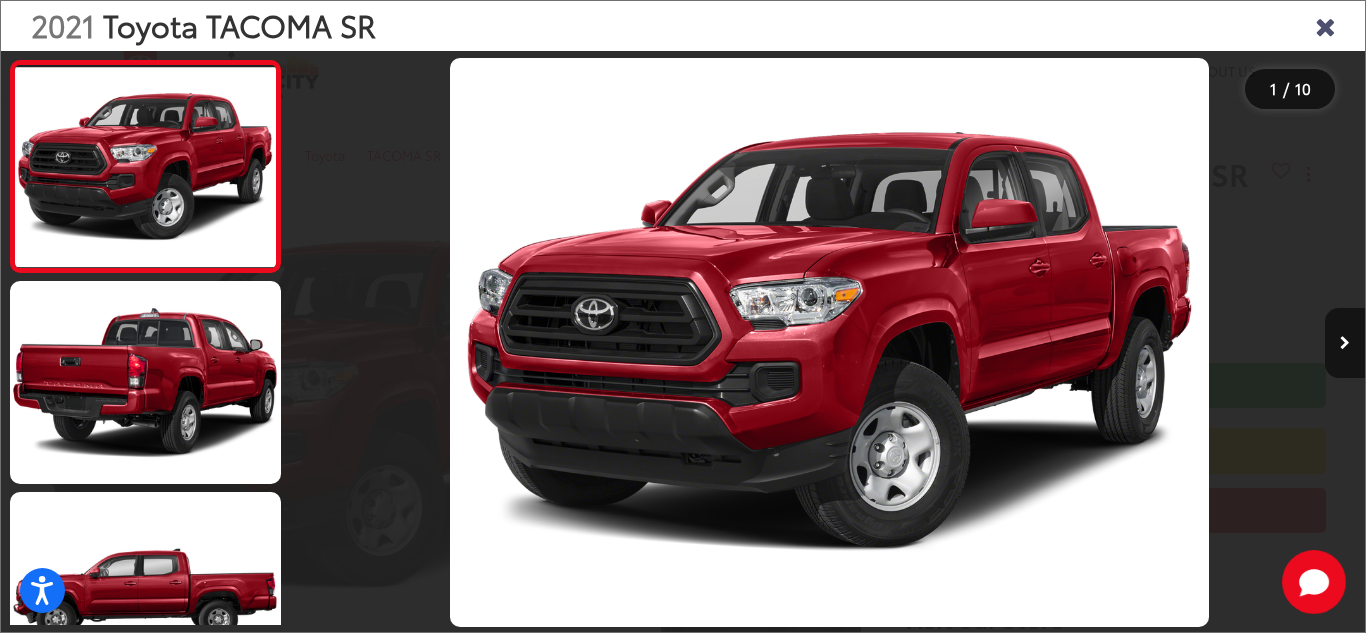 click at bounding box center (428, 342) 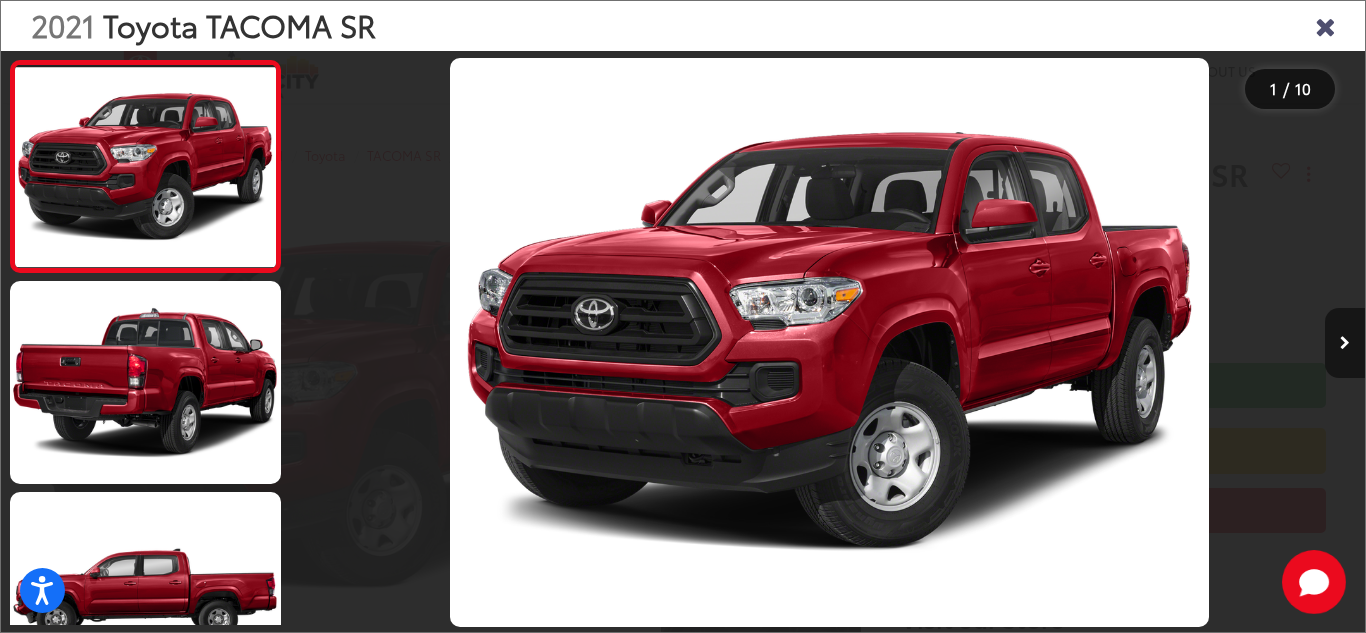 click at bounding box center [1345, 343] 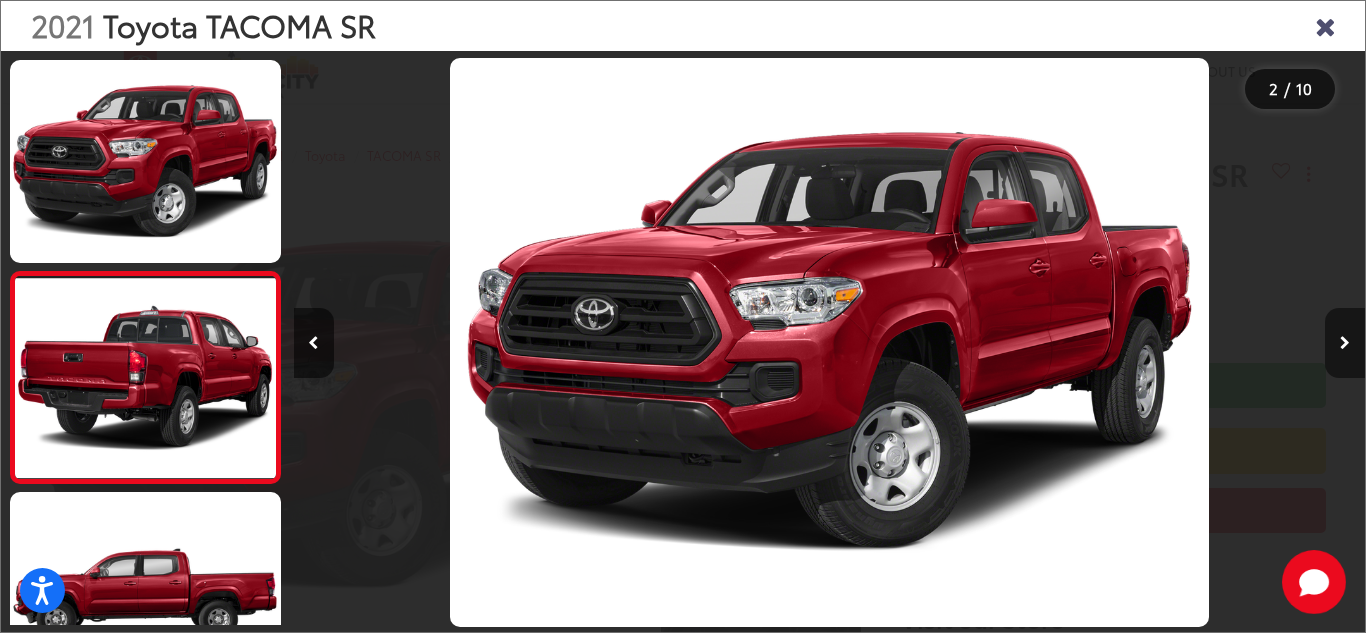 scroll, scrollTop: 0, scrollLeft: 208, axis: horizontal 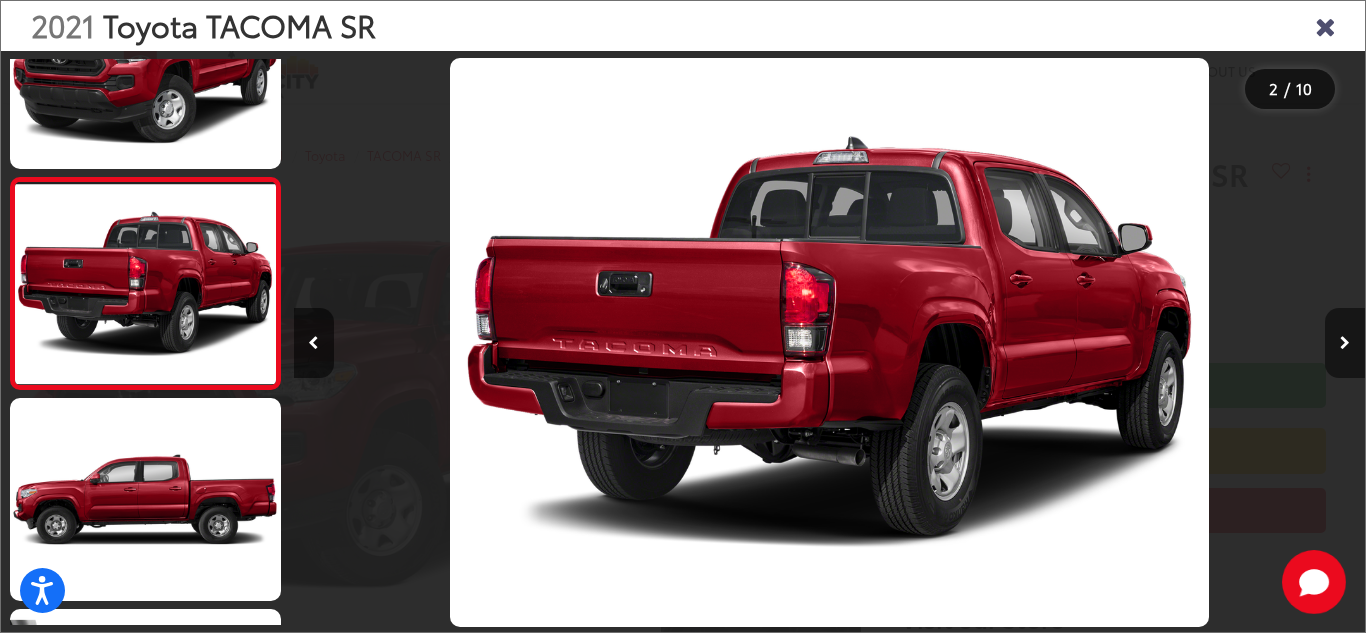 click at bounding box center (1345, 343) 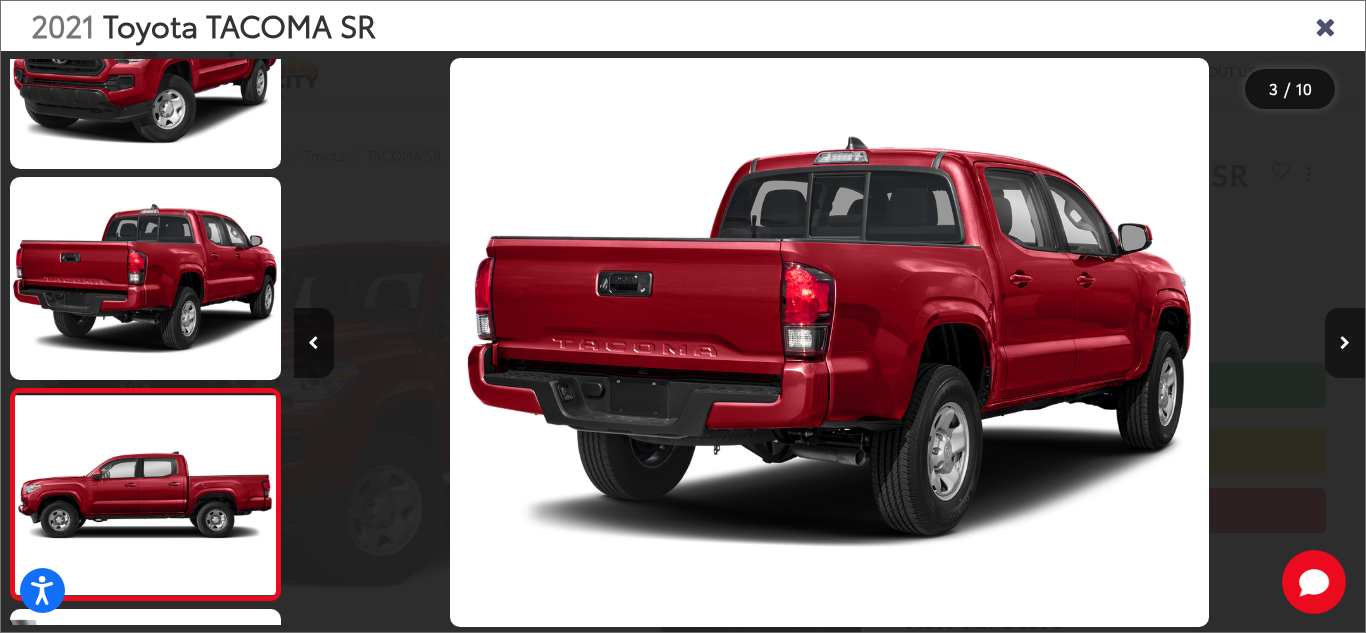 scroll, scrollTop: 0, scrollLeft: 1422, axis: horizontal 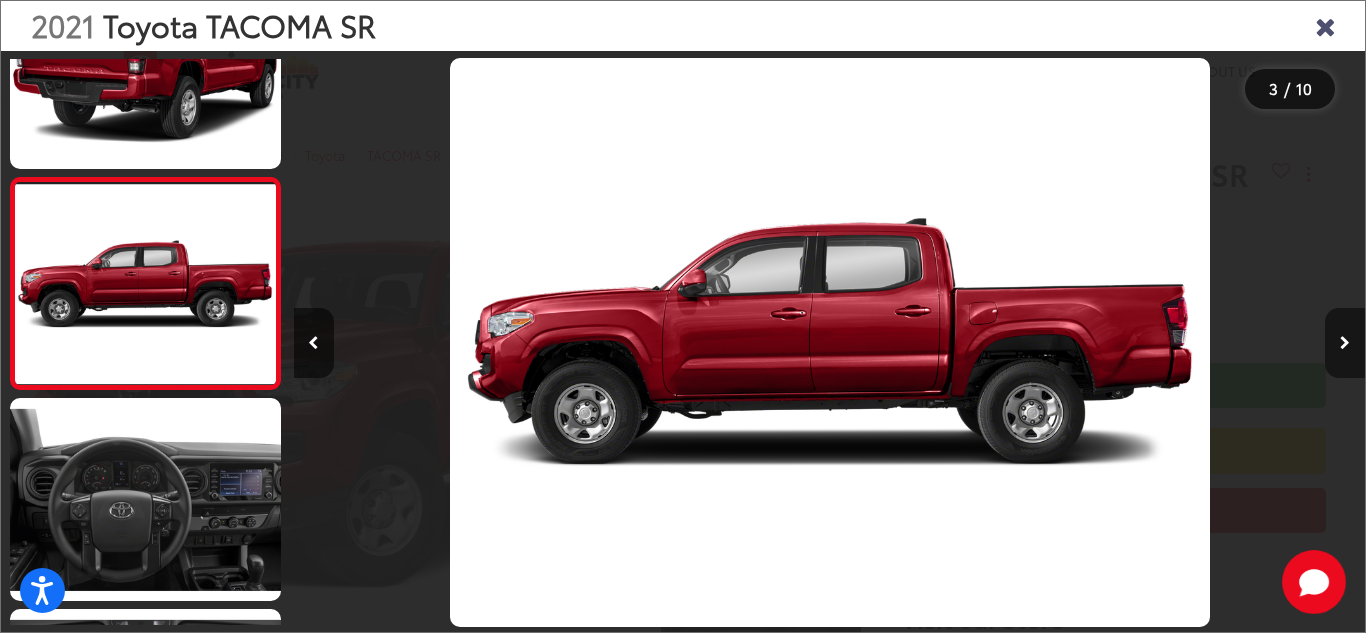 click at bounding box center [1345, 343] 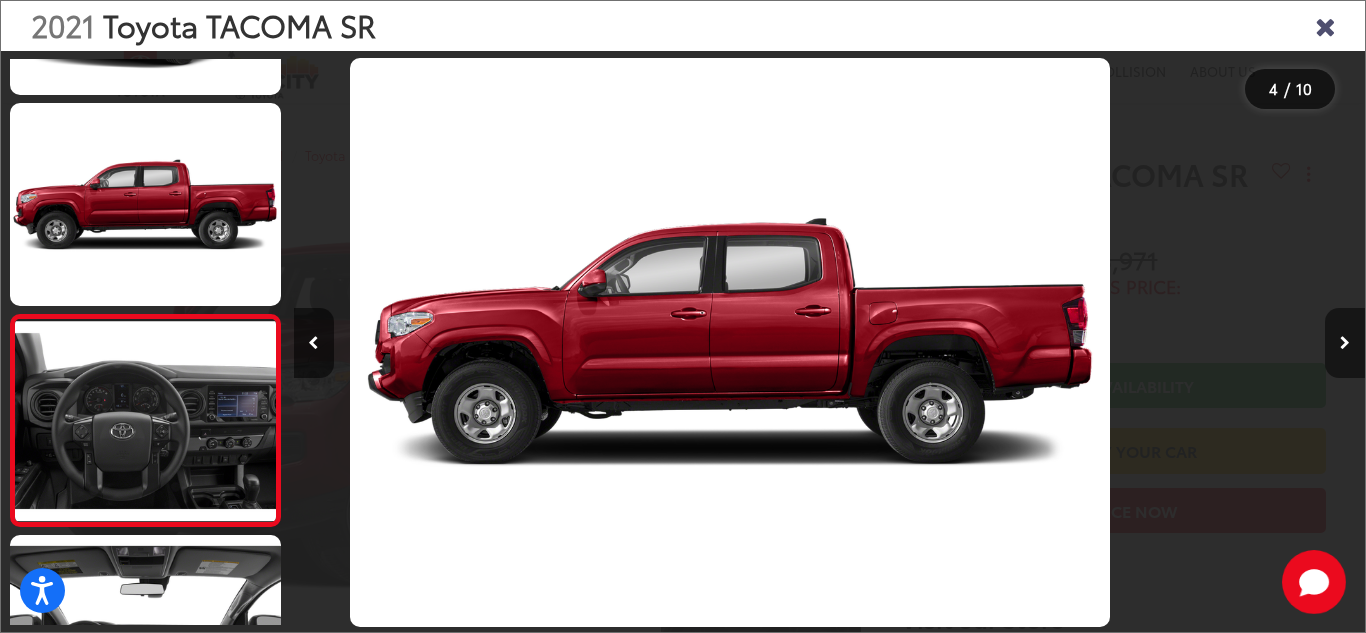 scroll, scrollTop: 511, scrollLeft: 0, axis: vertical 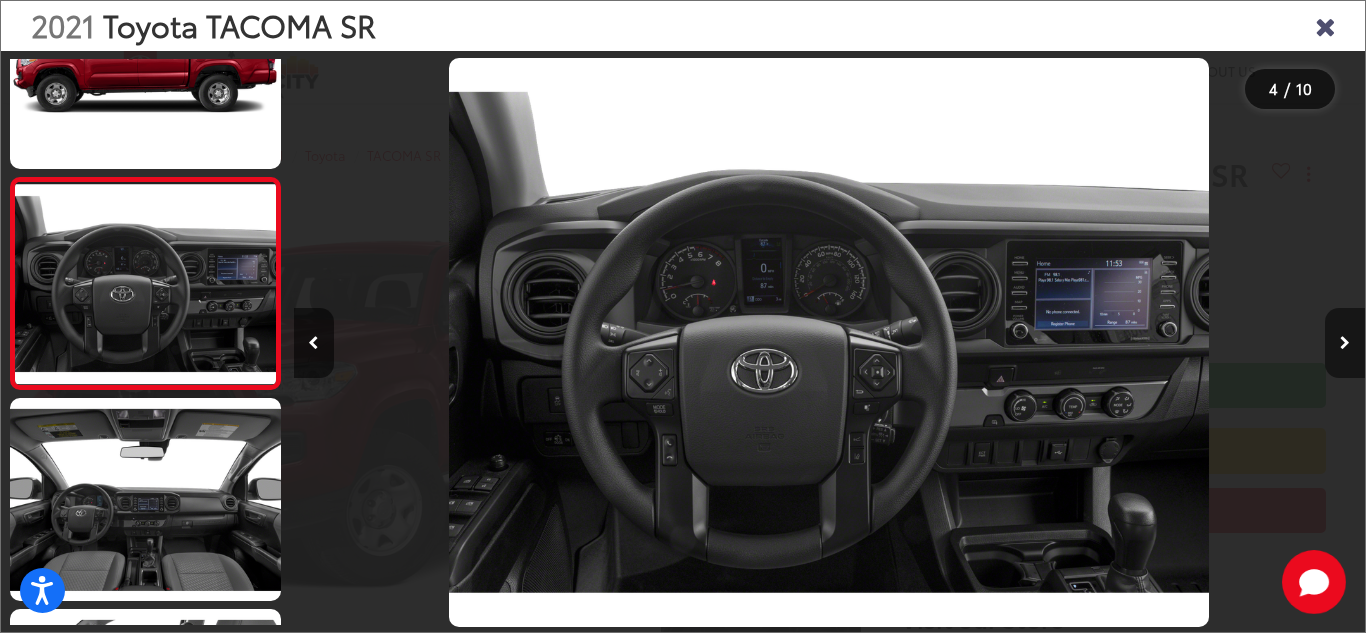 click at bounding box center [1345, 343] 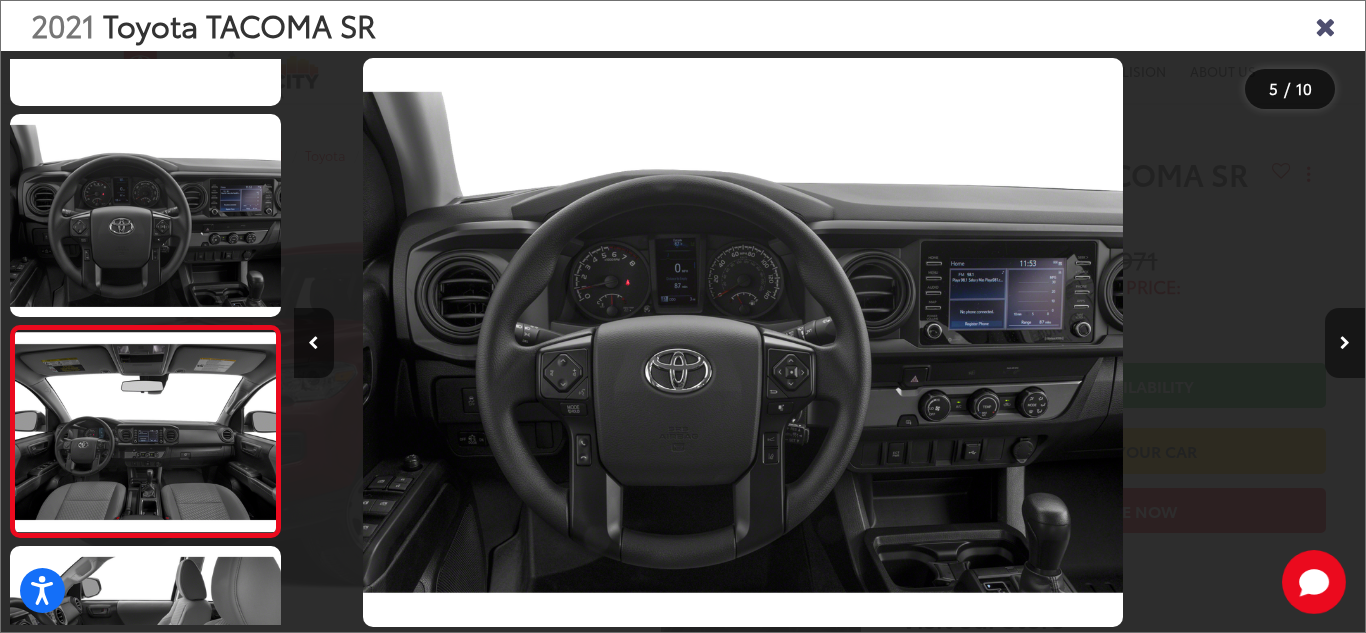 scroll, scrollTop: 719, scrollLeft: 0, axis: vertical 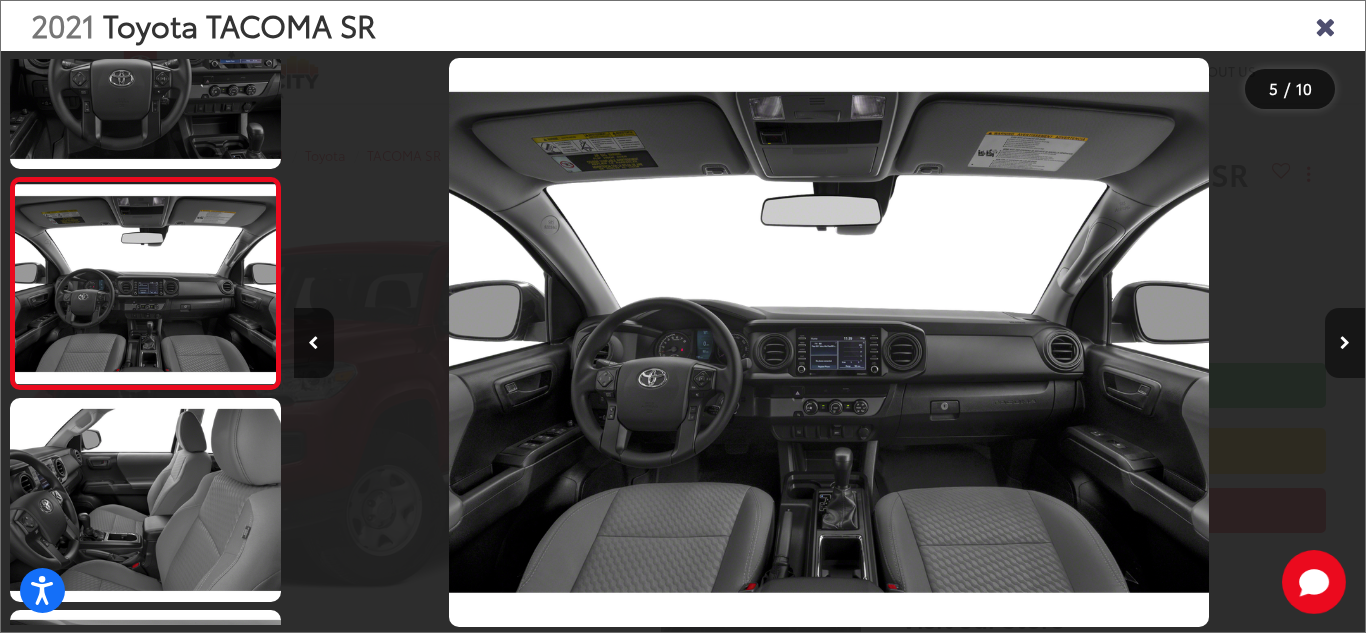 click at bounding box center (1345, 343) 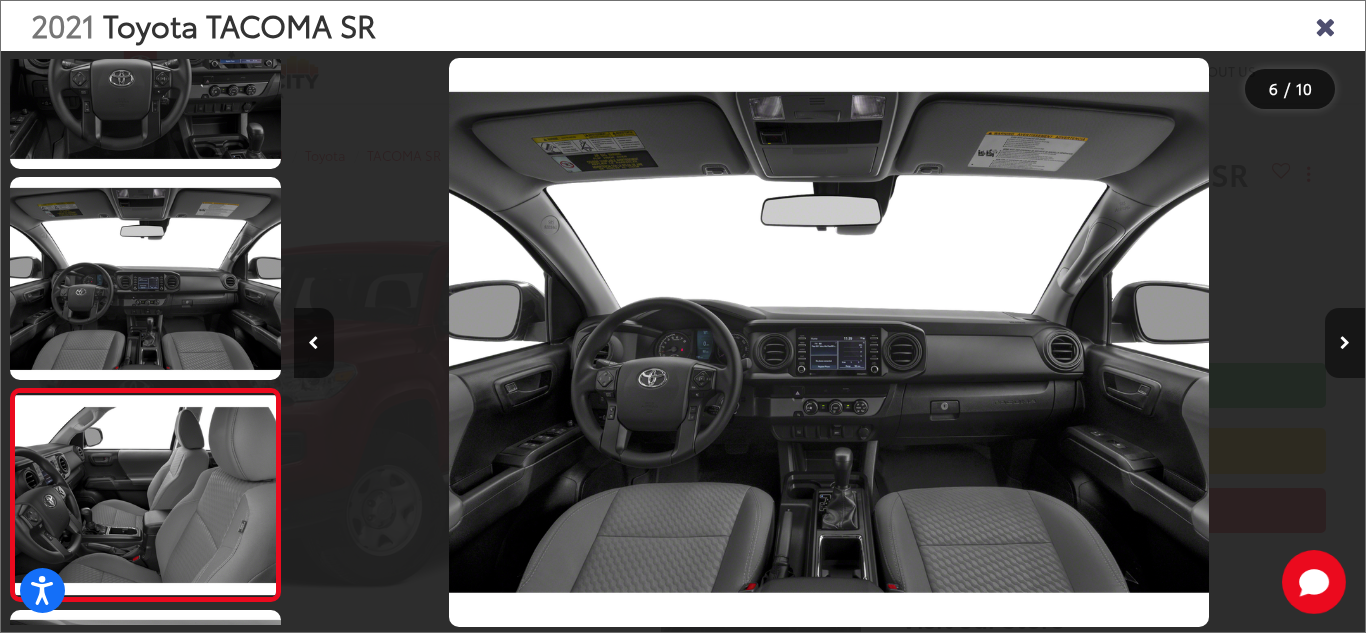 scroll, scrollTop: 0, scrollLeft: 4717, axis: horizontal 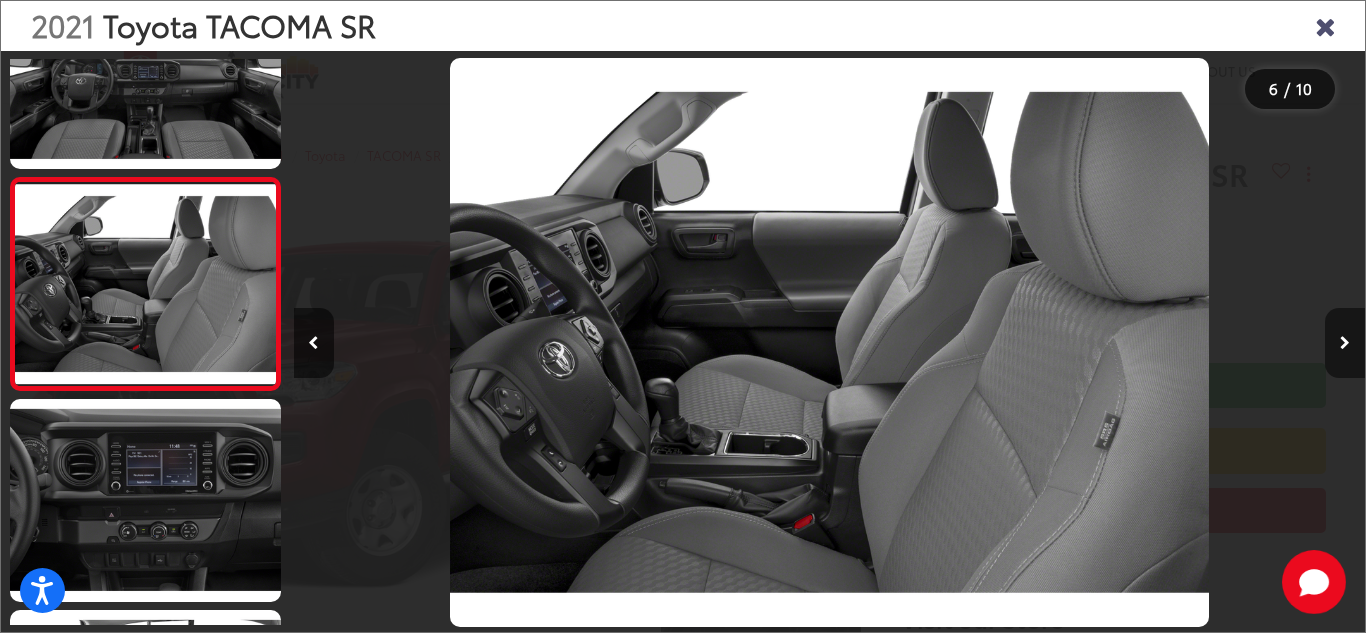 click at bounding box center (1345, 343) 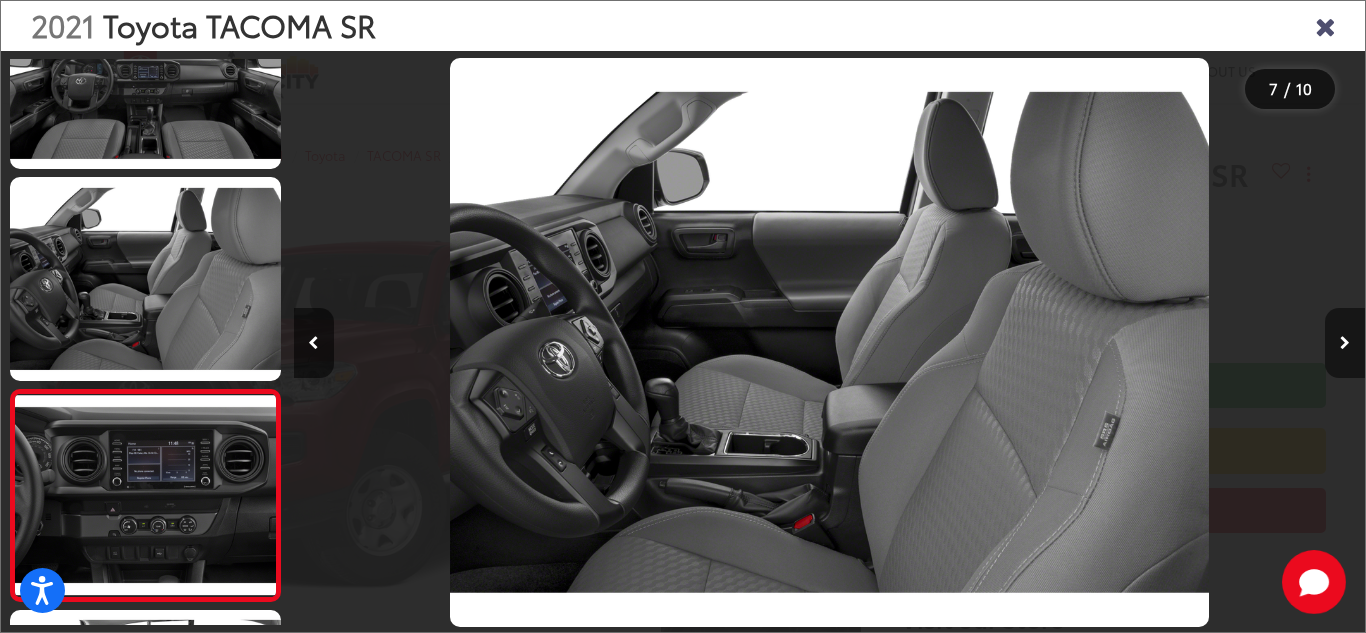 scroll, scrollTop: 0, scrollLeft: 5456, axis: horizontal 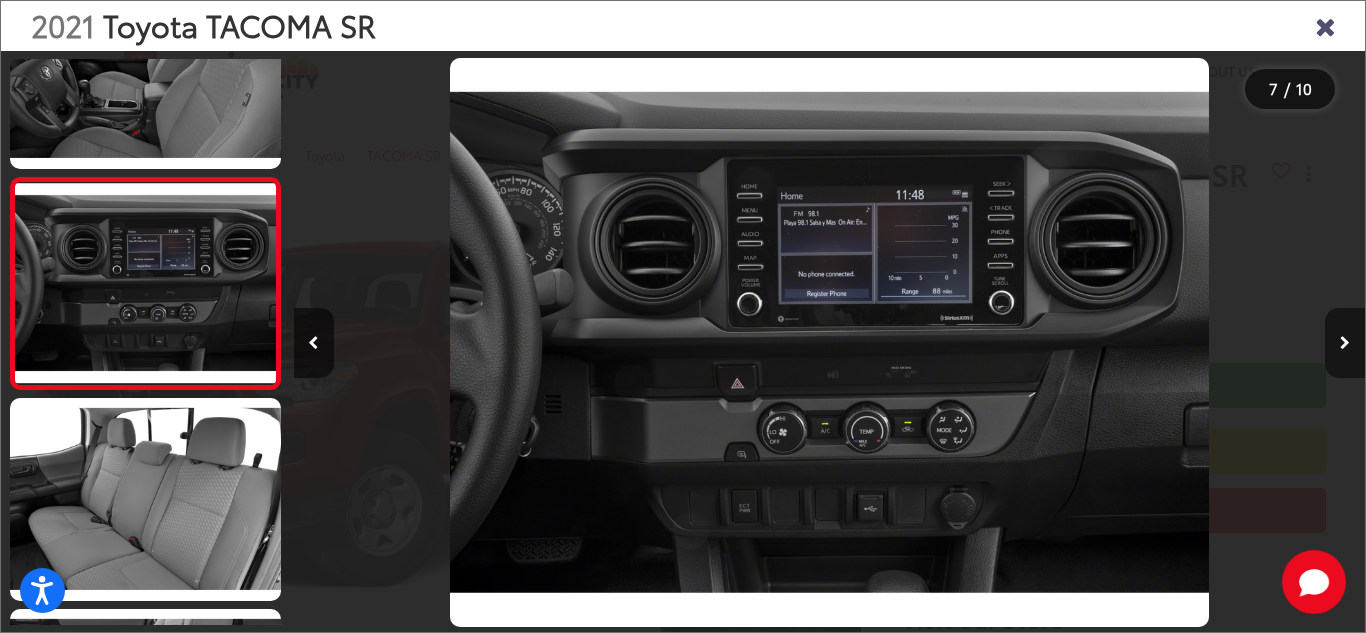 click at bounding box center [1345, 343] 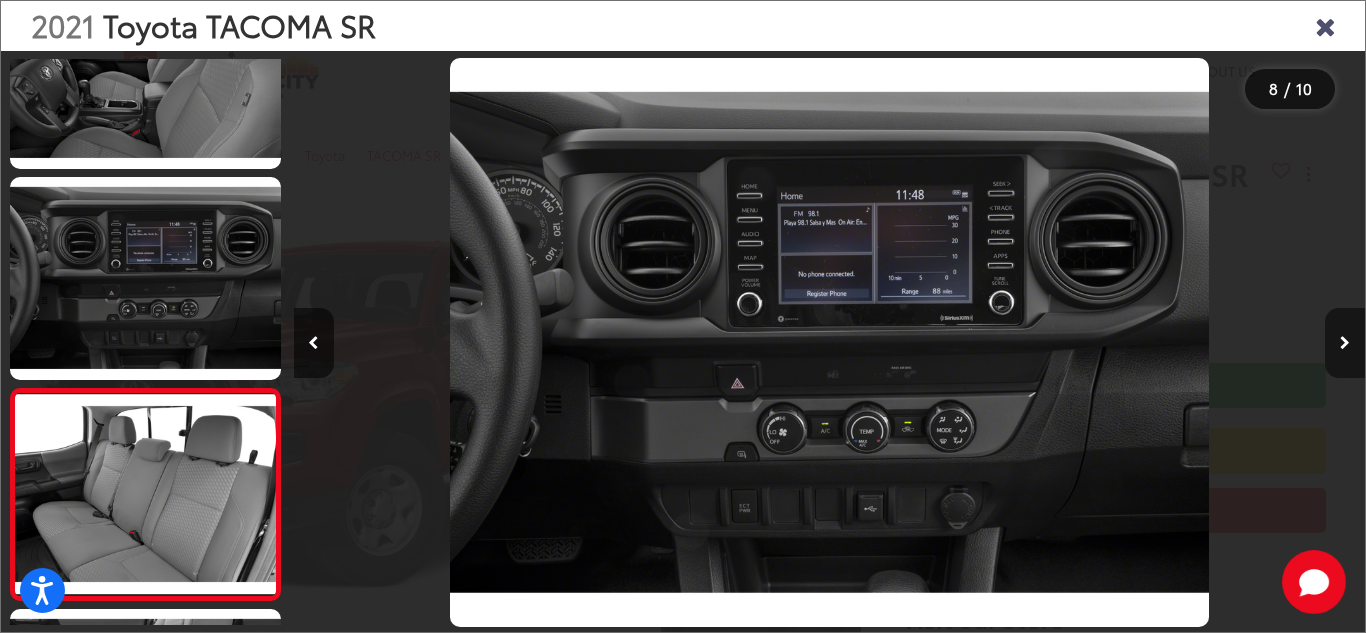 scroll, scrollTop: 0, scrollLeft: 6831, axis: horizontal 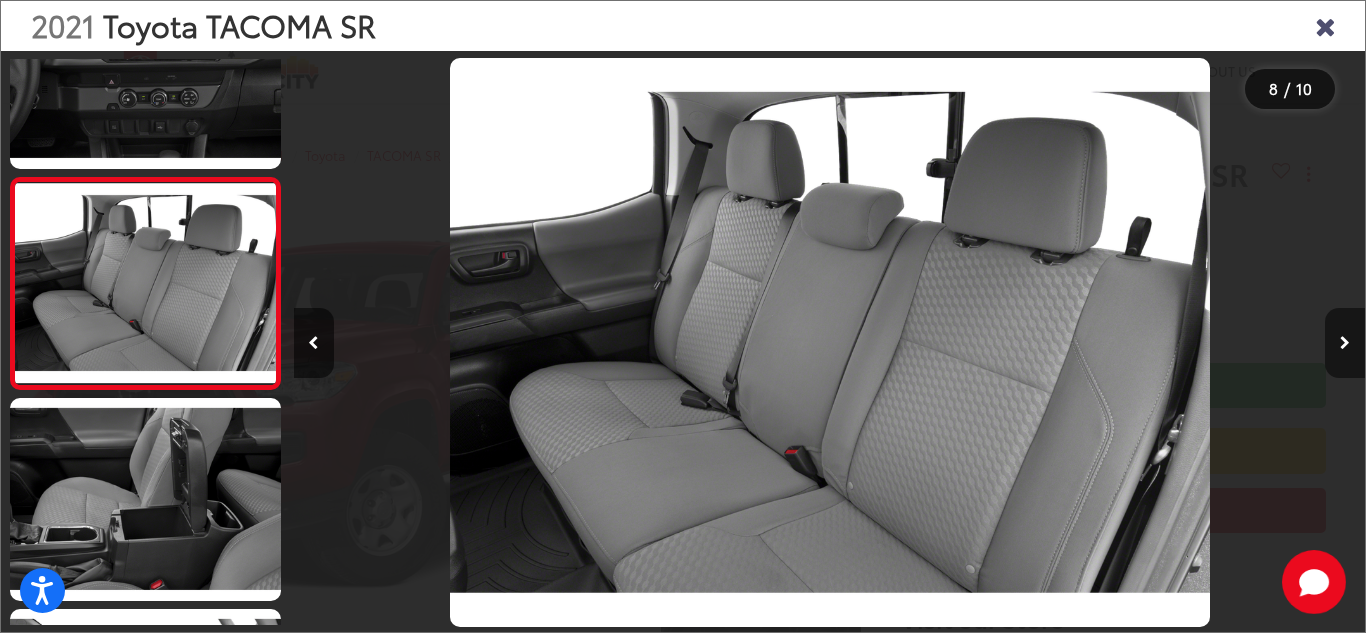 click at bounding box center (1345, 343) 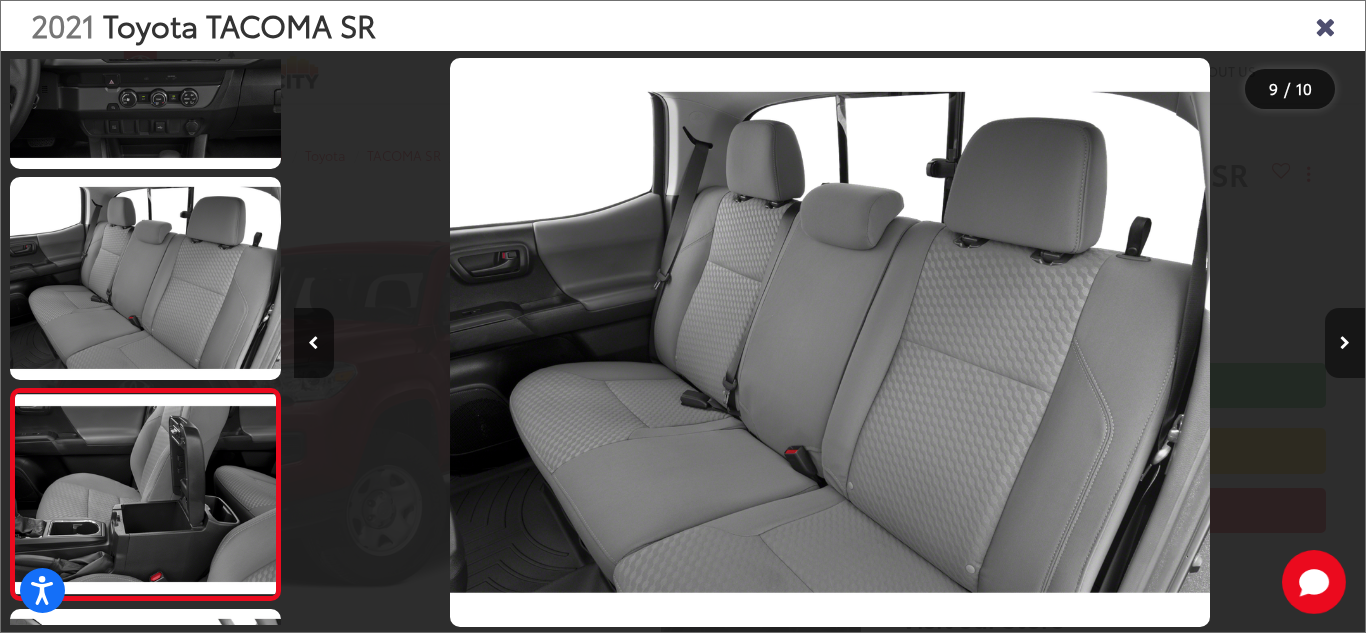 scroll 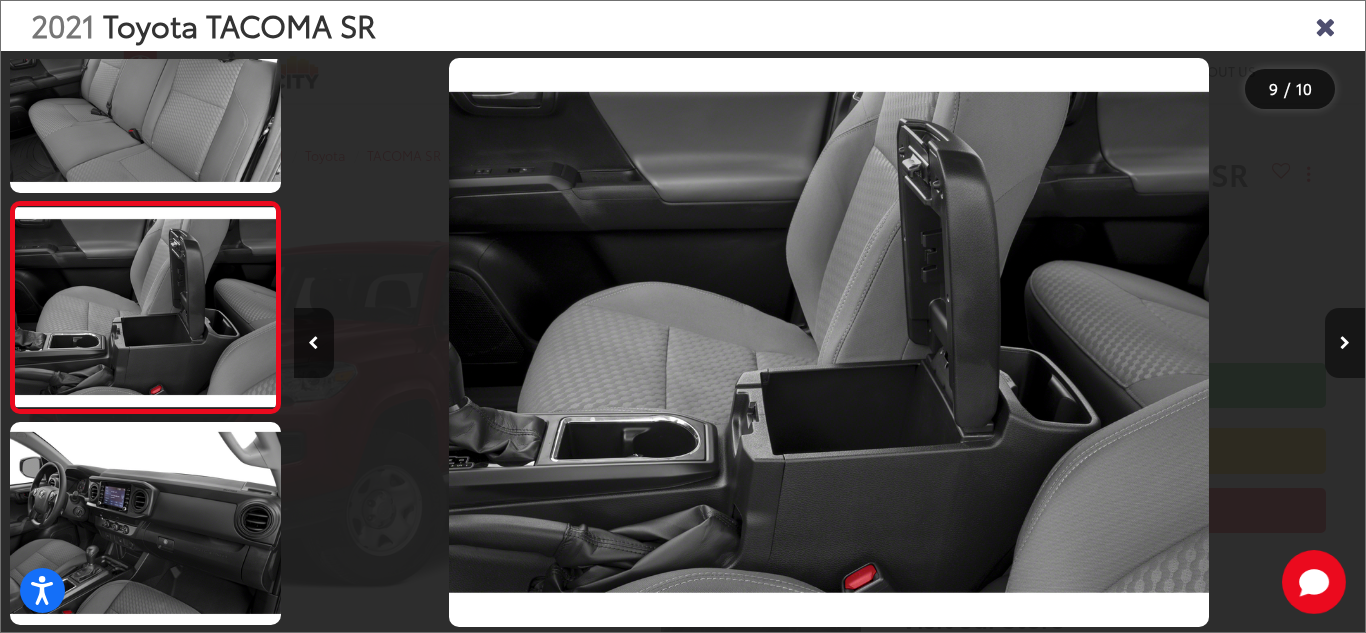 click at bounding box center [1345, 343] 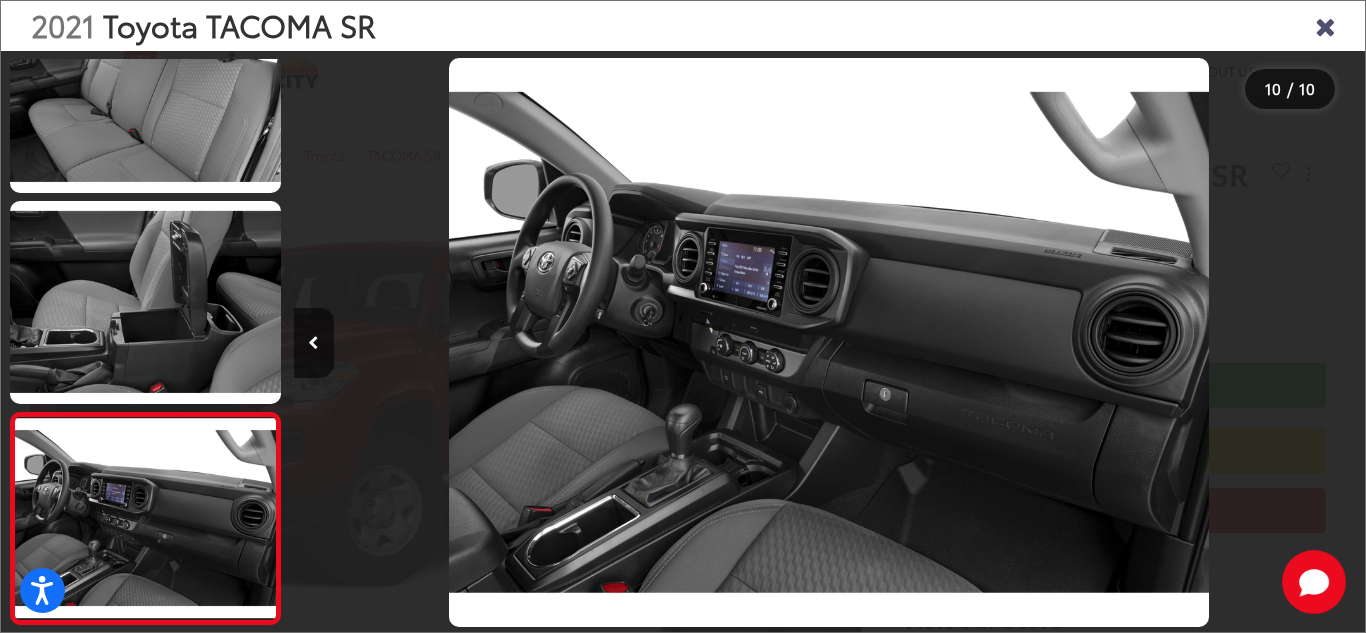 click at bounding box center (1231, 342) 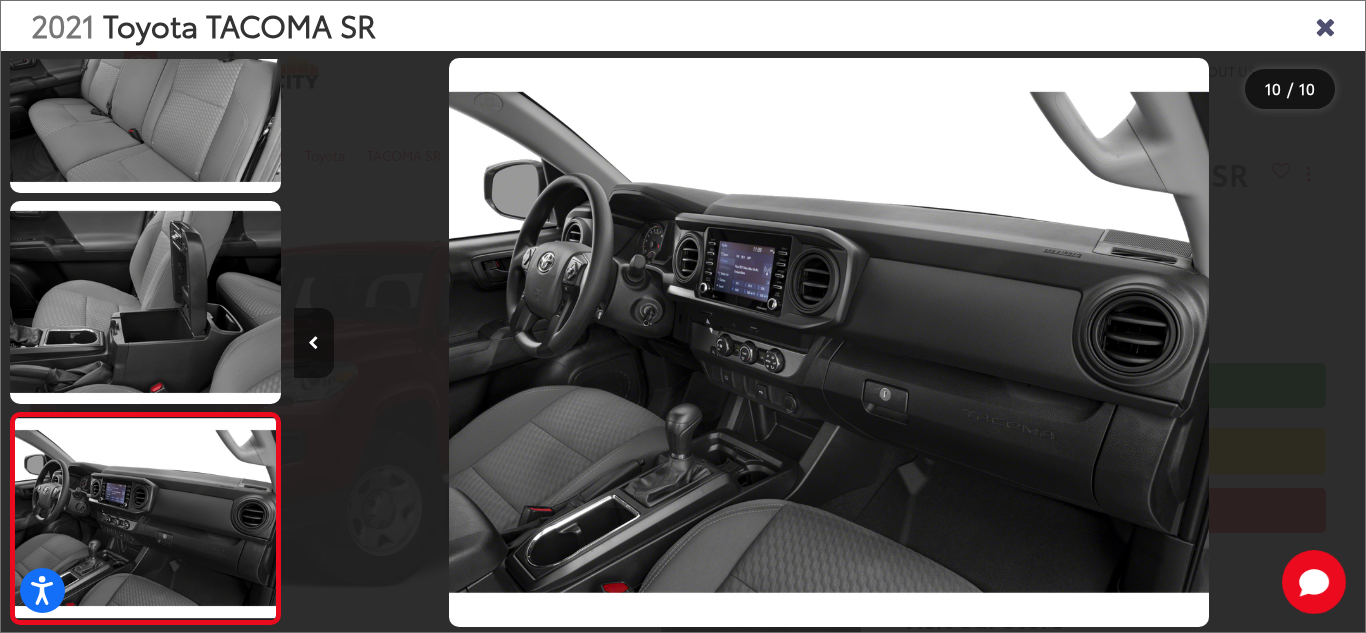click at bounding box center (314, 343) 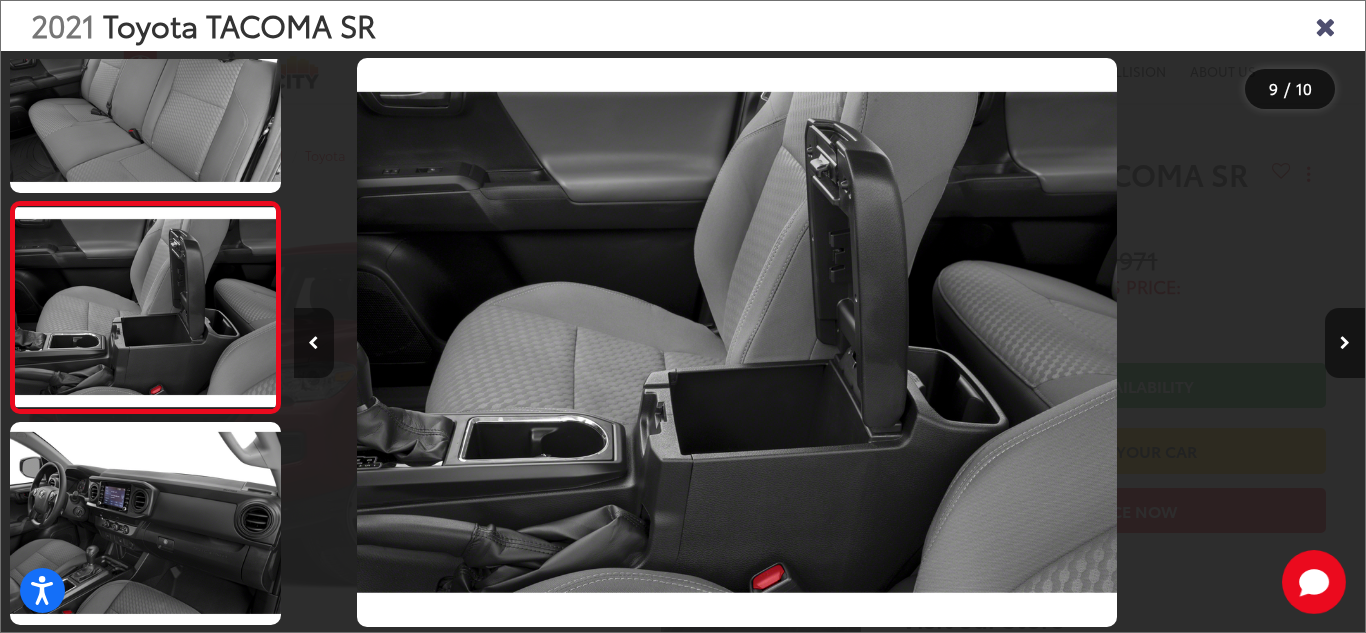 scroll, scrollTop: 0, scrollLeft: 8570, axis: horizontal 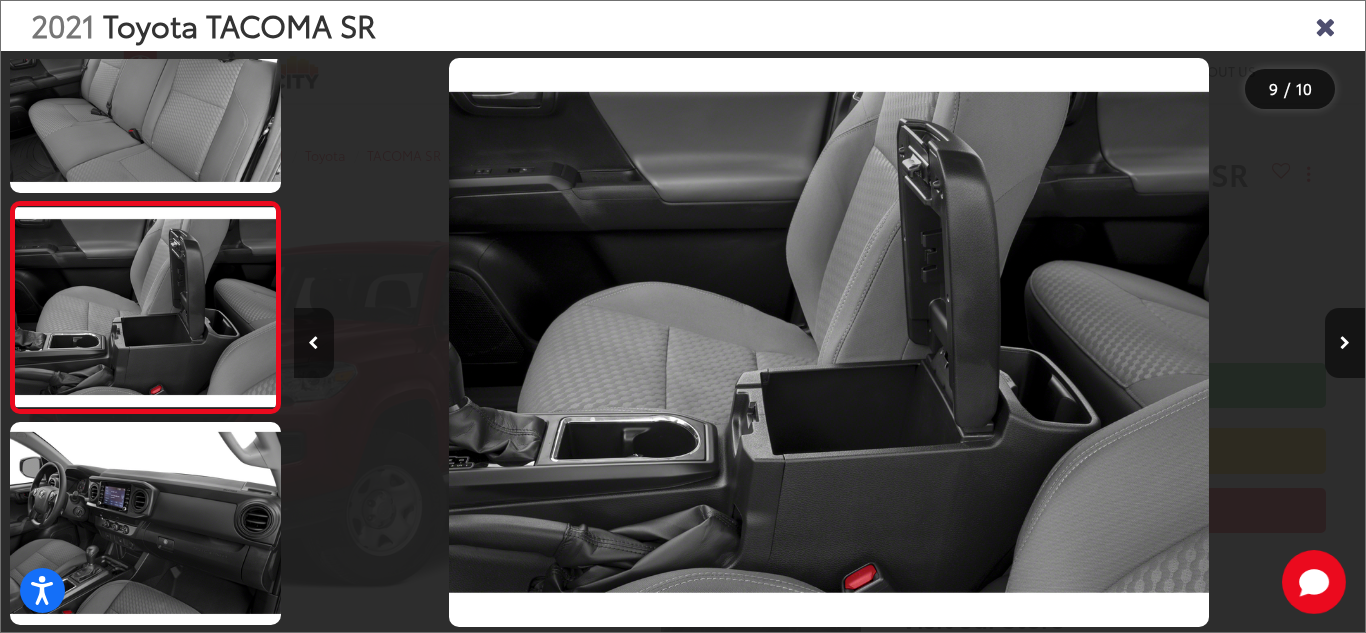 click at bounding box center [314, 343] 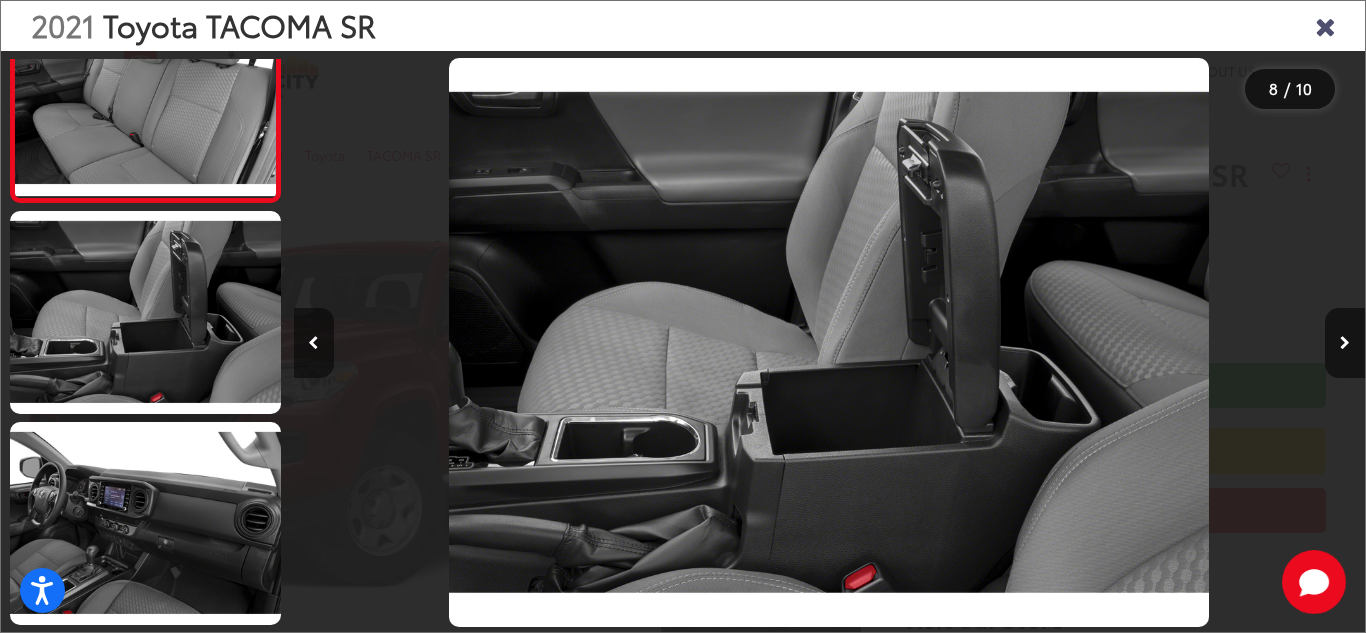 scroll, scrollTop: 1367, scrollLeft: 0, axis: vertical 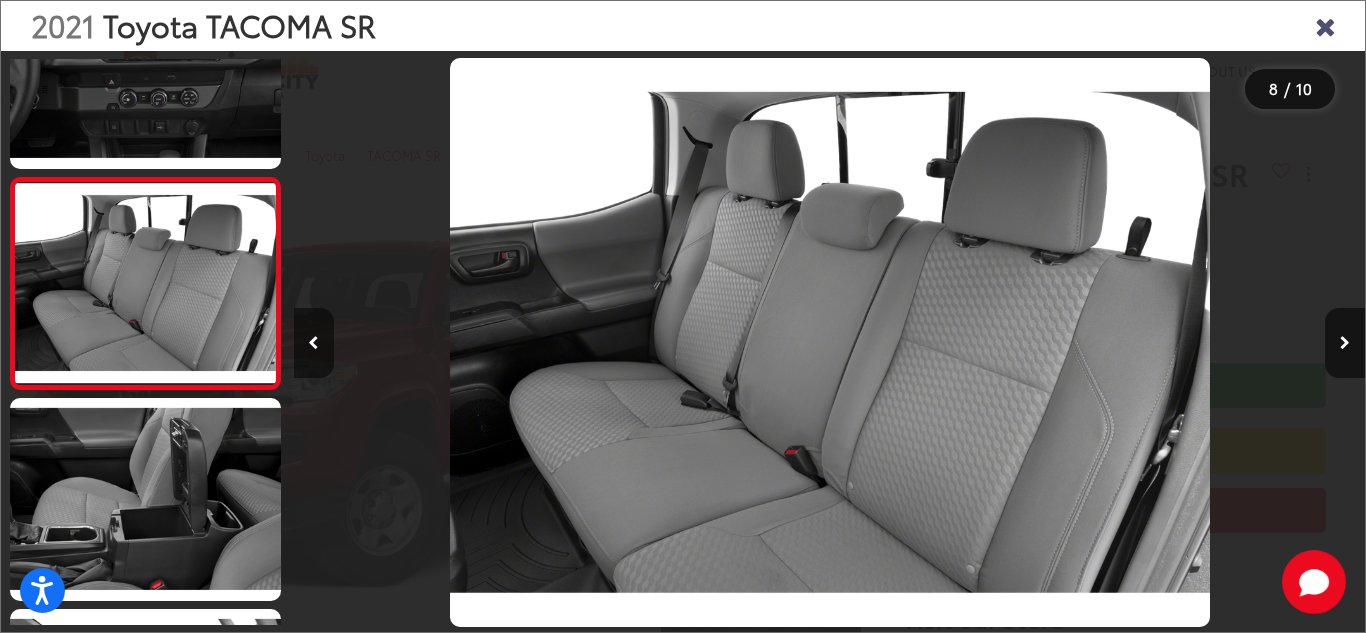 click at bounding box center [314, 343] 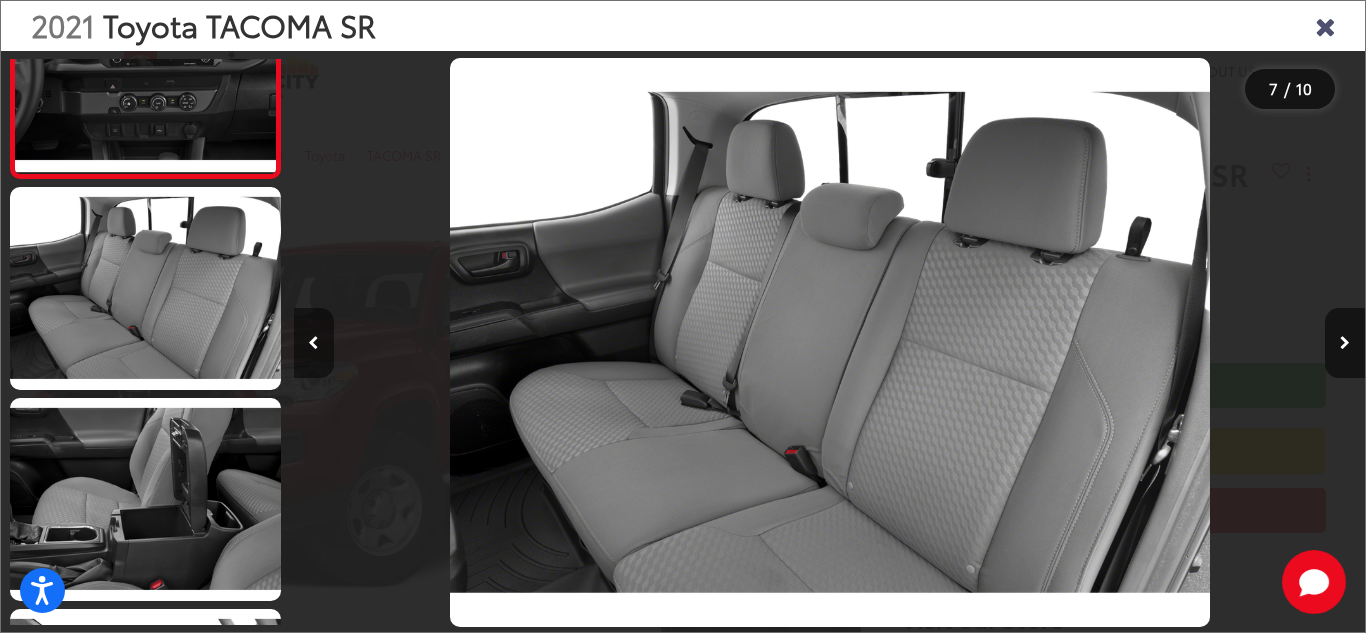 scroll, scrollTop: 1165, scrollLeft: 0, axis: vertical 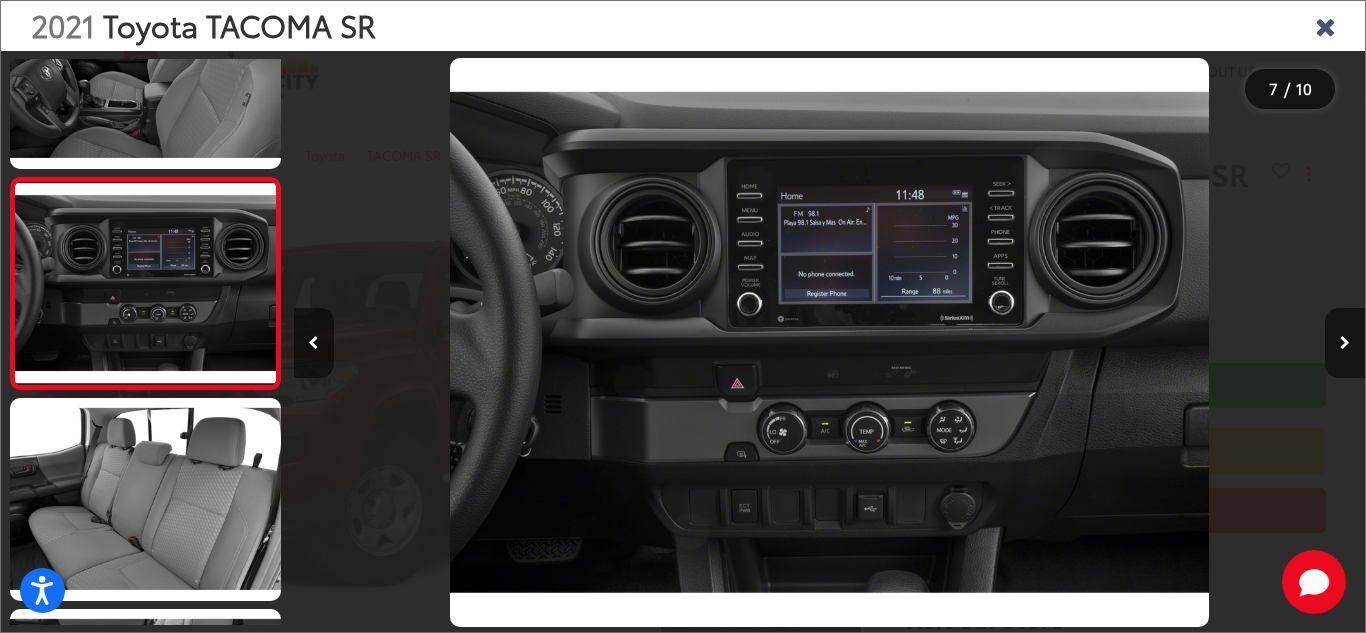 click at bounding box center (314, 343) 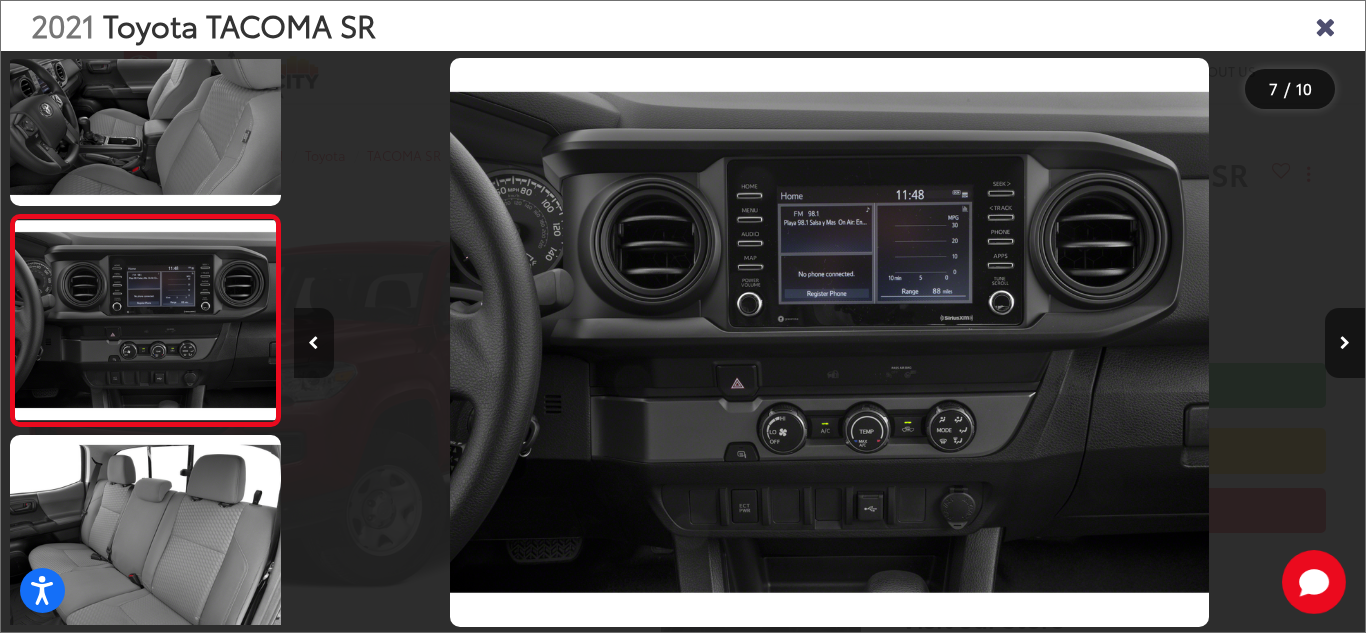 scroll, scrollTop: 0, scrollLeft: 6366, axis: horizontal 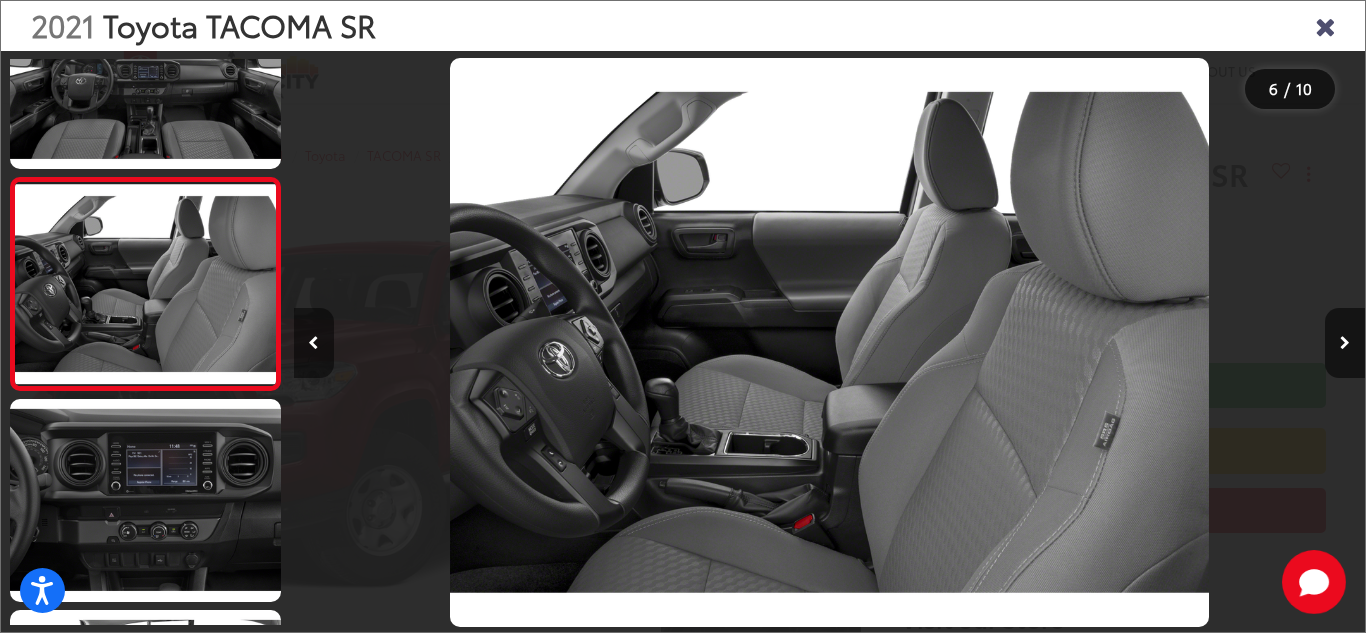 click at bounding box center [314, 343] 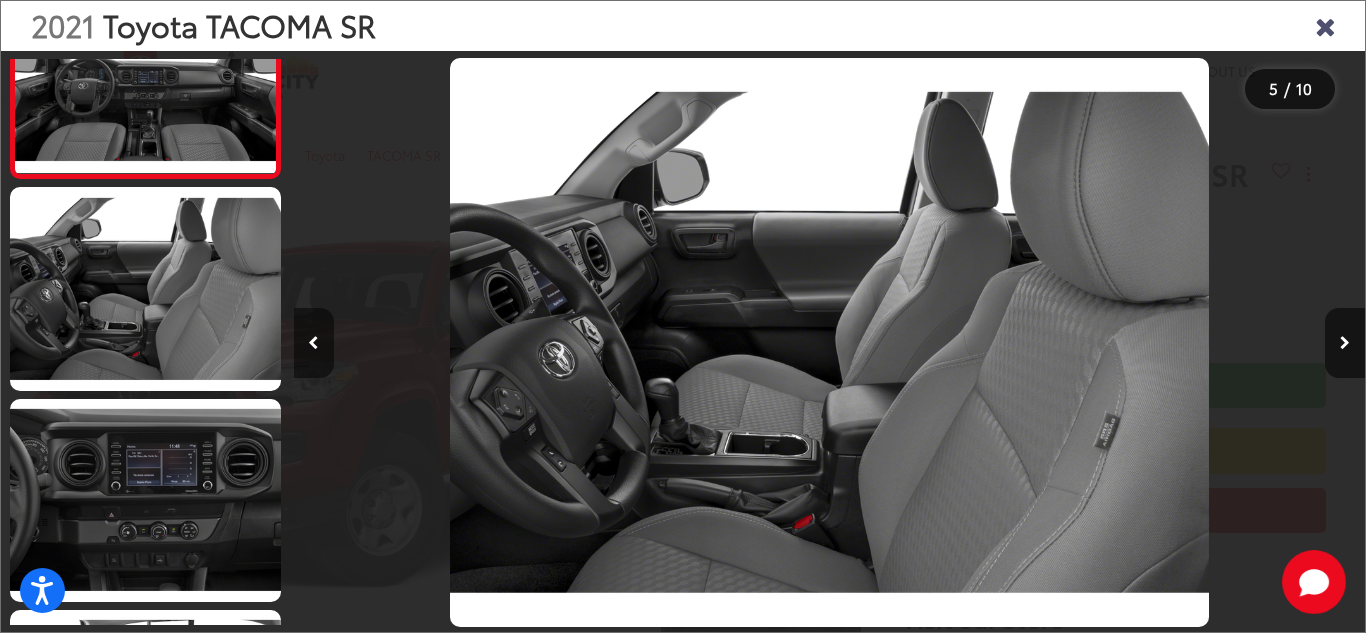 scroll, scrollTop: 773, scrollLeft: 0, axis: vertical 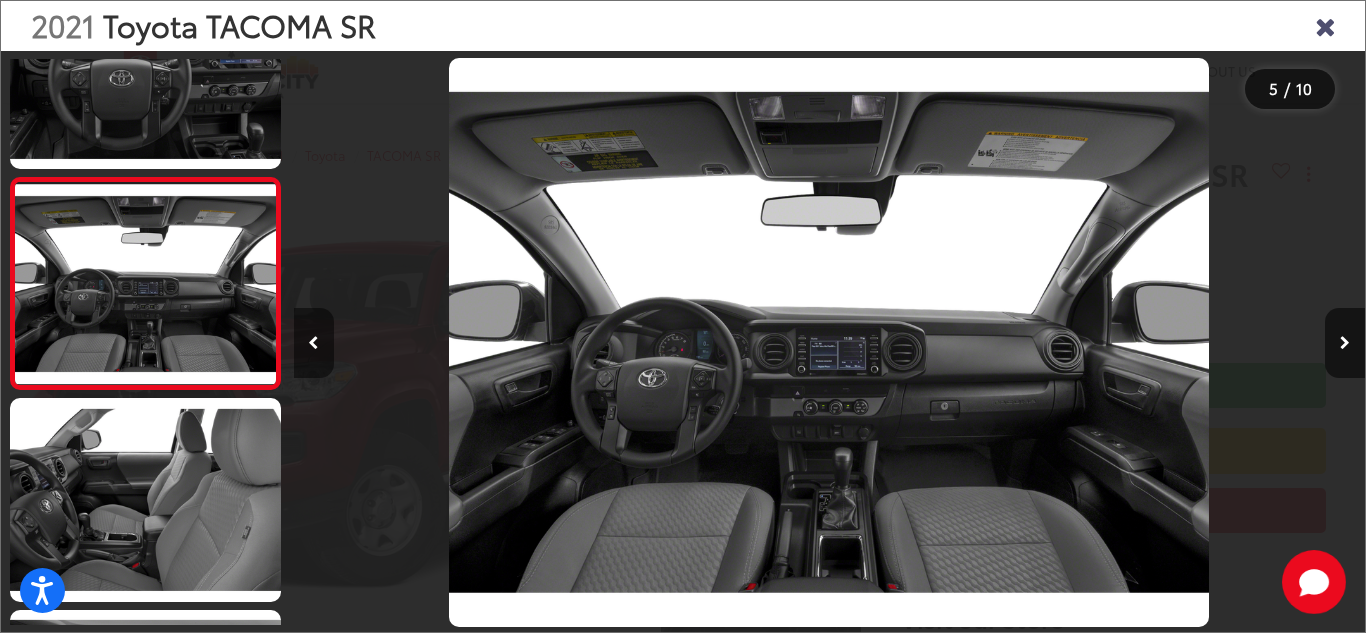 click at bounding box center [314, 343] 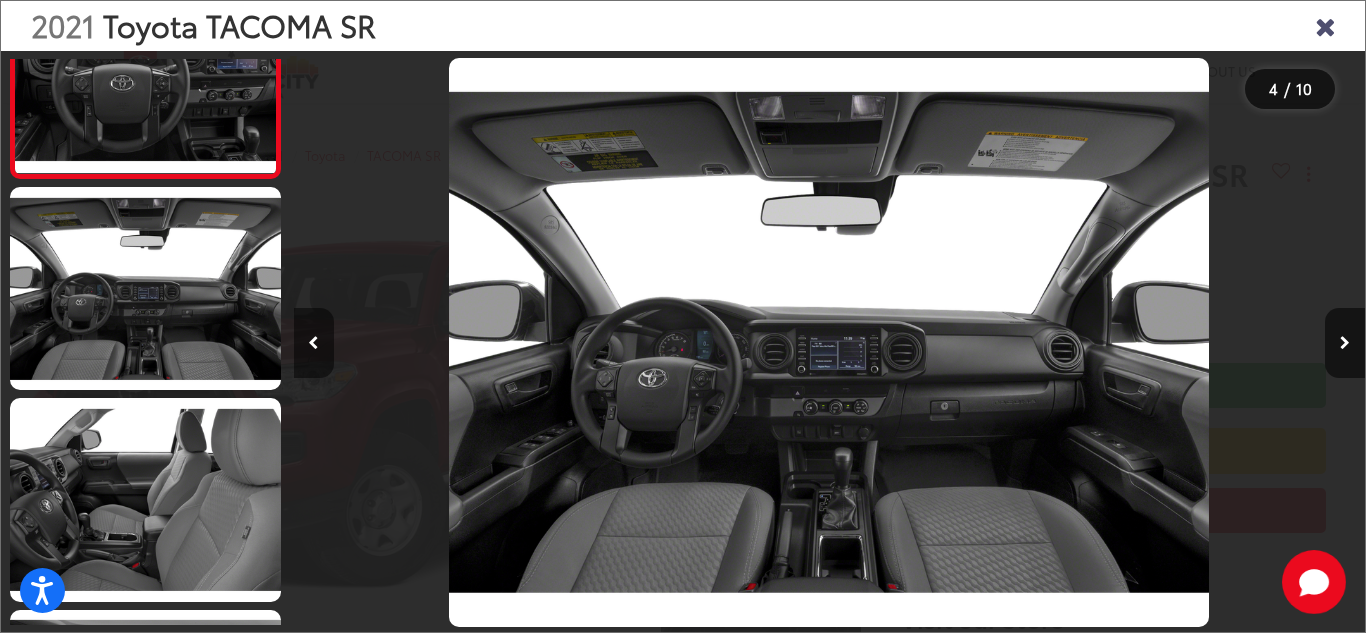 scroll, scrollTop: 531, scrollLeft: 0, axis: vertical 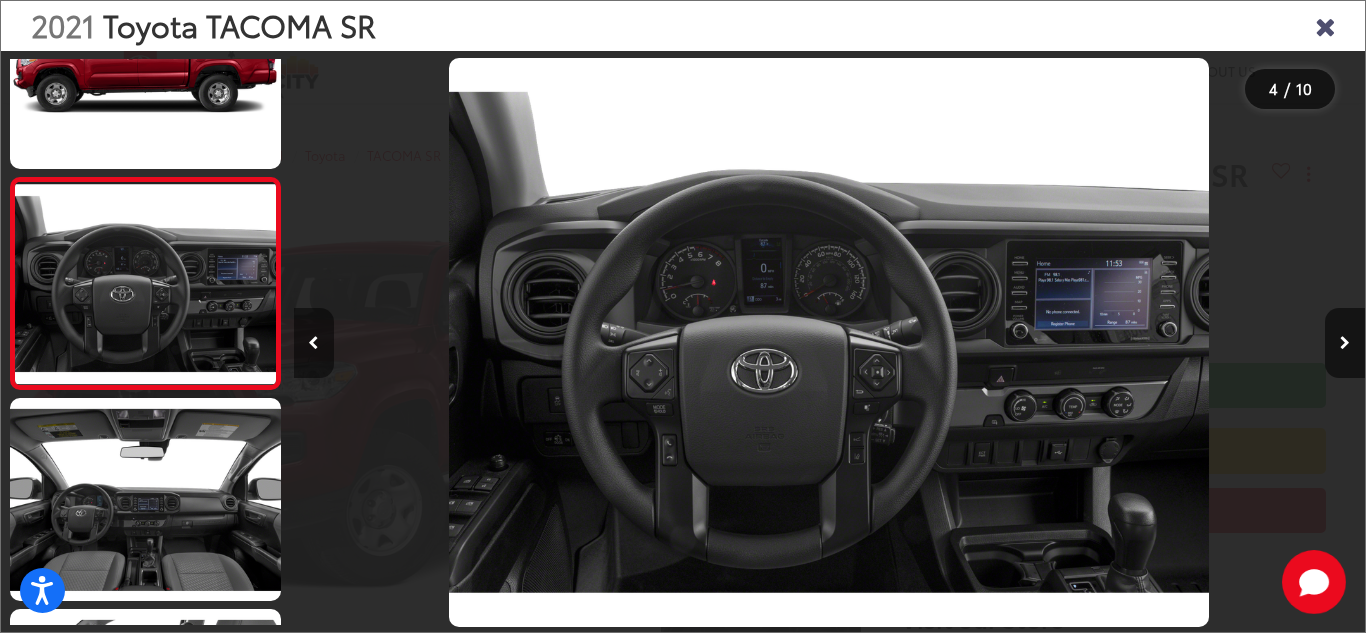 click at bounding box center [314, 343] 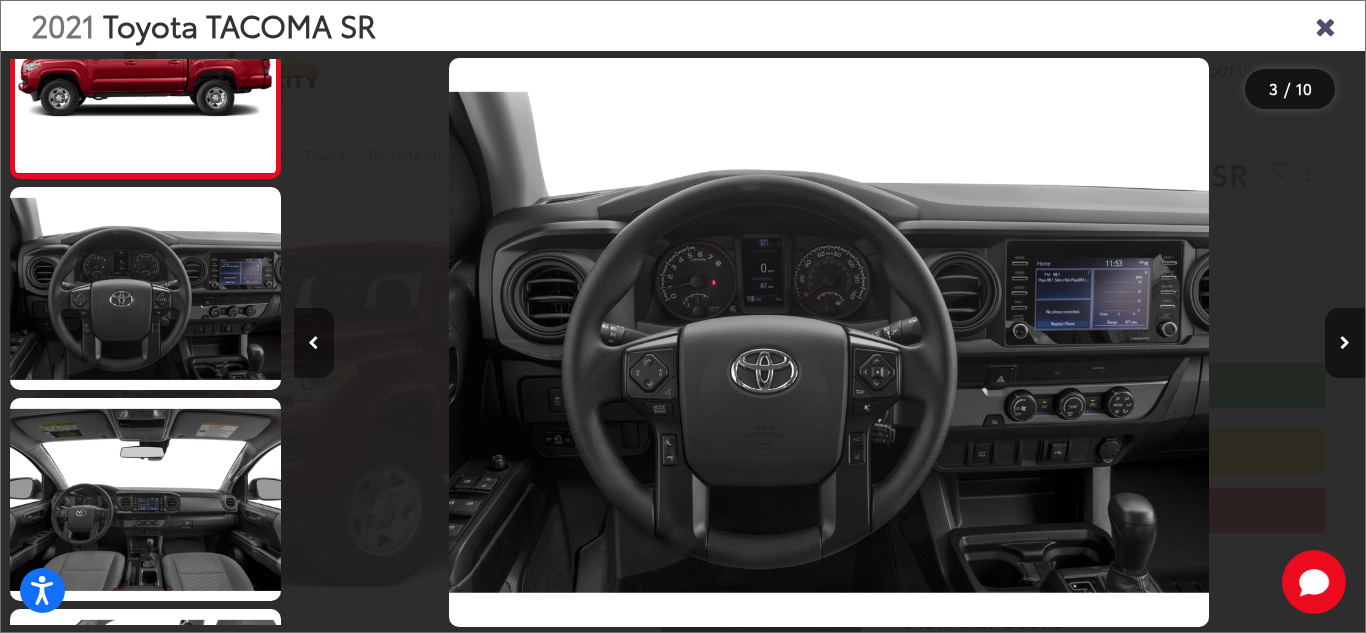 scroll, scrollTop: 351, scrollLeft: 0, axis: vertical 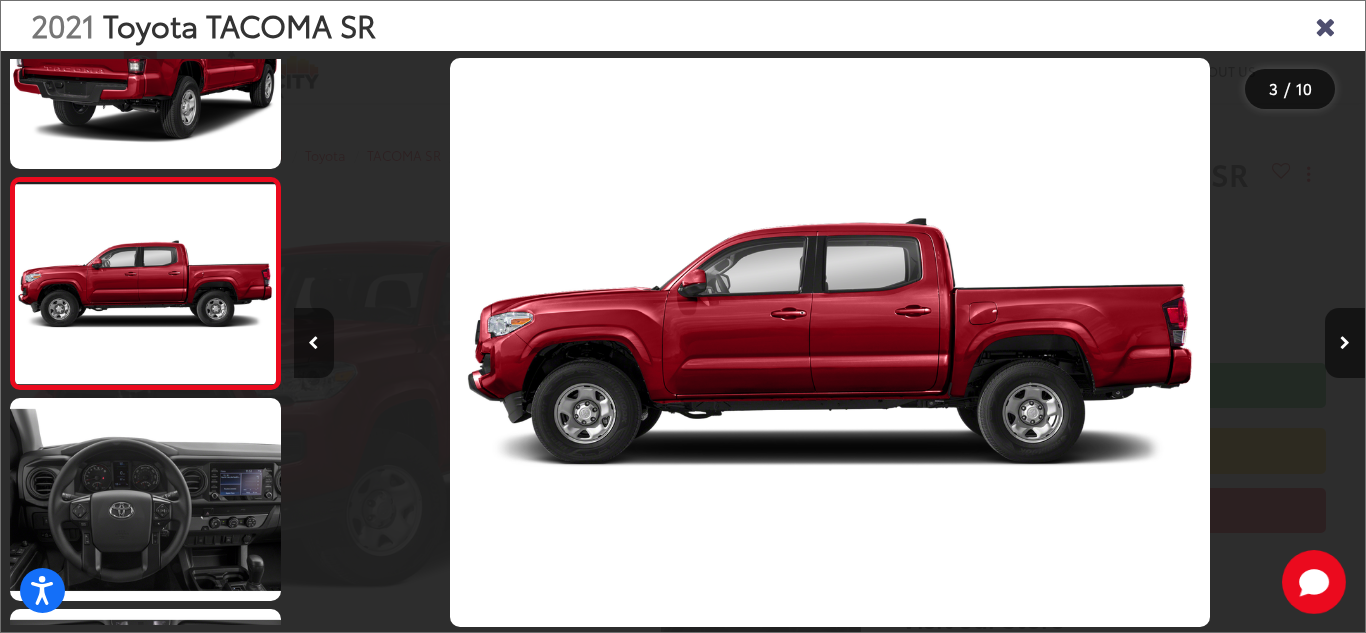 click at bounding box center [314, 343] 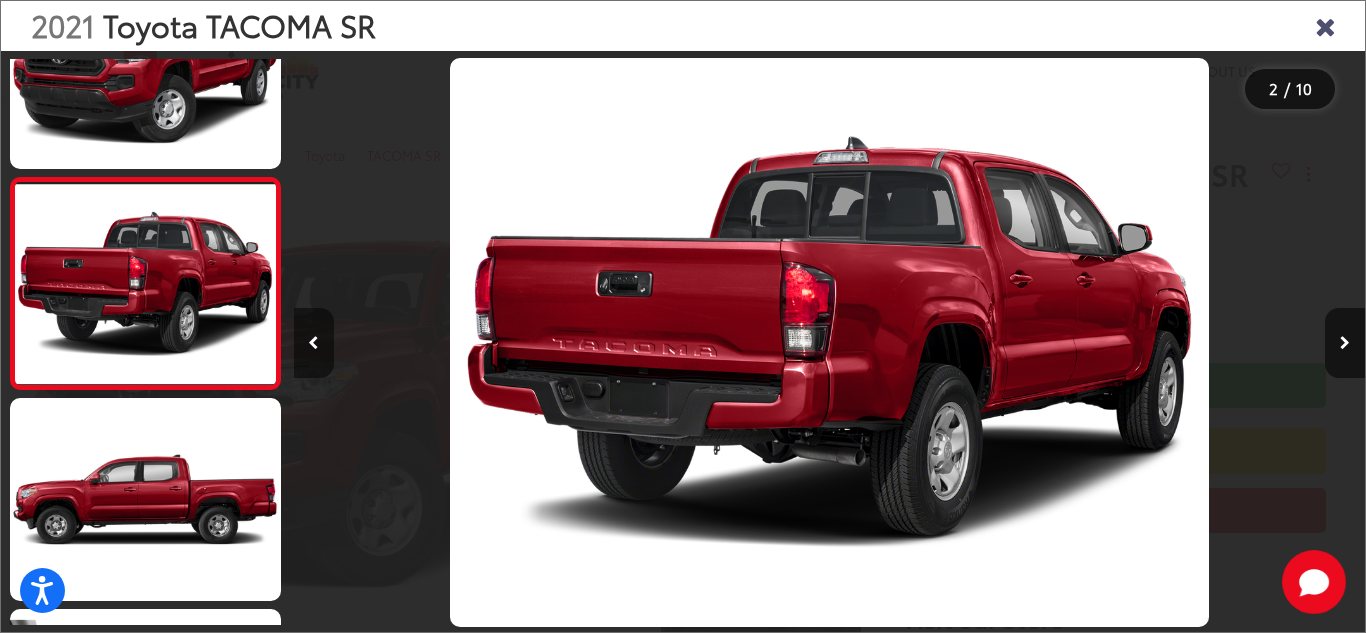 click at bounding box center [314, 343] 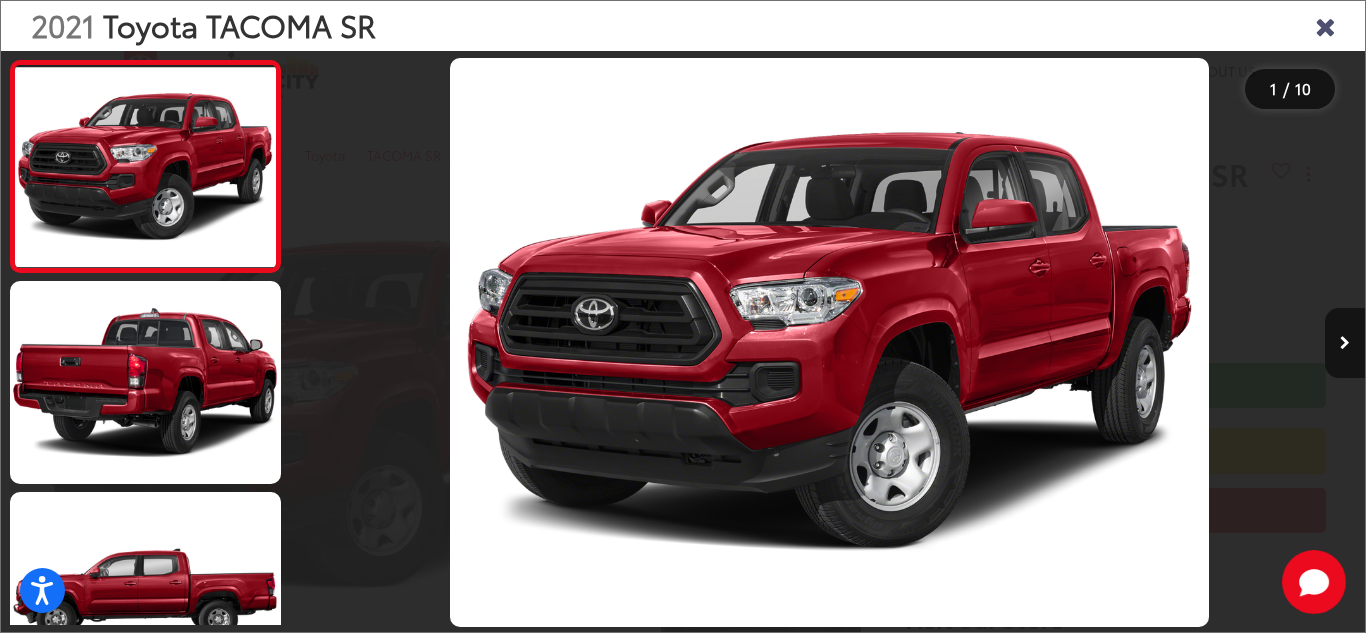 click at bounding box center (428, 342) 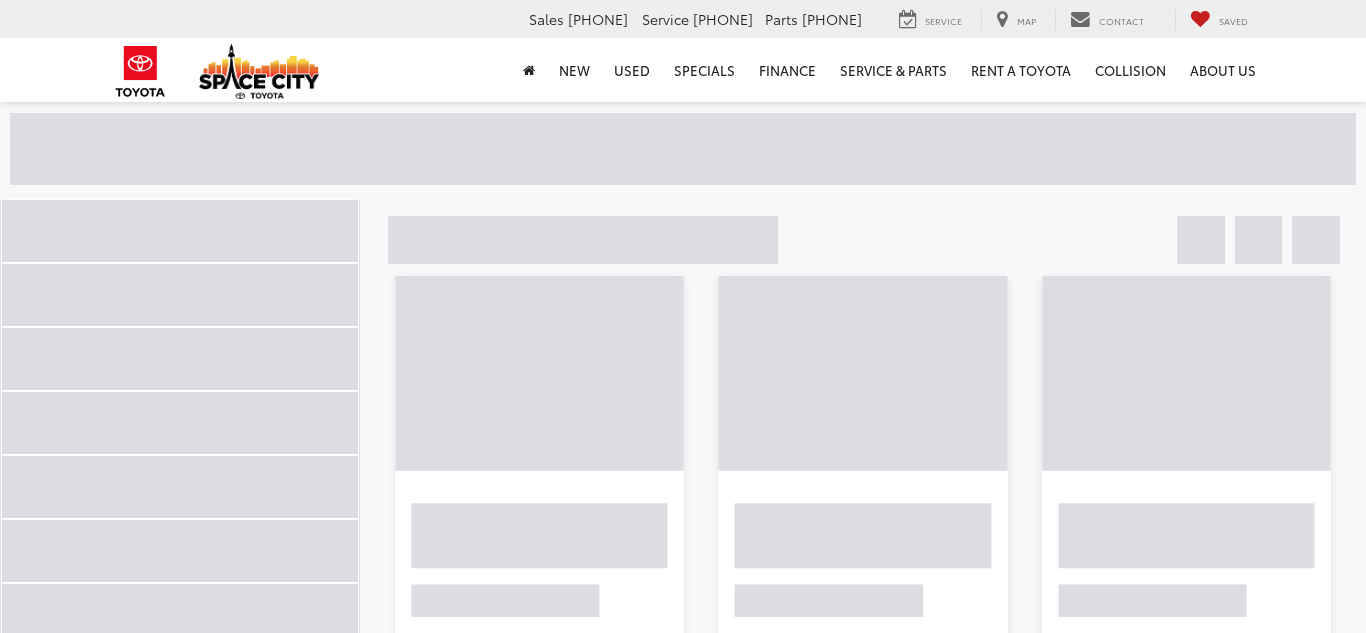 scroll, scrollTop: 151, scrollLeft: 0, axis: vertical 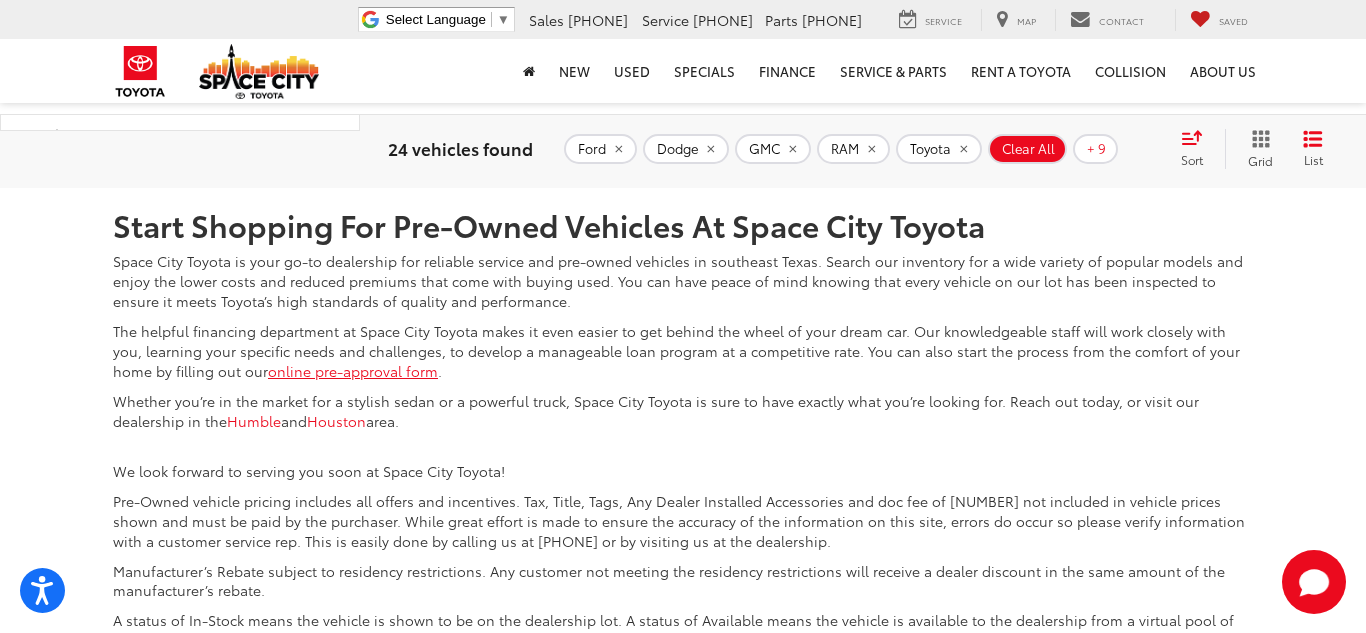 click on "2" at bounding box center (1082, 39) 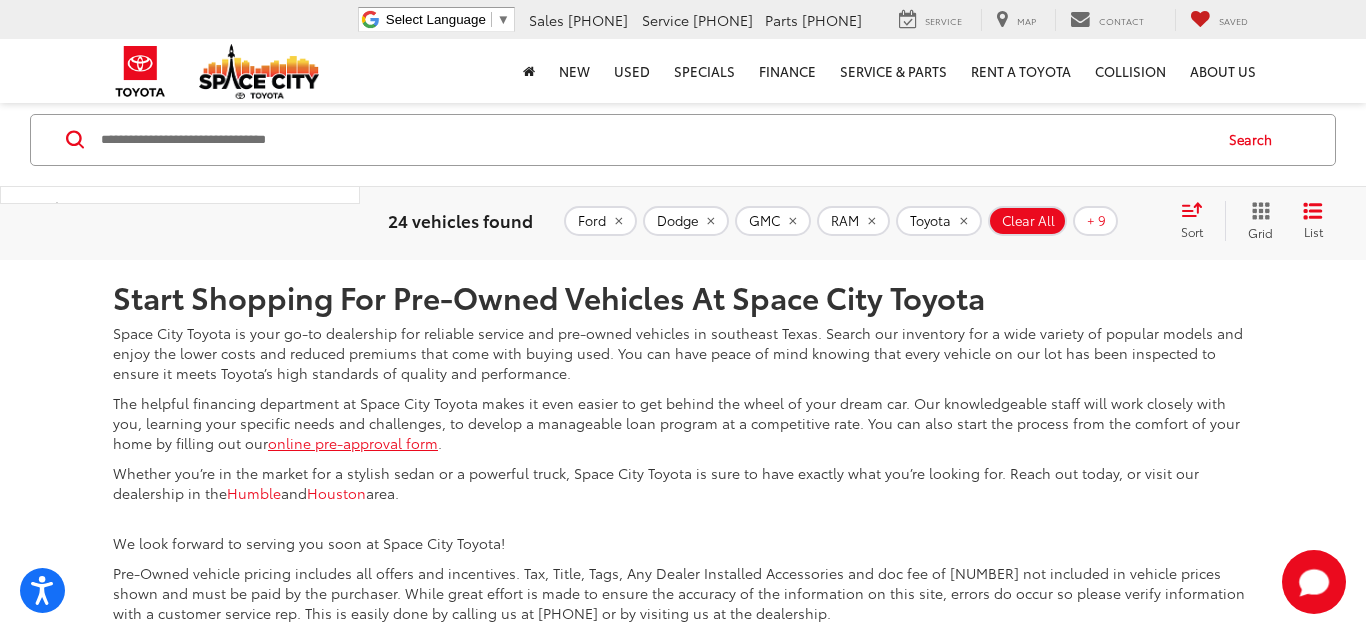 scroll, scrollTop: 4455, scrollLeft: 0, axis: vertical 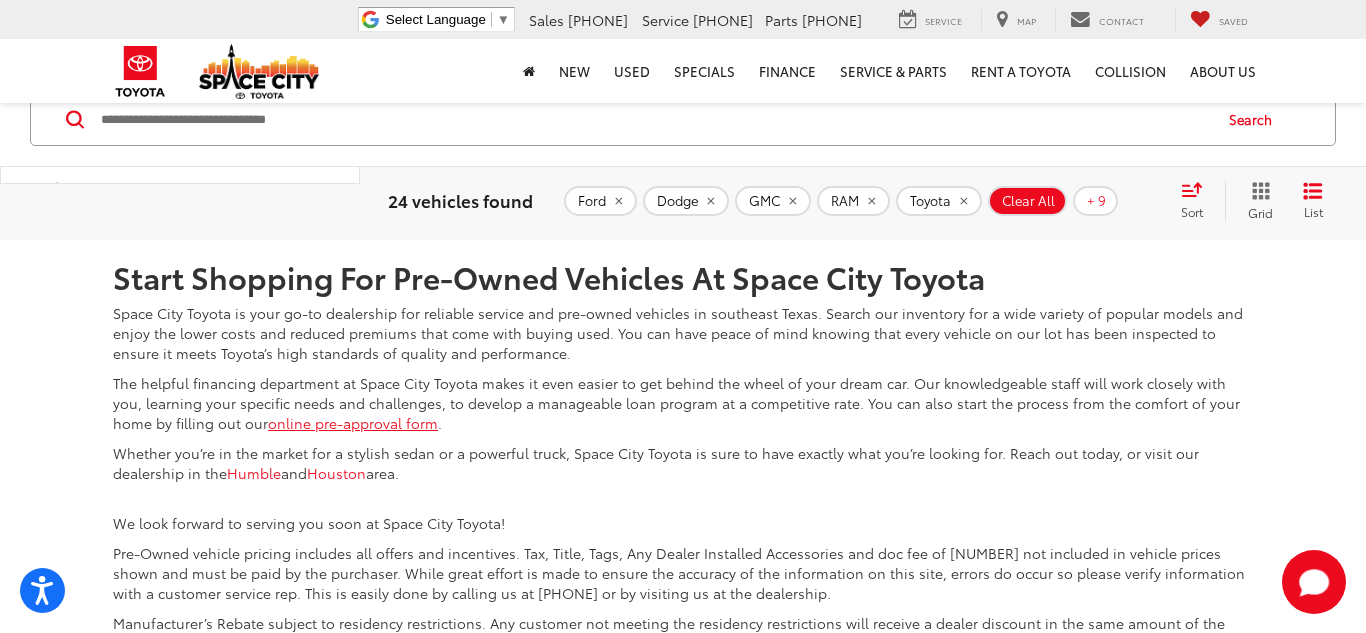 click 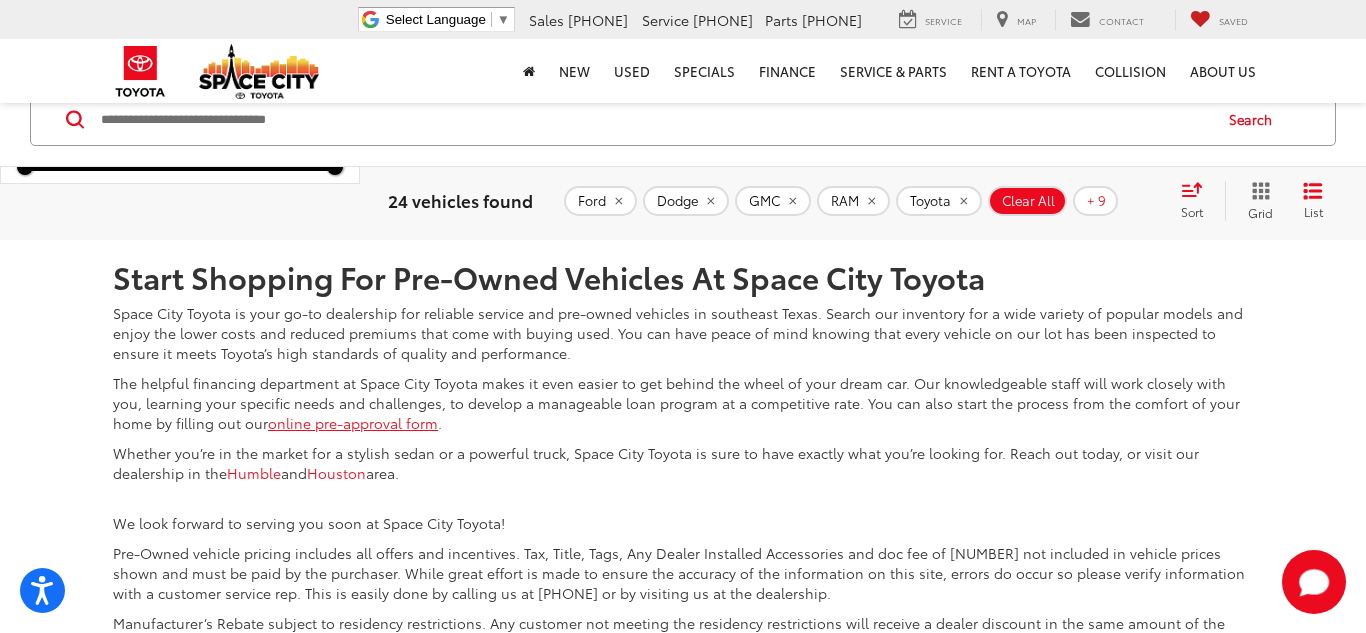 click on "******" at bounding box center [262, 104] 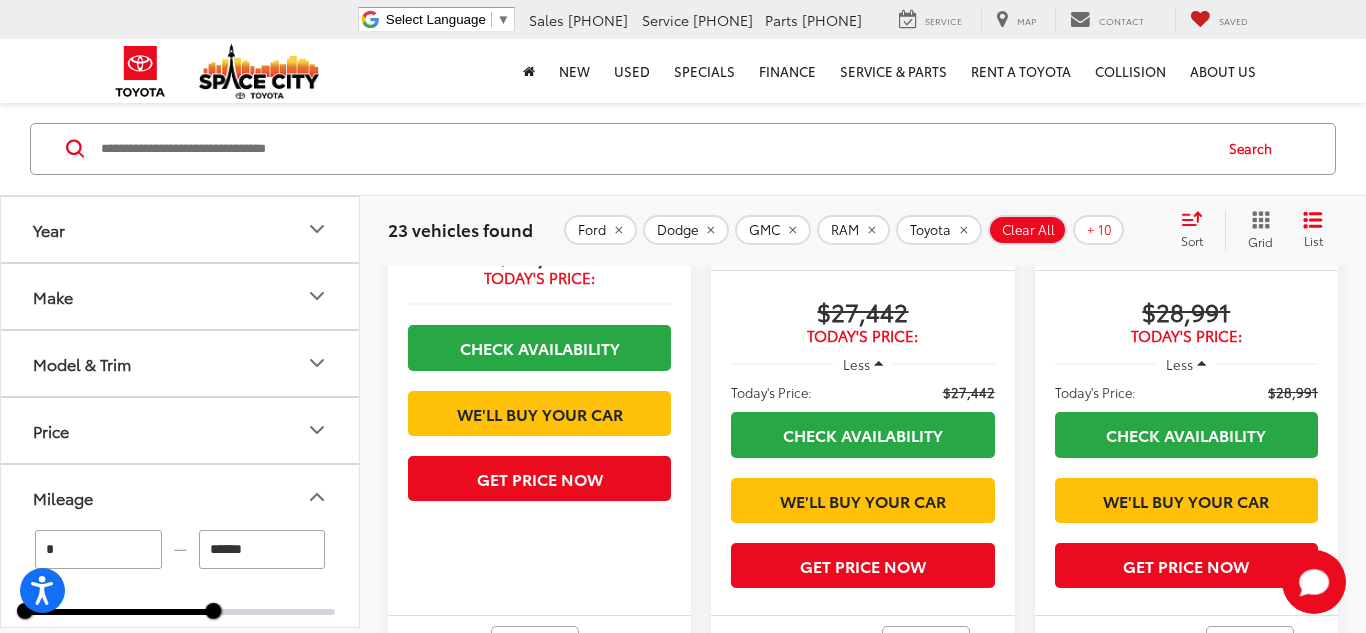 scroll, scrollTop: 668, scrollLeft: 0, axis: vertical 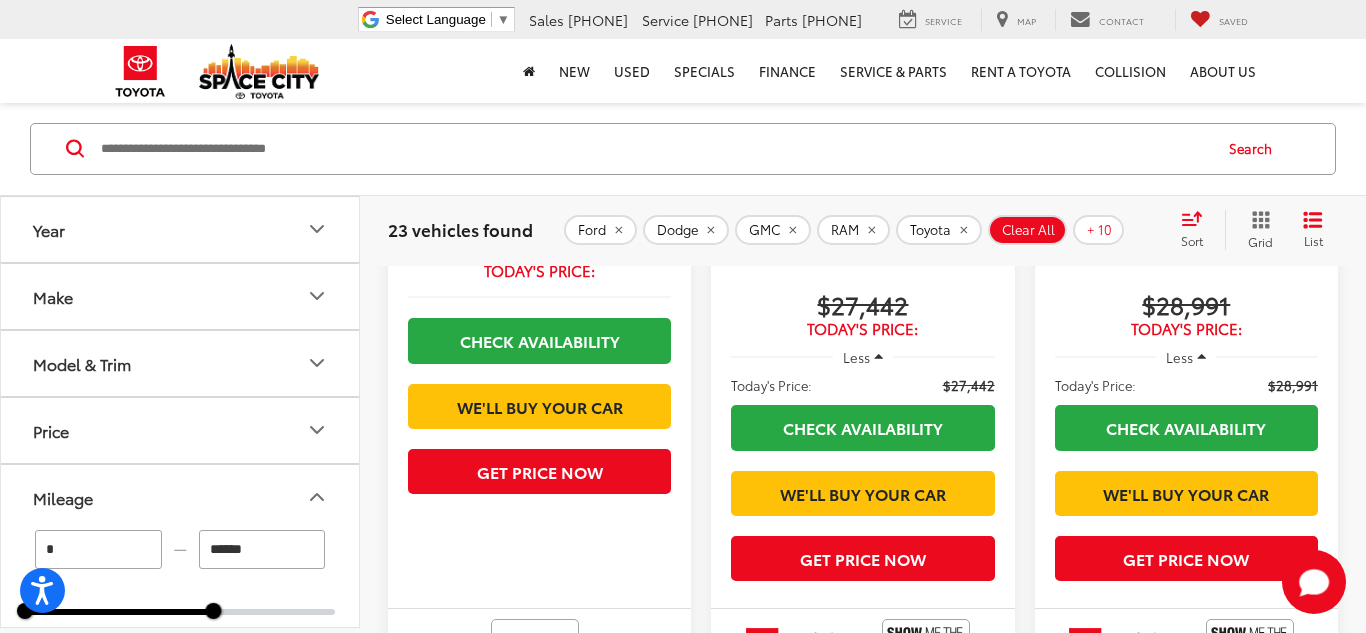 click 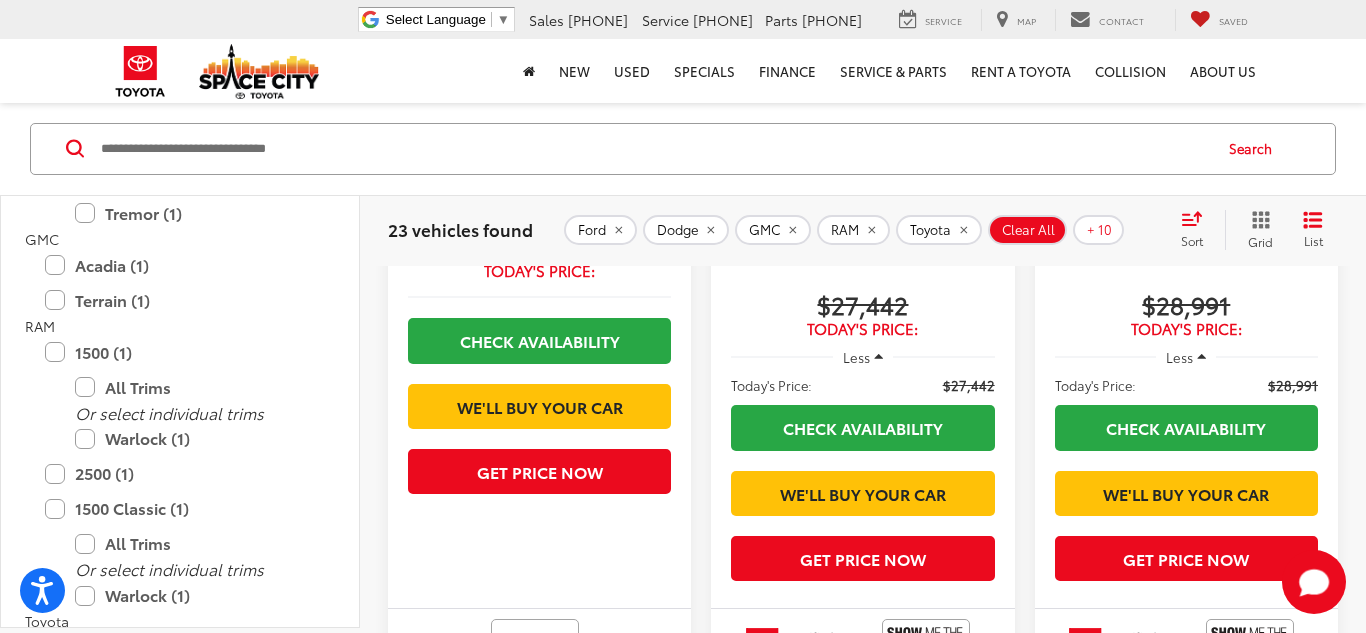 scroll, scrollTop: 611, scrollLeft: 0, axis: vertical 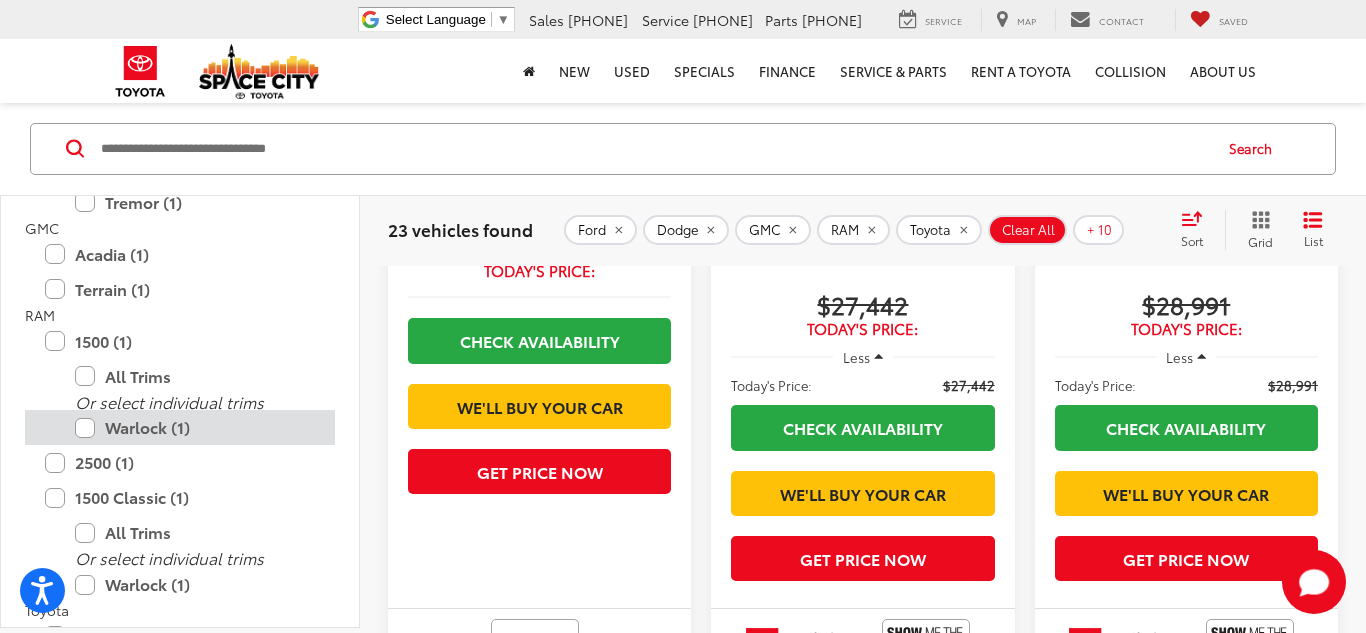 click on "Warlock (1)" at bounding box center (195, 427) 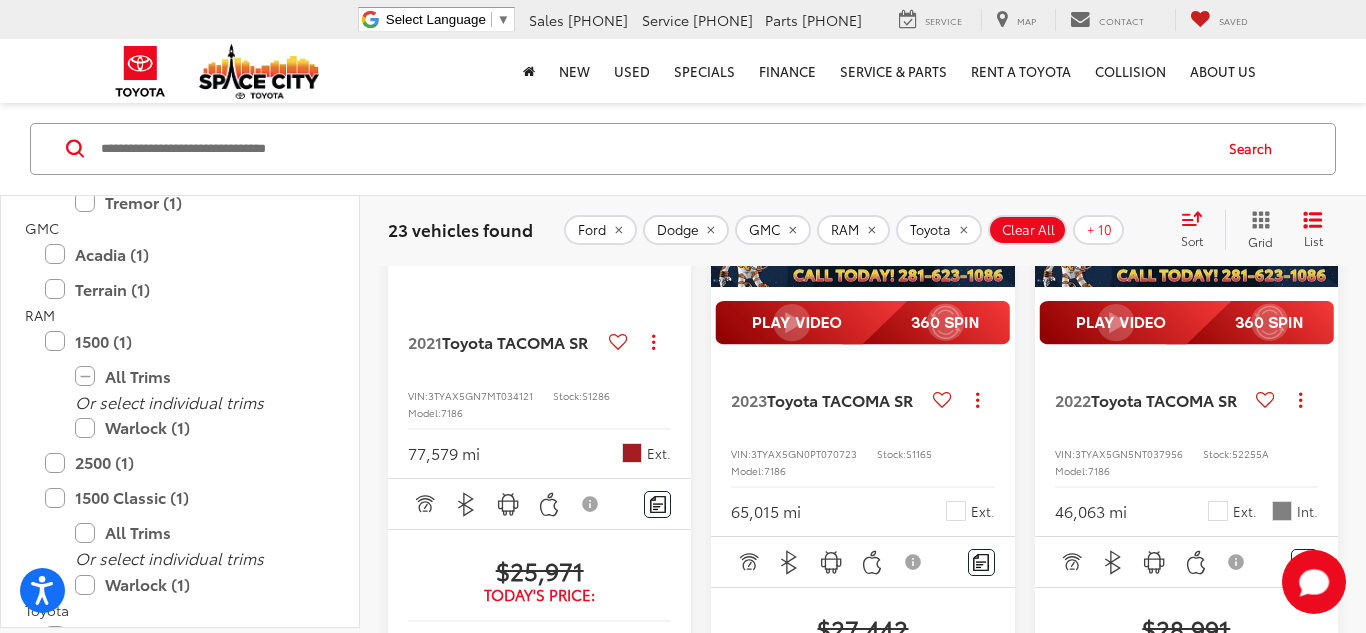 scroll, scrollTop: 134, scrollLeft: 0, axis: vertical 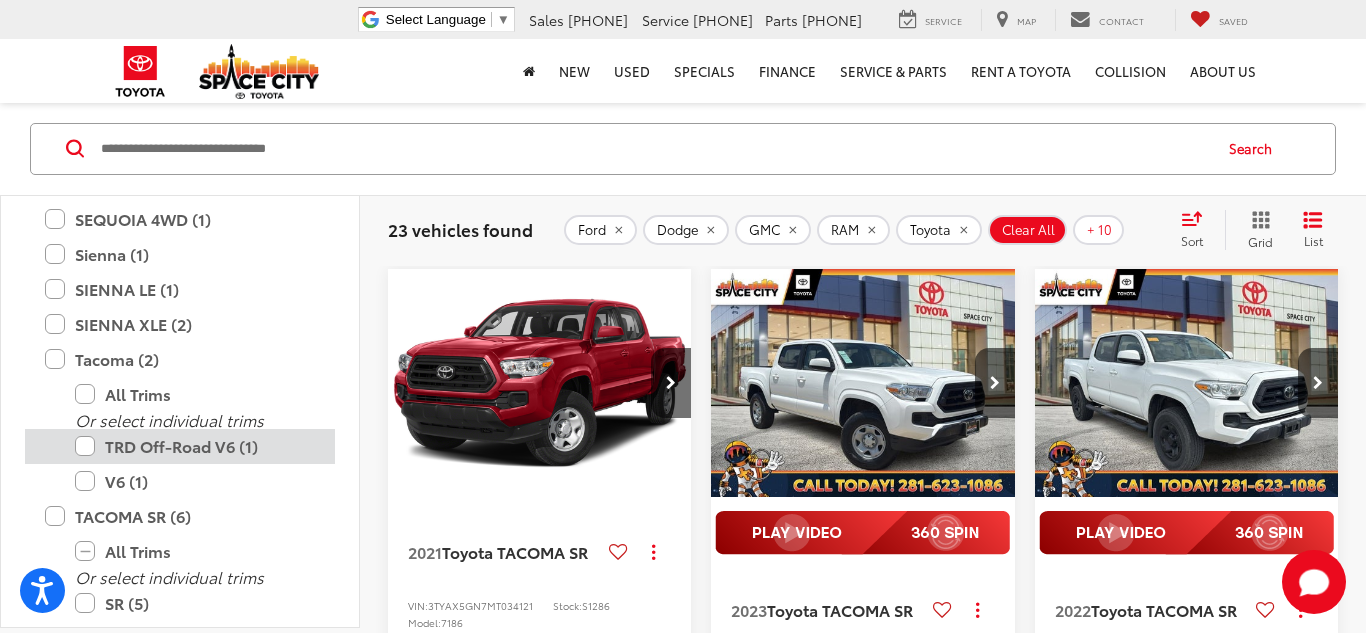 click on "TRD Off-Road V6 (1)" at bounding box center [195, 446] 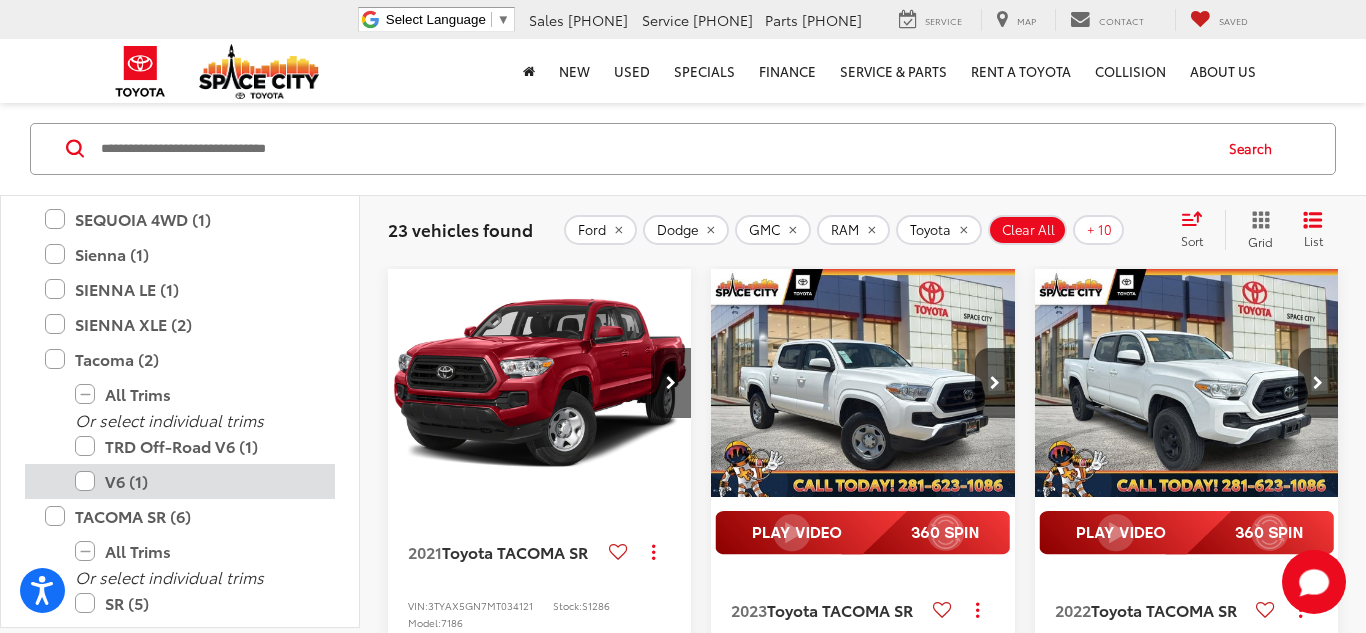 click on "V6 (1)" at bounding box center [195, 481] 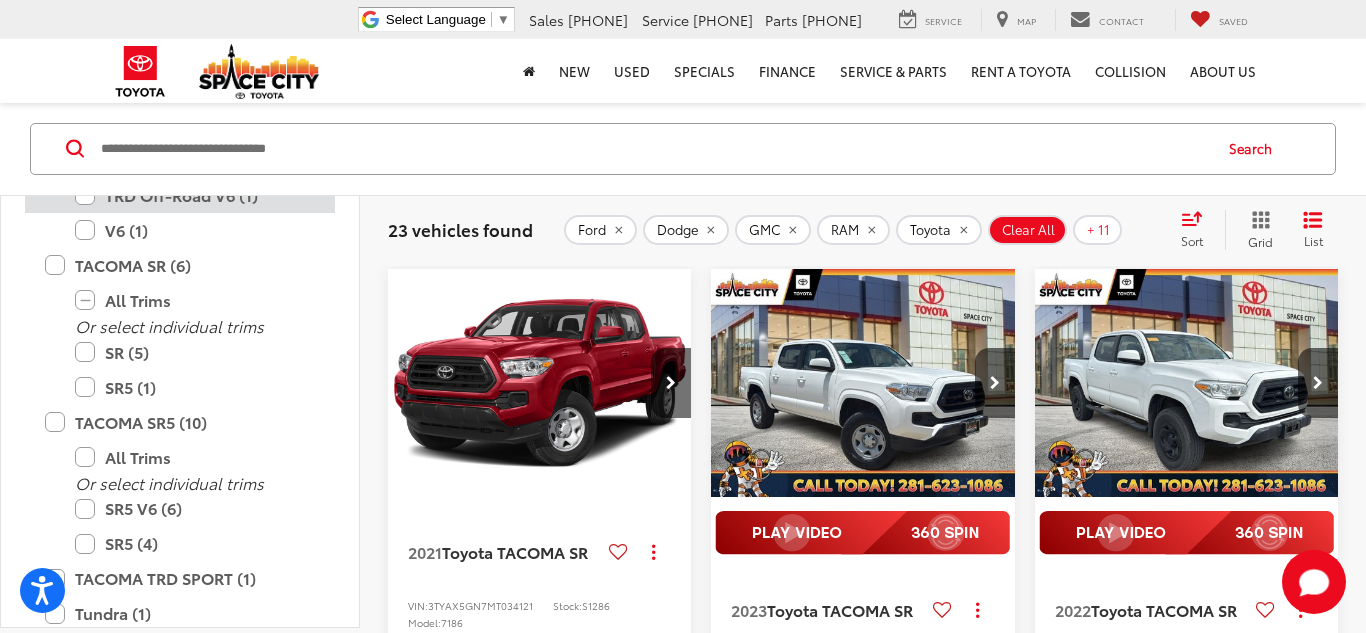 scroll, scrollTop: 1853, scrollLeft: 0, axis: vertical 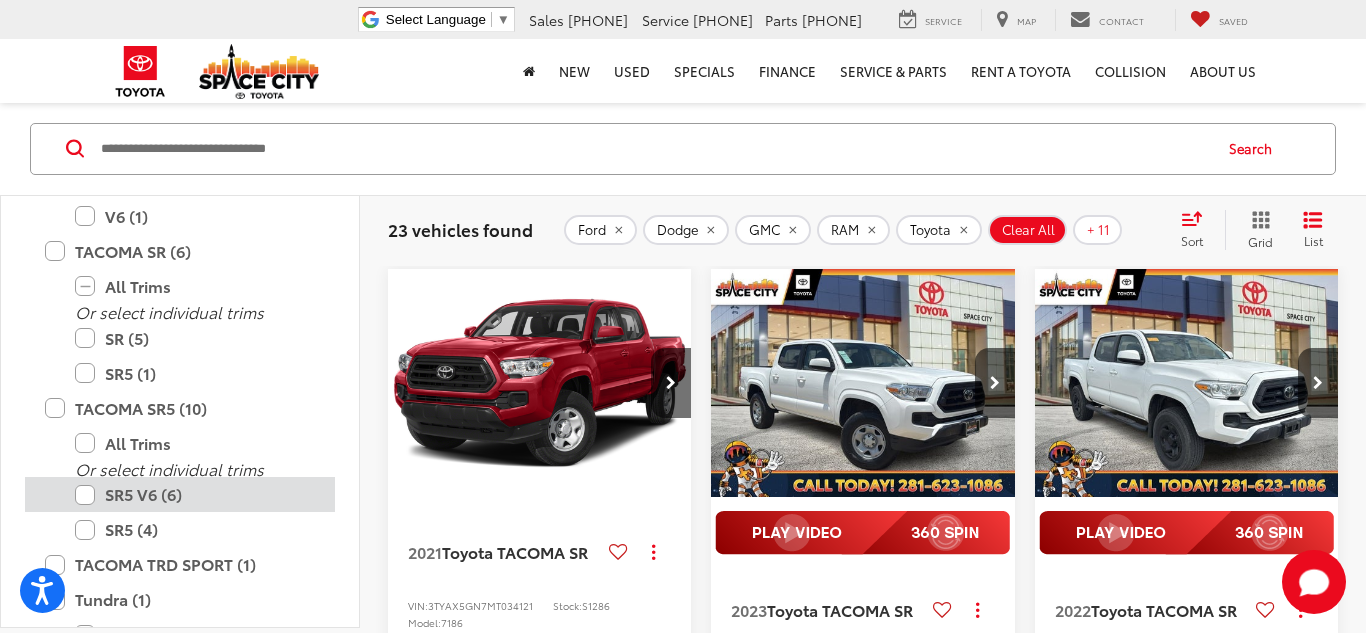 click on "SR5 V6 (6)" at bounding box center [195, 494] 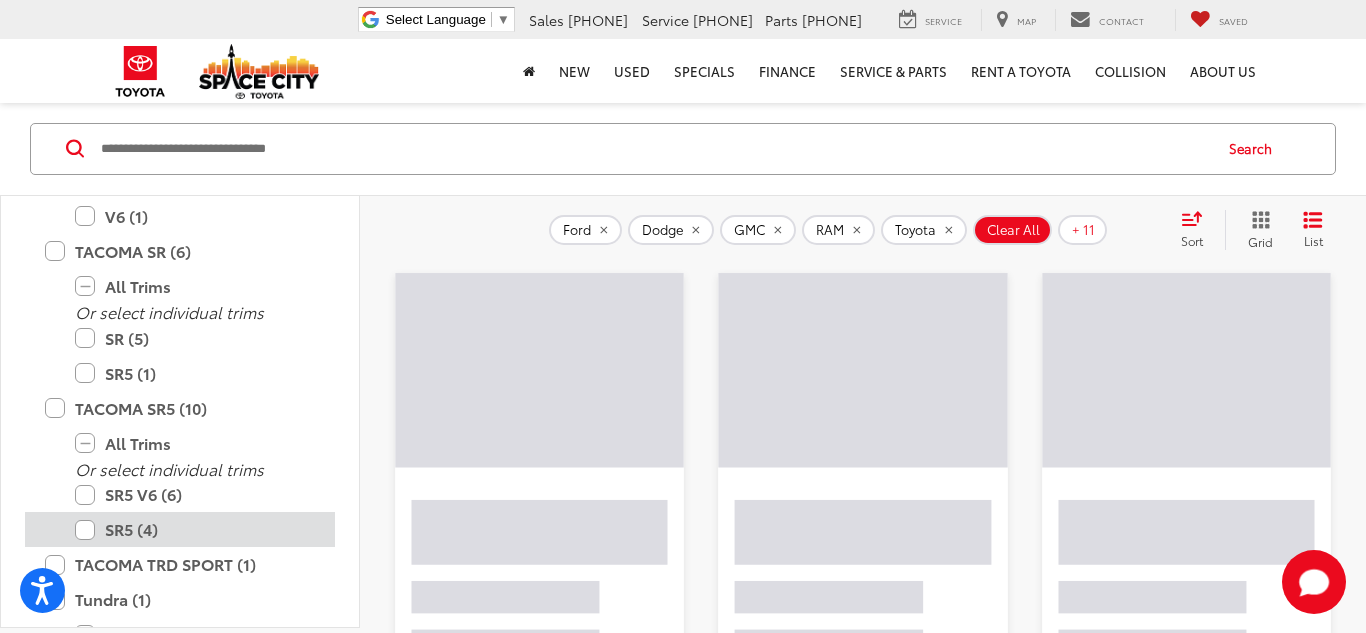 click on "SR5 (4)" at bounding box center [195, 529] 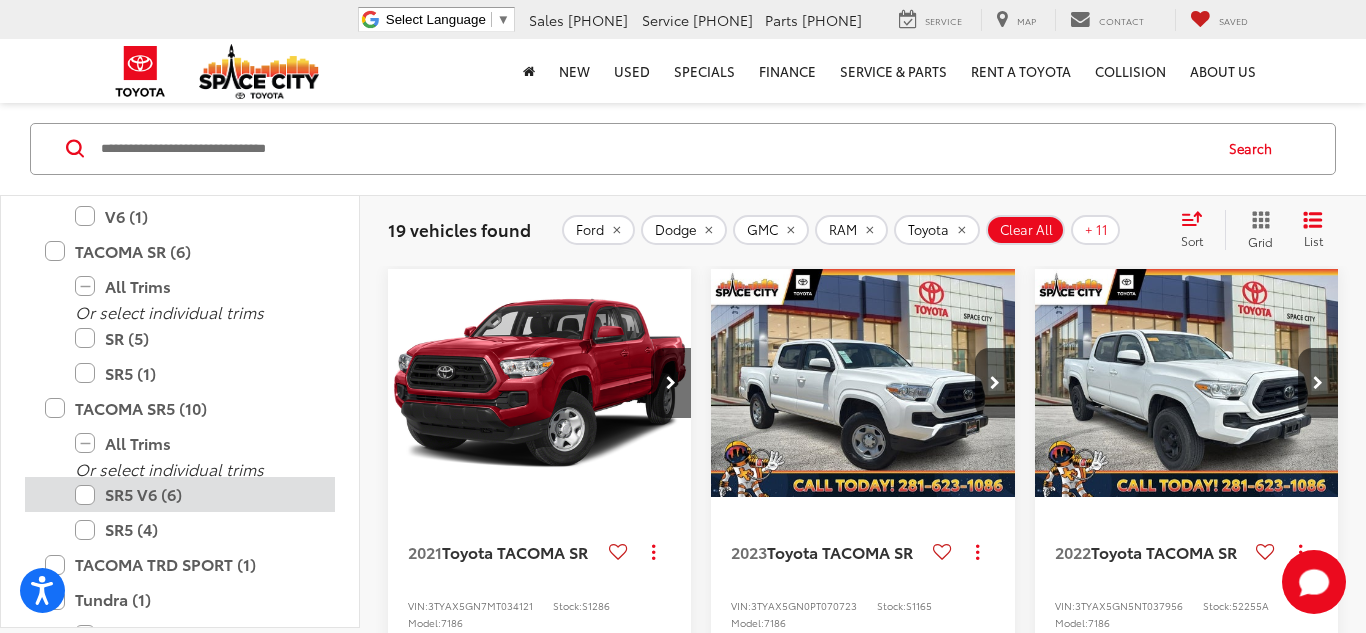 type on "*" 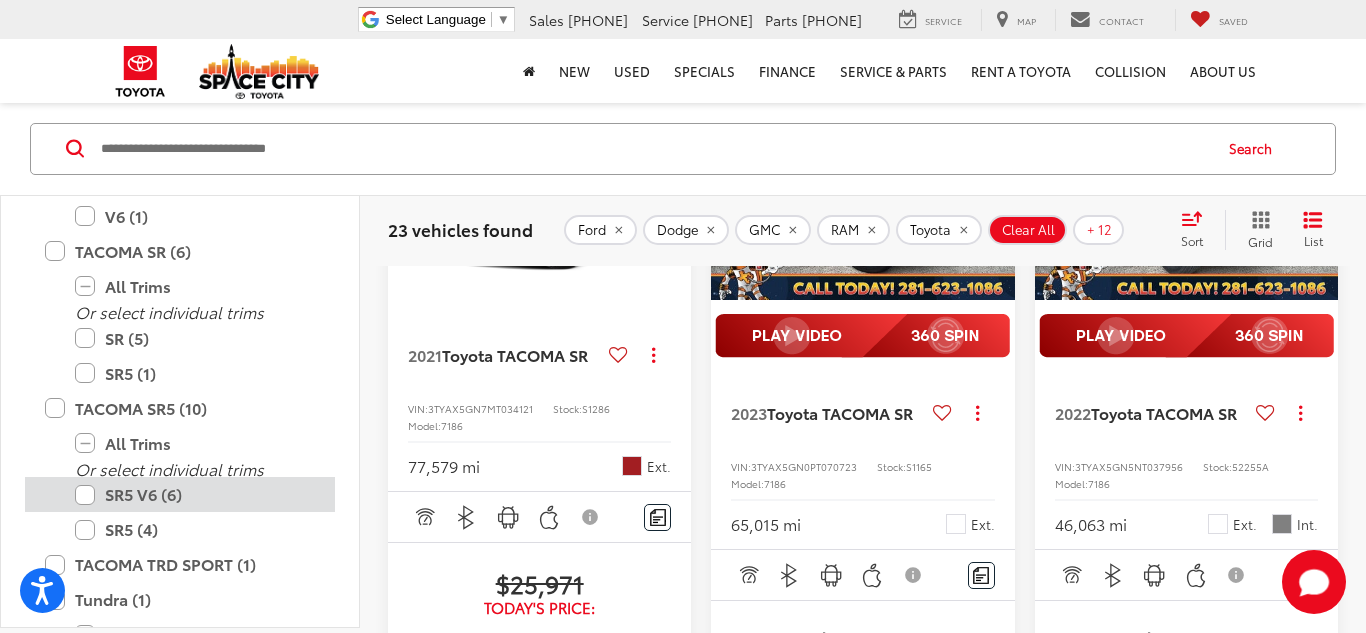 scroll, scrollTop: 335, scrollLeft: 0, axis: vertical 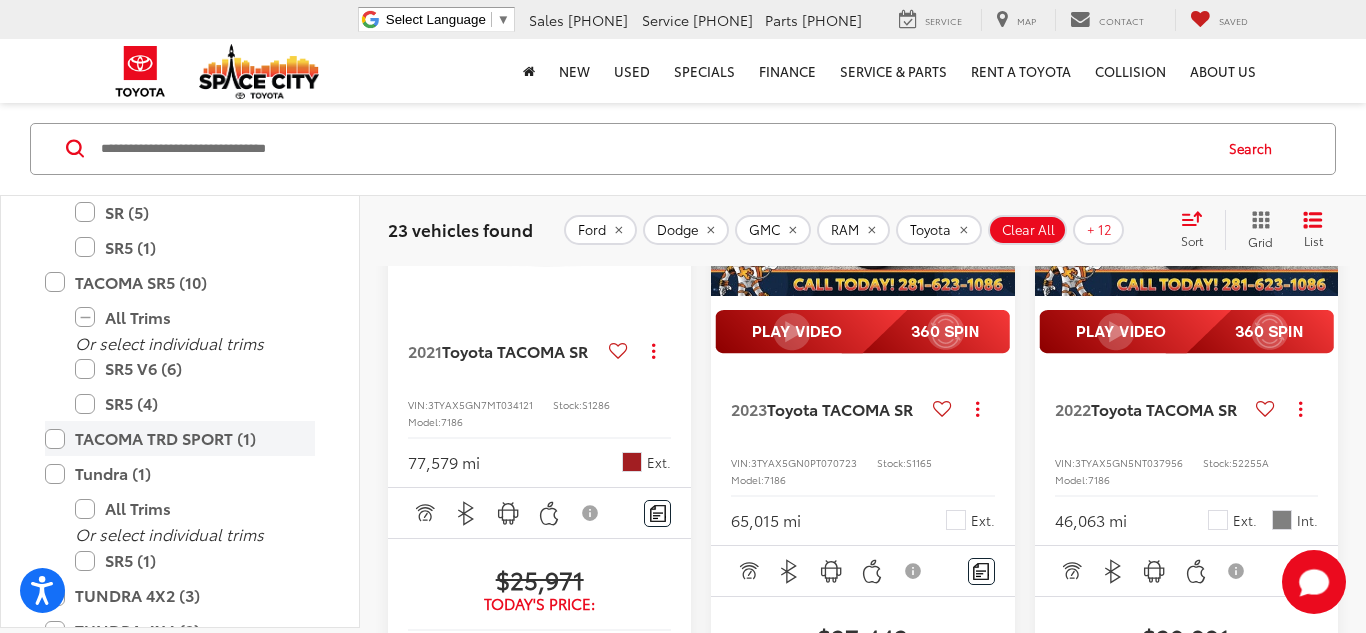 click on "TACOMA TRD SPORT (1)" at bounding box center (180, 438) 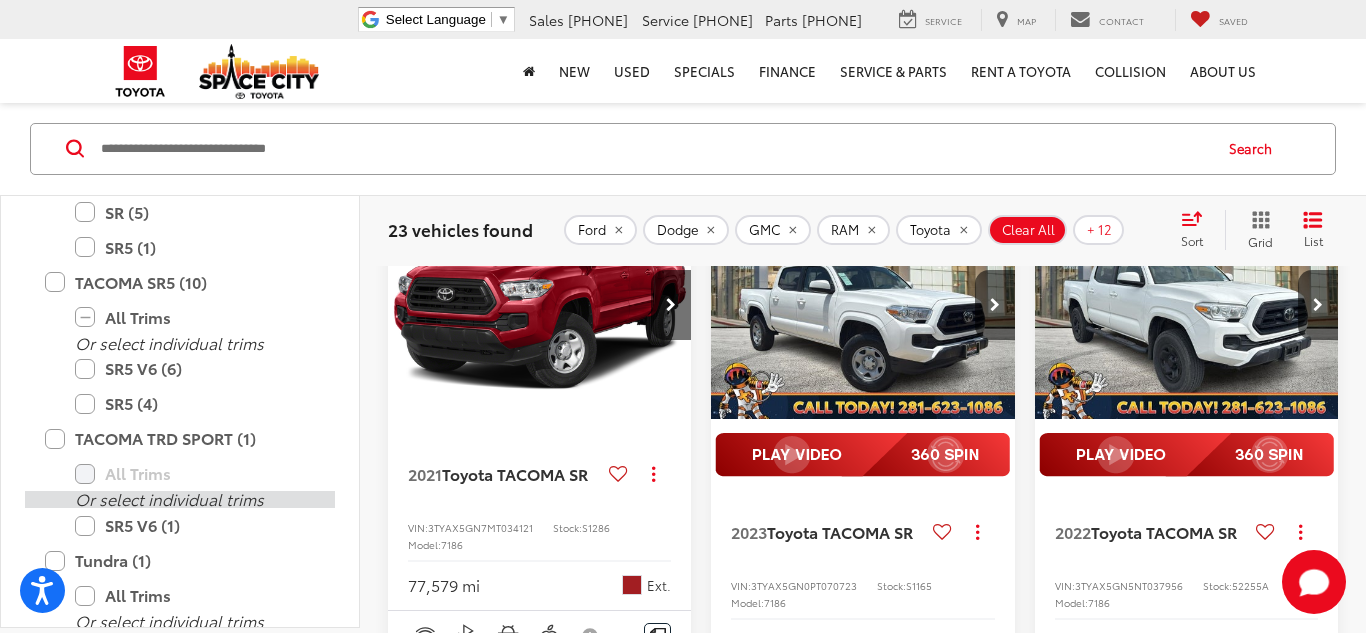 scroll, scrollTop: 134, scrollLeft: 0, axis: vertical 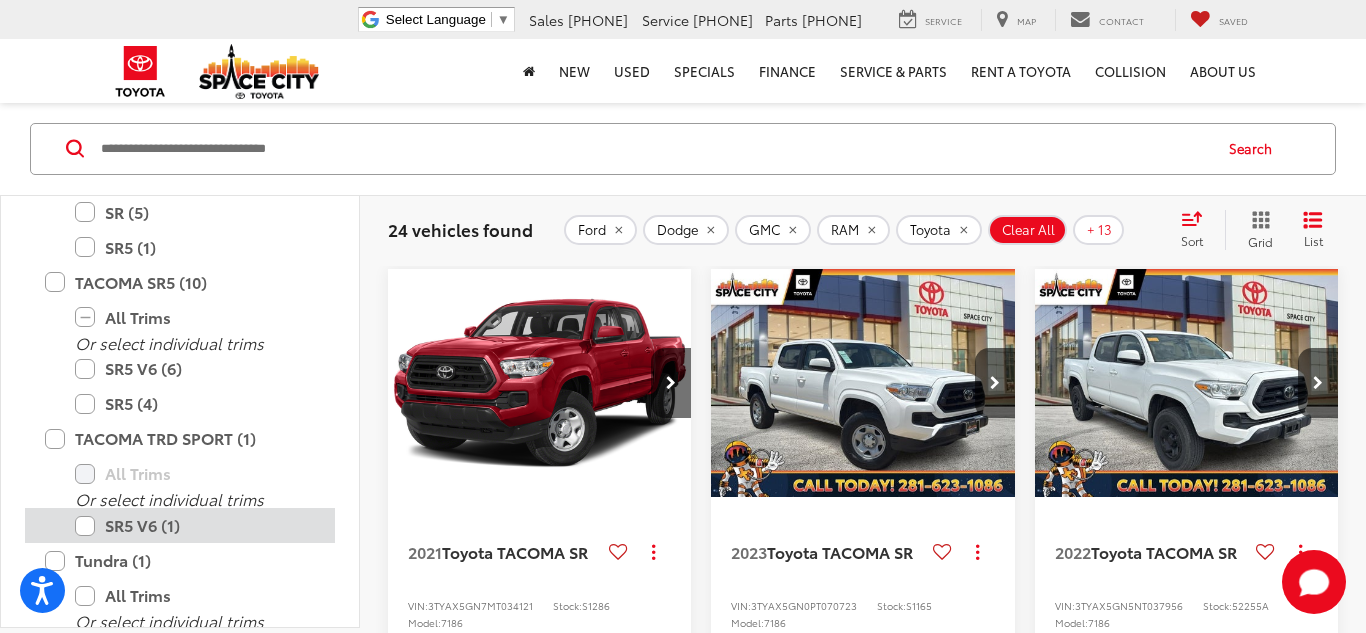 click on "SR5 V6 (1)" at bounding box center [195, 525] 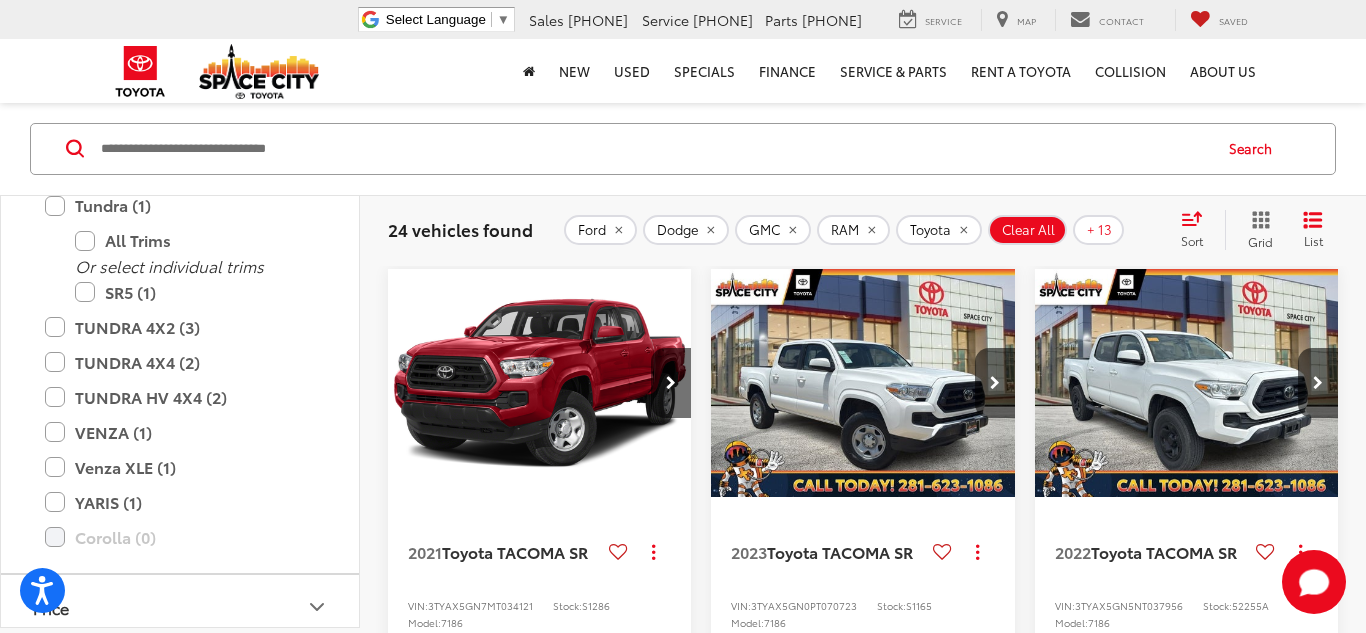 scroll, scrollTop: 2335, scrollLeft: 0, axis: vertical 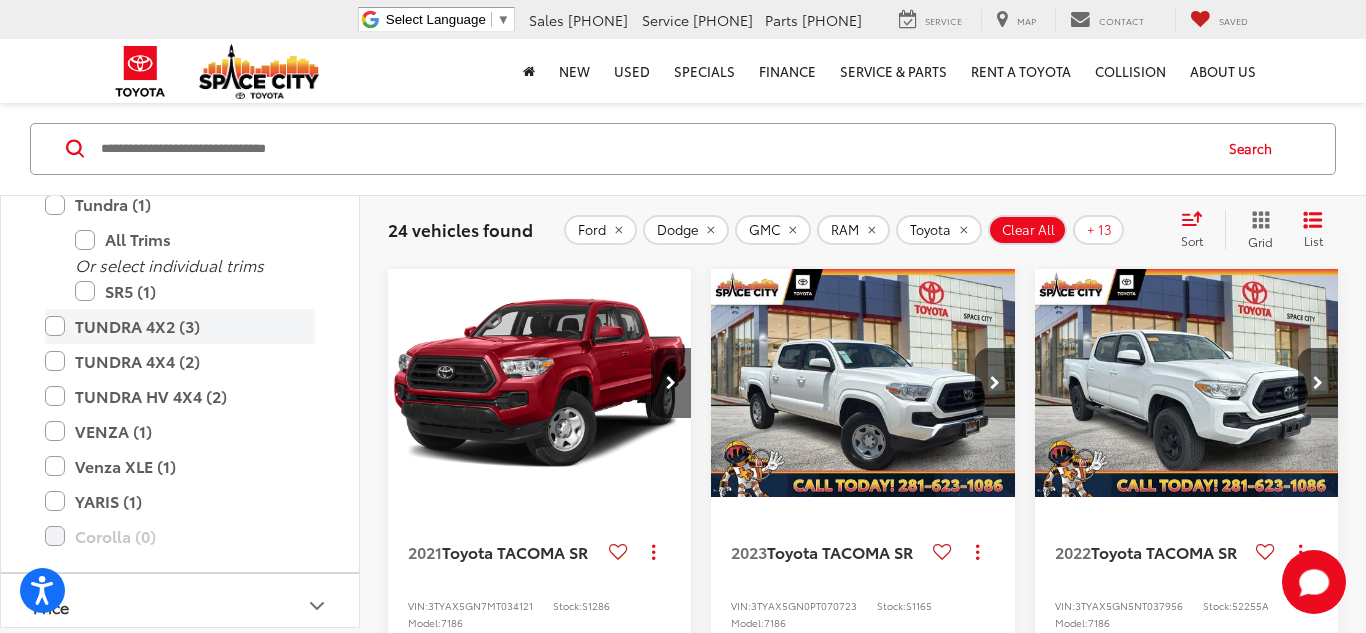 click on "TUNDRA 4X2 (3)" at bounding box center (180, 326) 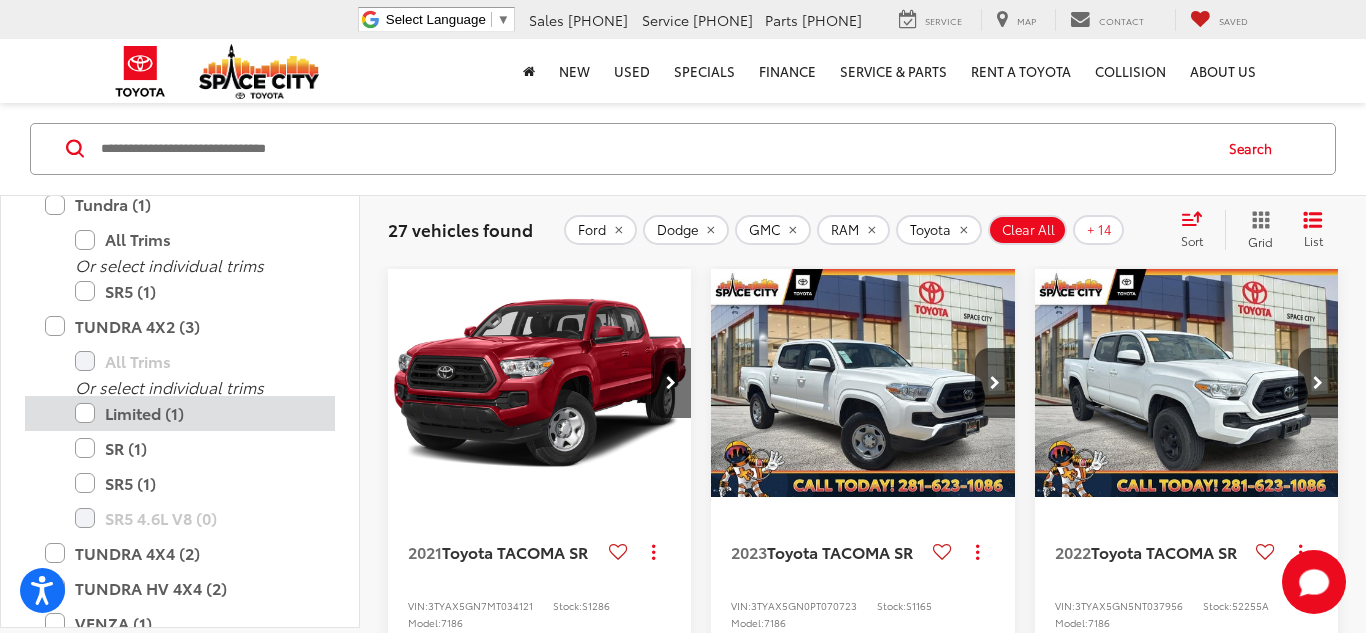 click on "Limited (1)" at bounding box center [195, 413] 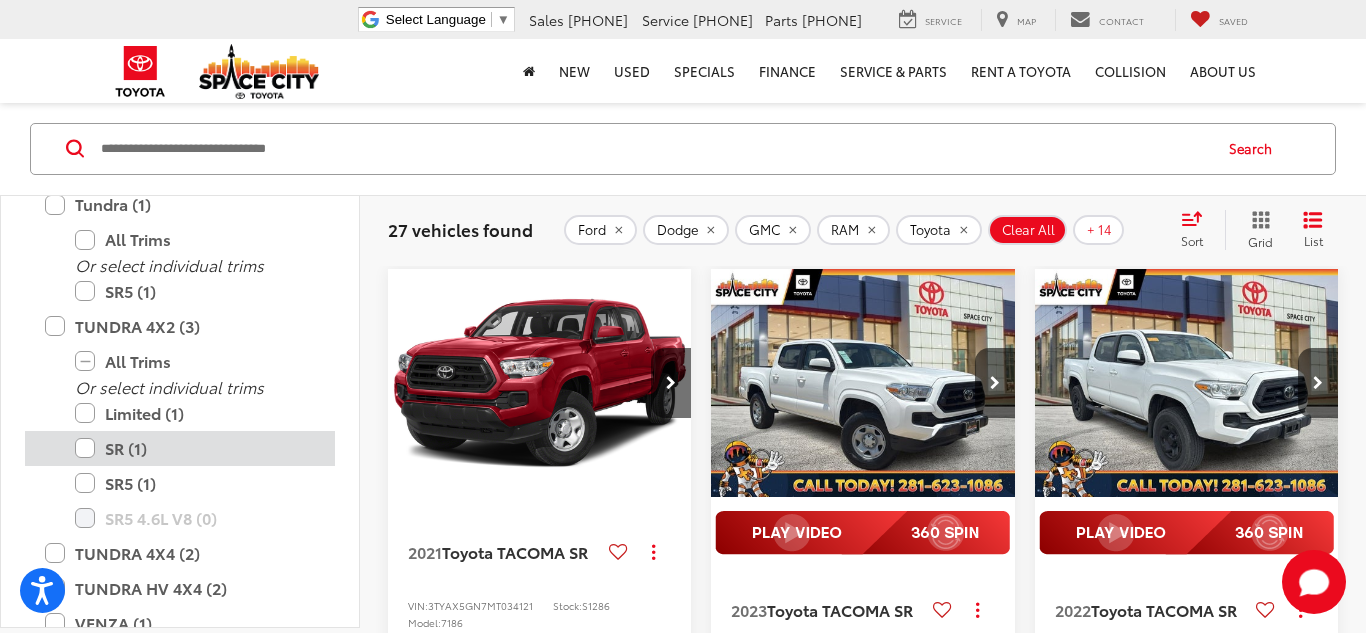 click on "SR (1)" at bounding box center (195, 448) 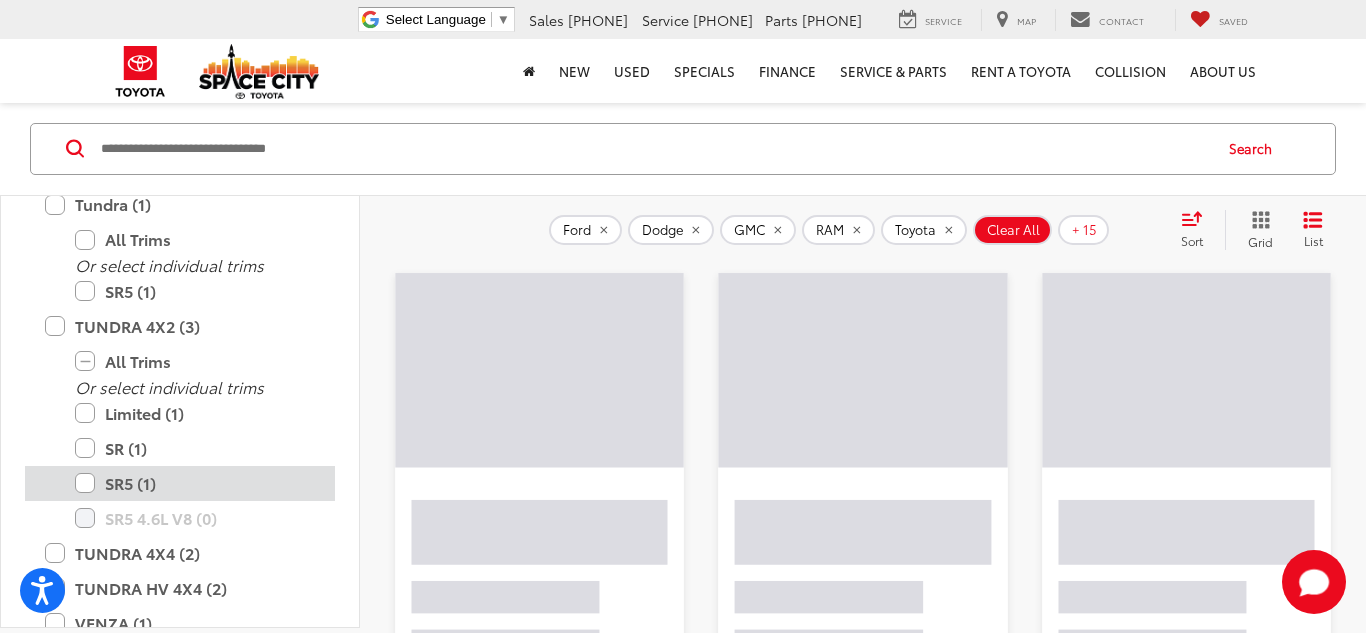 click on "SR5 (1)" at bounding box center (195, 483) 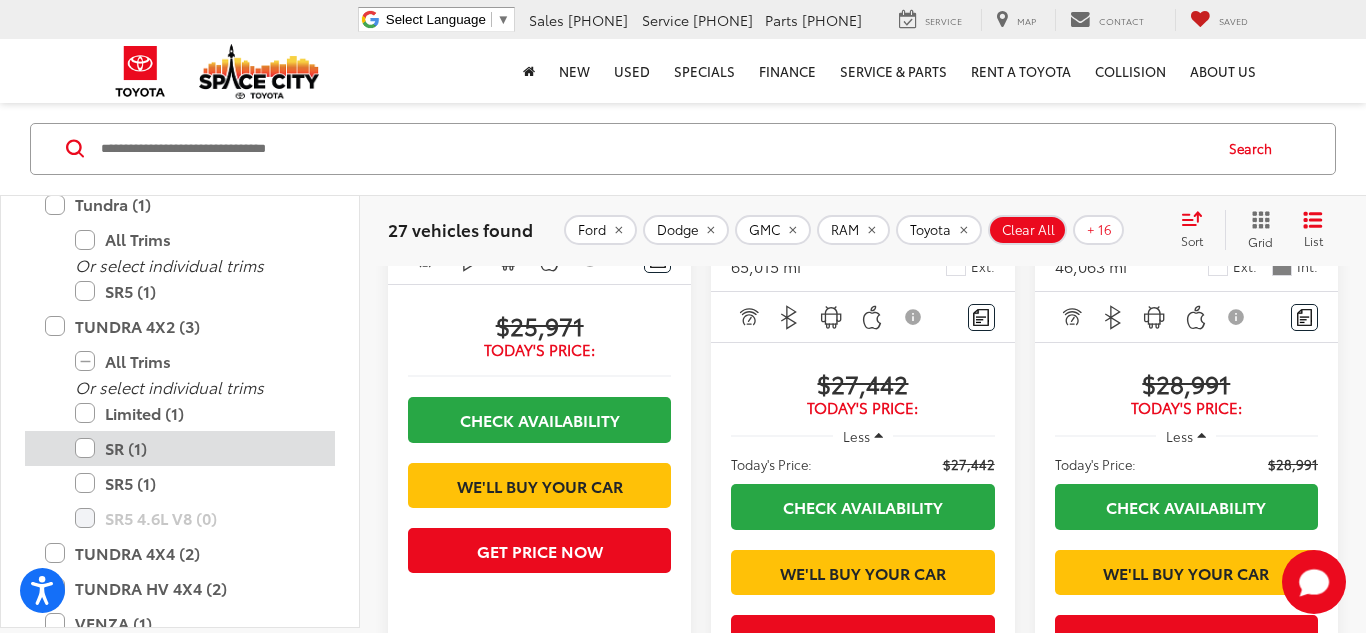 scroll, scrollTop: 593, scrollLeft: 0, axis: vertical 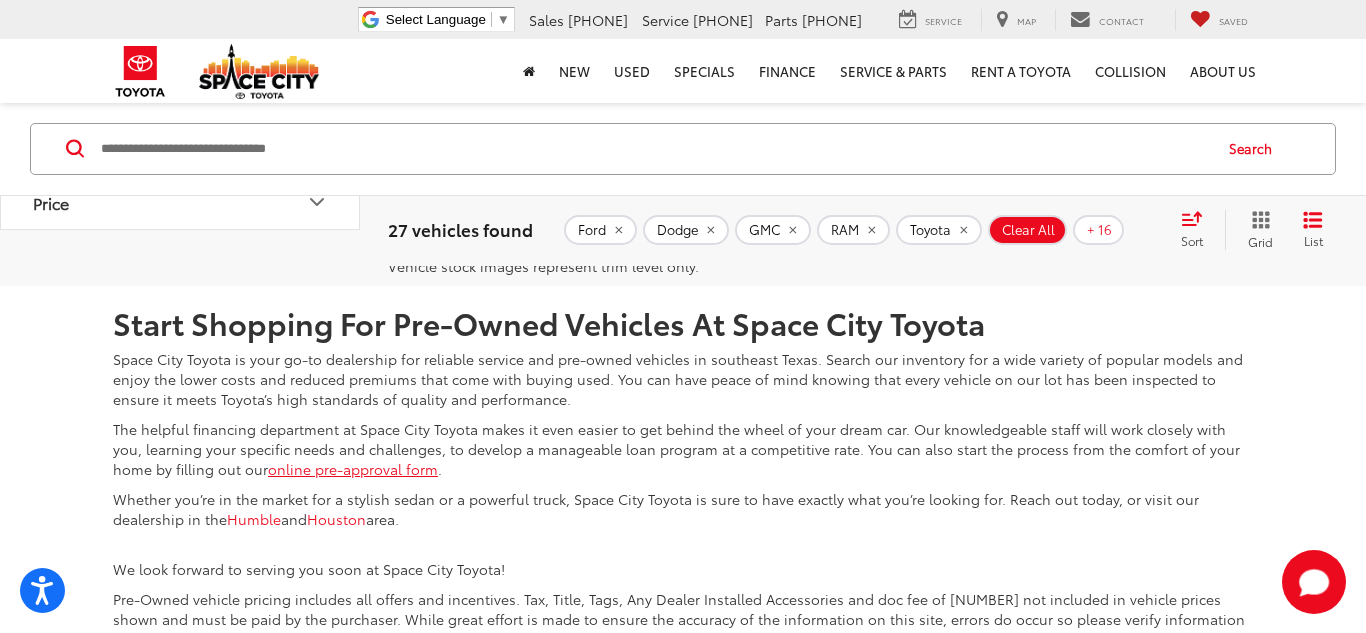 click on "2" at bounding box center (1052, 137) 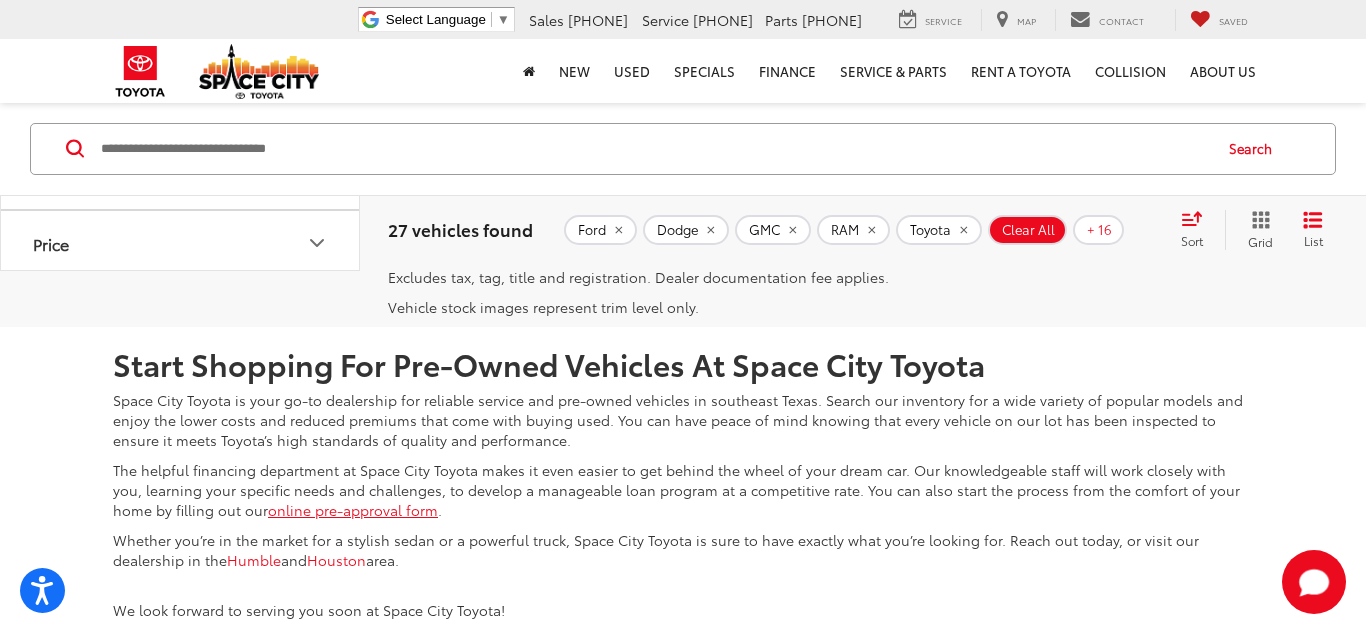 scroll, scrollTop: 4478, scrollLeft: 0, axis: vertical 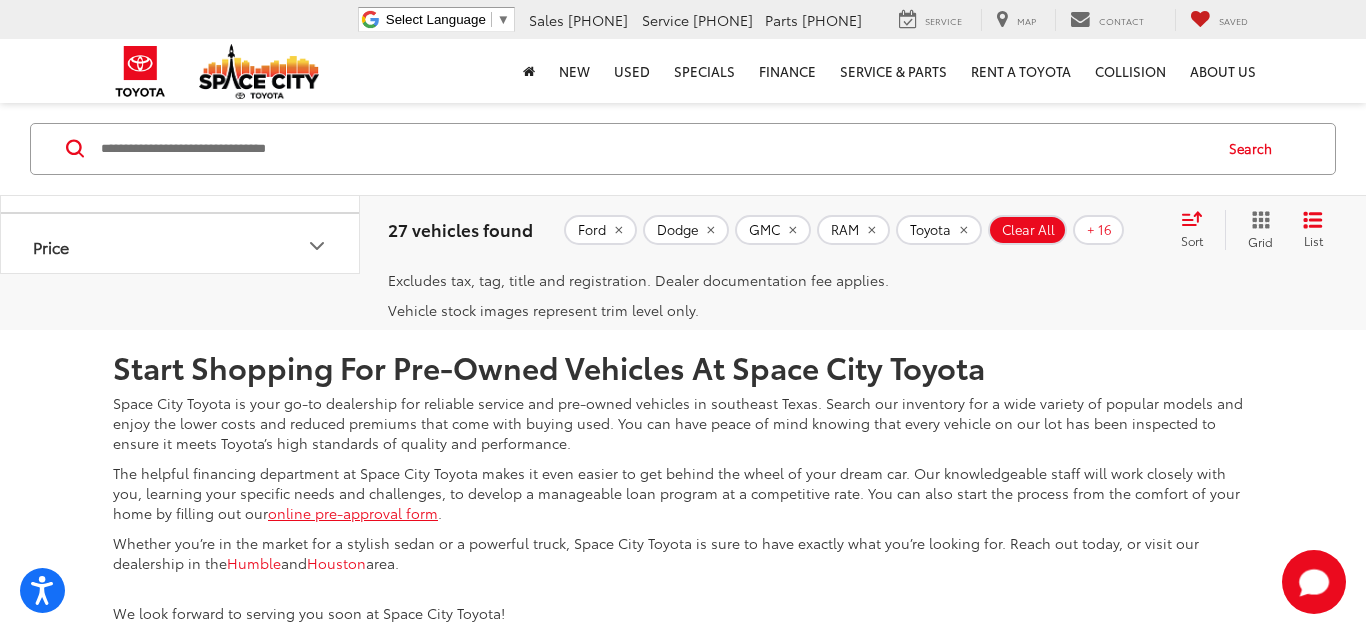 click on "3" at bounding box center [1082, 181] 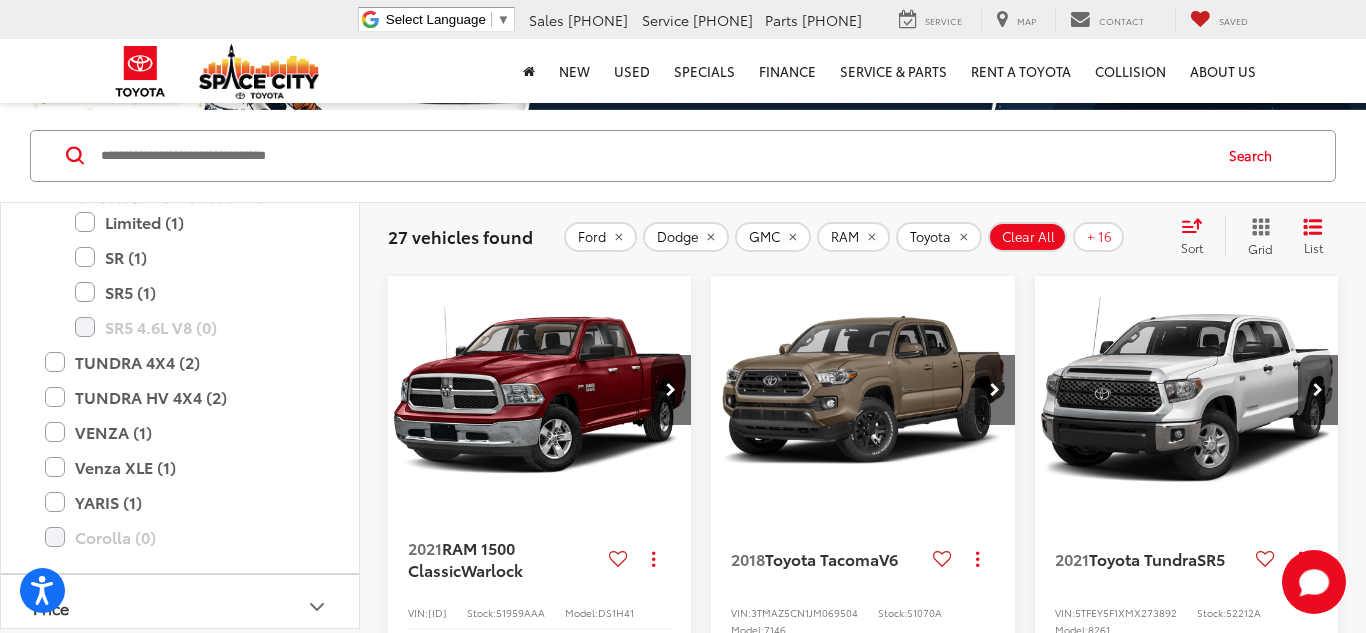 scroll, scrollTop: 126, scrollLeft: 0, axis: vertical 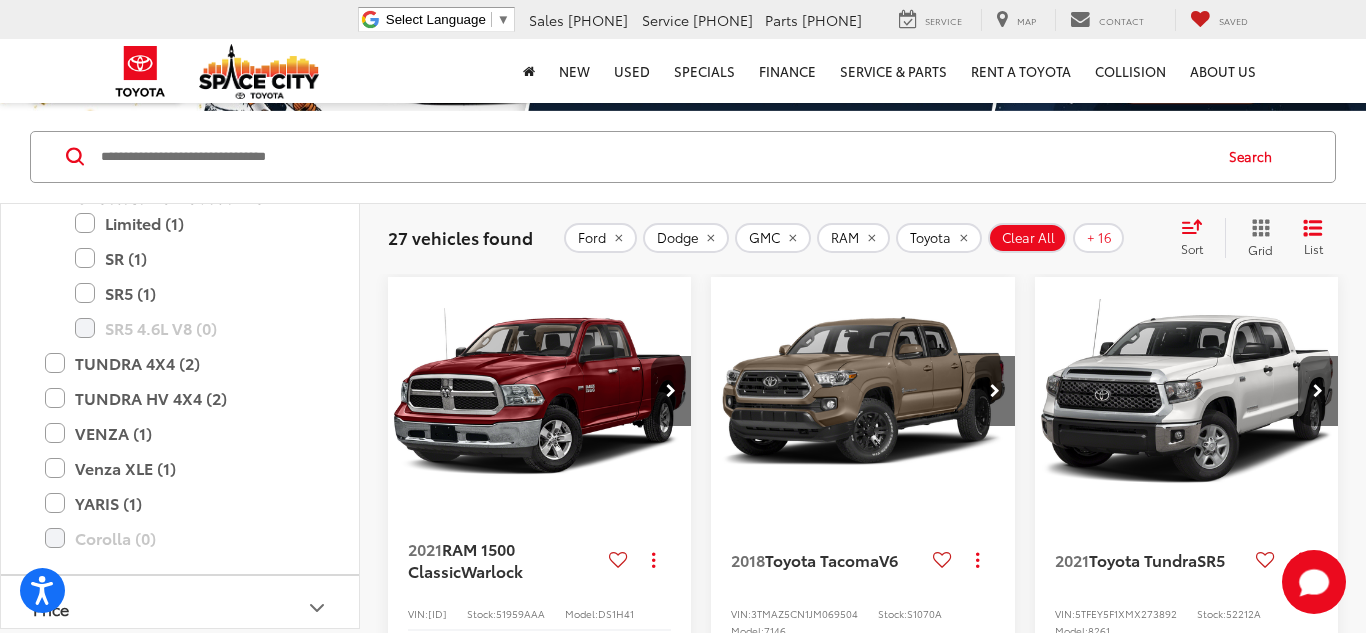 click at bounding box center (1187, 392) 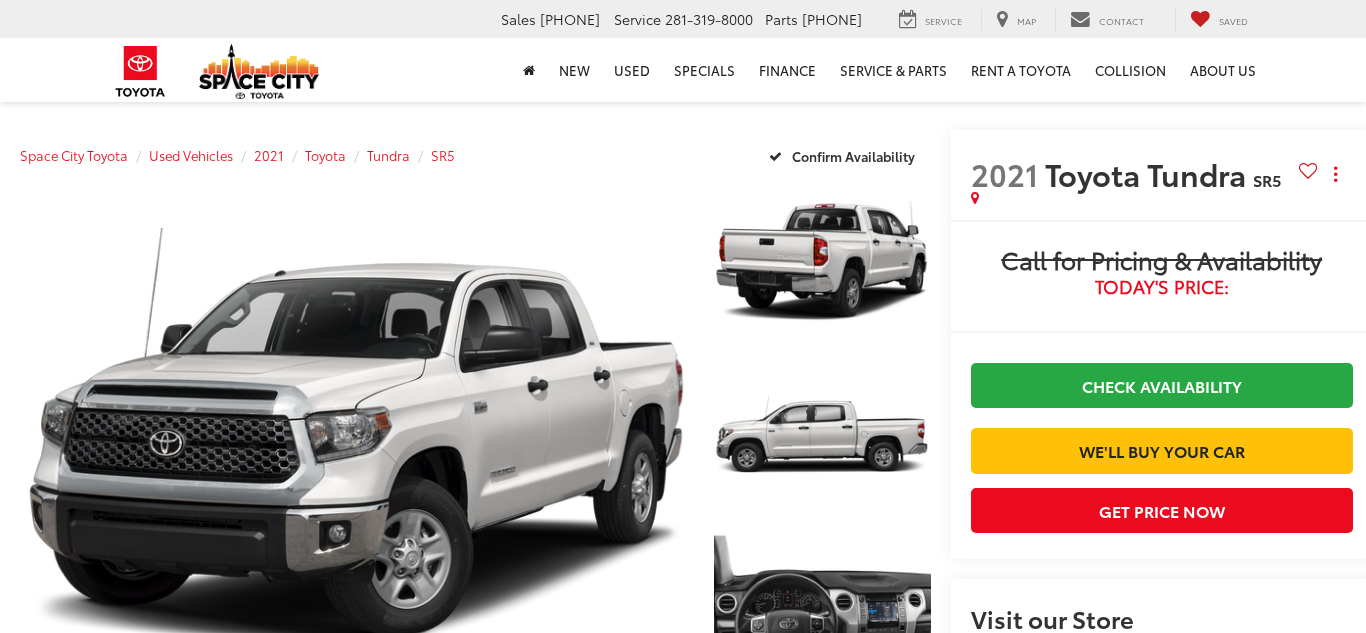 scroll, scrollTop: 0, scrollLeft: 0, axis: both 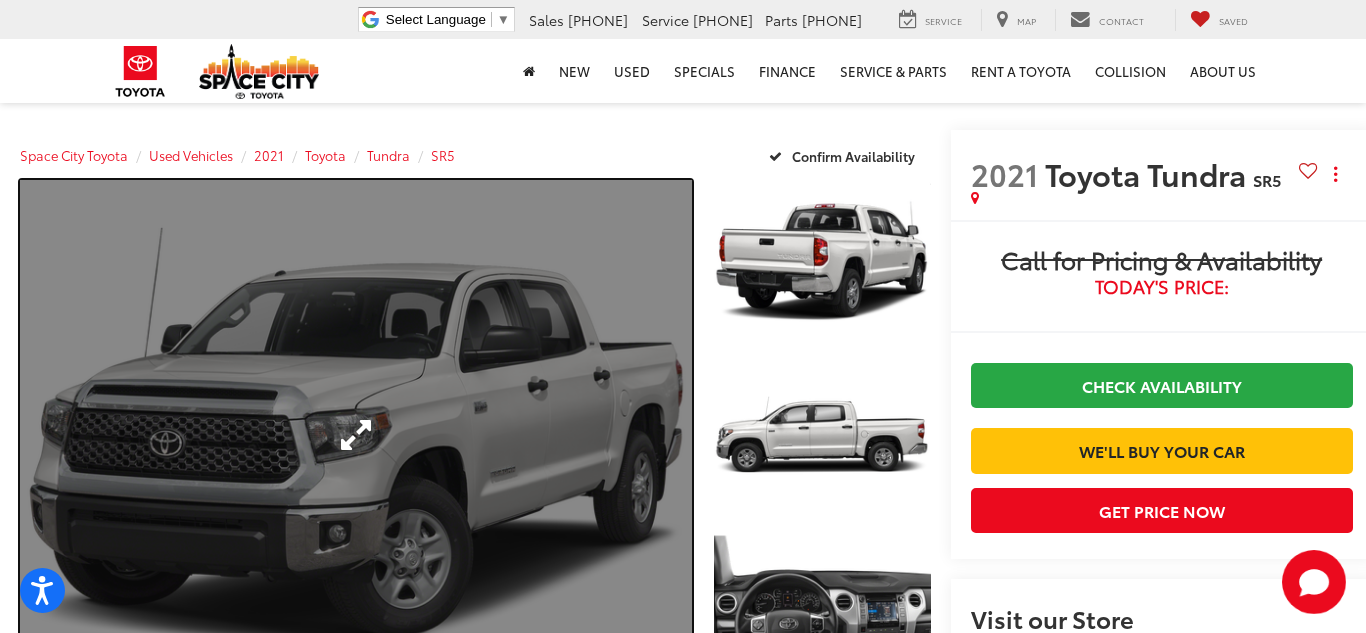 click at bounding box center (356, 435) 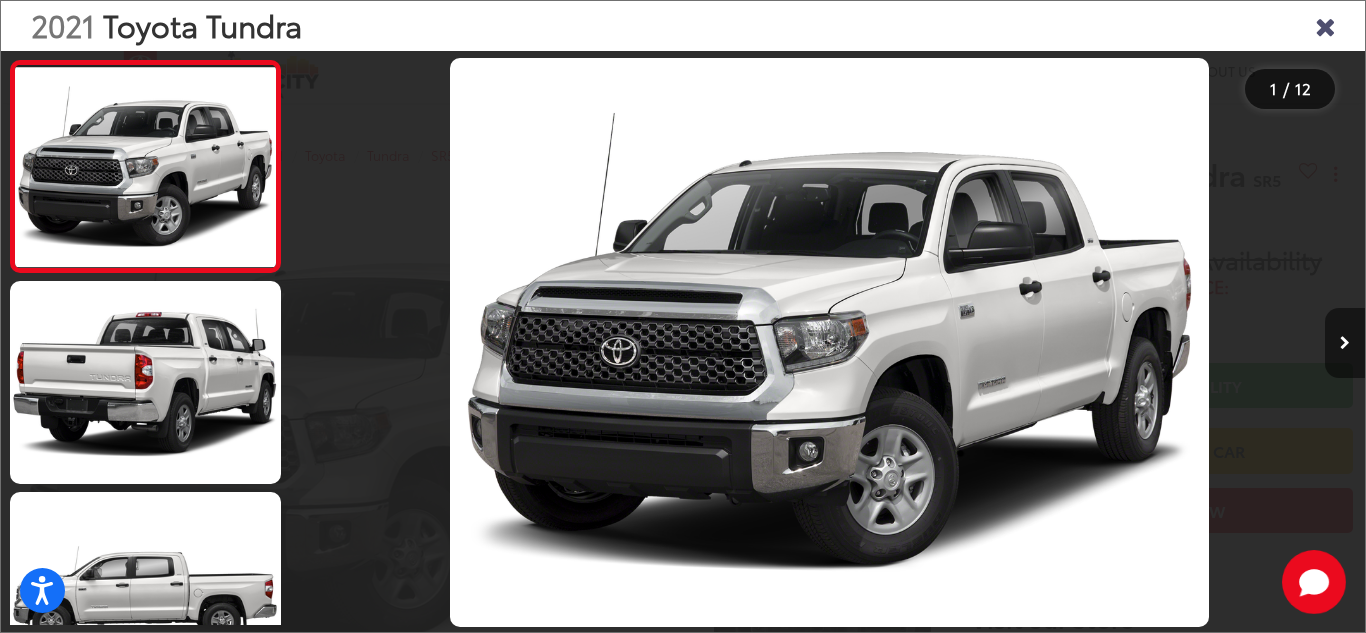 click at bounding box center [1345, 343] 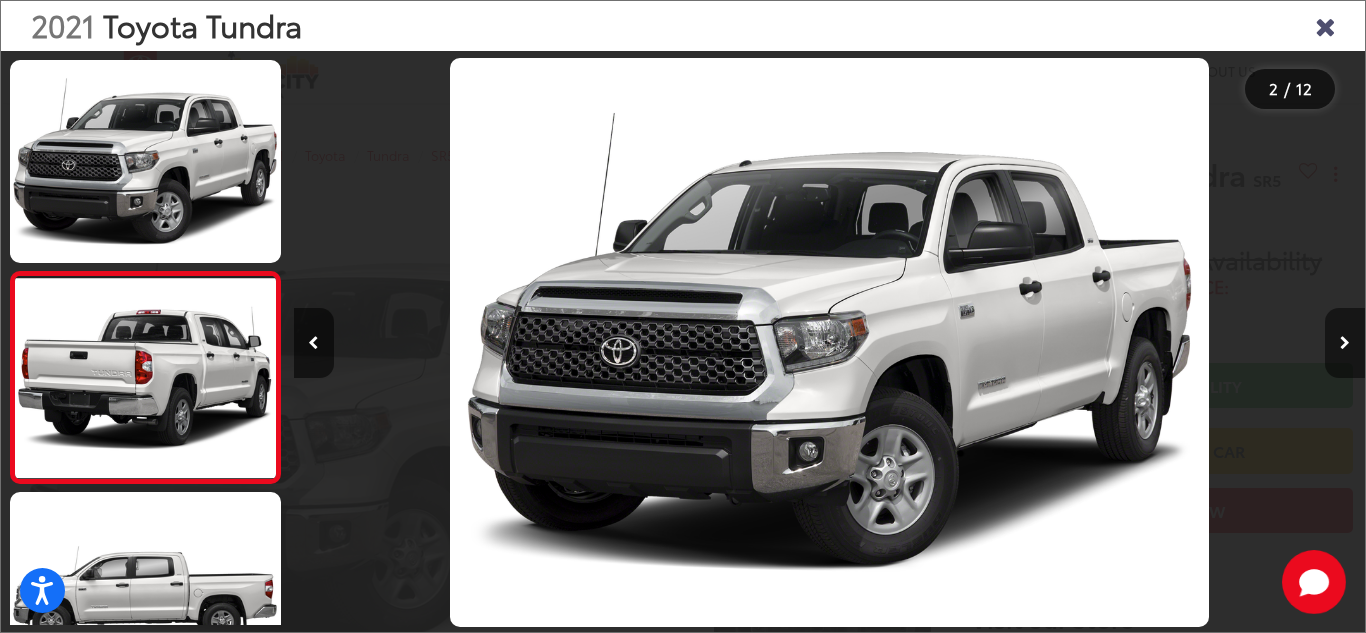 scroll, scrollTop: 0, scrollLeft: 572, axis: horizontal 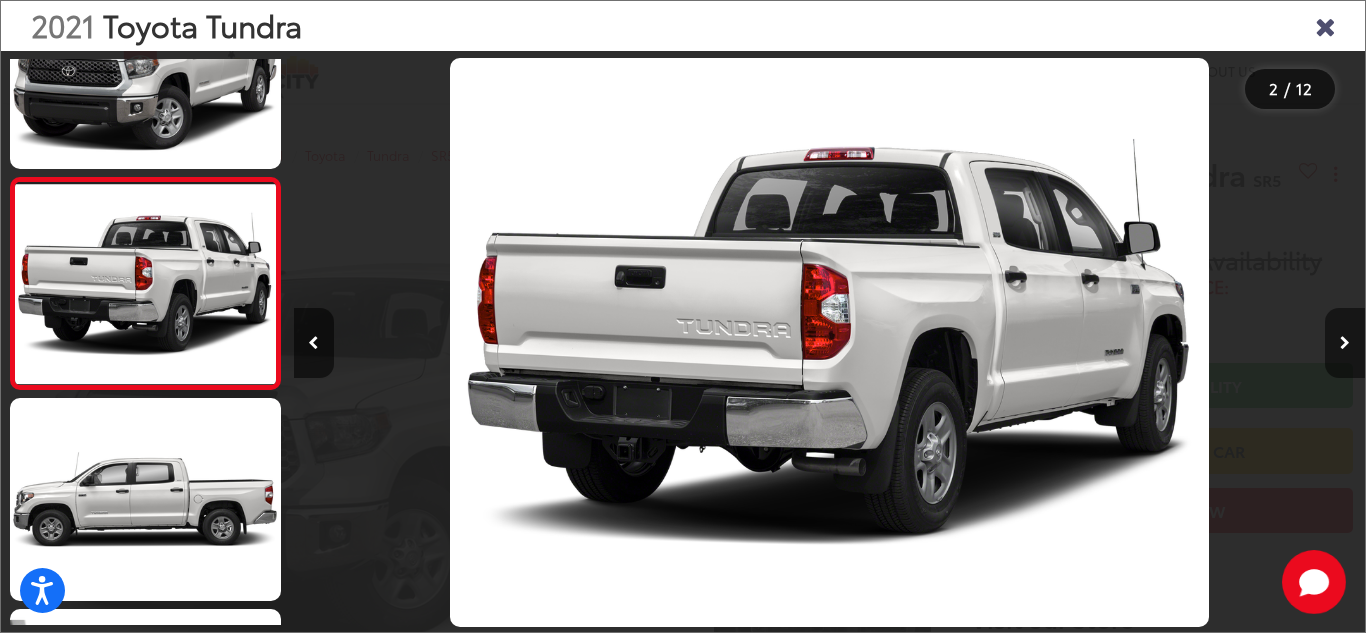 click at bounding box center (1345, 343) 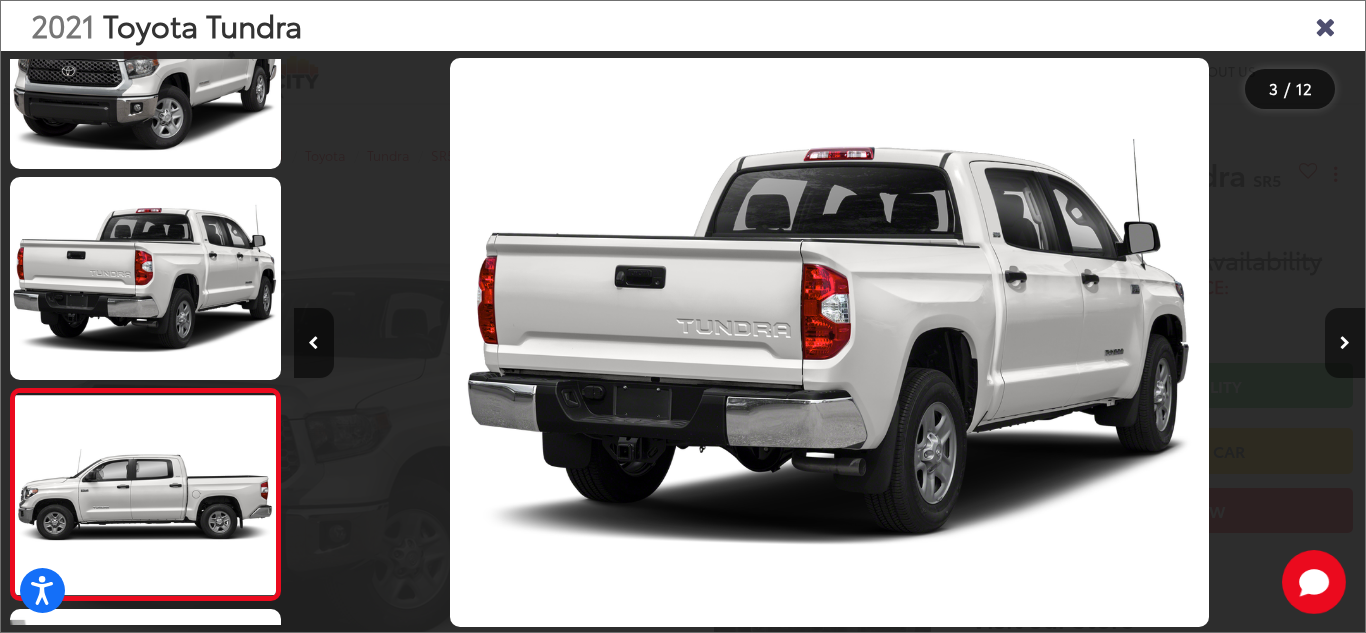 scroll, scrollTop: 0, scrollLeft: 1475, axis: horizontal 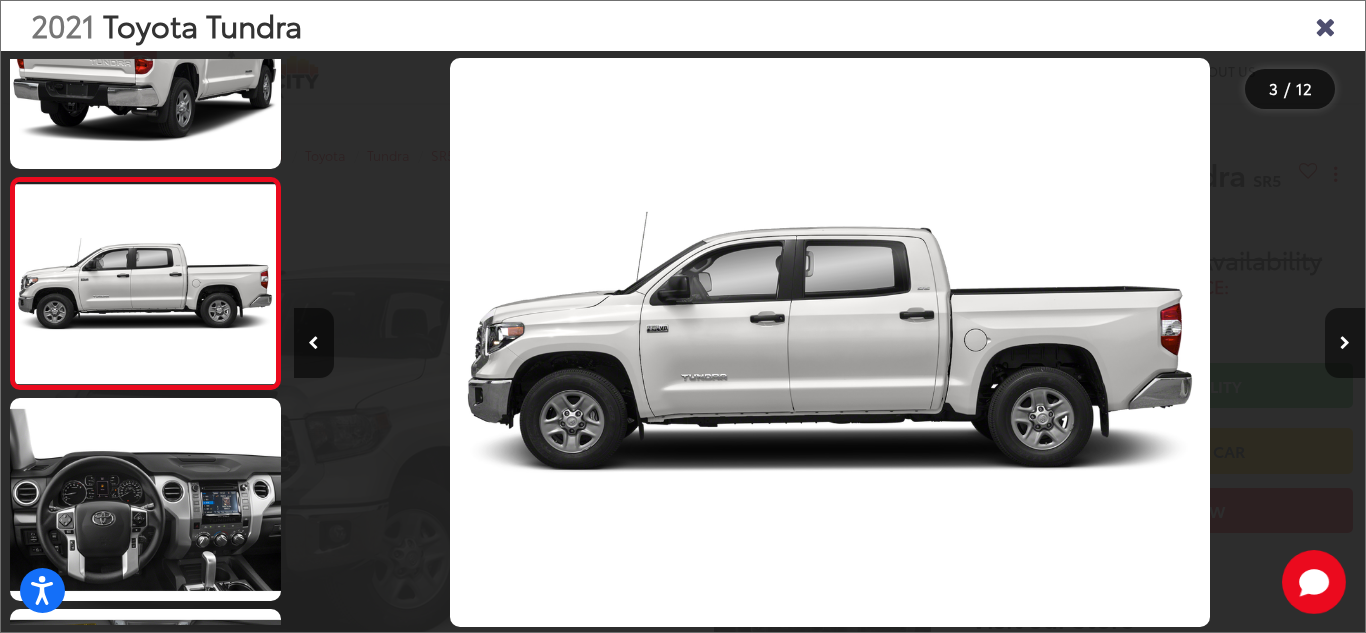 click at bounding box center [1345, 343] 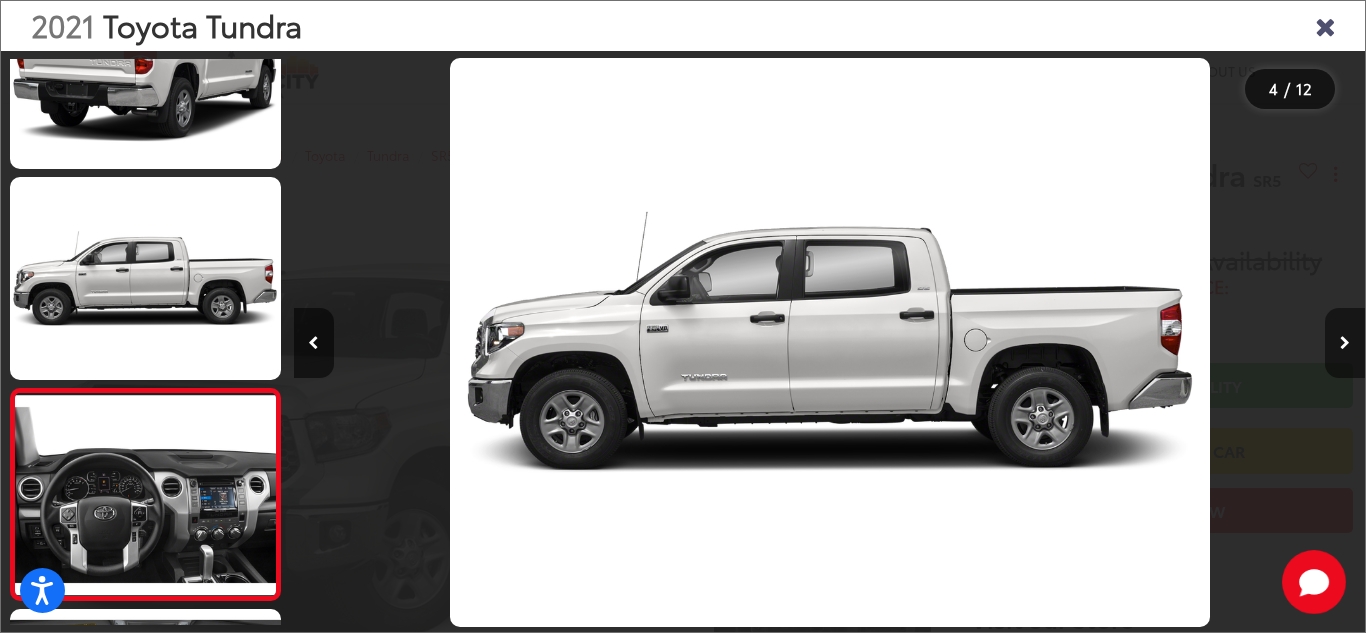 scroll, scrollTop: 0, scrollLeft: 2546, axis: horizontal 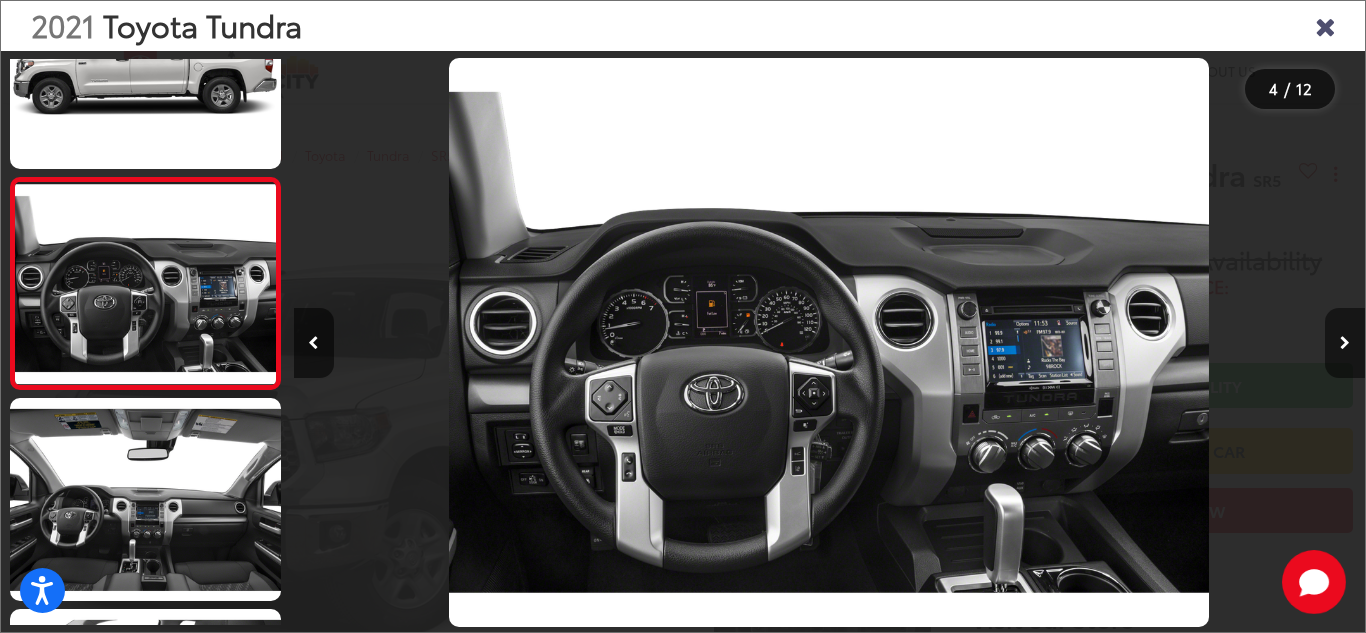 click at bounding box center (1345, 343) 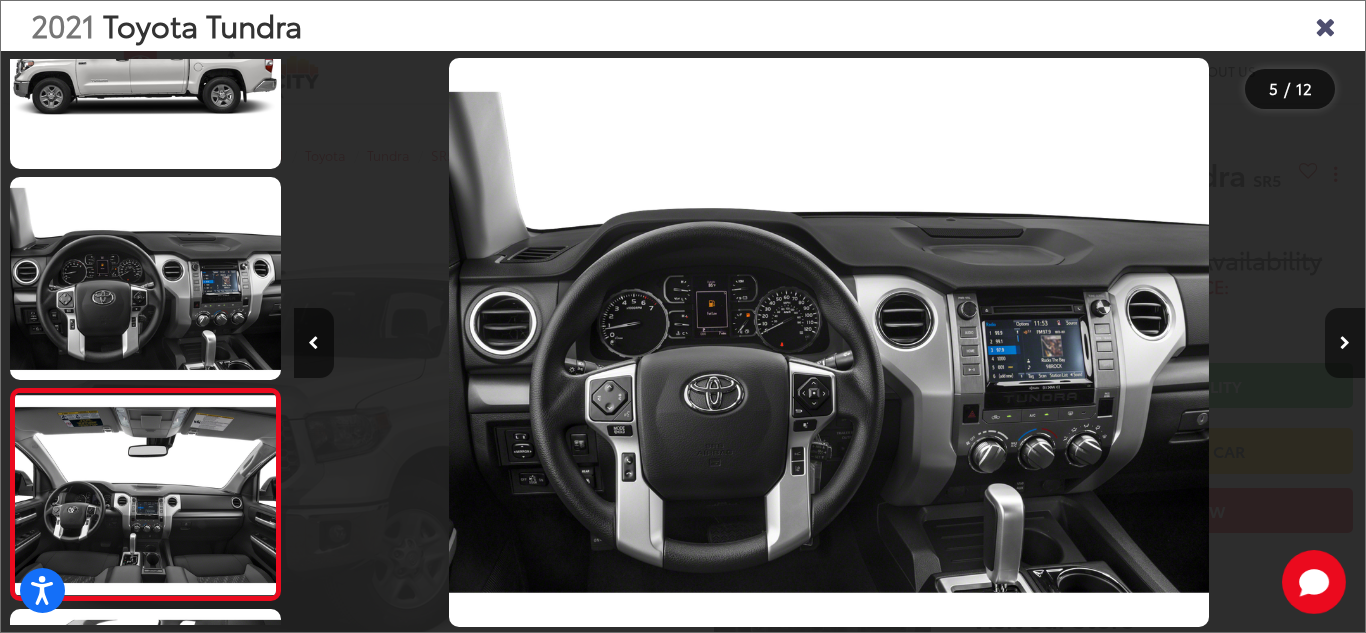 scroll, scrollTop: 0, scrollLeft: 3314, axis: horizontal 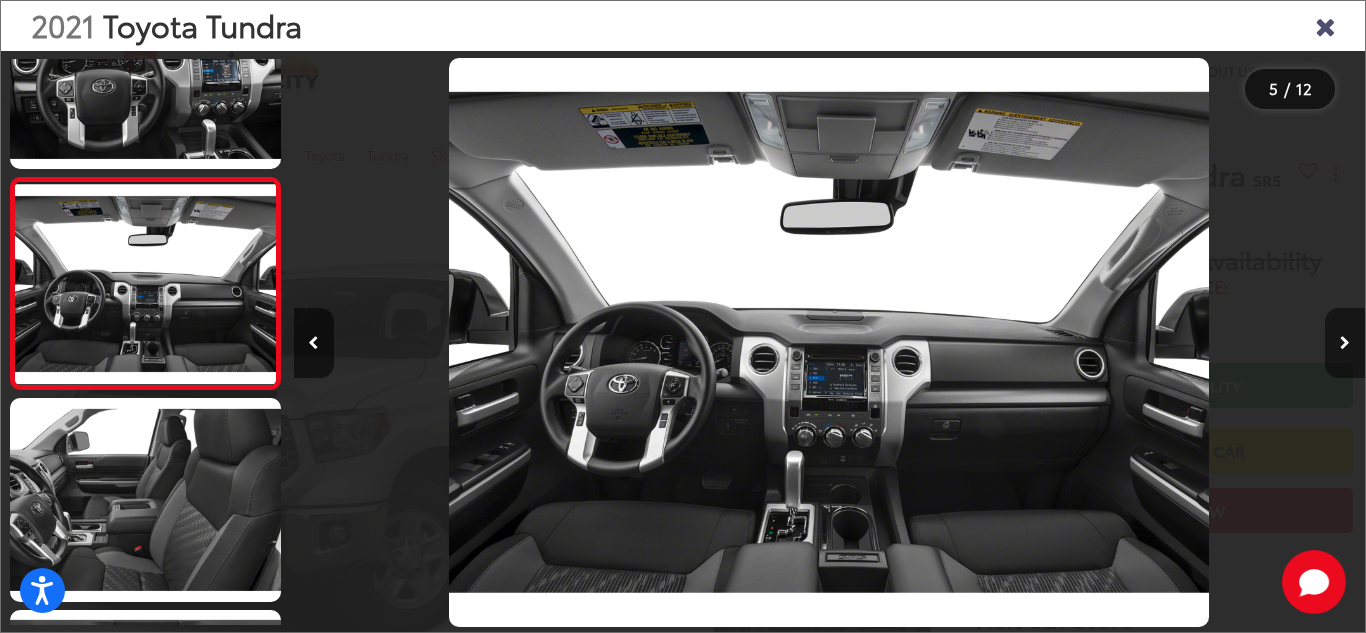 click at bounding box center (1345, 343) 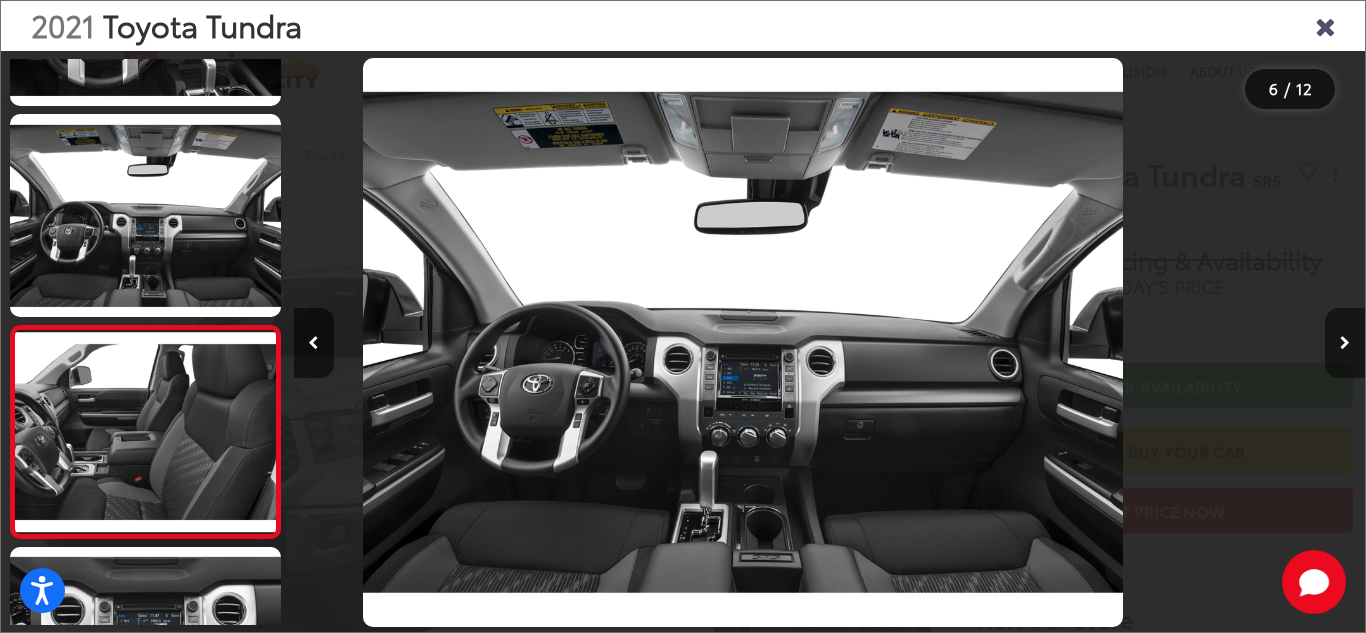 scroll, scrollTop: 919, scrollLeft: 0, axis: vertical 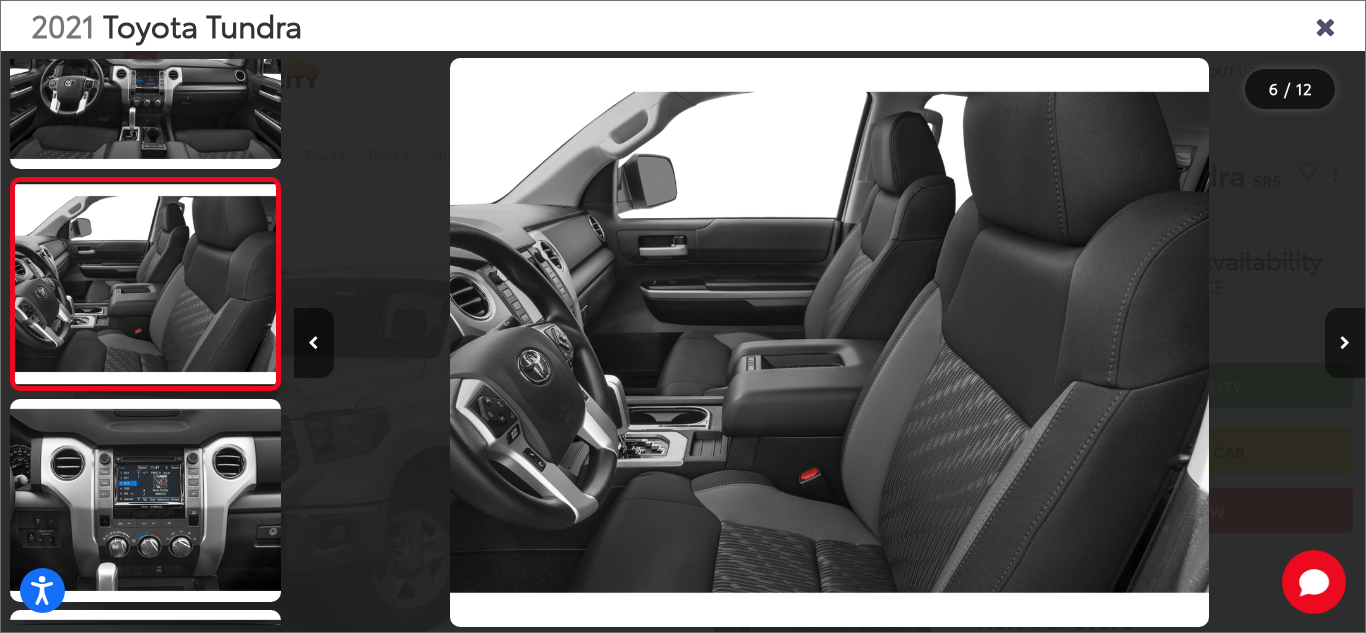 click at bounding box center [1345, 343] 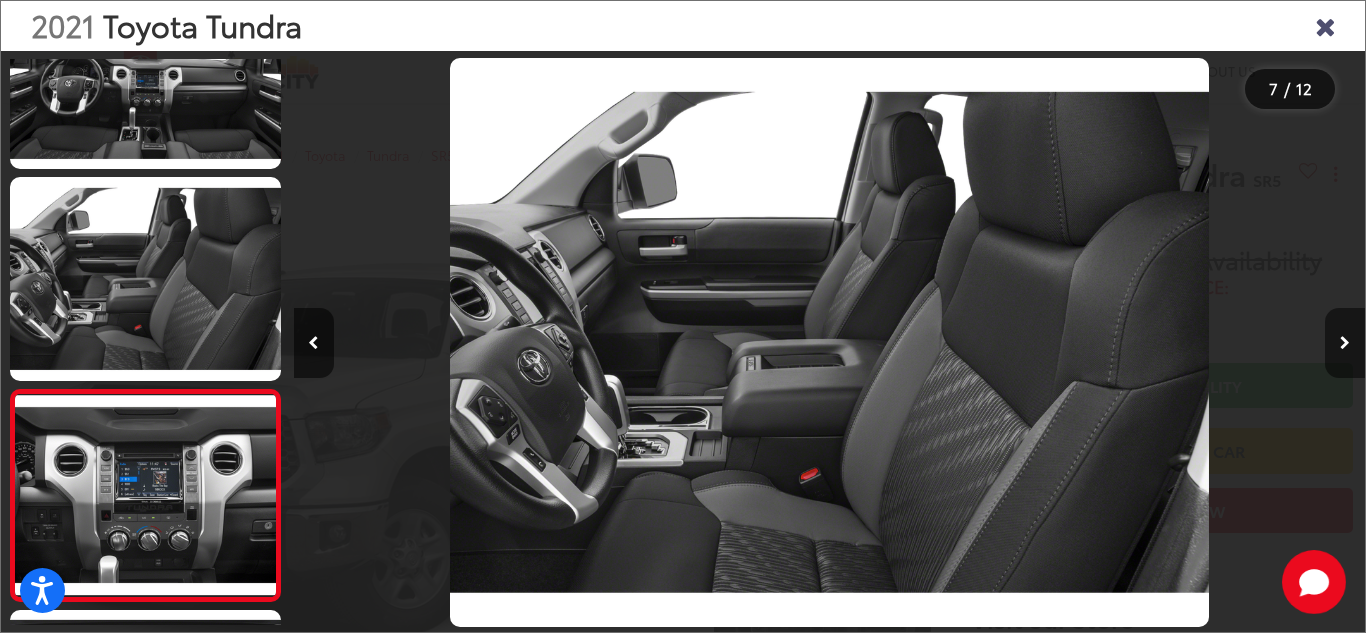 scroll, scrollTop: 0, scrollLeft: 5456, axis: horizontal 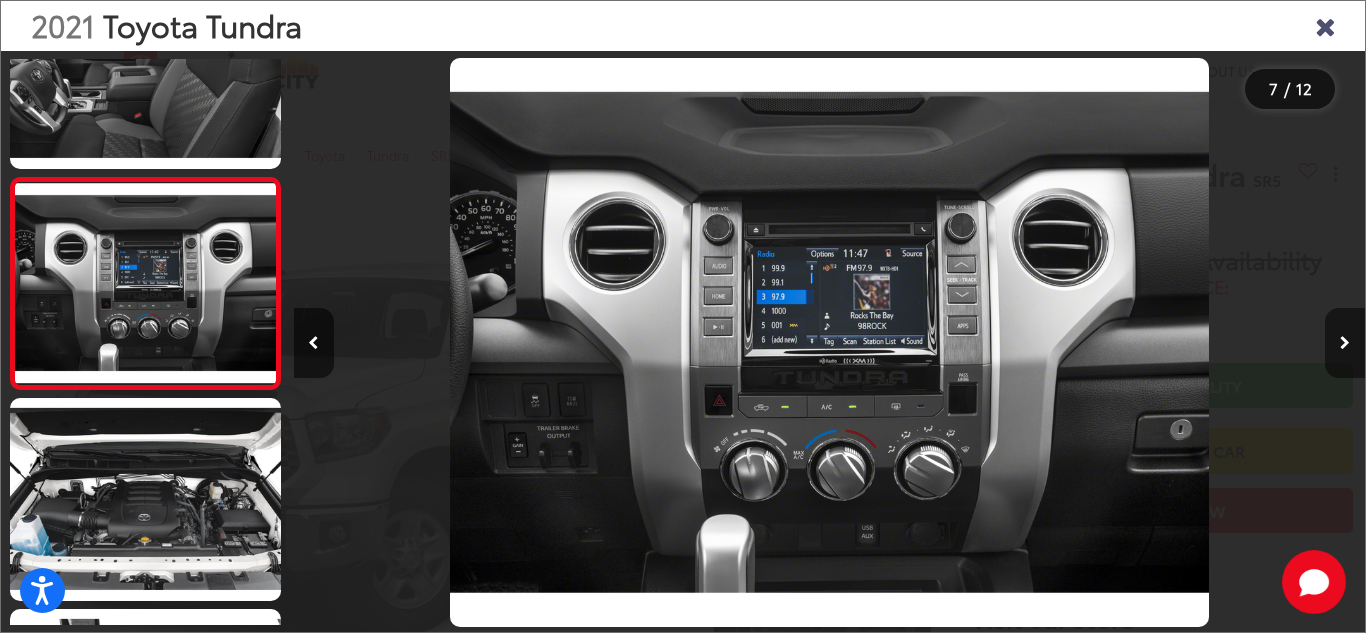 click at bounding box center [1345, 343] 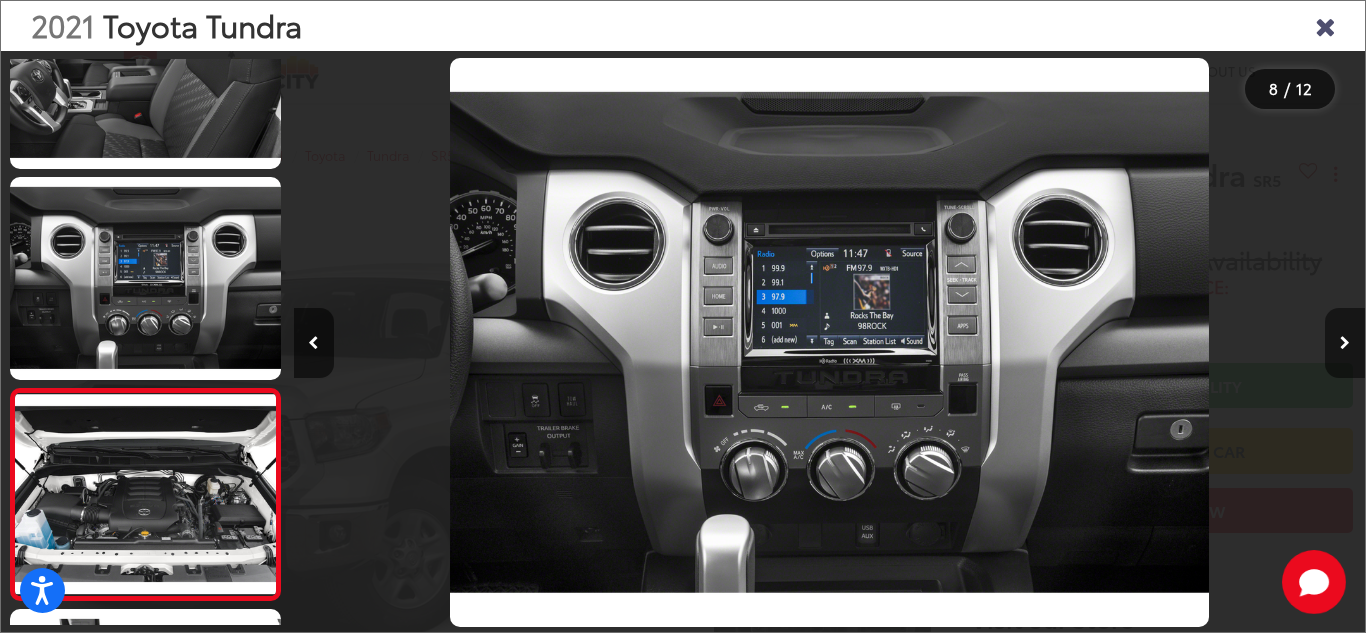 scroll, scrollTop: 0, scrollLeft: 6527, axis: horizontal 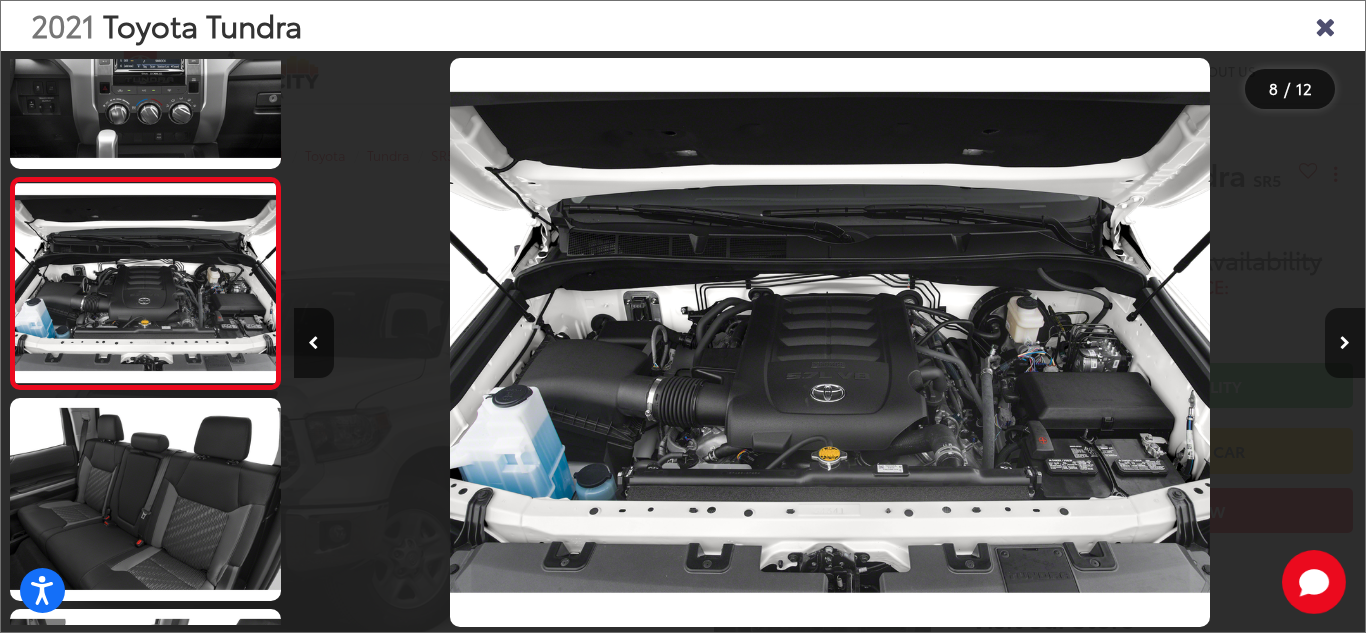 click at bounding box center (1345, 343) 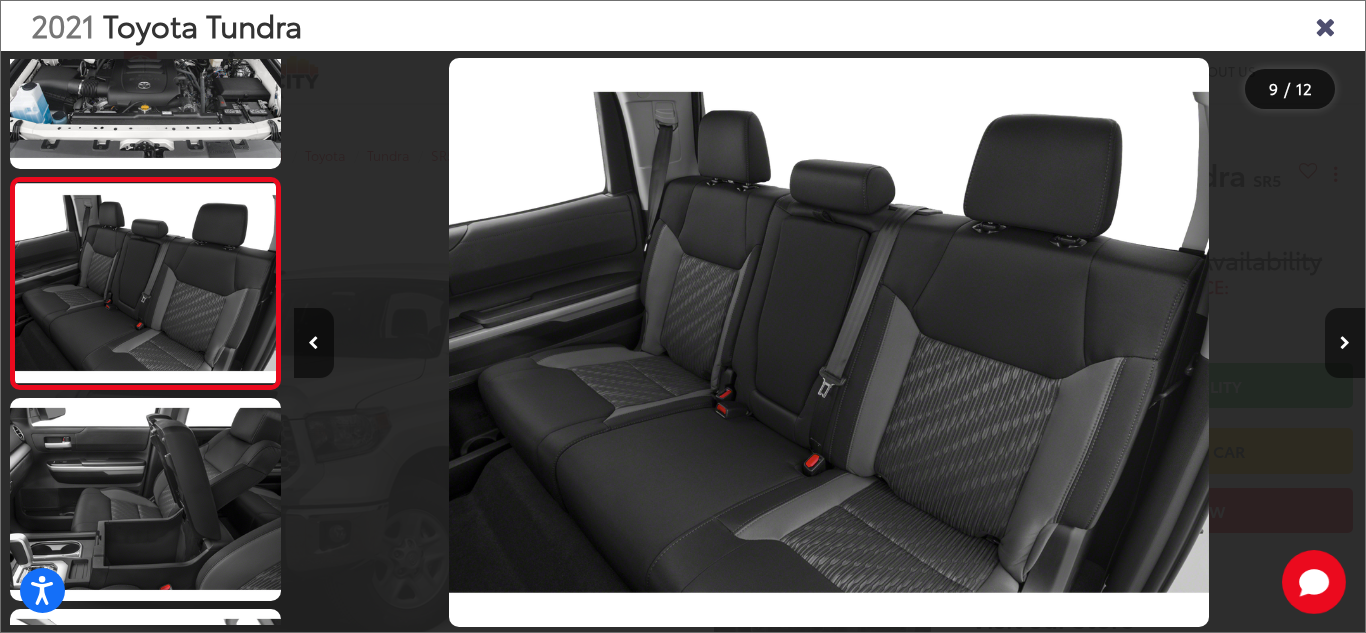 click at bounding box center (1345, 343) 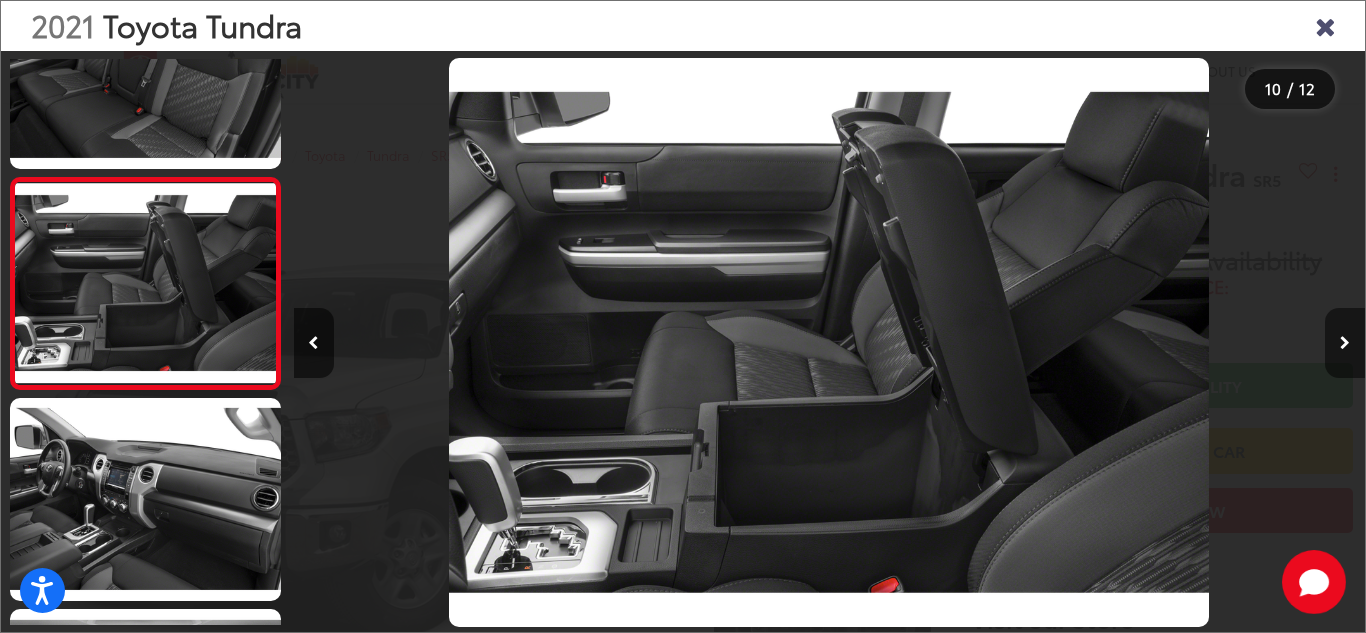 click at bounding box center (1345, 343) 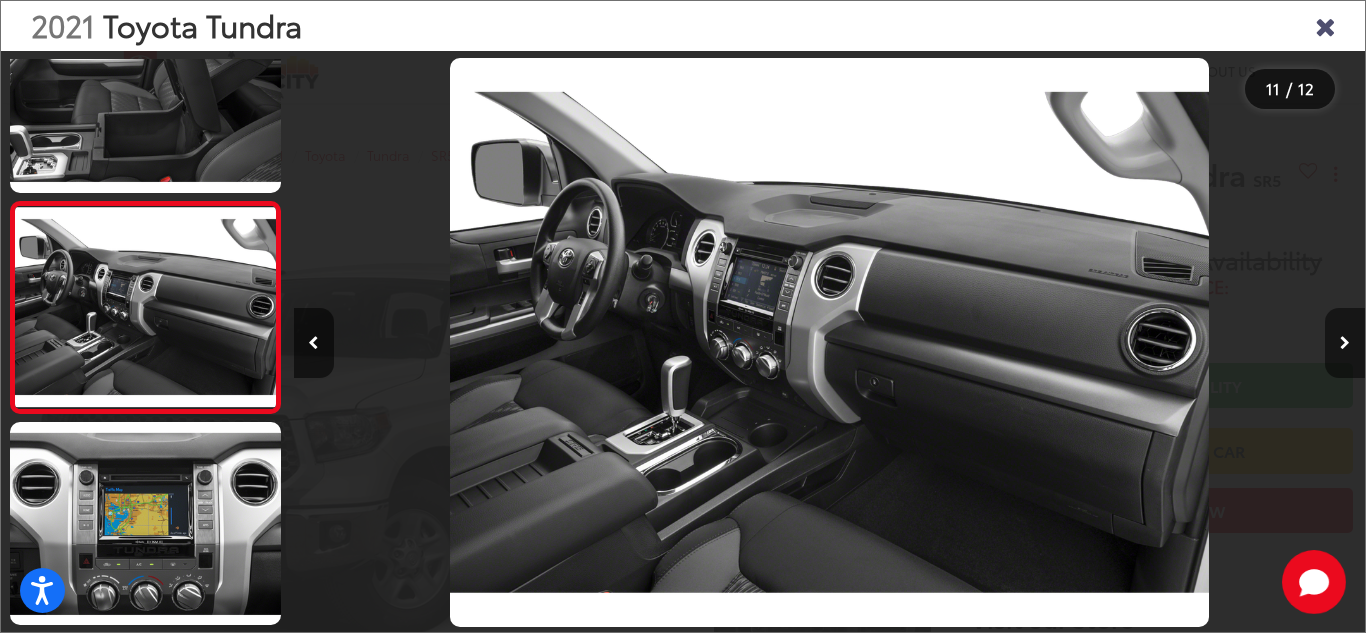click at bounding box center [1345, 343] 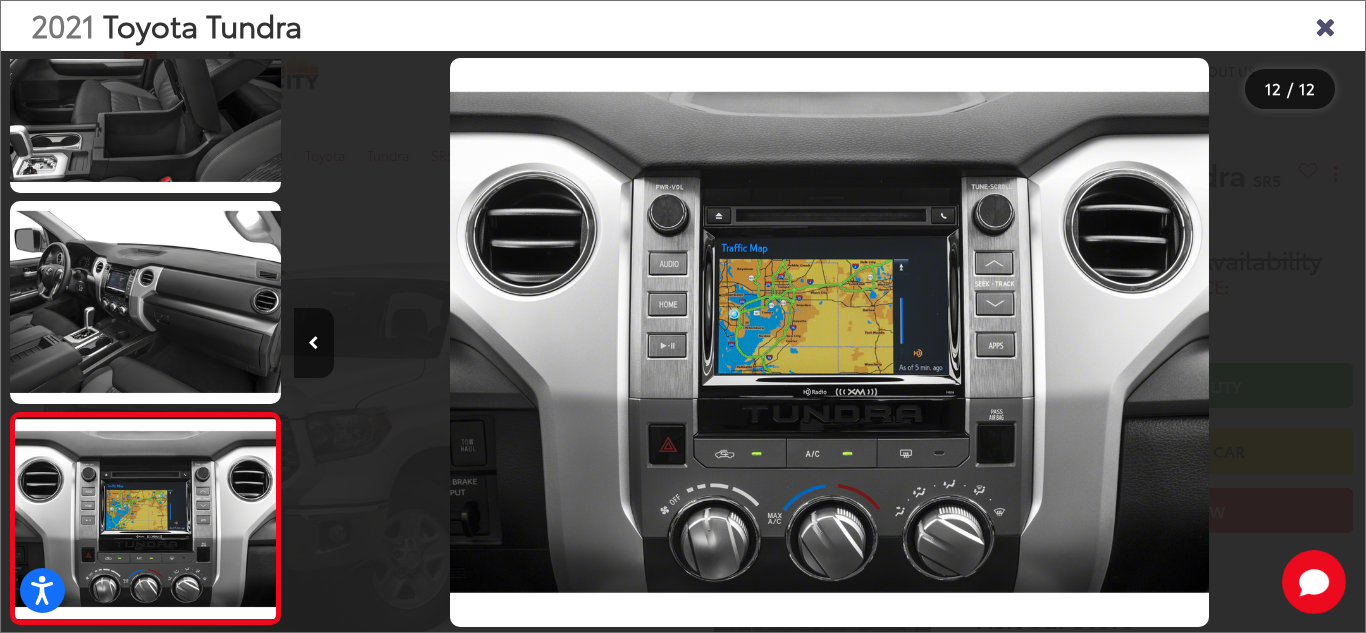 click at bounding box center [1231, 342] 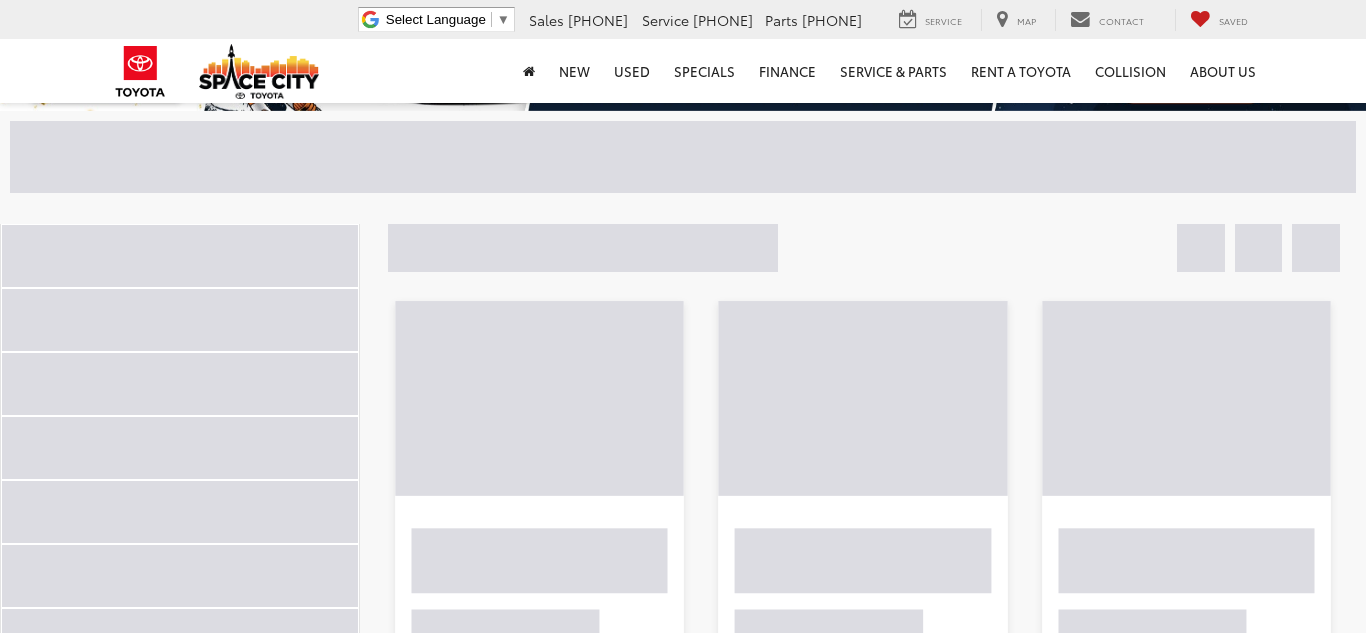scroll, scrollTop: 126, scrollLeft: 0, axis: vertical 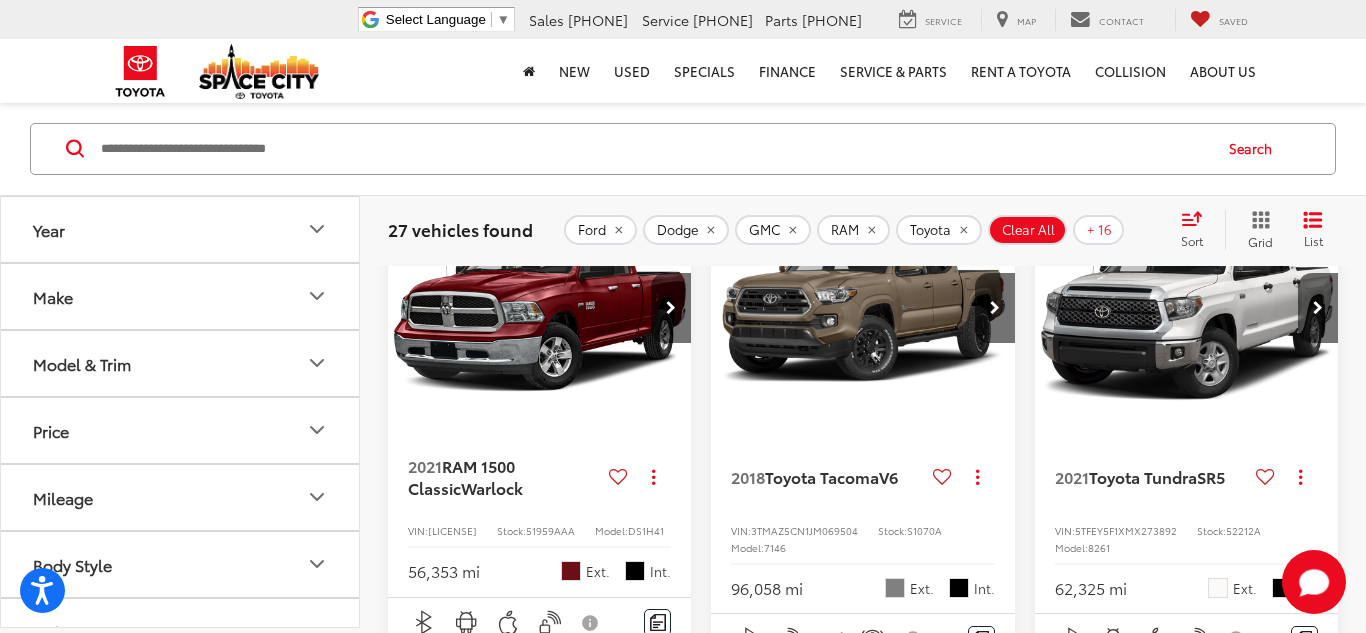 click at bounding box center (540, 309) 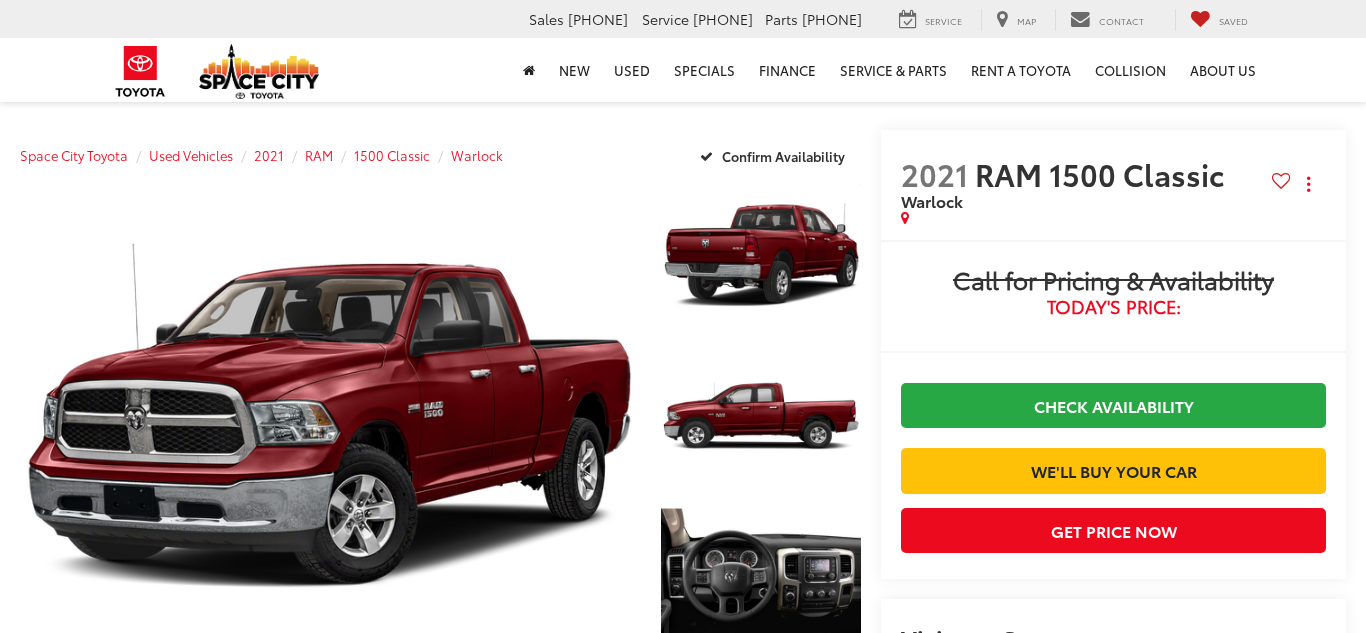 scroll, scrollTop: 0, scrollLeft: 0, axis: both 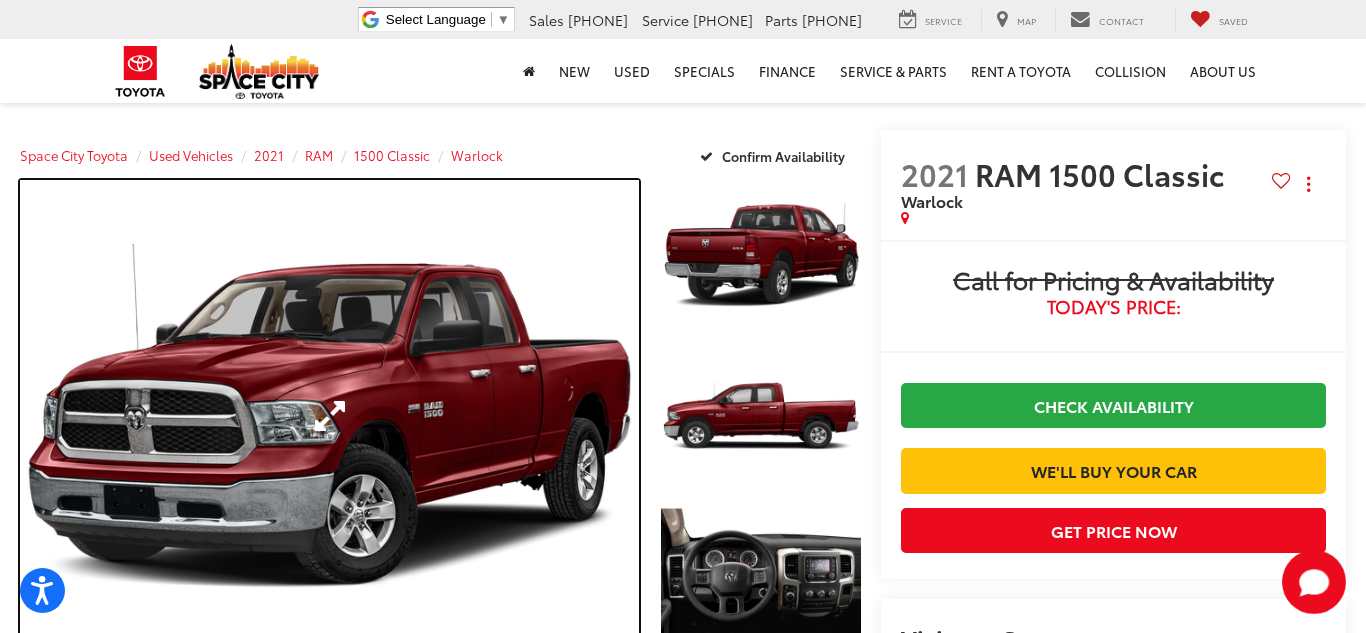 click at bounding box center [329, 415] 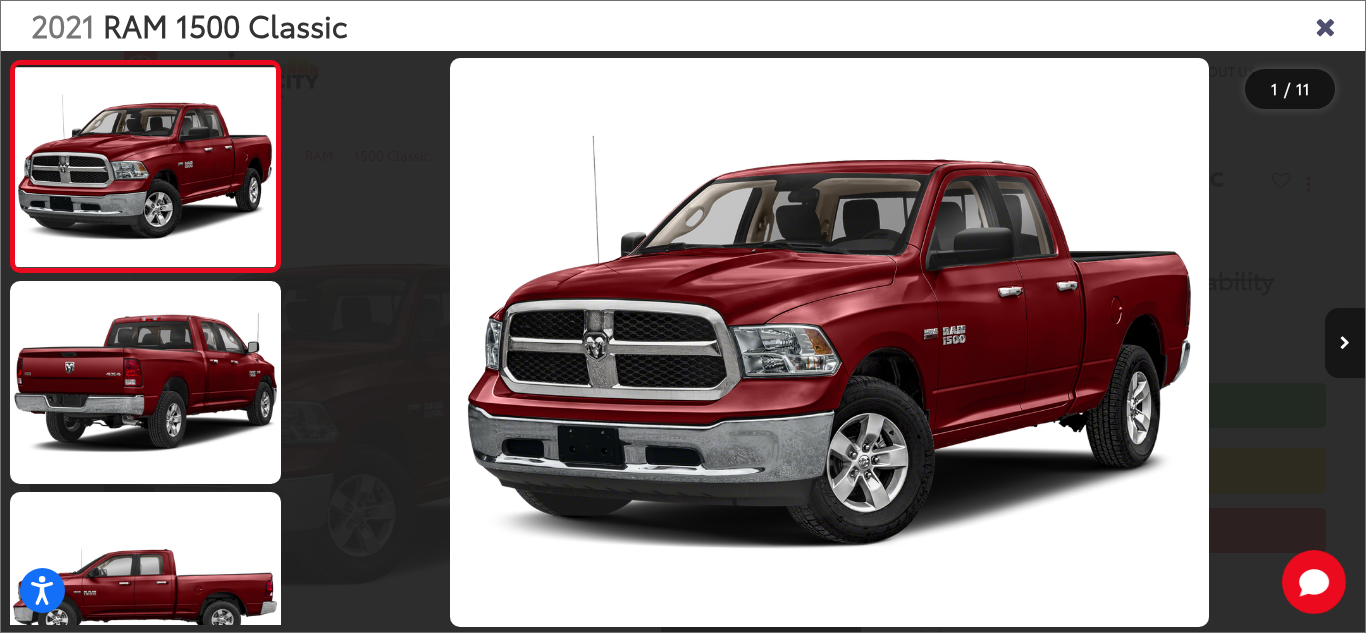 click at bounding box center (1345, 343) 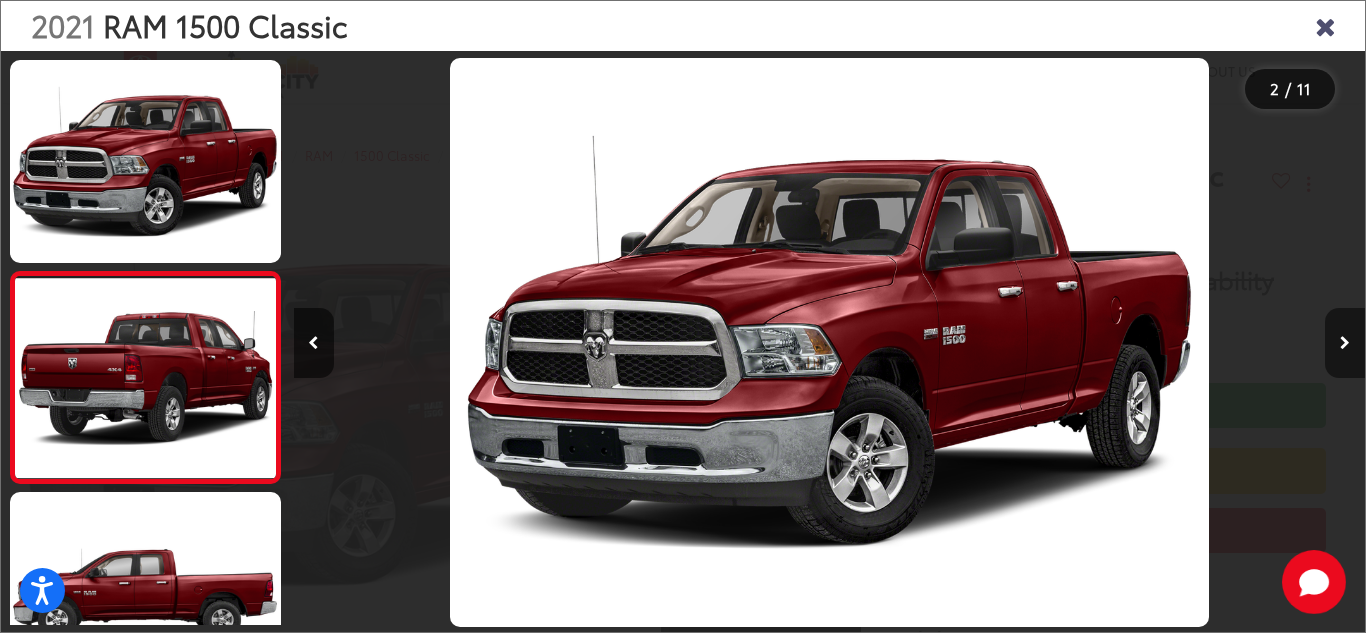 scroll, scrollTop: 0, scrollLeft: 405, axis: horizontal 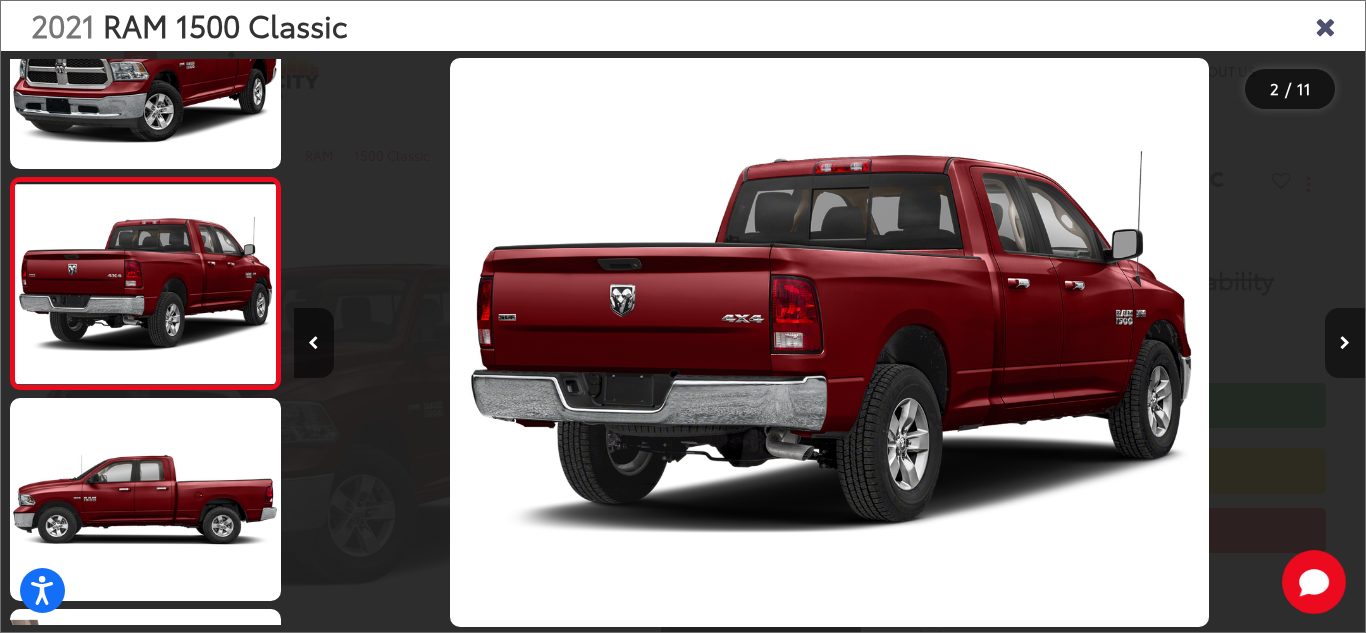click at bounding box center (1345, 343) 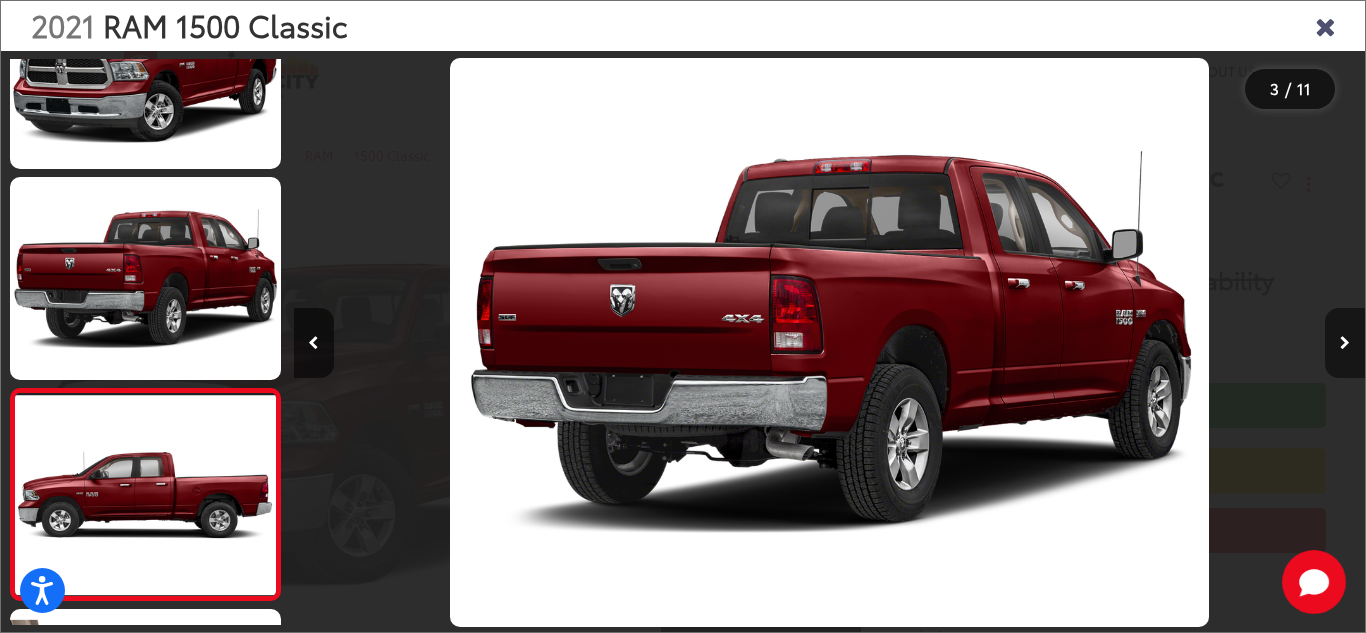 scroll, scrollTop: 0, scrollLeft: 1475, axis: horizontal 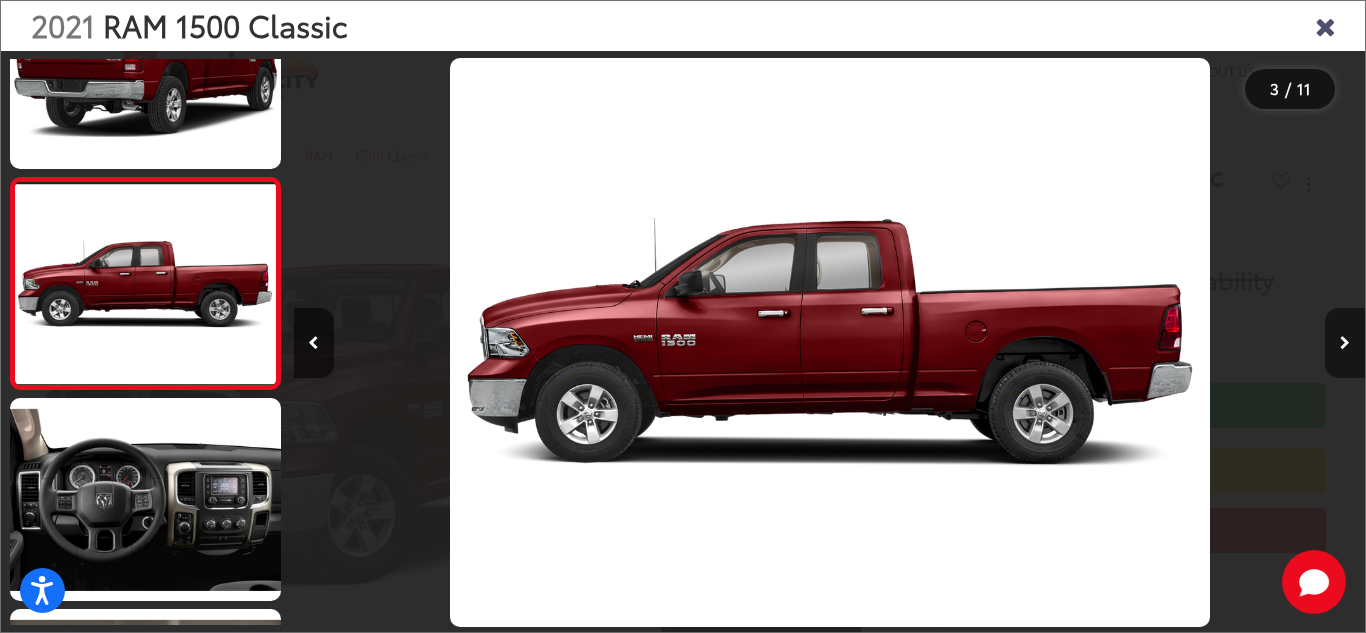 click at bounding box center (1345, 343) 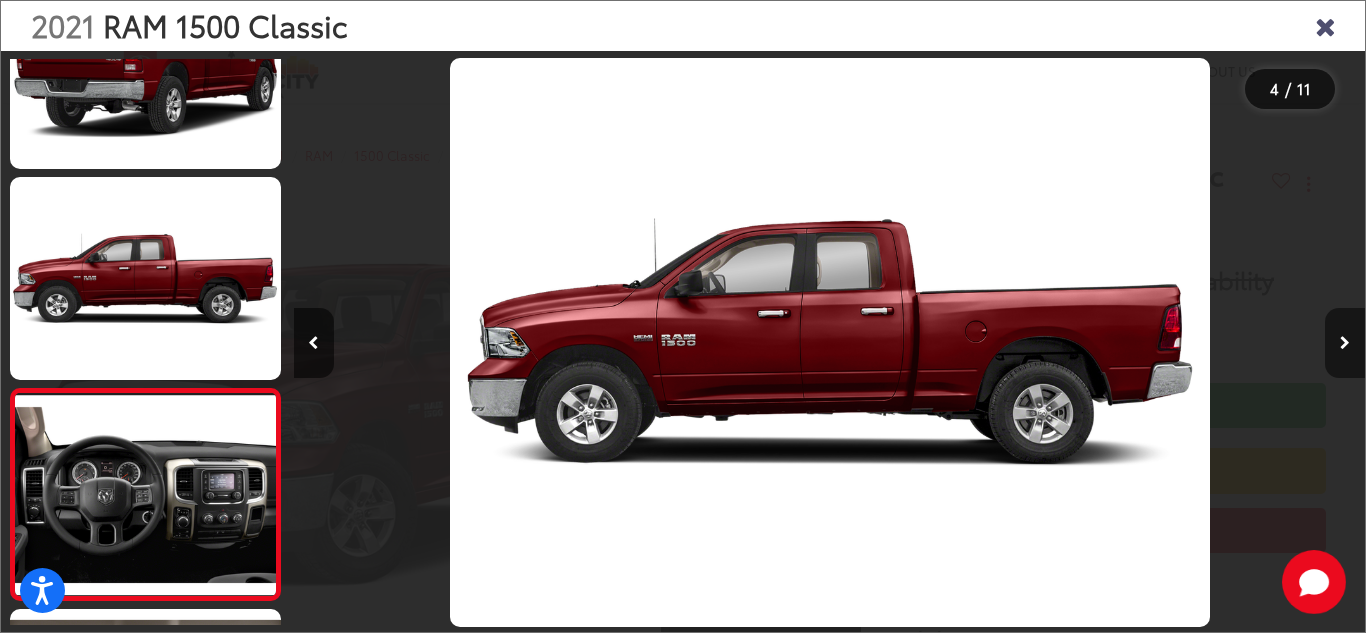 scroll, scrollTop: 0, scrollLeft: 2242, axis: horizontal 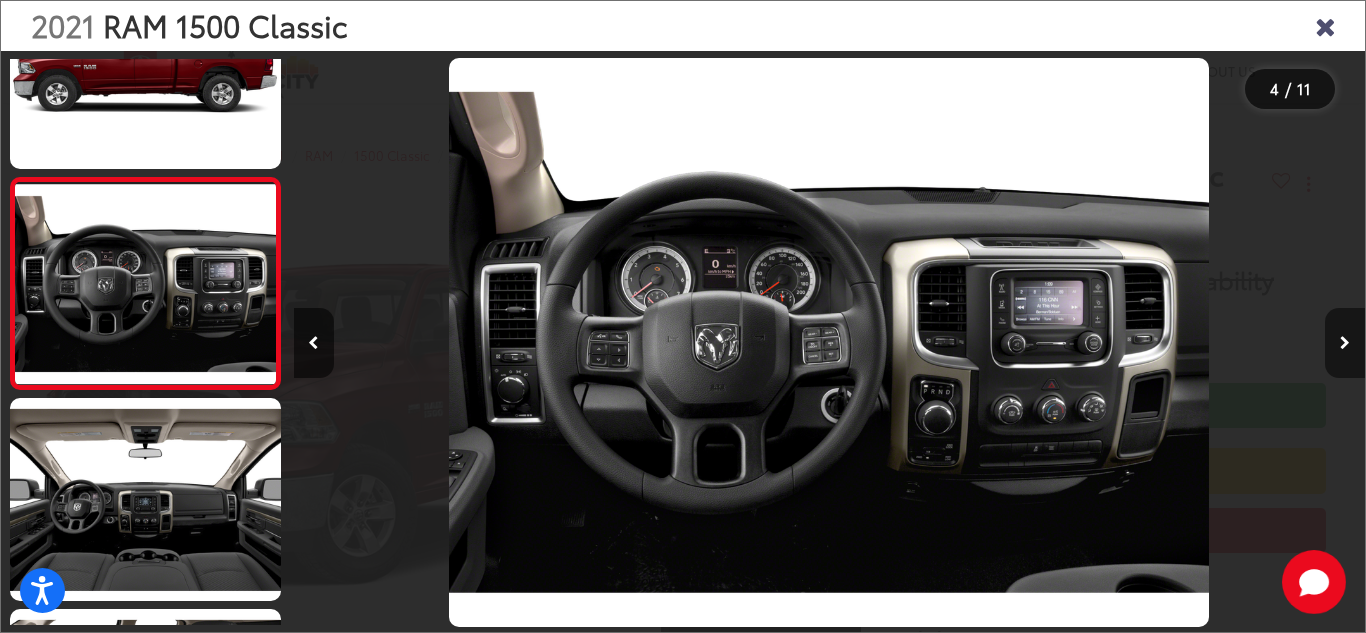 click at bounding box center (1345, 343) 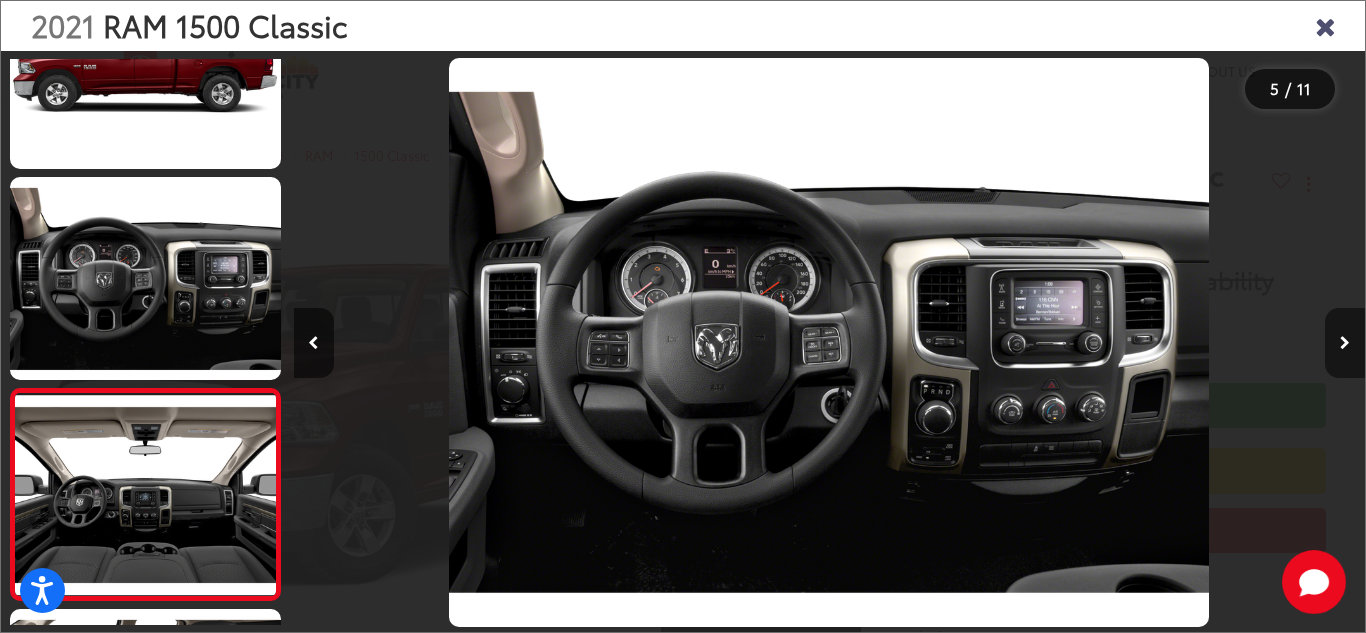 scroll, scrollTop: 0, scrollLeft: 3514, axis: horizontal 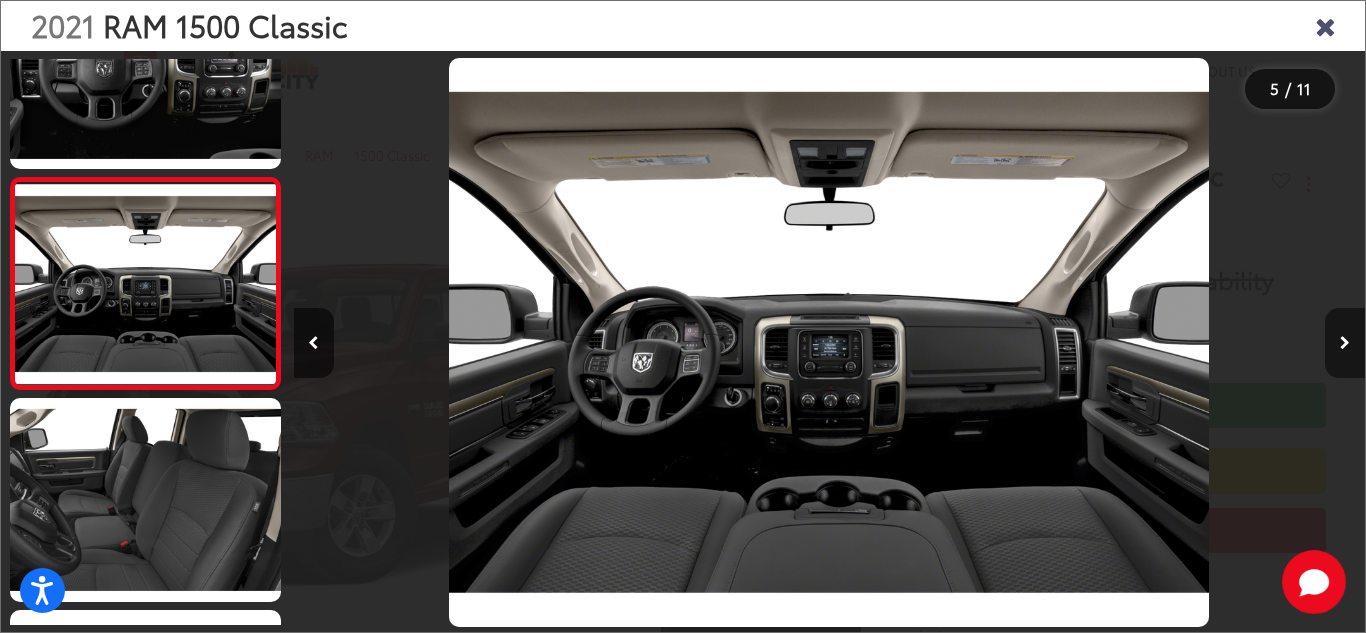 click at bounding box center (1345, 343) 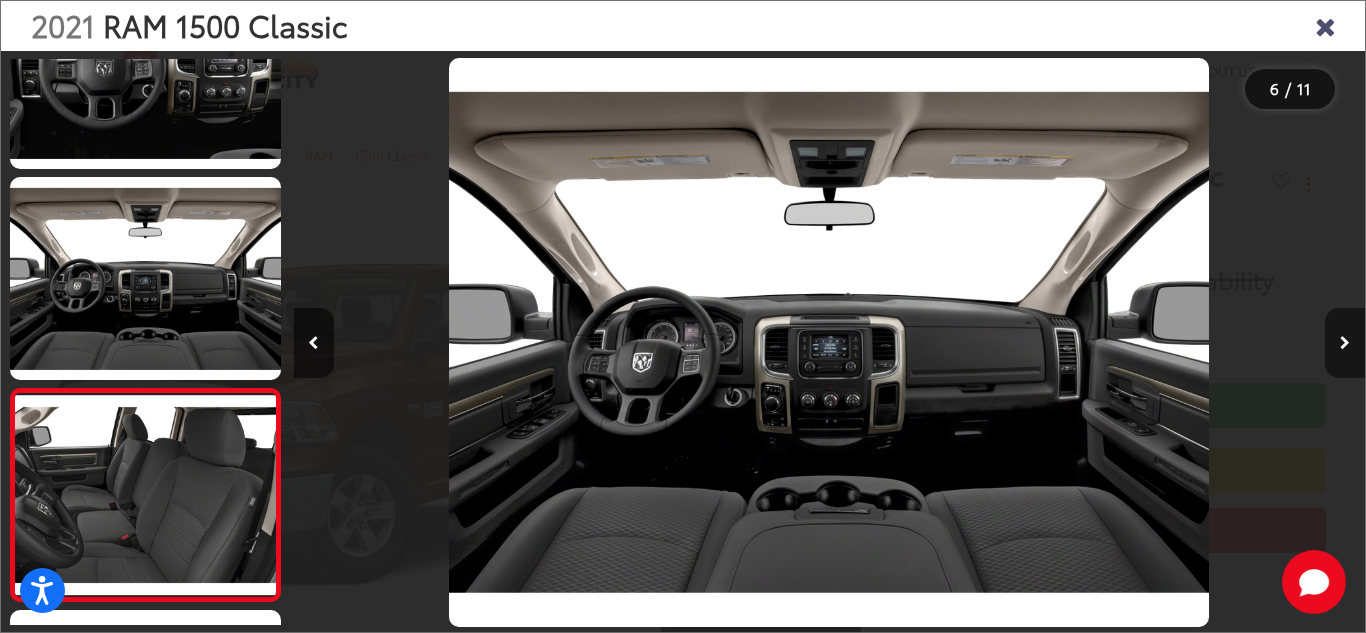 scroll, scrollTop: 0, scrollLeft: 4689, axis: horizontal 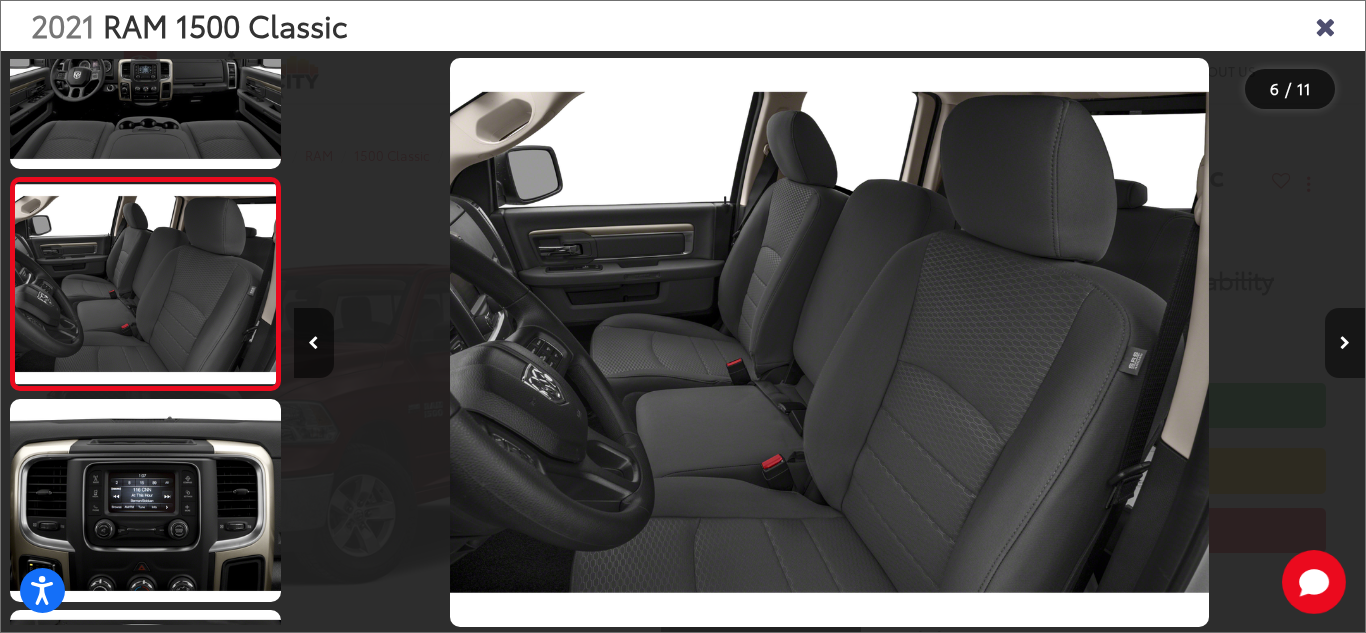click at bounding box center [1345, 343] 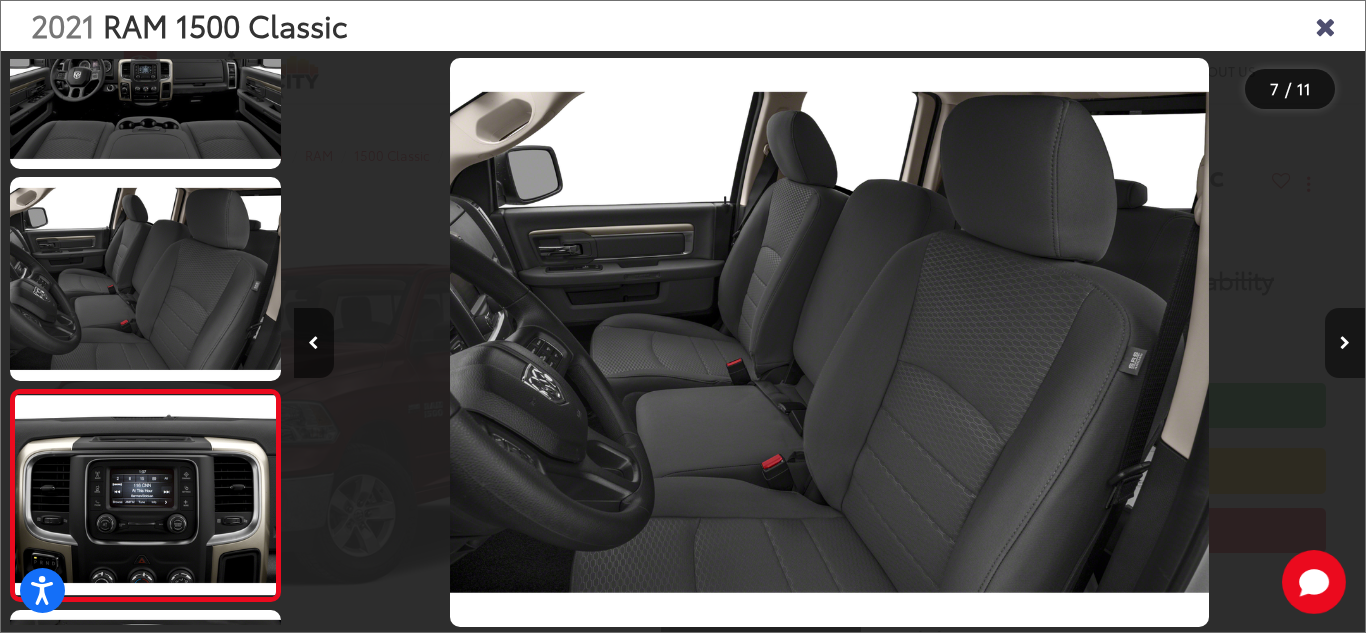 scroll, scrollTop: 0, scrollLeft: 5760, axis: horizontal 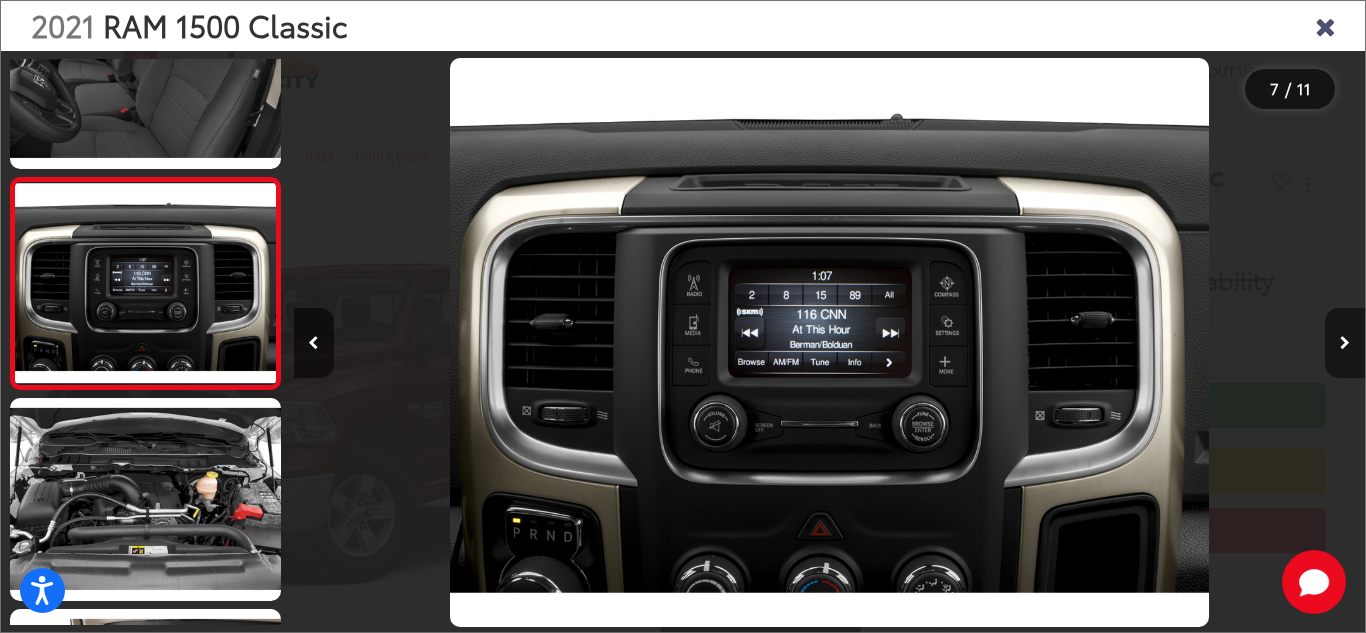click at bounding box center [1345, 343] 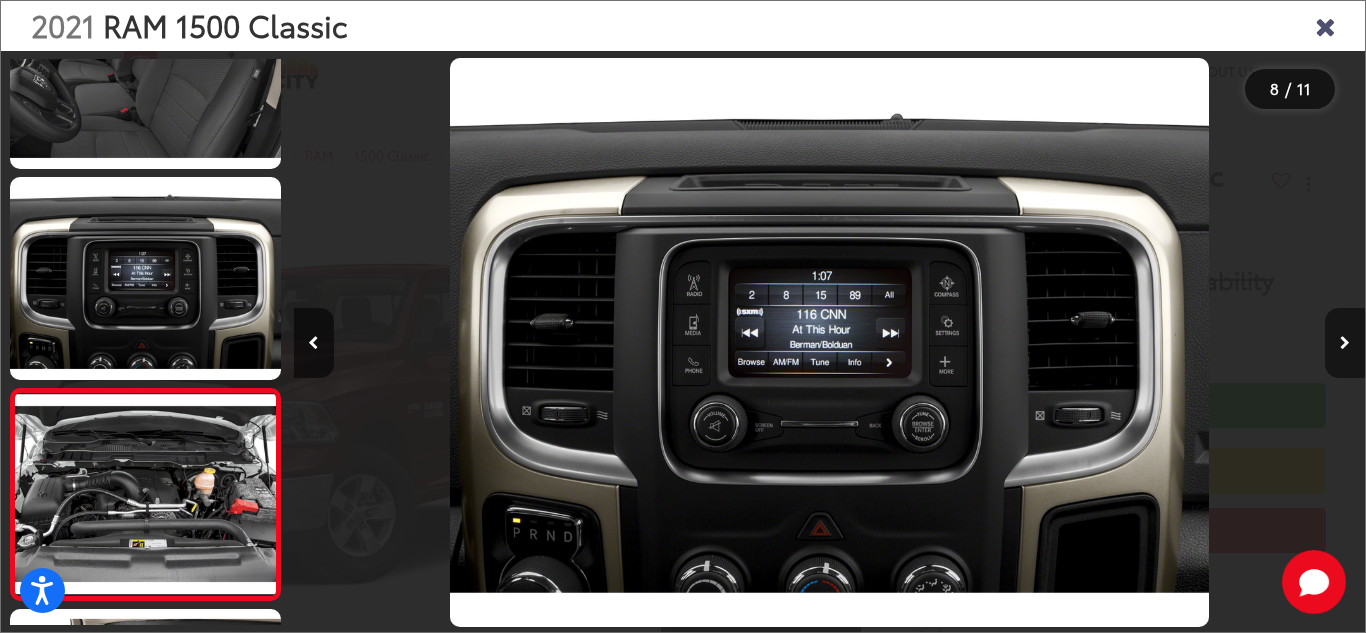 scroll, scrollTop: 0, scrollLeft: 6527, axis: horizontal 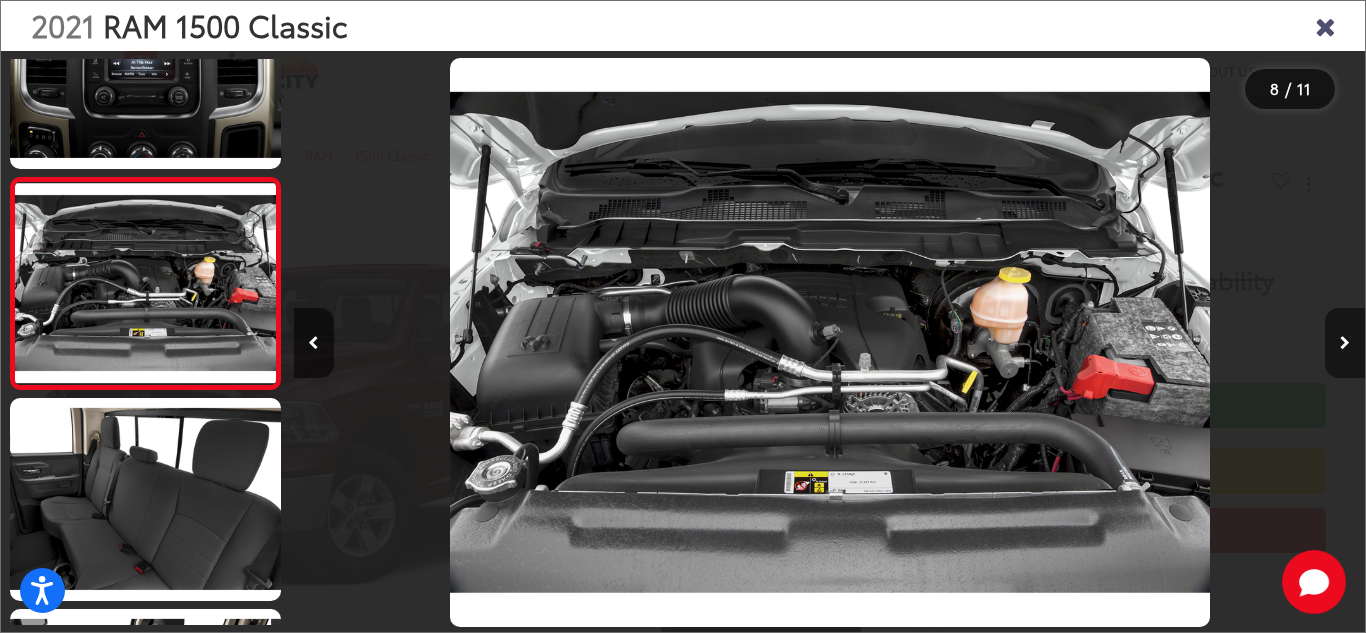 click at bounding box center (1345, 343) 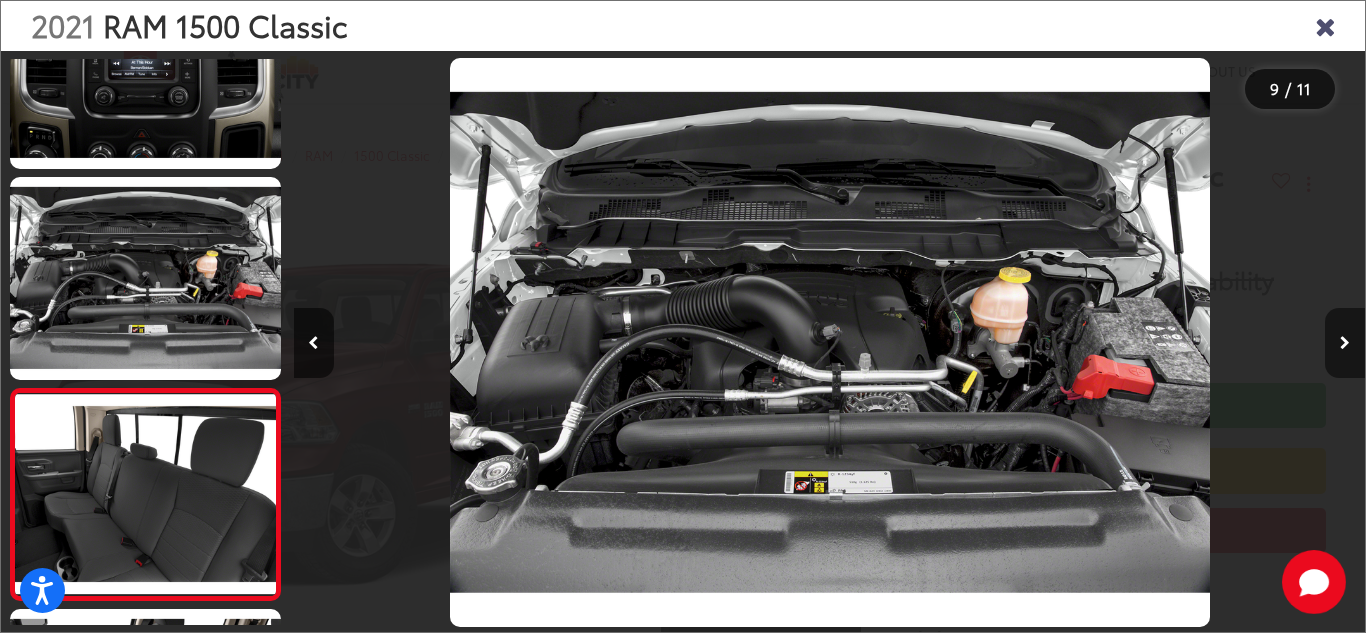scroll, scrollTop: 0, scrollLeft: 7875, axis: horizontal 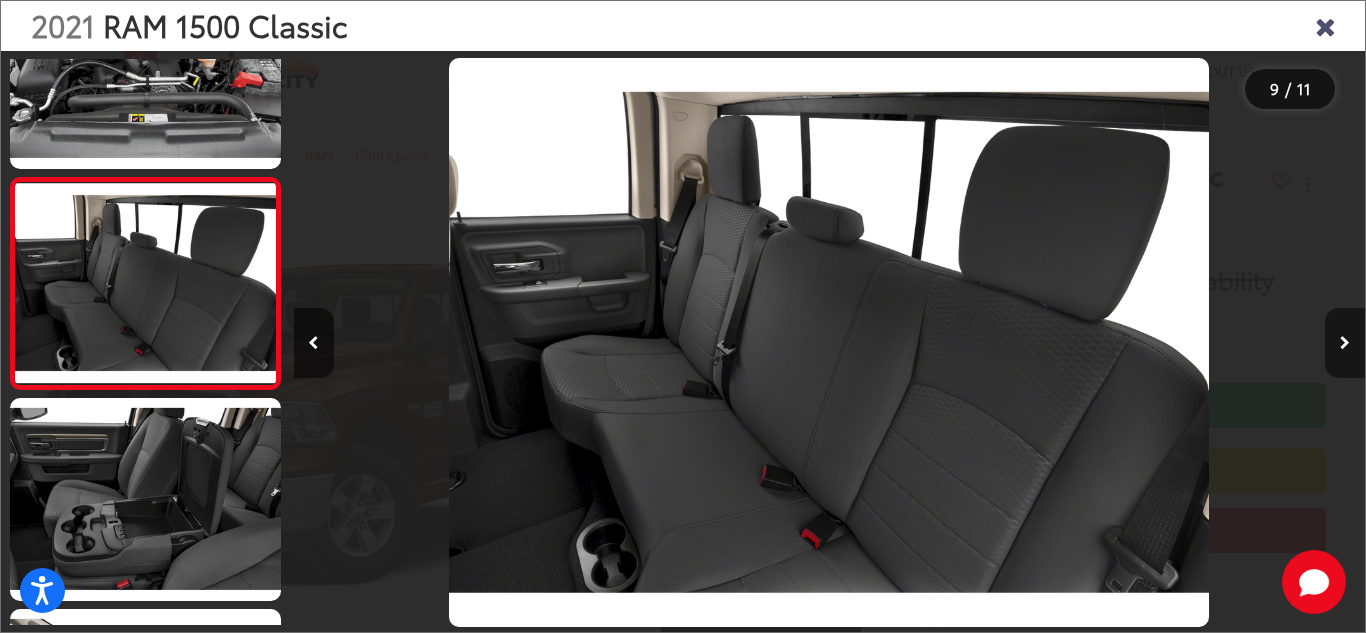 click at bounding box center [1345, 343] 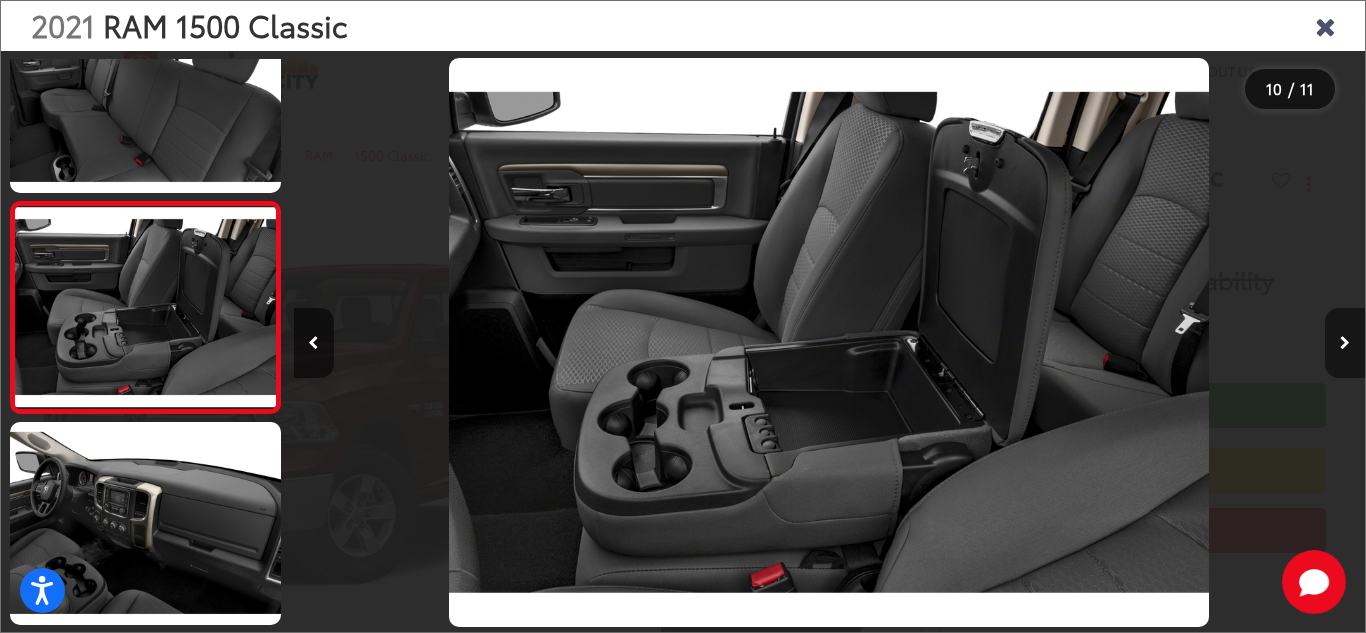 click at bounding box center [1345, 343] 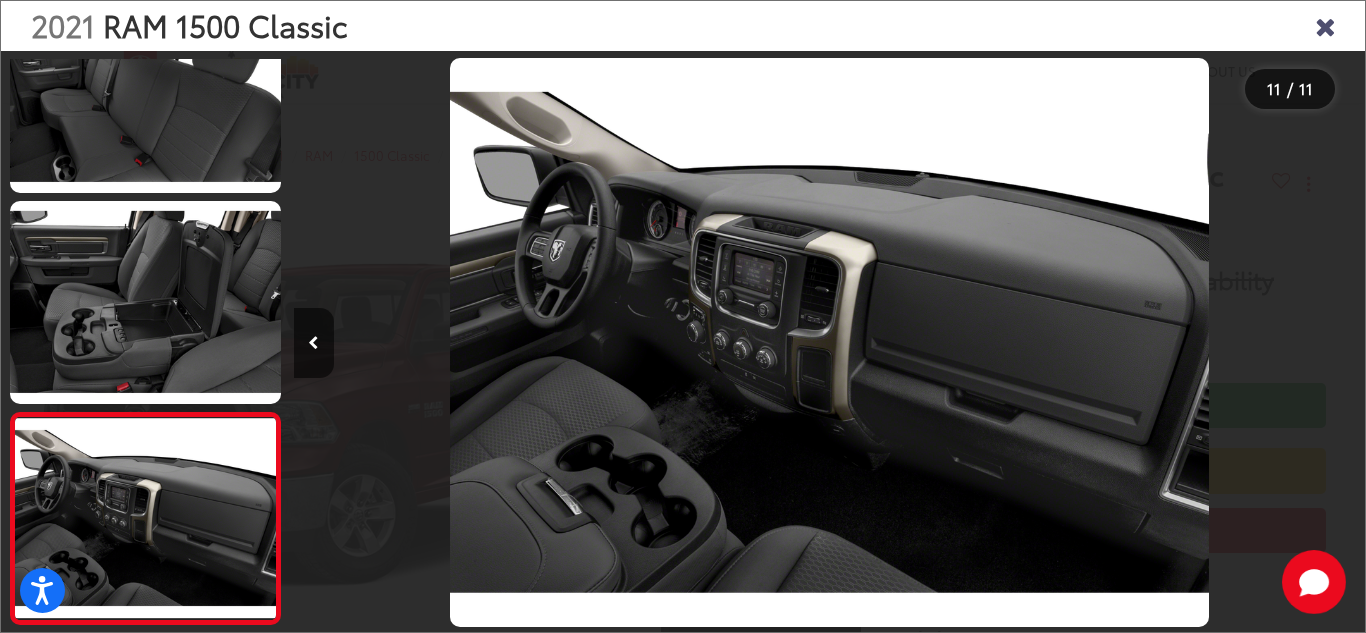 click at bounding box center (1231, 342) 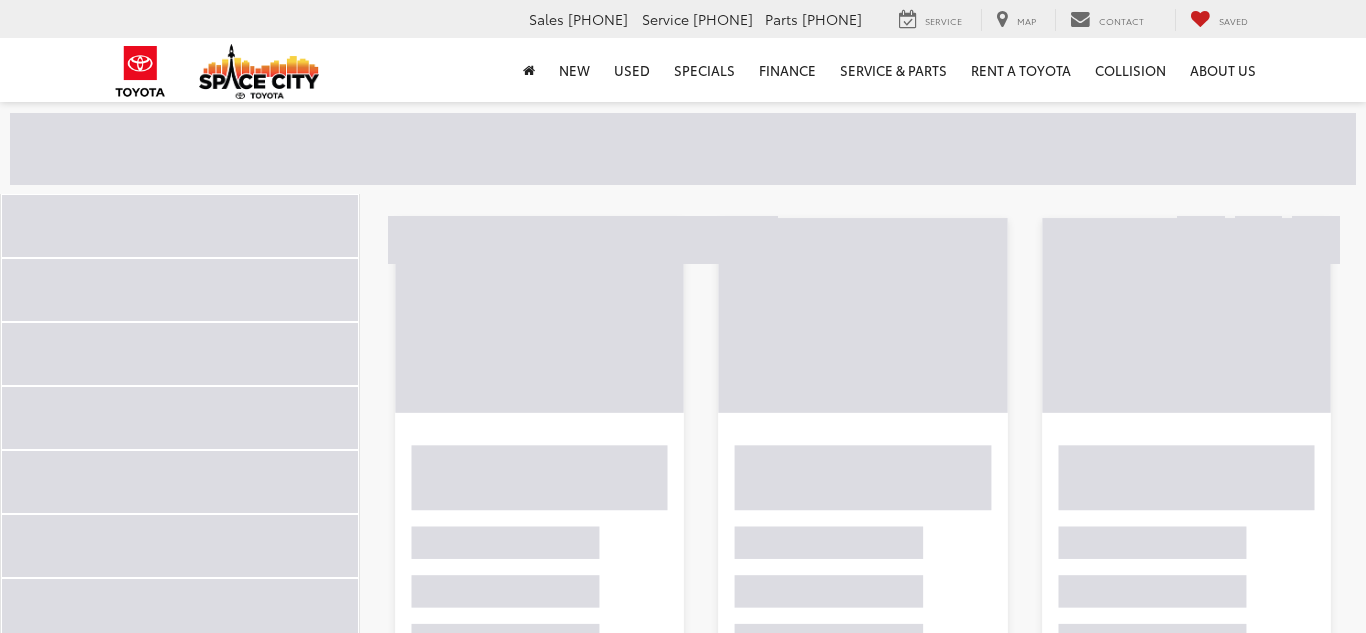 scroll, scrollTop: 209, scrollLeft: 0, axis: vertical 